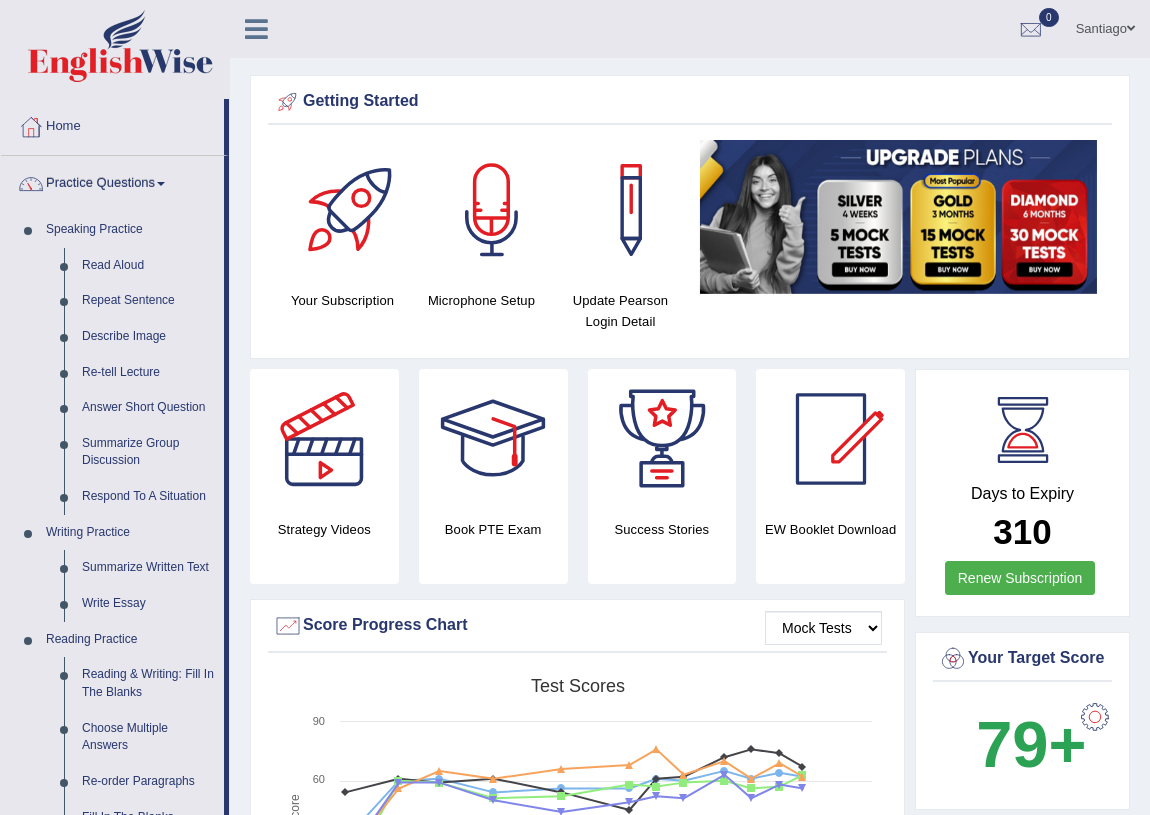 scroll, scrollTop: 663, scrollLeft: 0, axis: vertical 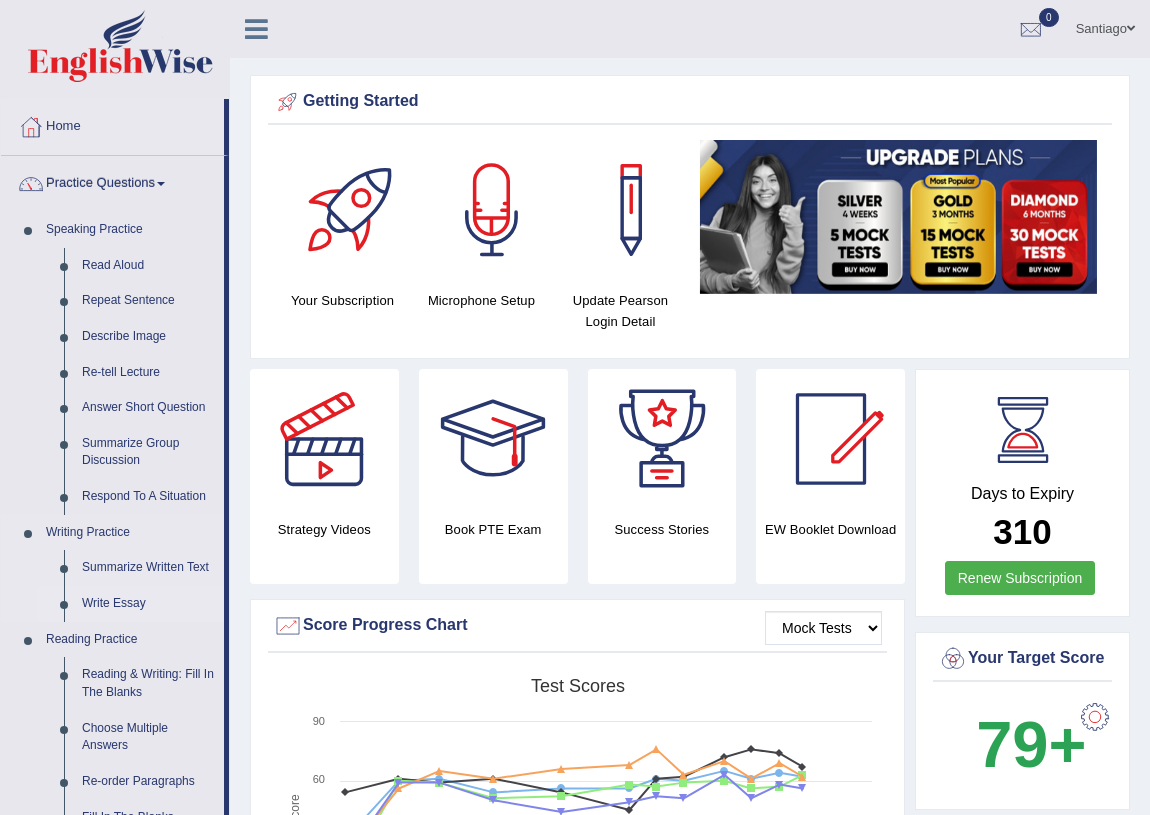 click on "Write Essay" at bounding box center (148, 604) 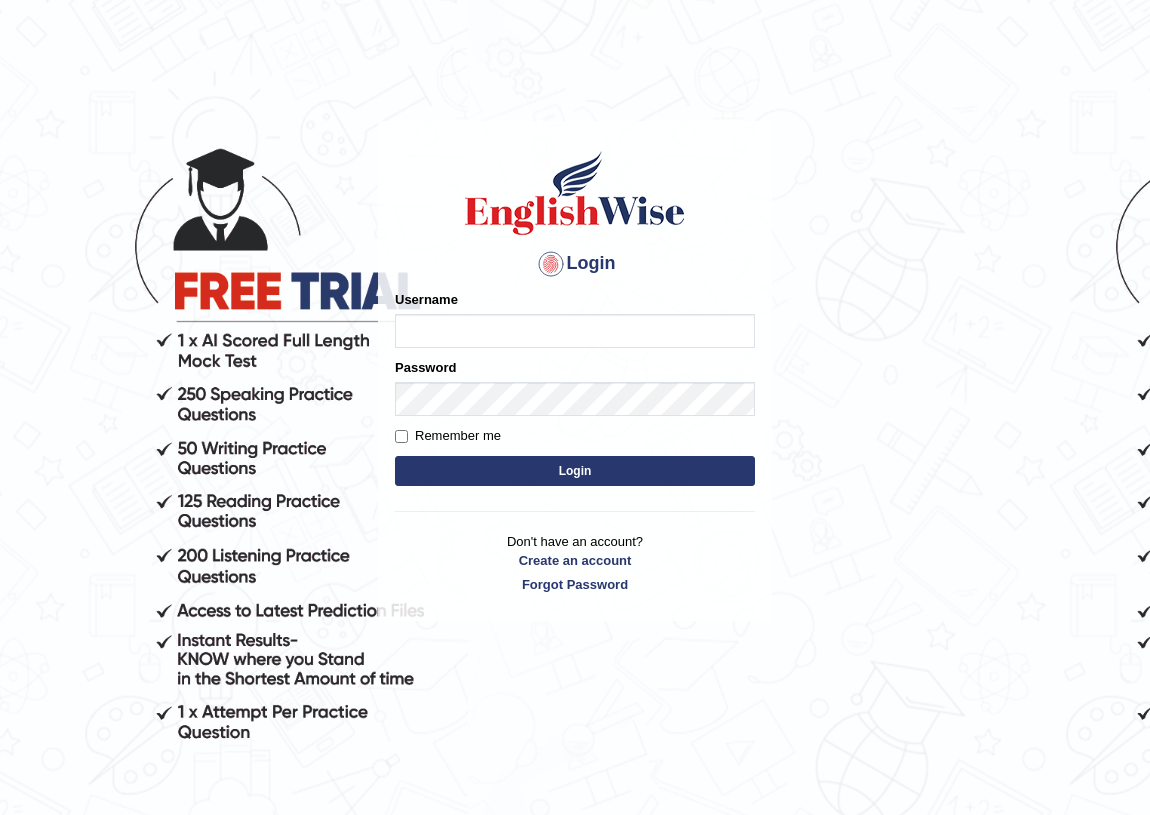scroll, scrollTop: 0, scrollLeft: 0, axis: both 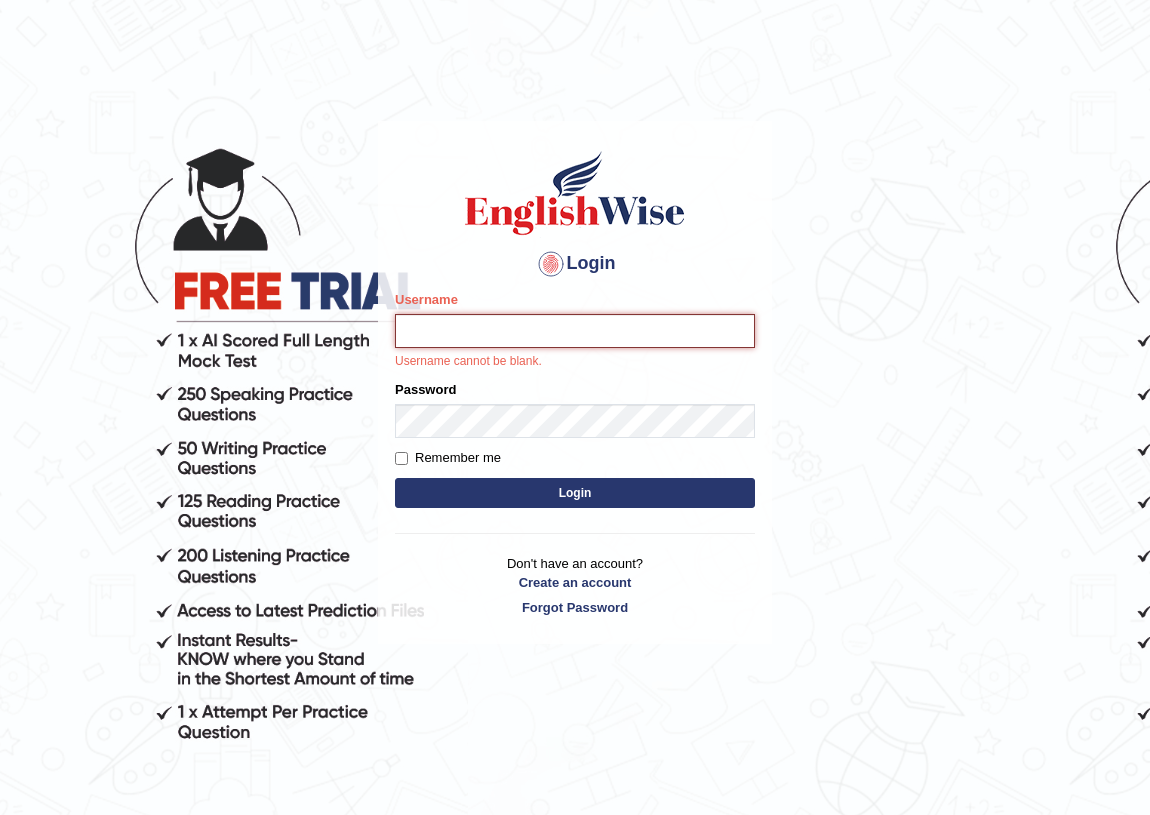 click on "Username" at bounding box center [575, 331] 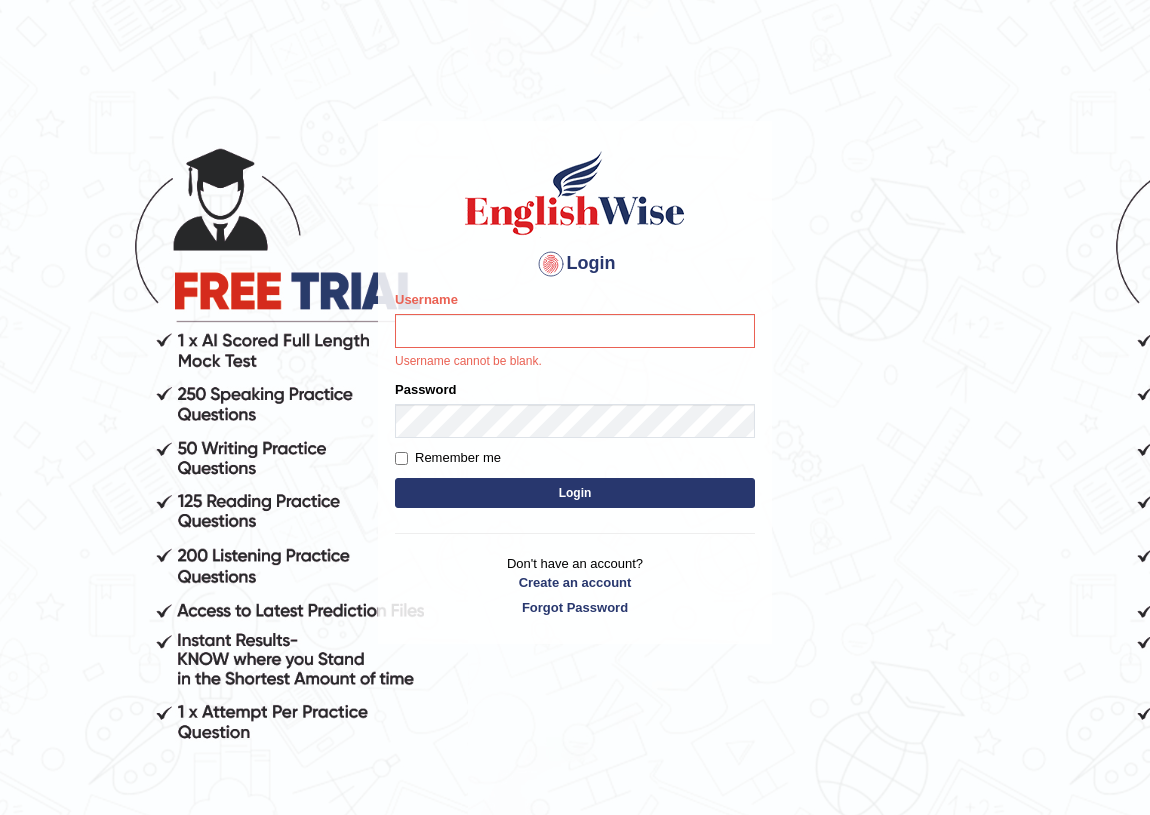click on "Login
Please fix the following errors:
Username
Username cannot be blank.
Password
Remember me
Login
Don't have an account?
Create an account
Forgot Password
2025 ©  English Wise.  All Rights Reserved  Back to English Wise" at bounding box center [575, 465] 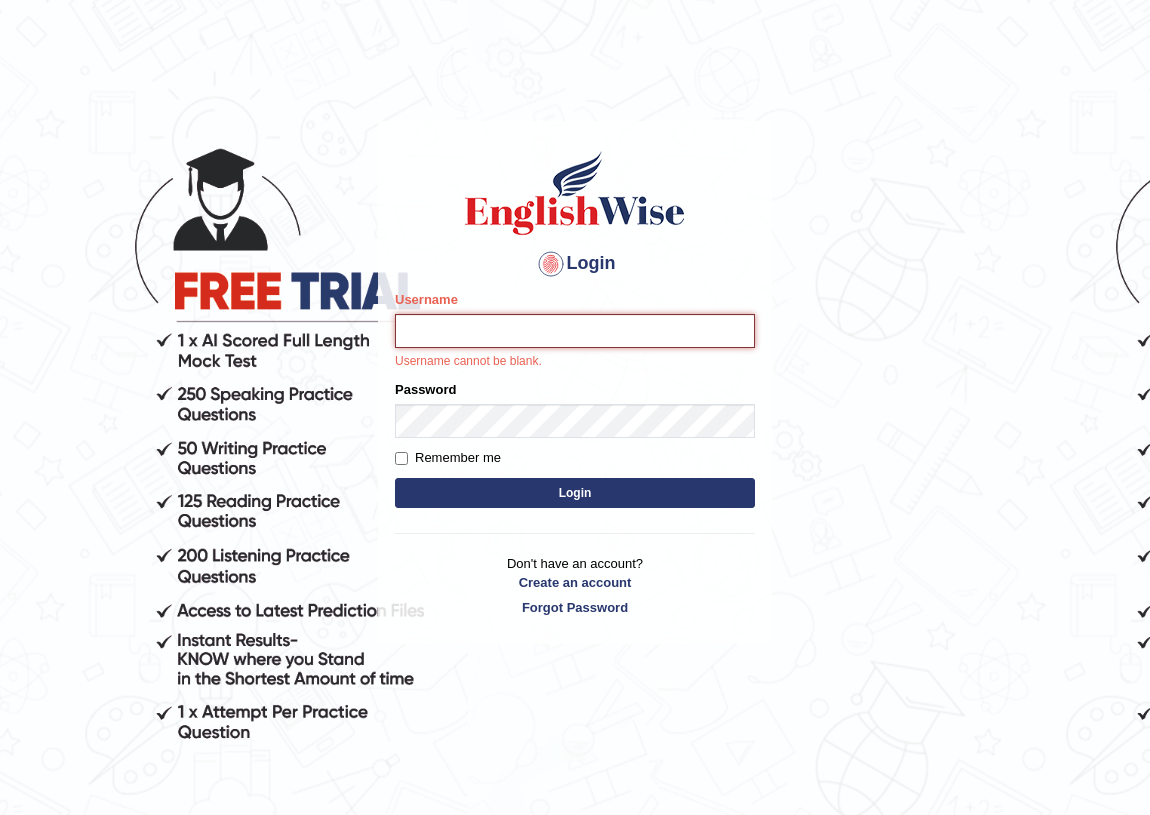 click on "Username" at bounding box center [575, 331] 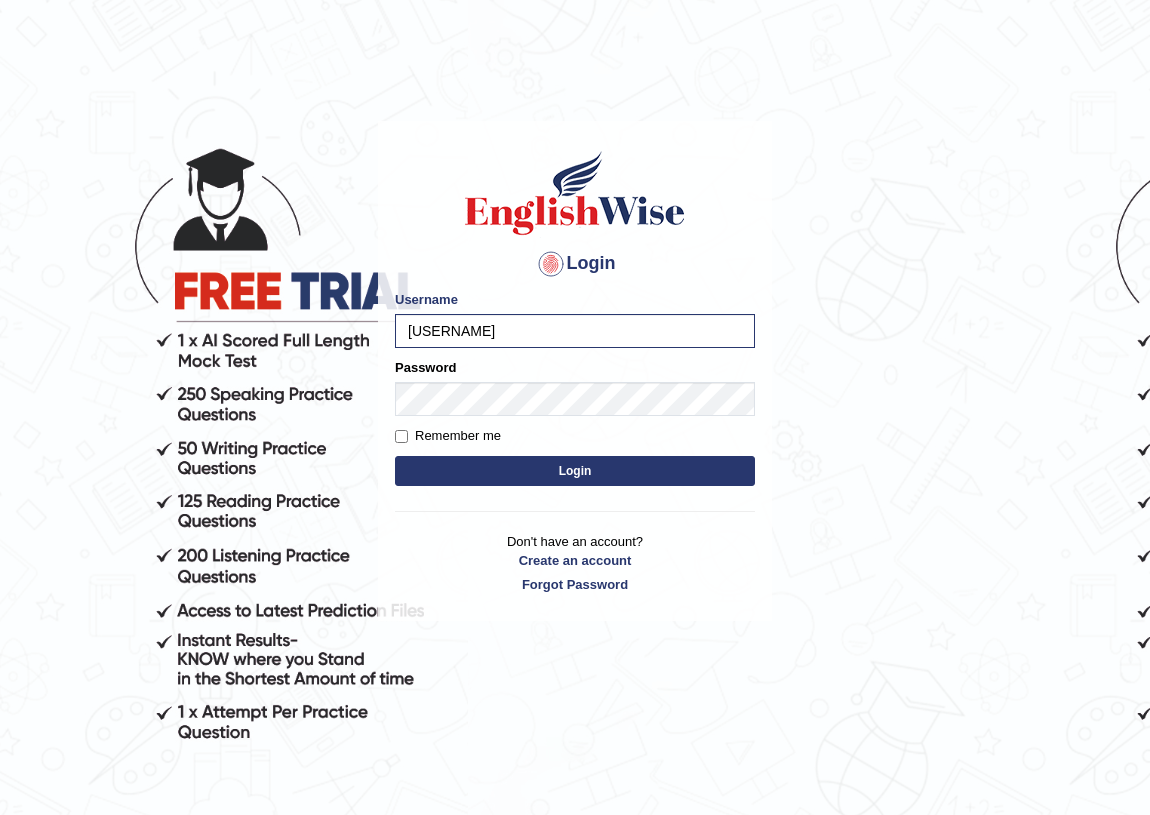 click on "Please fix the following errors:
Username
jsantiago
Password
Remember me
Login" at bounding box center (575, 390) 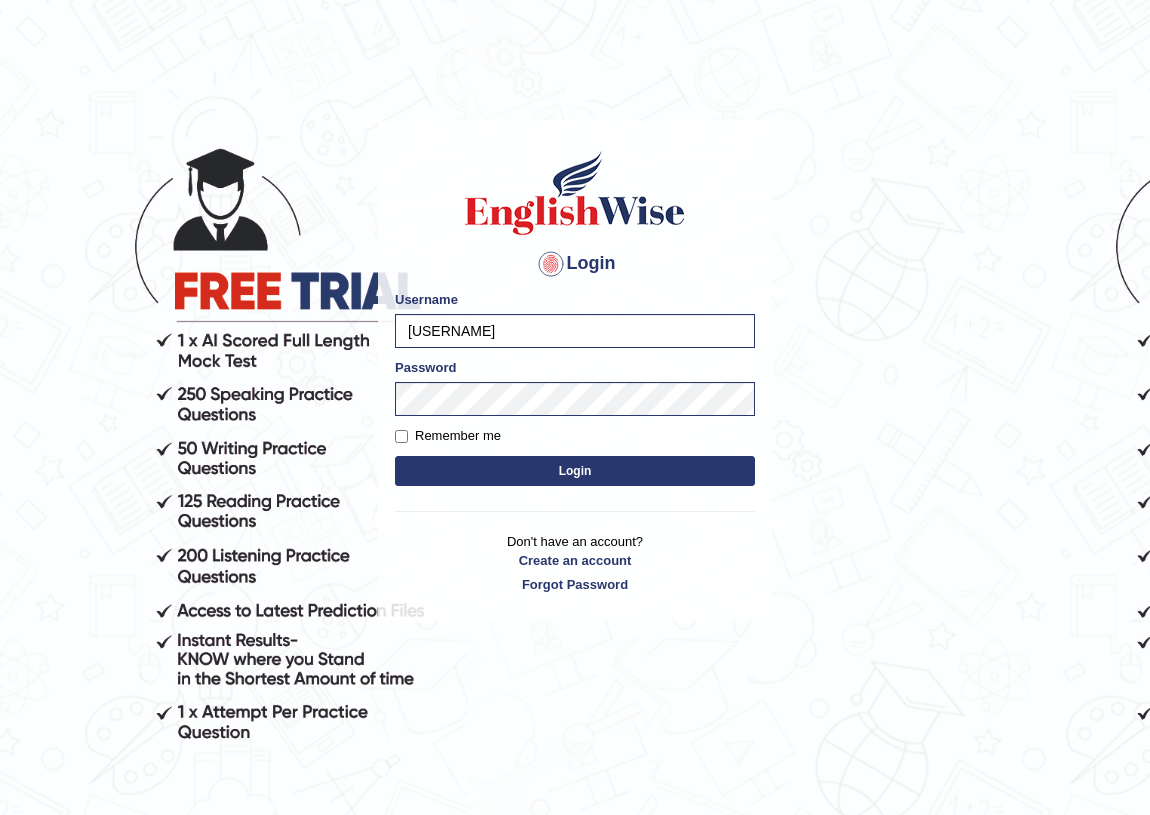 click on "Please fix the following errors:
Username
jsantiago
Password
Remember me
Login" at bounding box center [575, 390] 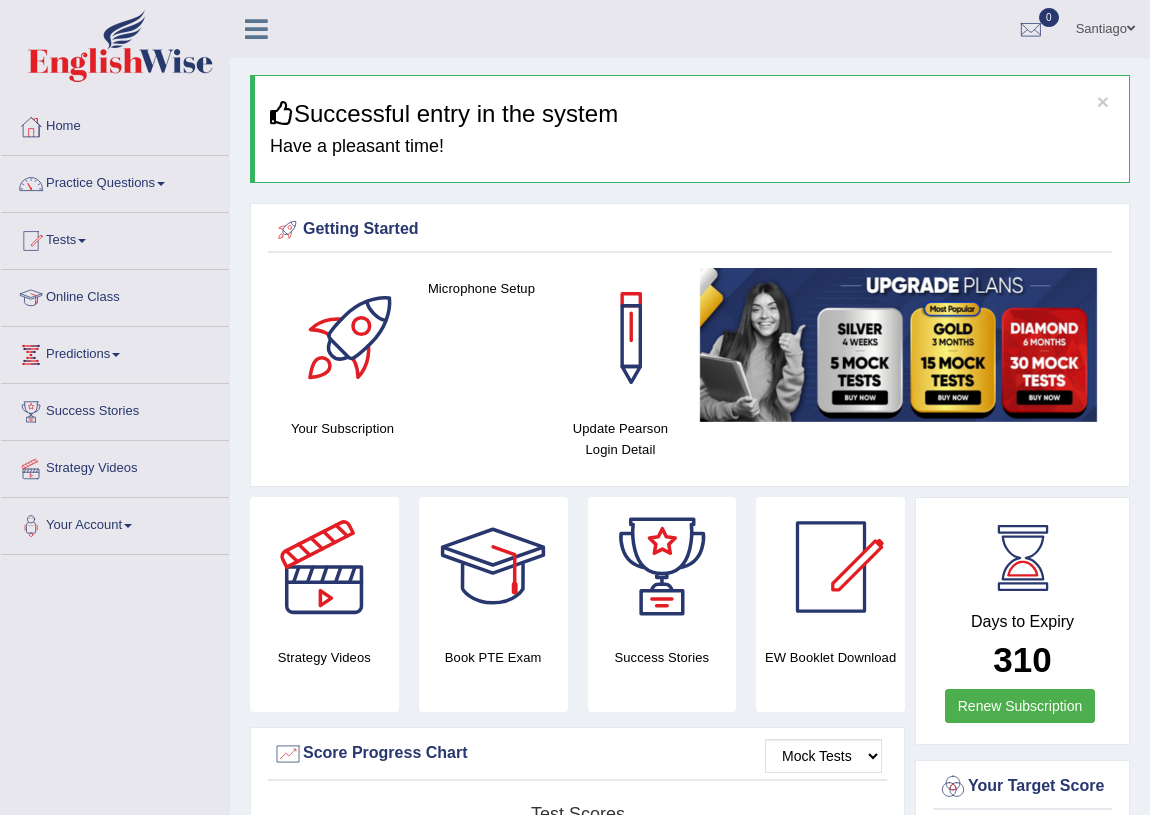 scroll, scrollTop: 0, scrollLeft: 0, axis: both 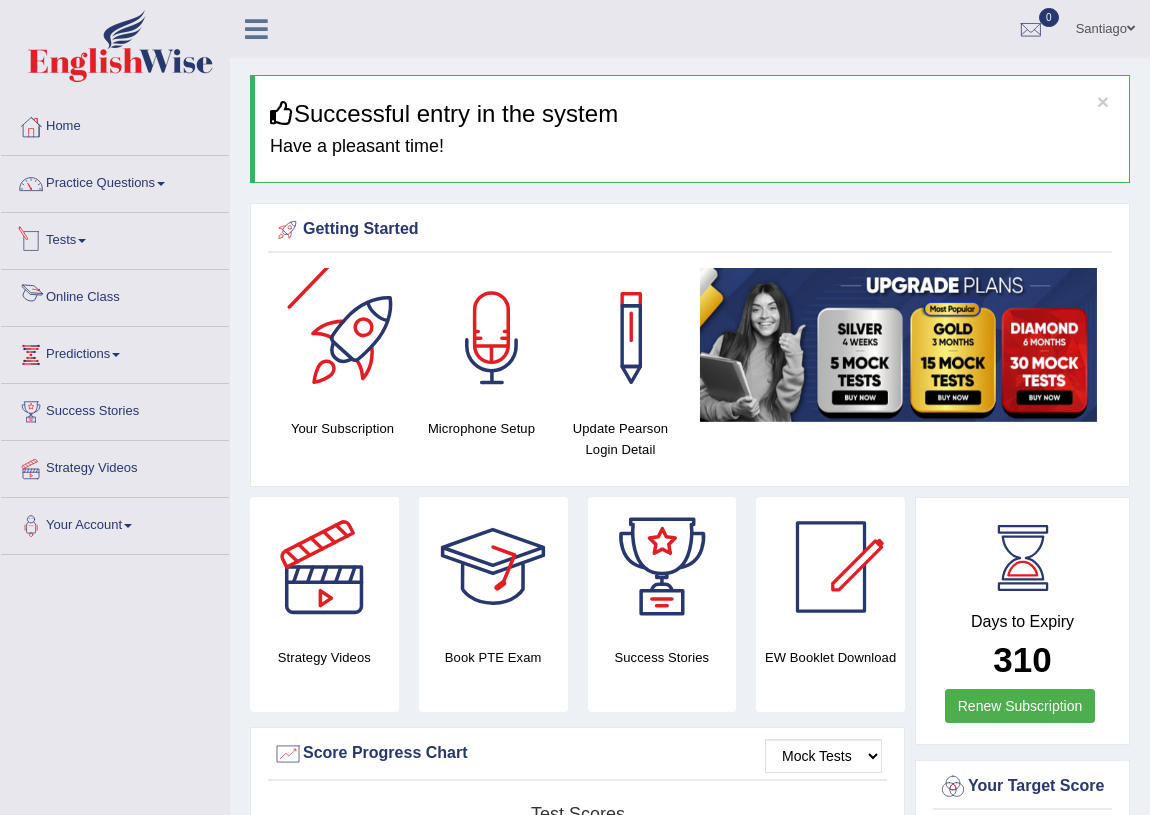 click on "Tests" at bounding box center (115, 238) 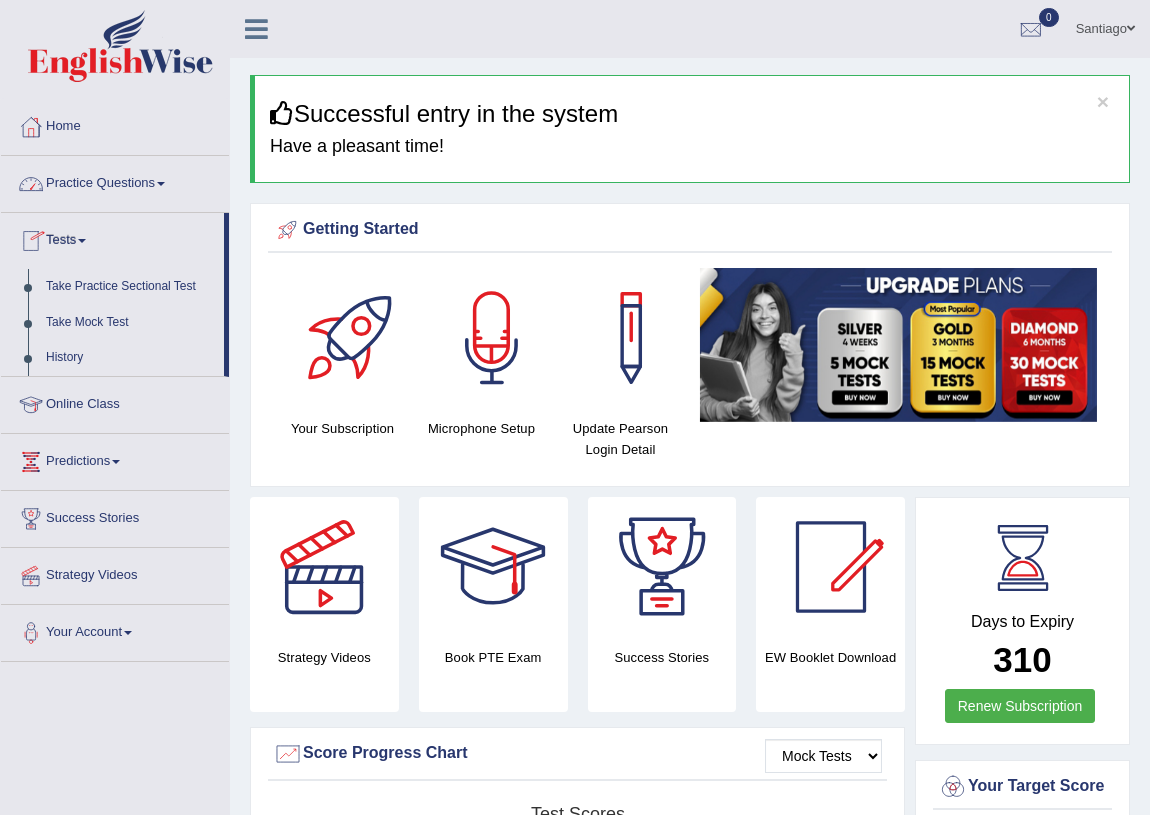 click on "Practice Questions" at bounding box center (115, 181) 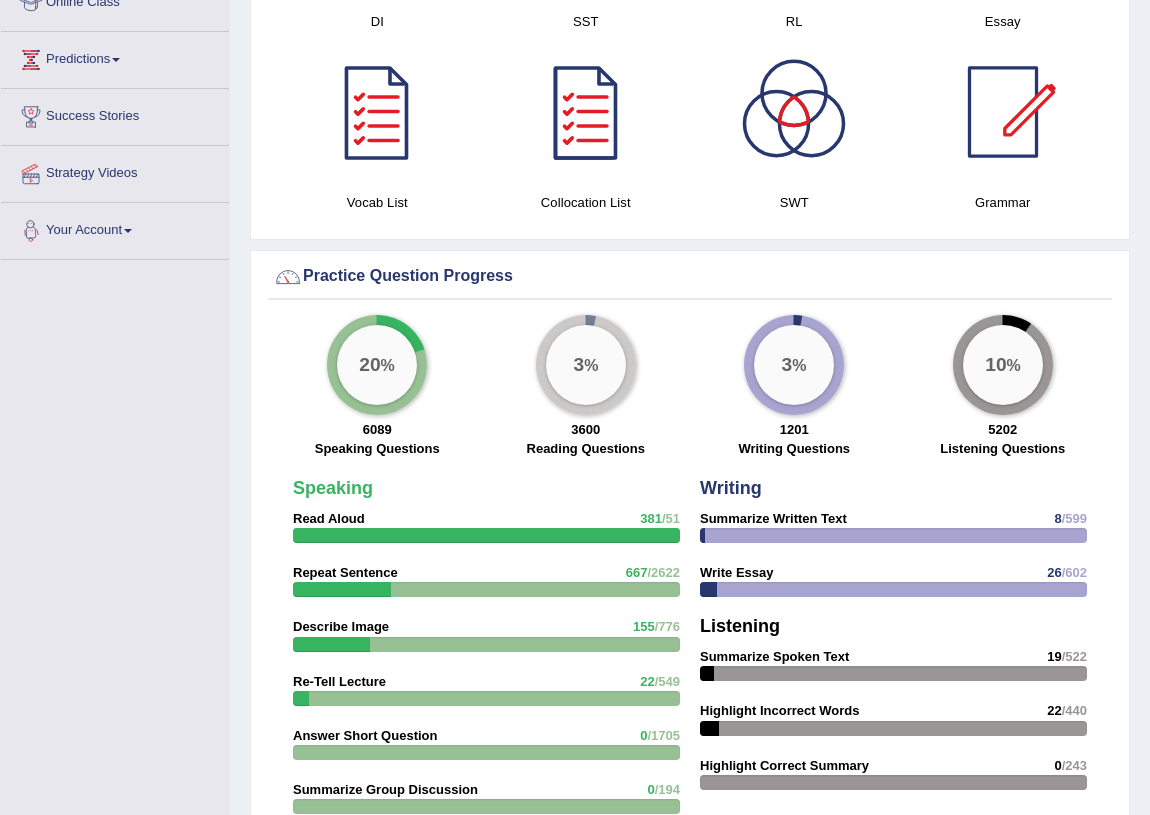 scroll, scrollTop: 0, scrollLeft: 0, axis: both 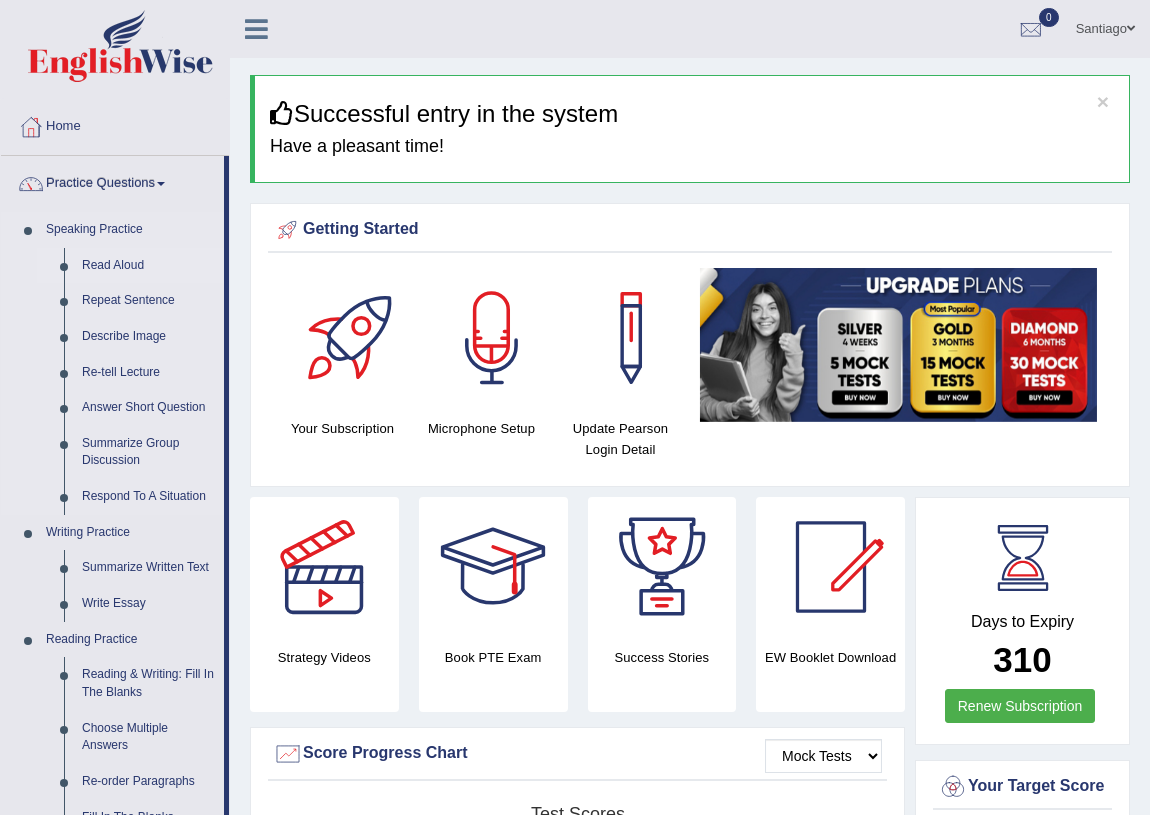 click on "Read Aloud" at bounding box center [148, 266] 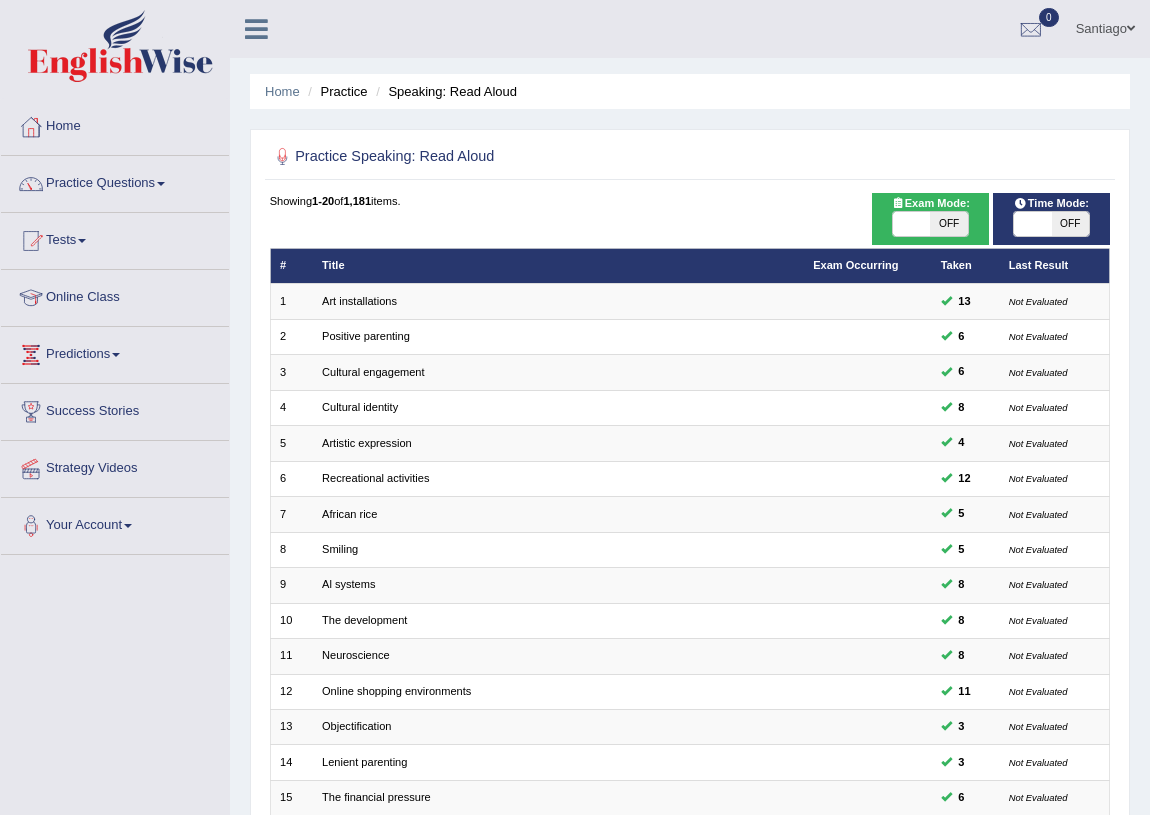 scroll, scrollTop: 0, scrollLeft: 0, axis: both 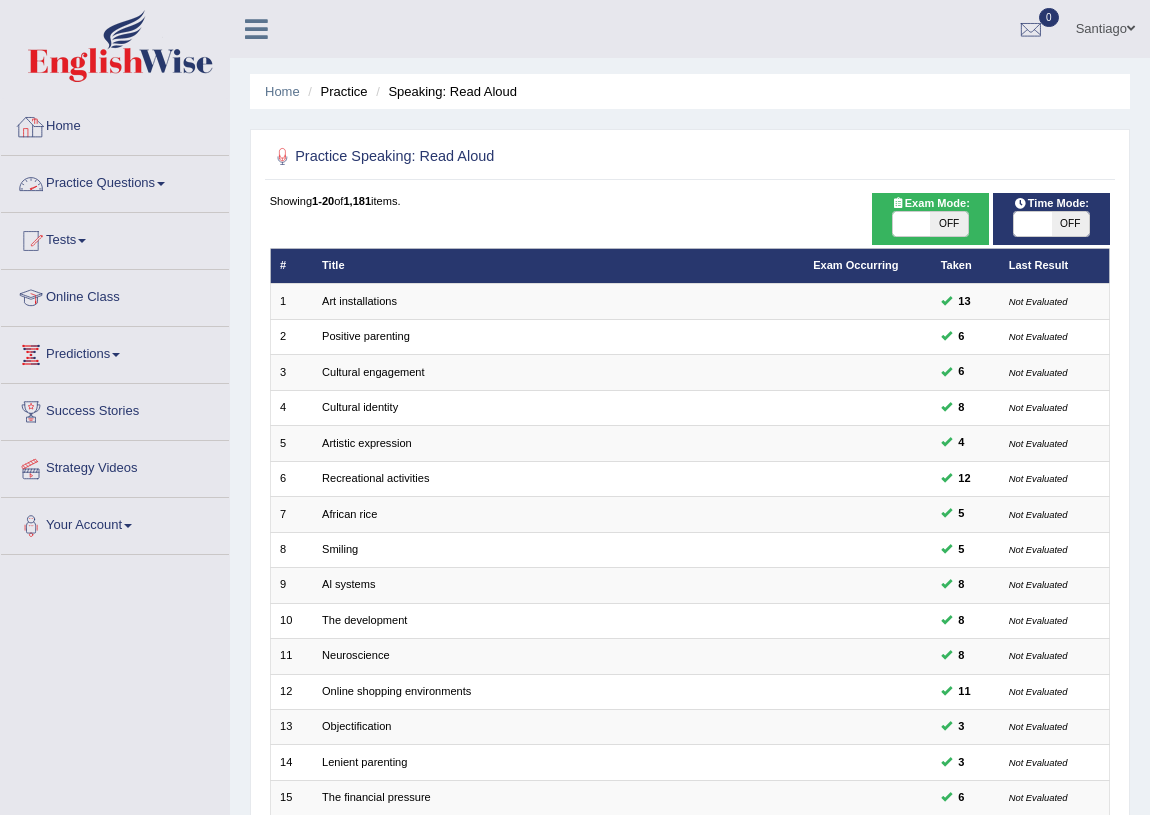 click on "Practice Questions" at bounding box center [115, 181] 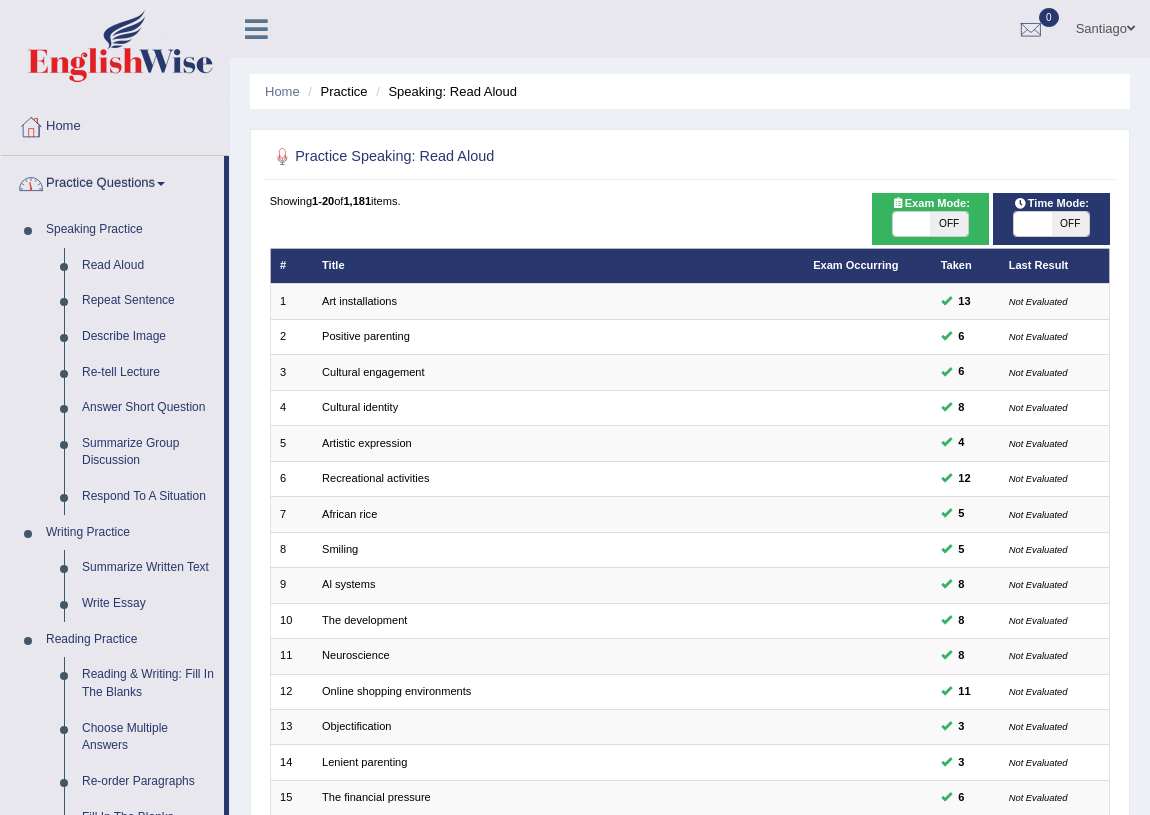 checkbox on "true" 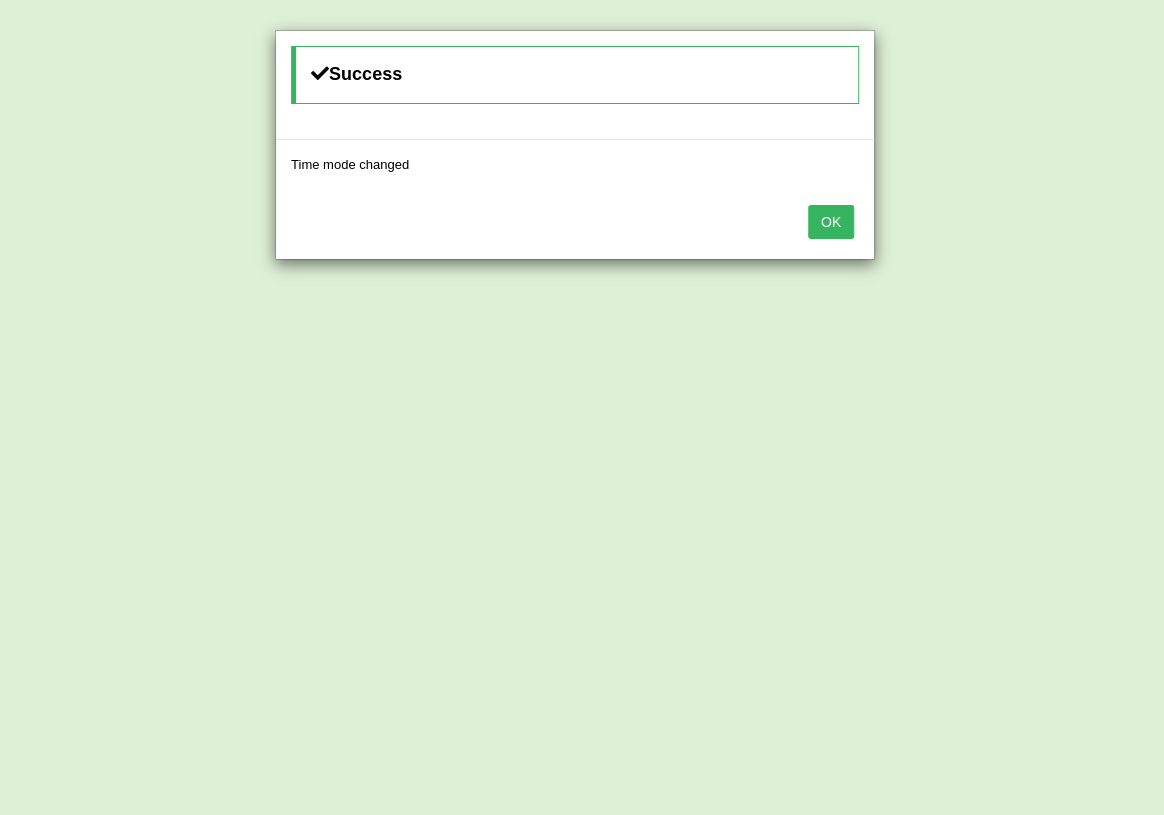 click on "OK" at bounding box center [575, 224] 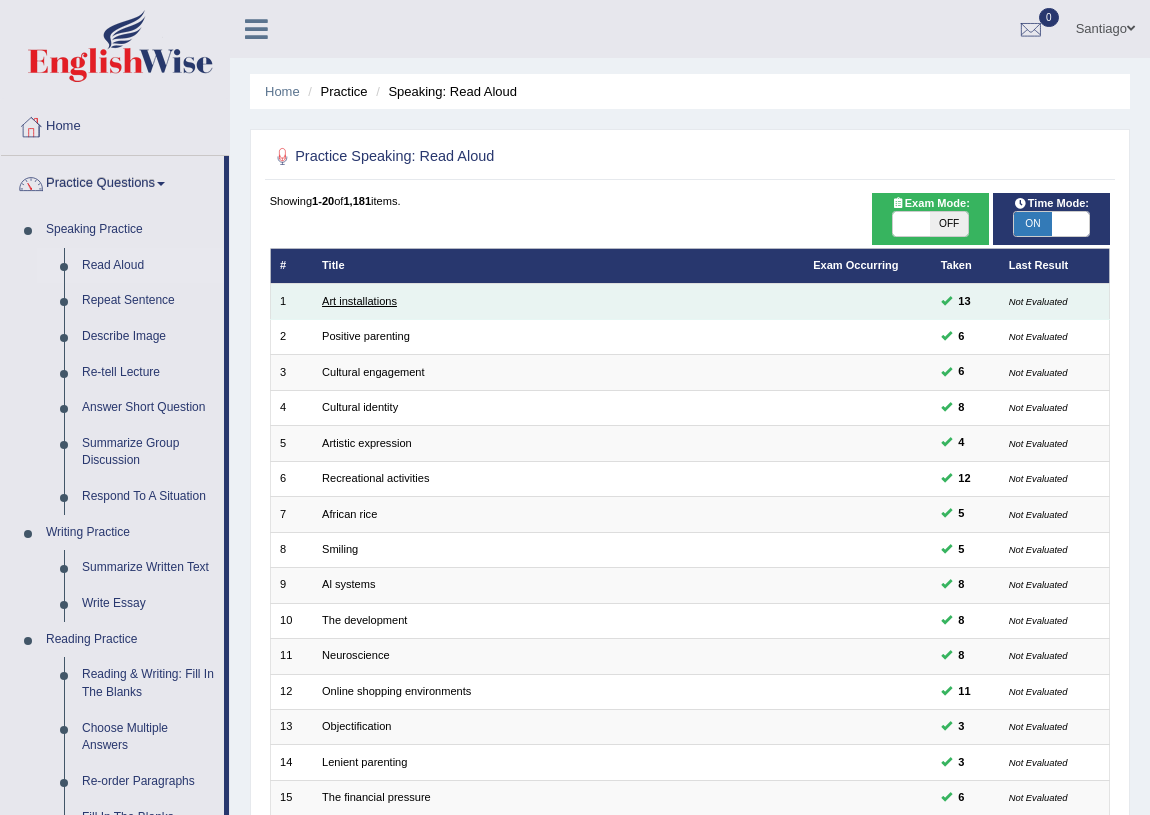 click on "Art installations" at bounding box center [359, 301] 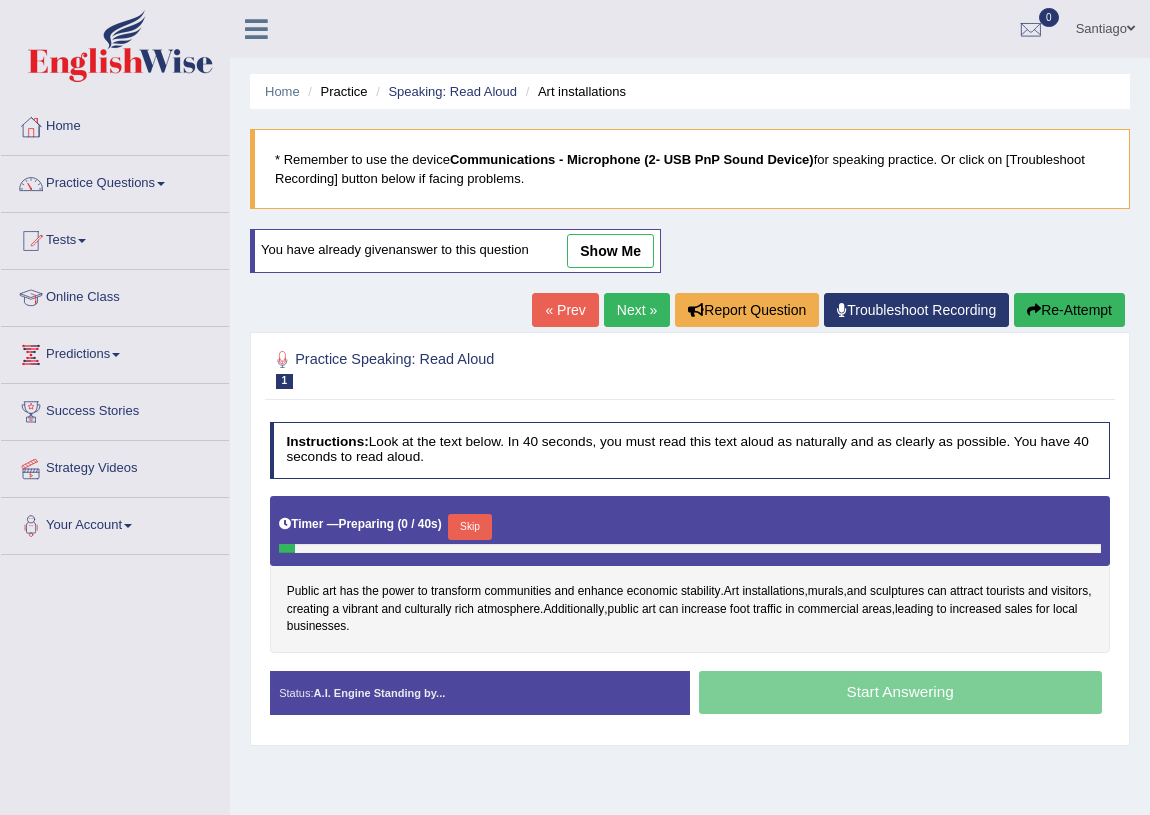 scroll, scrollTop: 0, scrollLeft: 0, axis: both 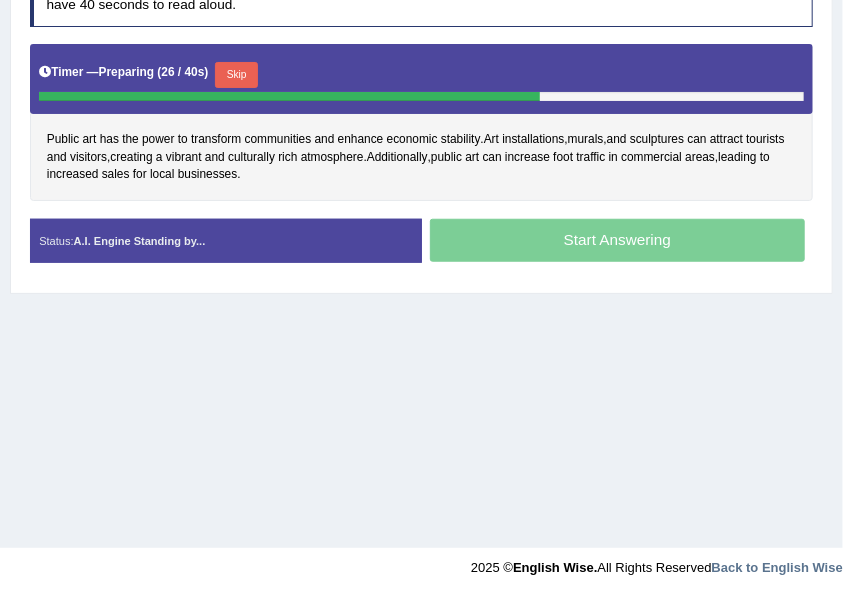 click on "Skip" at bounding box center (236, 75) 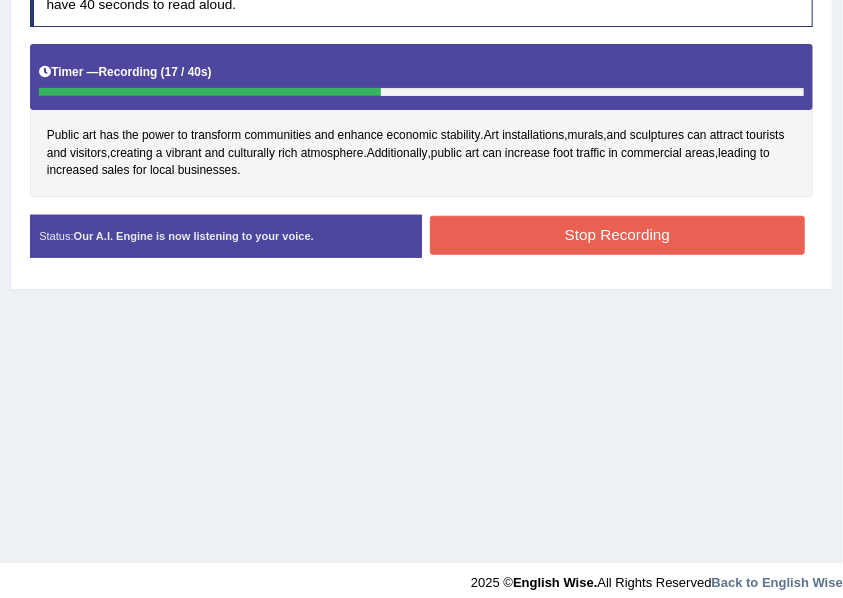 click on "Stop Recording" at bounding box center (617, 235) 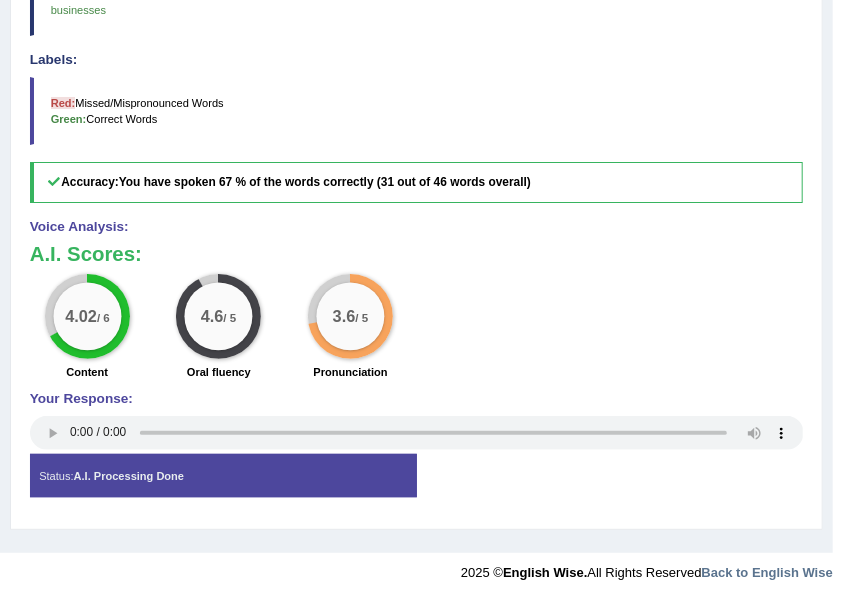 scroll, scrollTop: 0, scrollLeft: 0, axis: both 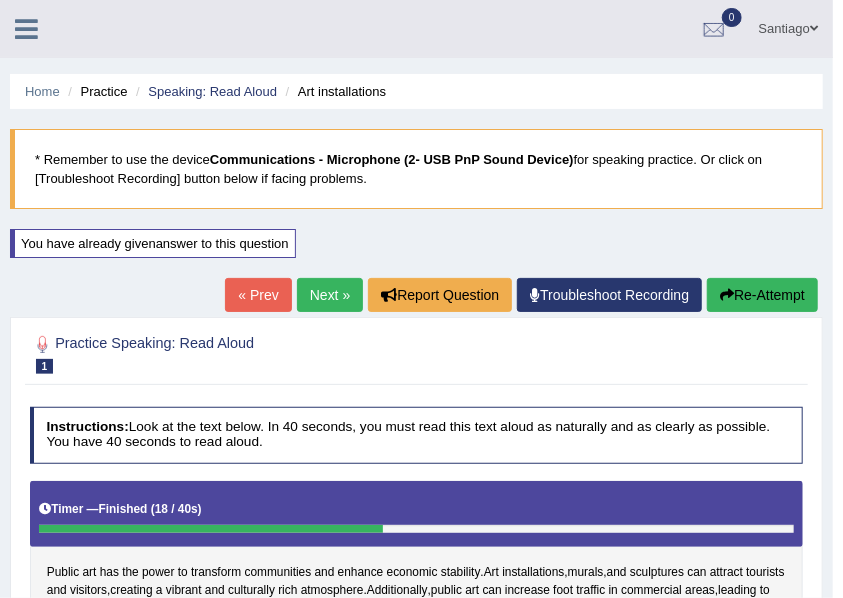 click on "Re-Attempt" at bounding box center (762, 295) 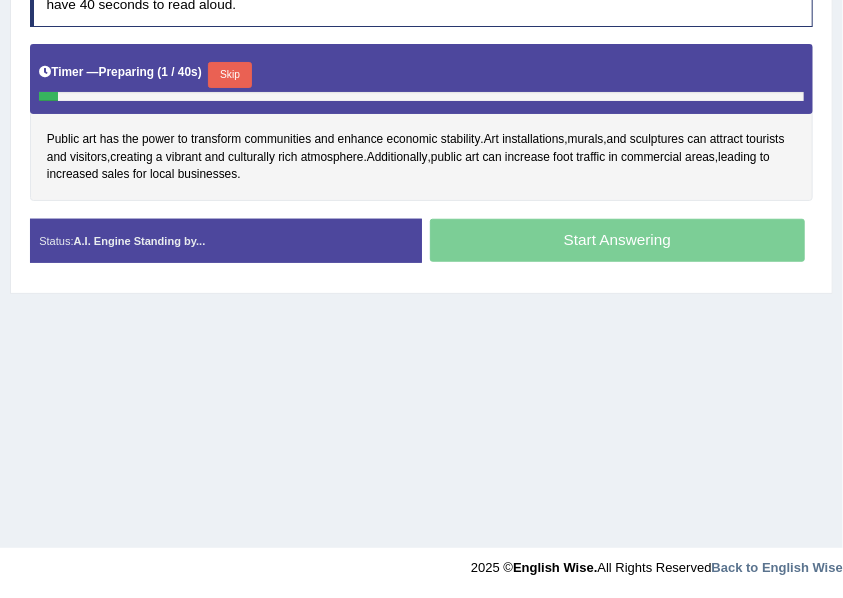 scroll, scrollTop: 452, scrollLeft: 0, axis: vertical 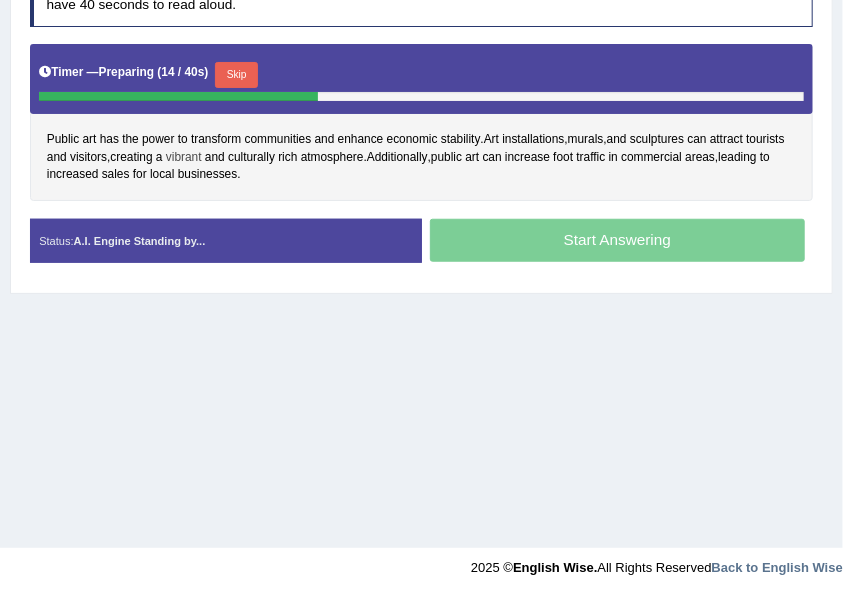 click on "vibrant" at bounding box center [184, 158] 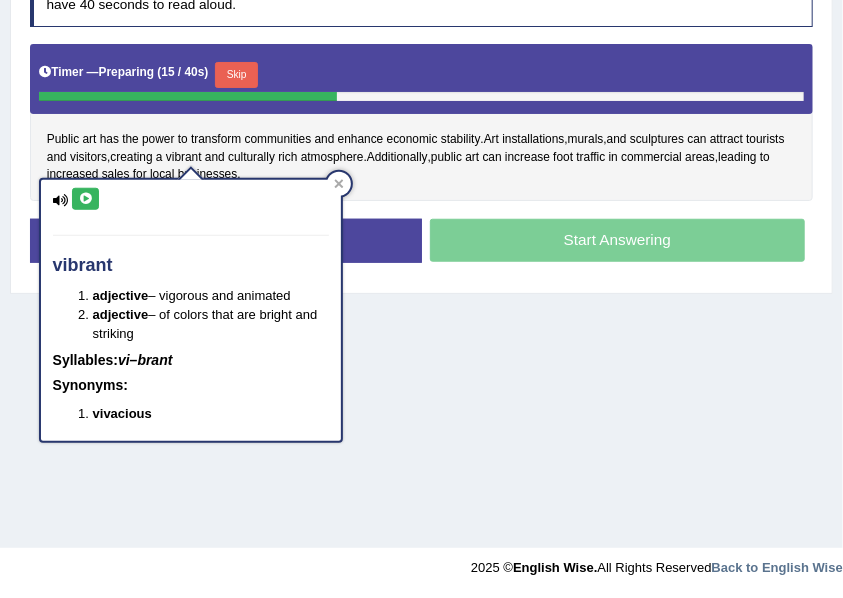 click at bounding box center [85, 199] 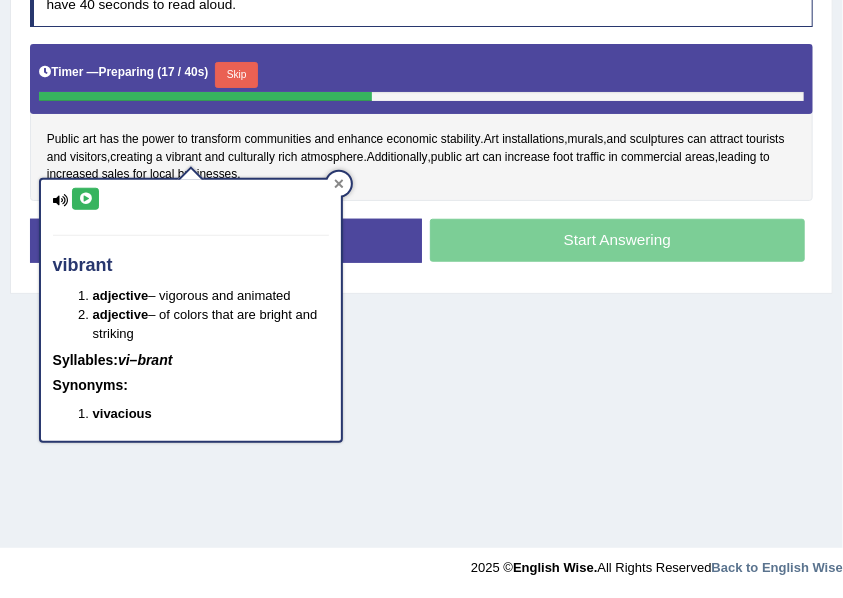 click at bounding box center [339, 184] 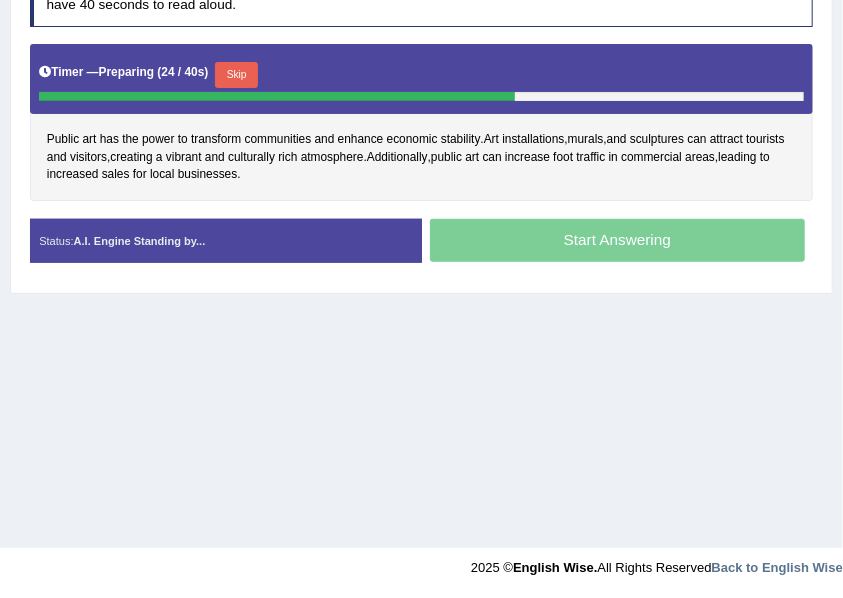 click on "Skip" at bounding box center (236, 75) 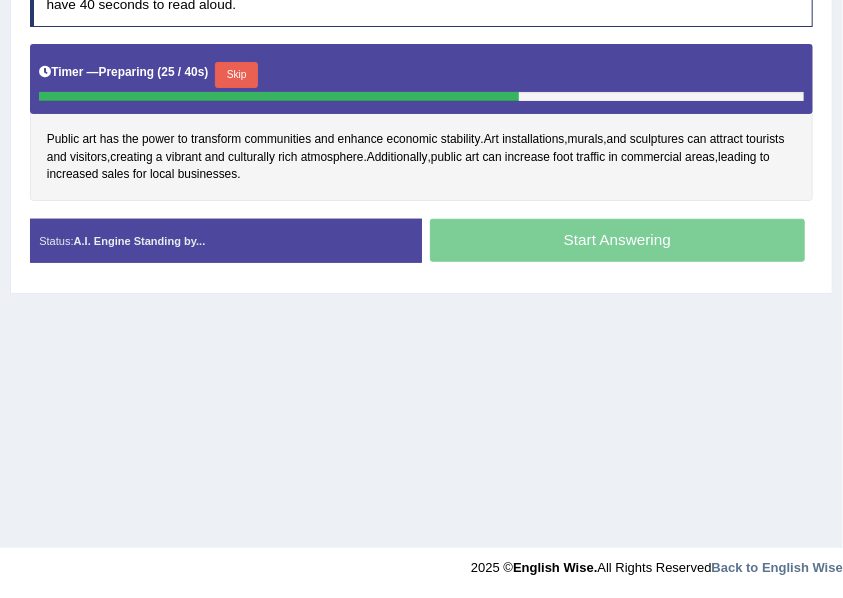 scroll, scrollTop: 437, scrollLeft: 0, axis: vertical 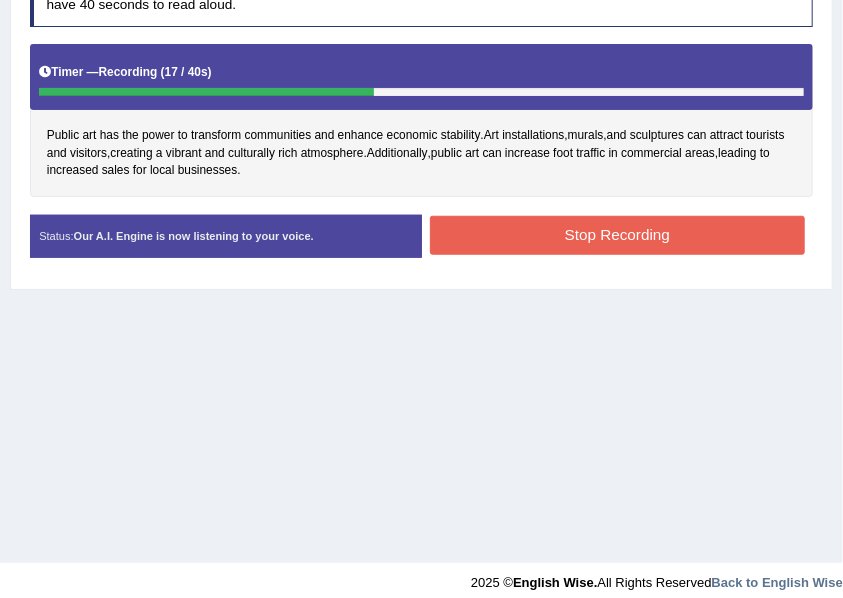 click on "Stop Recording" at bounding box center (617, 235) 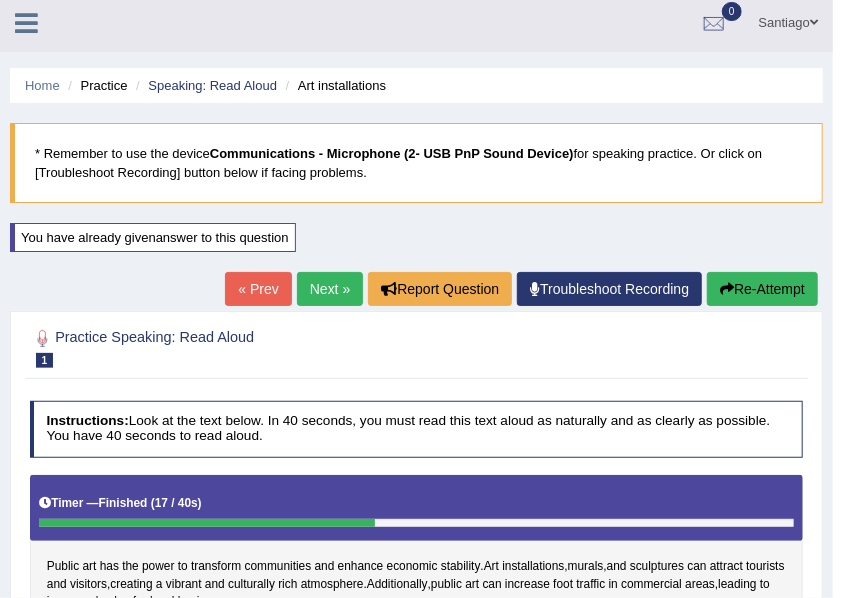 scroll, scrollTop: 0, scrollLeft: 0, axis: both 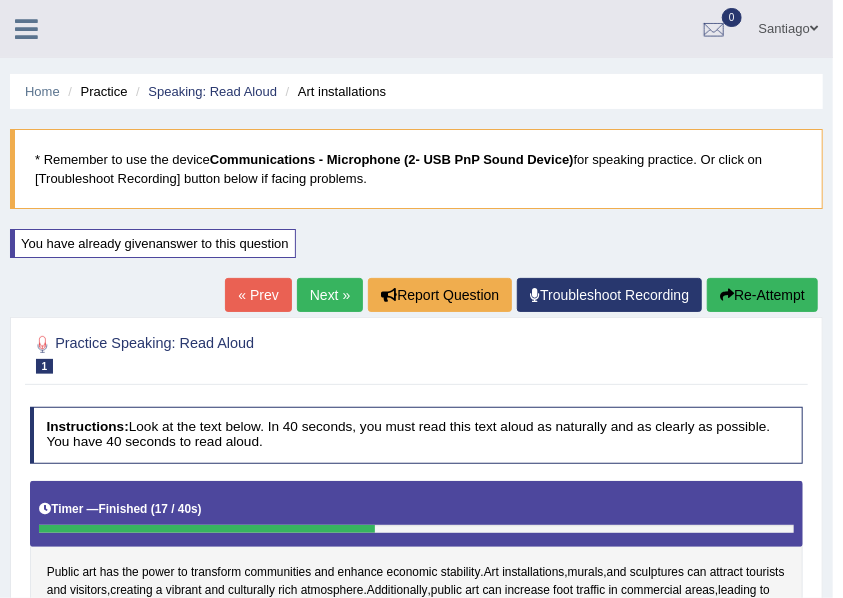 click on "« Prev Next »  Report Question  Troubleshoot Recording  Re-Attempt" at bounding box center [524, 297] 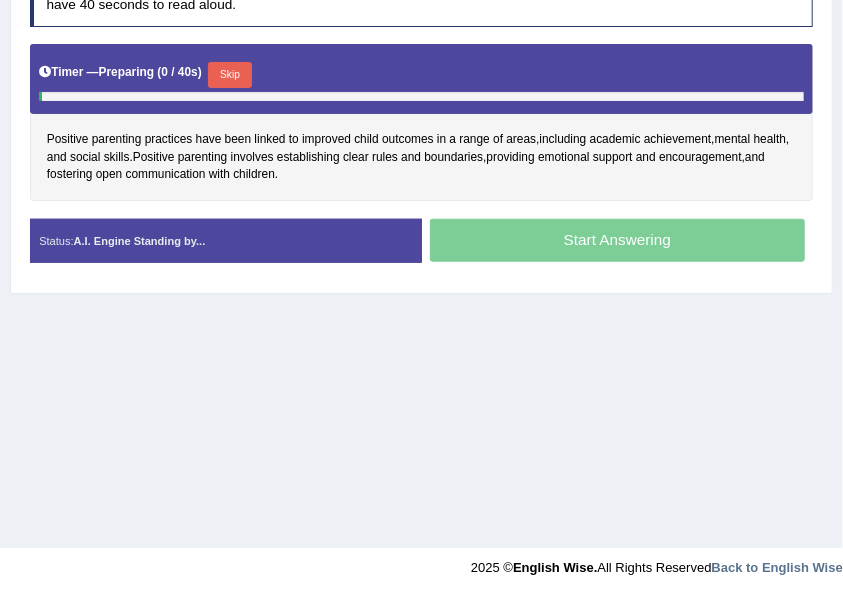 scroll, scrollTop: 0, scrollLeft: 0, axis: both 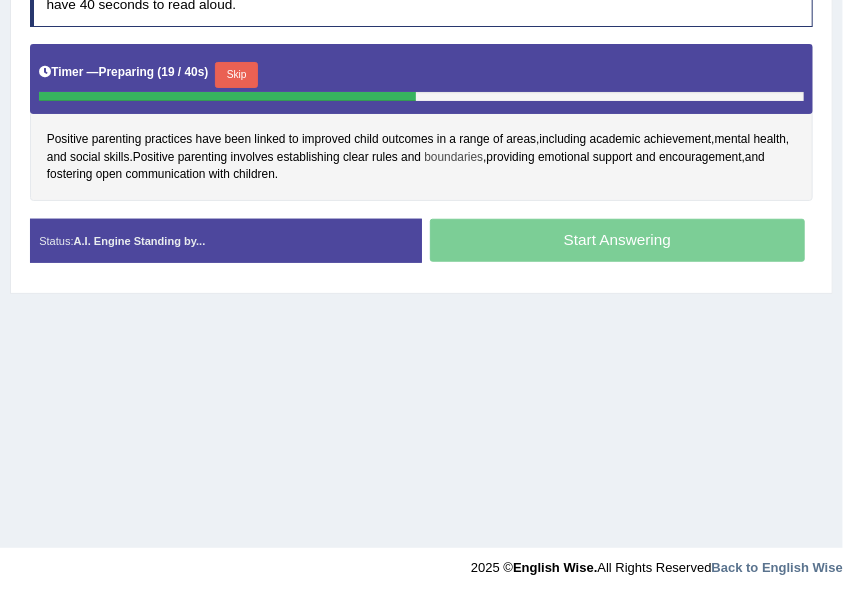 click on "boundaries" at bounding box center [453, 158] 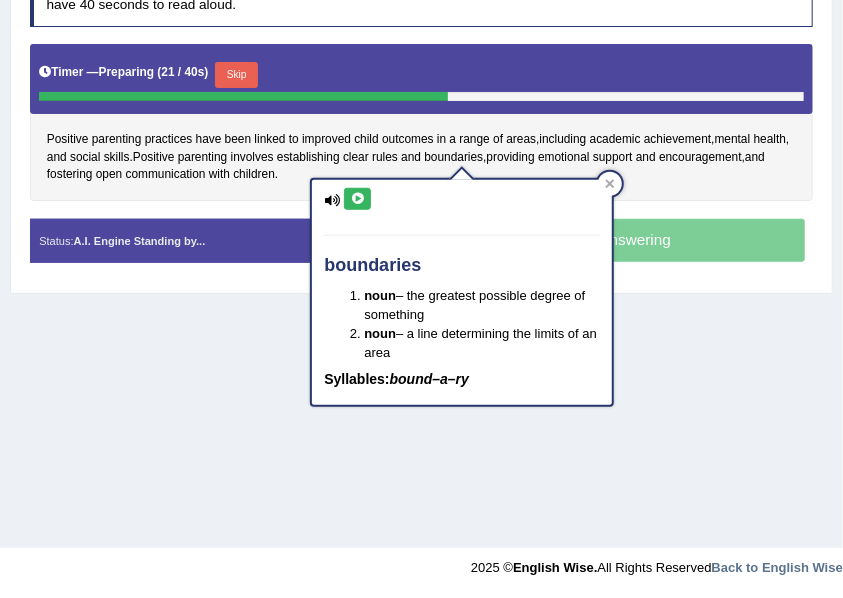 click at bounding box center (357, 199) 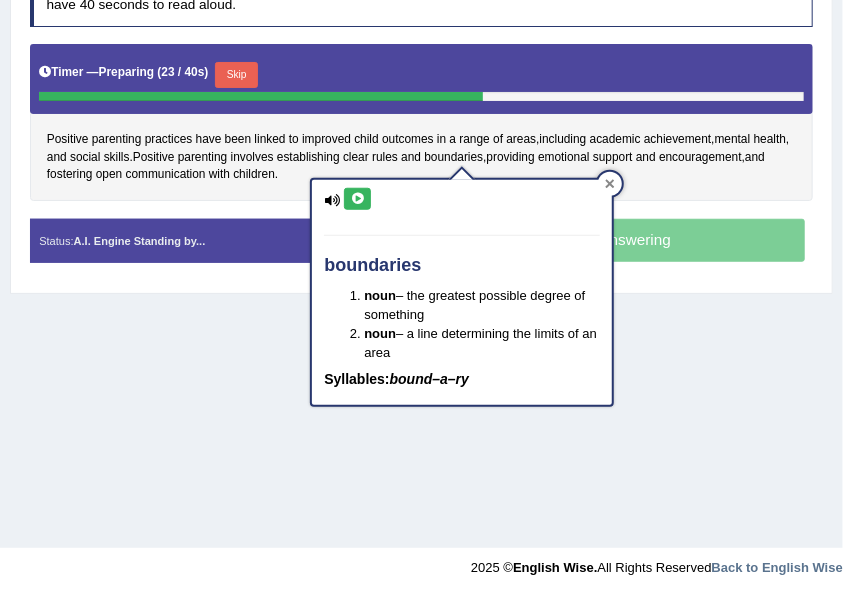 click 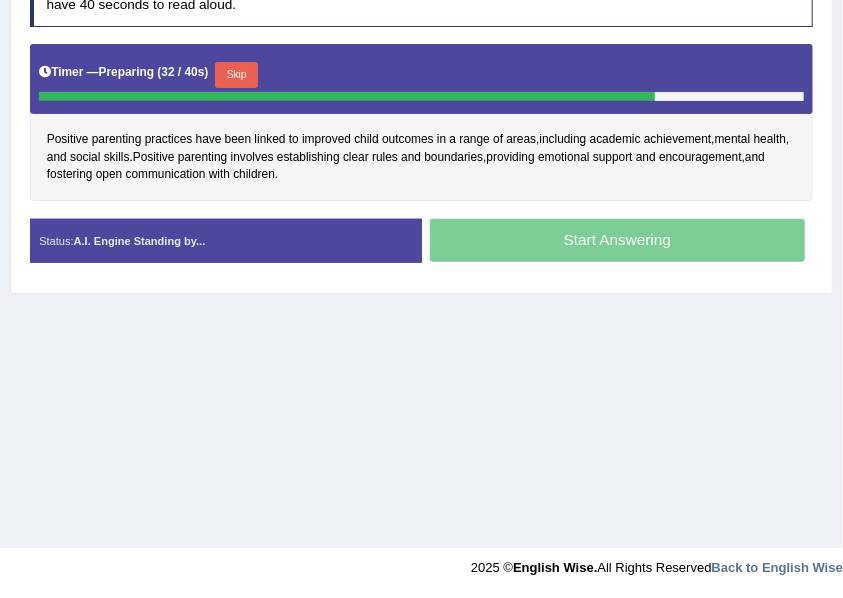 click on "Skip" at bounding box center [236, 75] 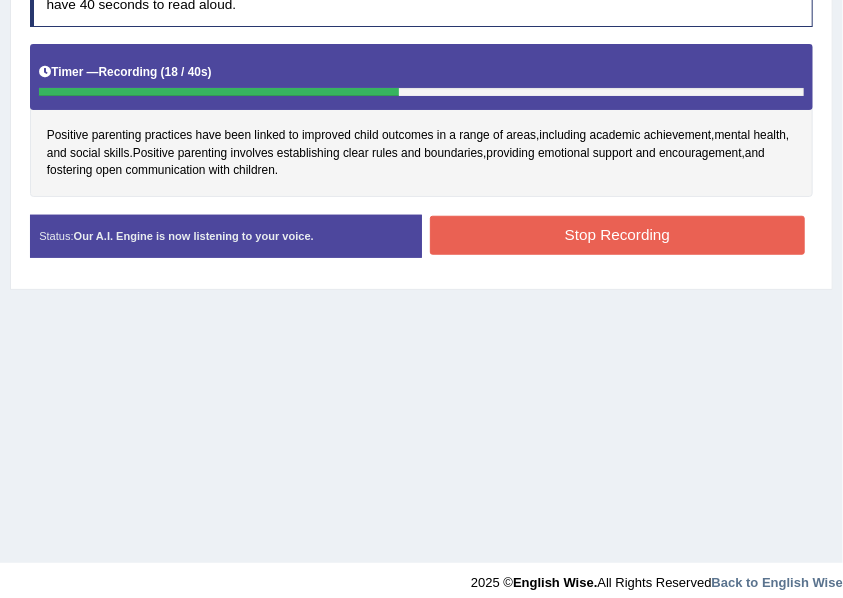 click on "Stop Recording" at bounding box center (617, 235) 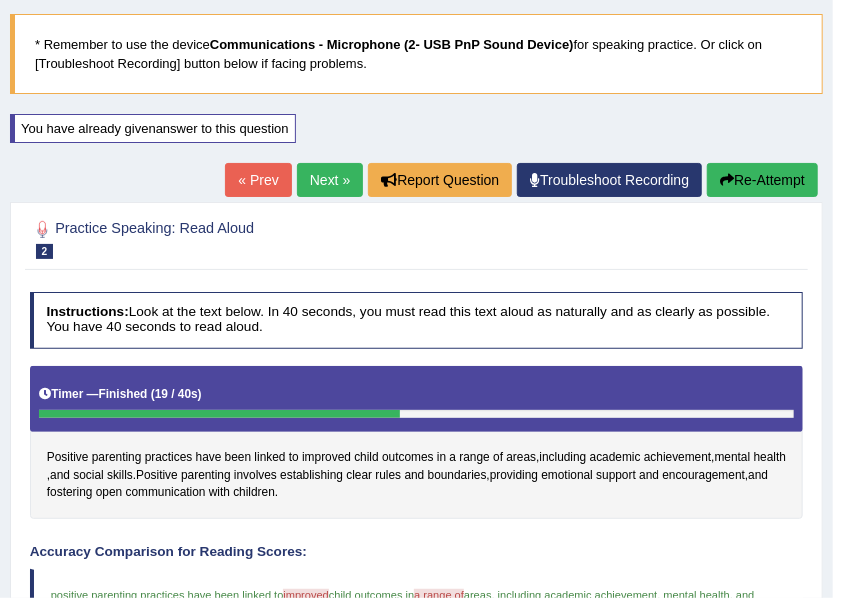 scroll, scrollTop: 0, scrollLeft: 0, axis: both 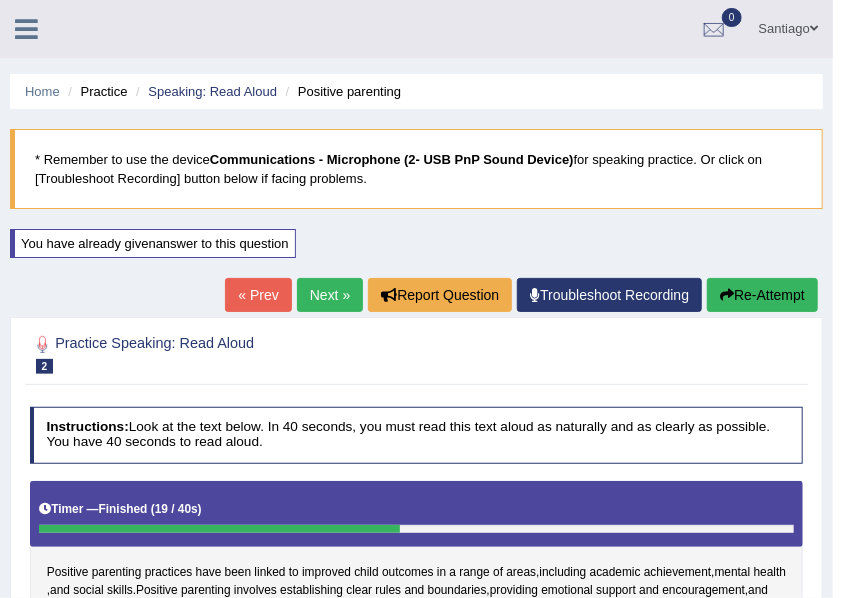 click on "« Prev Next »  Report Question  Troubleshoot Recording  Re-Attempt" at bounding box center (524, 297) 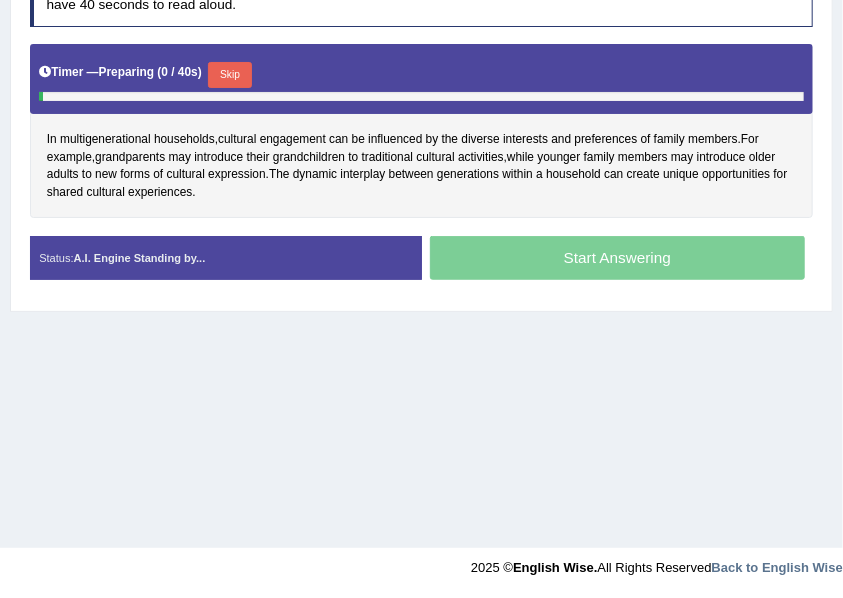 scroll, scrollTop: 452, scrollLeft: 0, axis: vertical 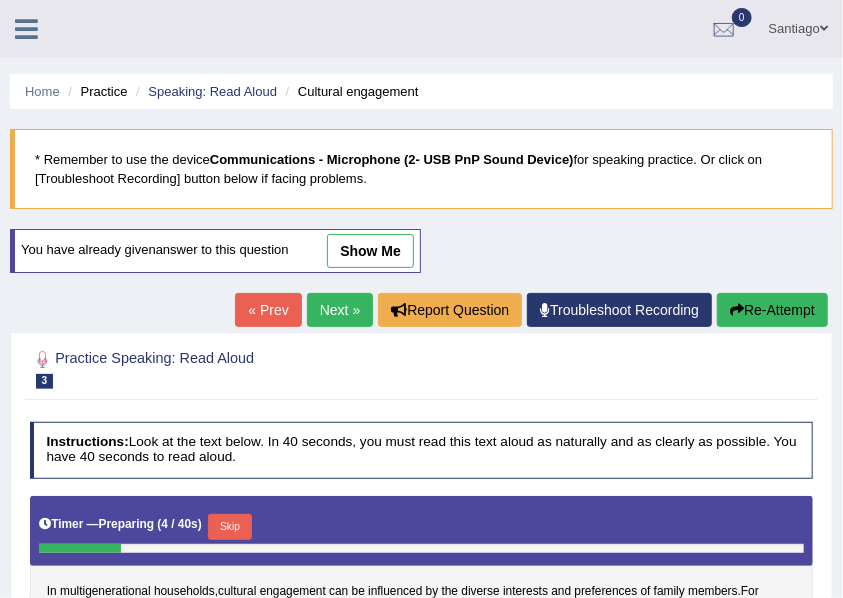 click on "Next »" at bounding box center (340, 310) 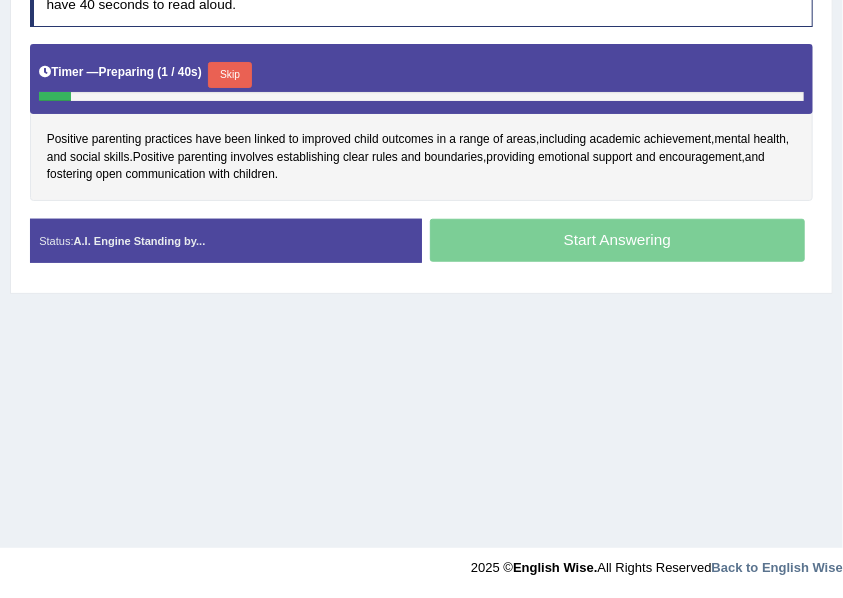 scroll, scrollTop: 452, scrollLeft: 0, axis: vertical 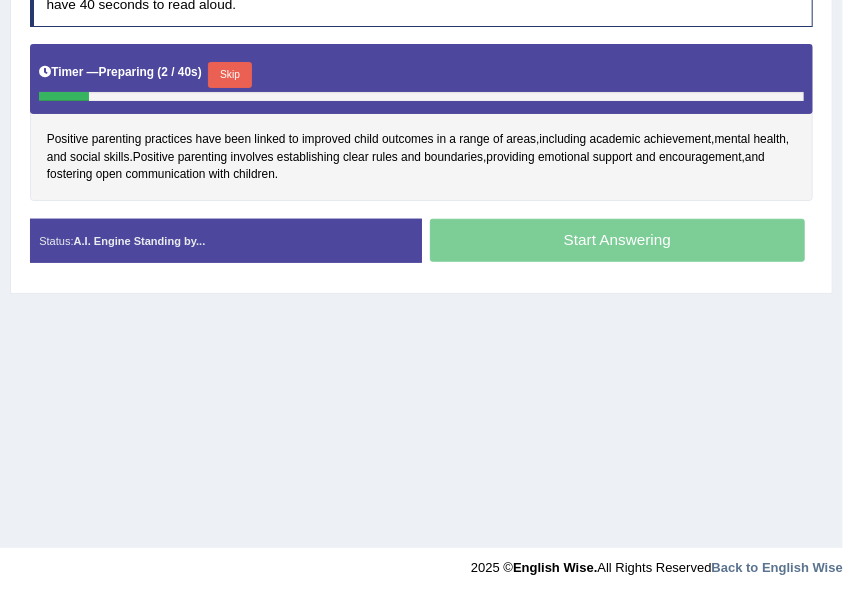 click on "Skip" at bounding box center [229, 75] 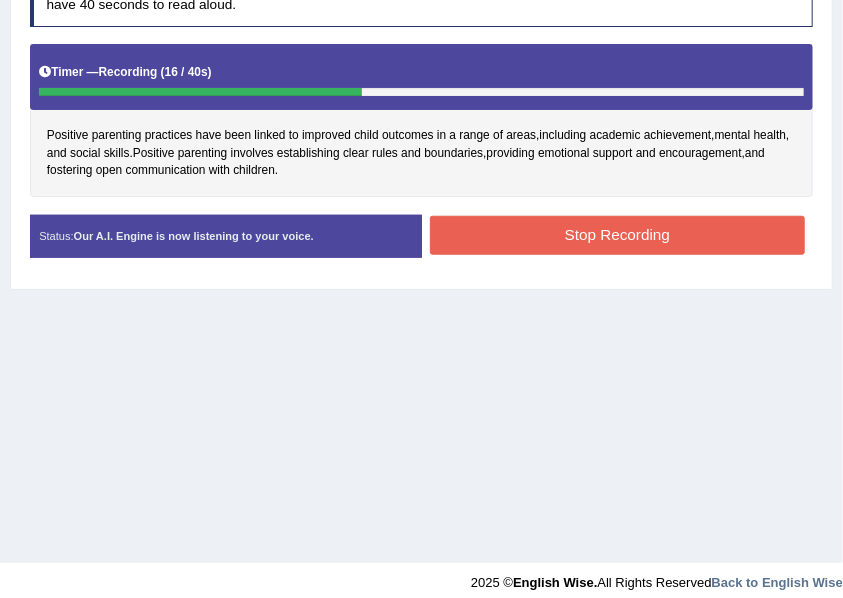 click on "Stop Recording" at bounding box center [617, 235] 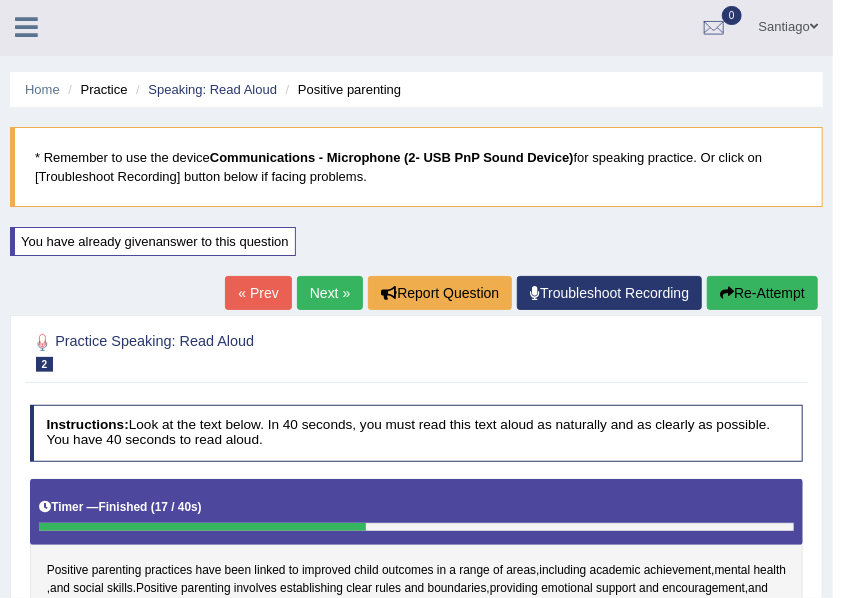 scroll, scrollTop: 0, scrollLeft: 0, axis: both 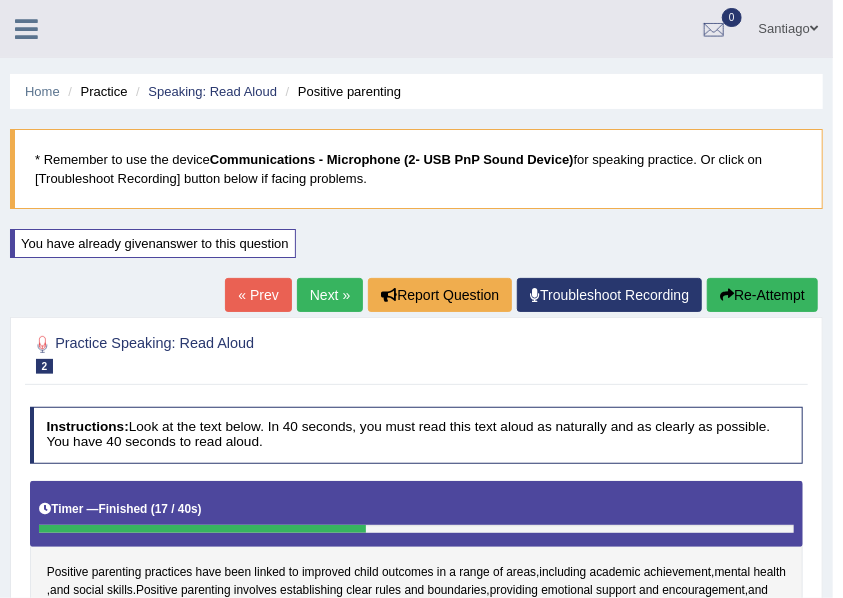 click on "Re-Attempt" at bounding box center [762, 295] 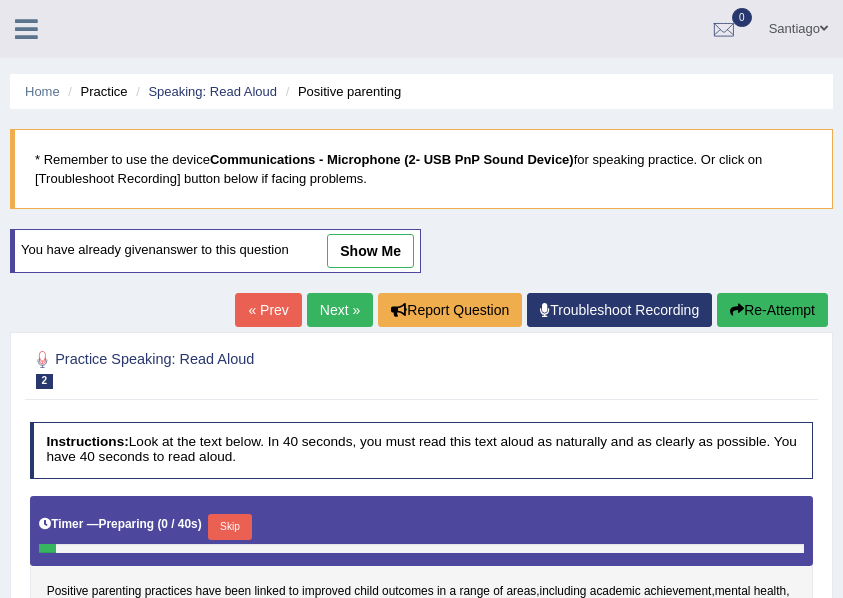 scroll, scrollTop: 452, scrollLeft: 0, axis: vertical 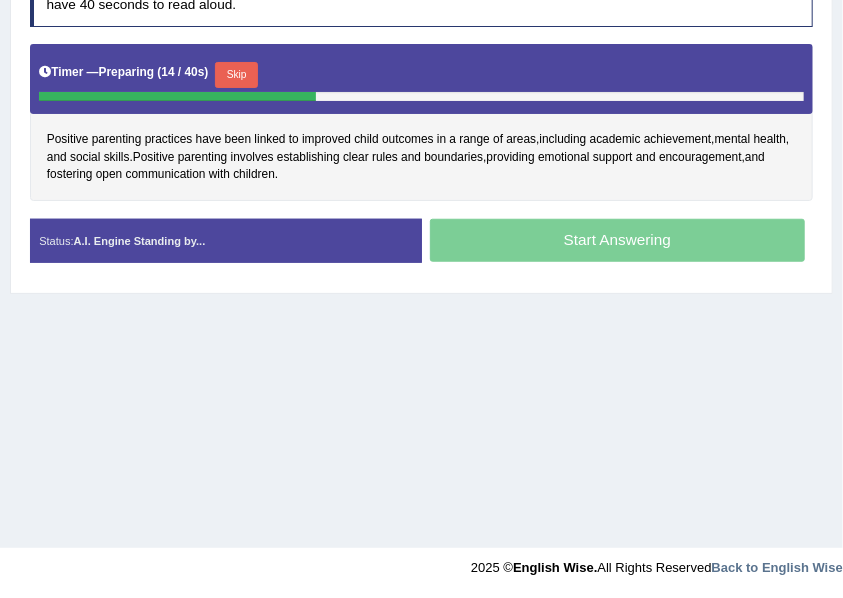 click on "Skip" at bounding box center [236, 75] 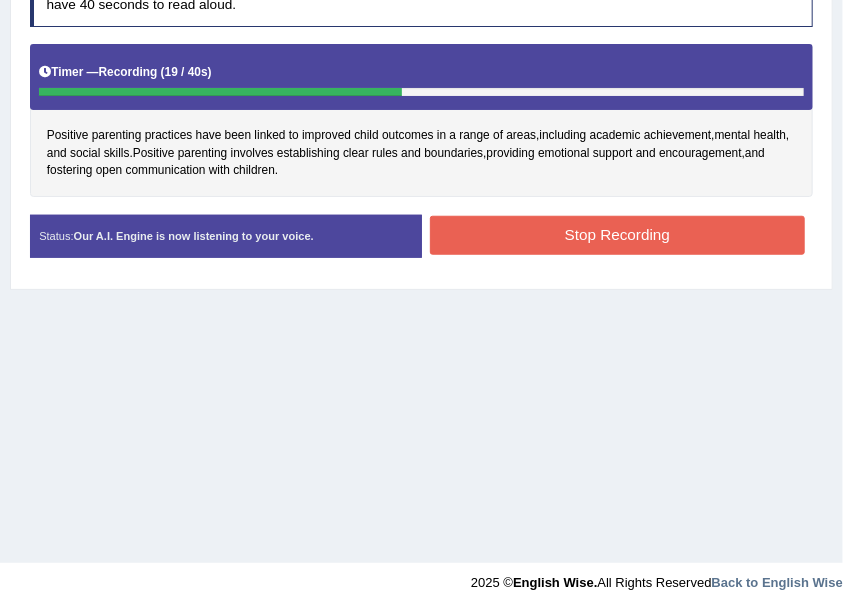 click on "Stop Recording" at bounding box center [617, 235] 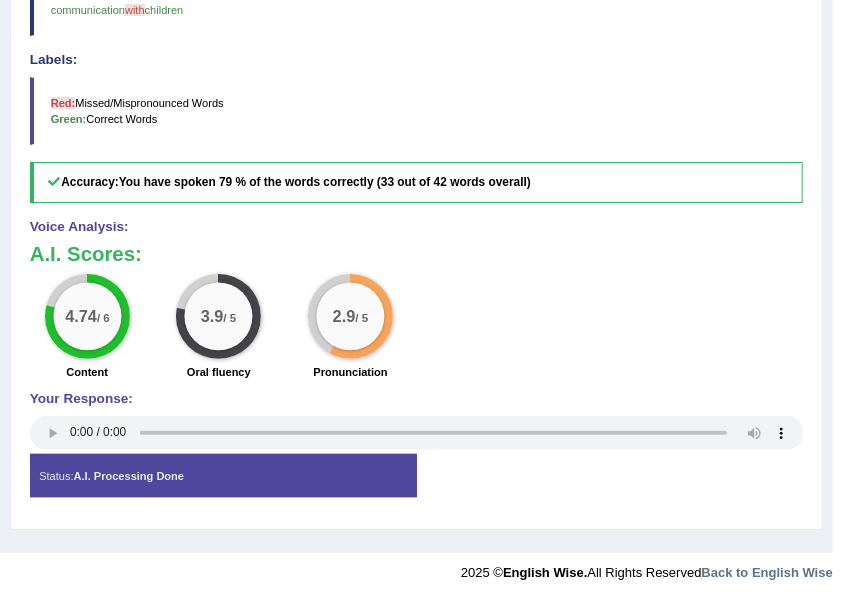 scroll, scrollTop: 0, scrollLeft: 0, axis: both 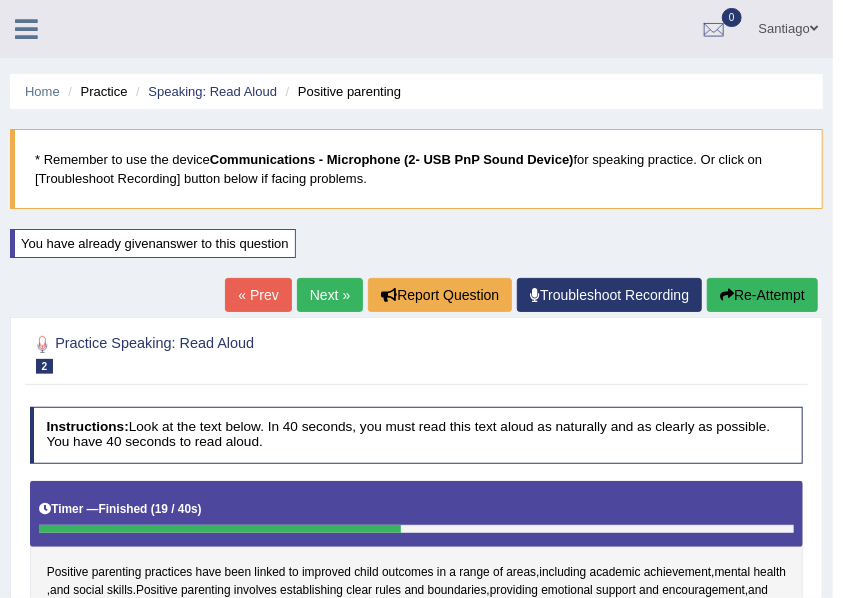 click on "Next »" at bounding box center [330, 295] 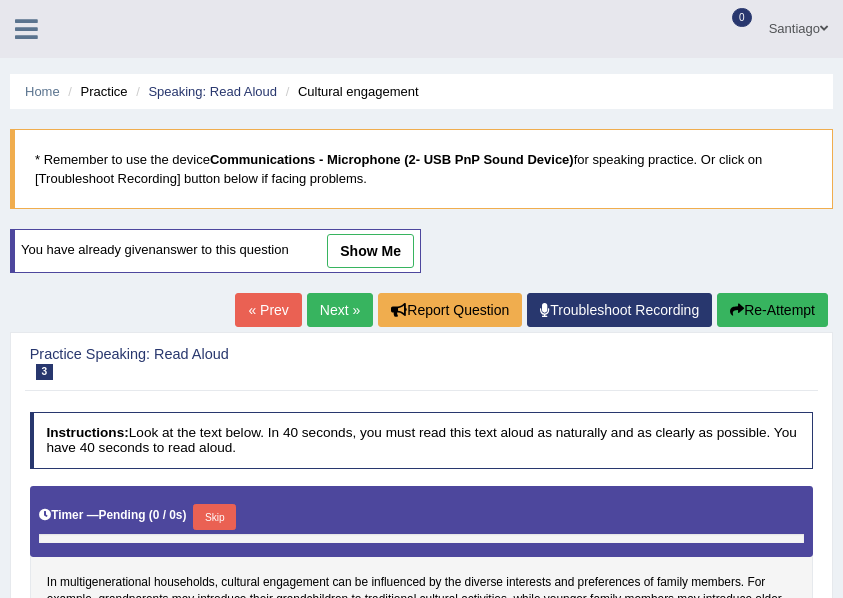 scroll, scrollTop: 0, scrollLeft: 0, axis: both 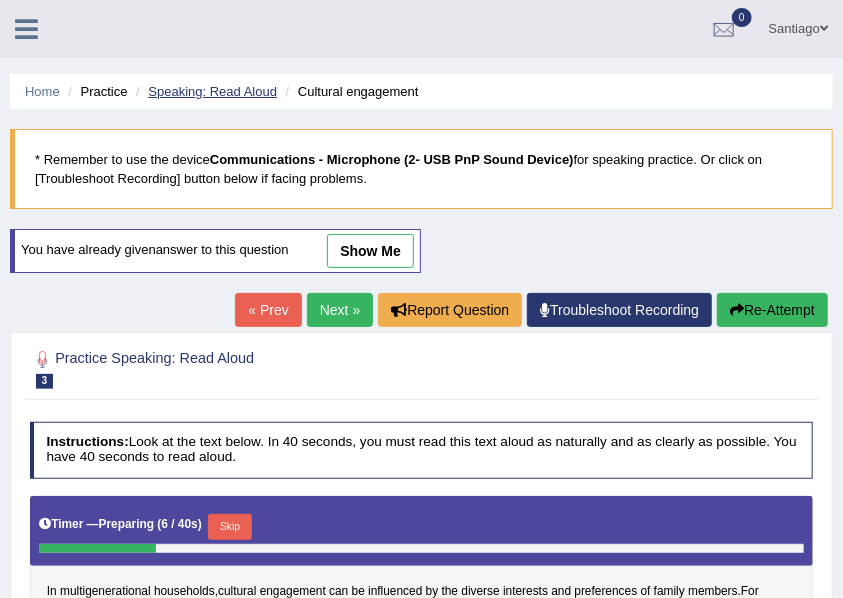click on "Speaking: Read Aloud" at bounding box center [212, 91] 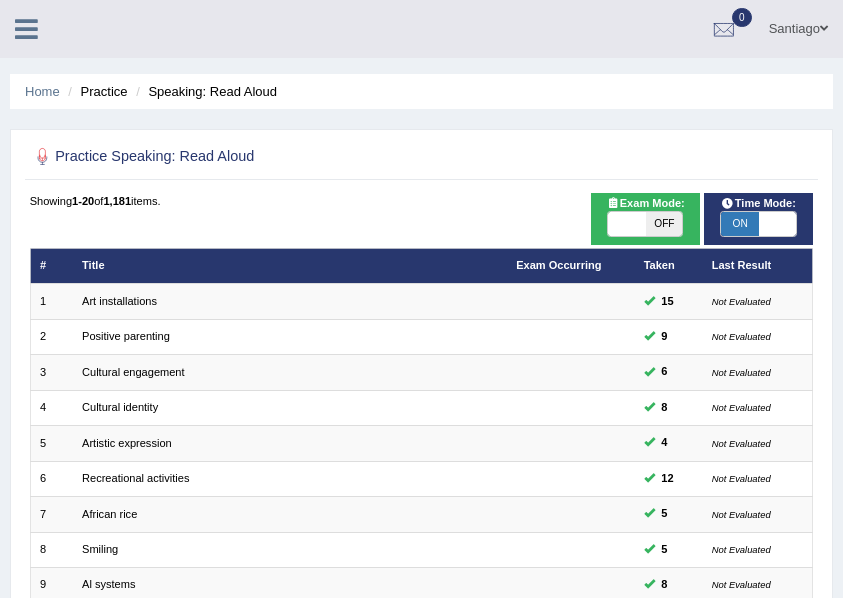scroll, scrollTop: 0, scrollLeft: 0, axis: both 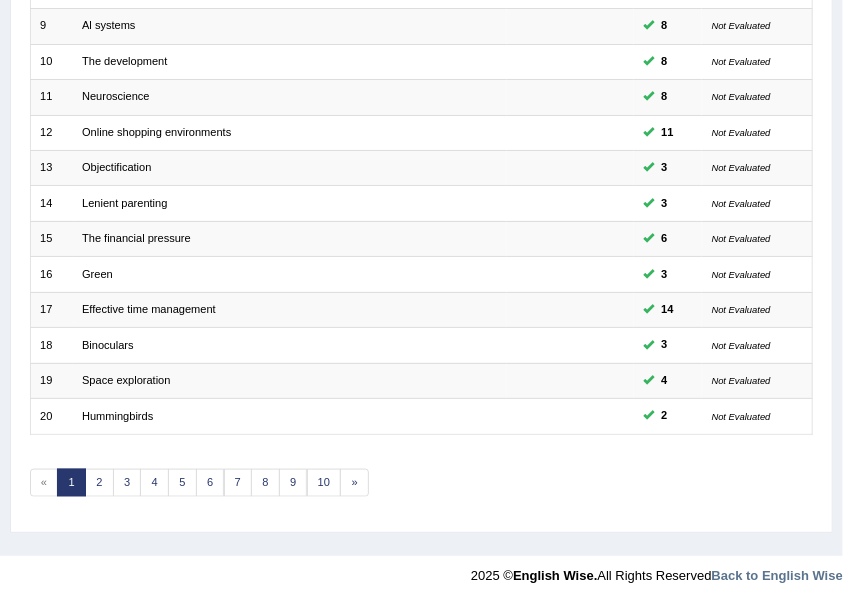click on "Showing  1-20  of  1,181  items.
# Title Exam Occurring Taken Last Result
1 Art installations 15 Not Evaluated
2 Positive parenting 9 Not Evaluated
3 Cultural engagement 6 Not Evaluated
4 Cultural identity 8 Not Evaluated
5 Artistic expression 4 Not Evaluated
6 Recreational activities 12 Not Evaluated
7 African rice 5 Not Evaluated
8 Smiling 5 Not Evaluated
9 Al systems 8 Not Evaluated
10 The development 8 Not Evaluated
11 Neuroscience 8 Not Evaluated
12 Online shopping environments 11 Not Evaluated
13 Objectification 3 Not Evaluated
14 Lenient parenting 3 Not Evaluated
15 The financial pressure 6 Not Evaluated
16 Green 3 Not Evaluated
17 Effective time management 14 Not Evaluated
18 Binoculars 3 Not Evaluated
19 Space exploration 4 Not Evaluated
20 Hummingbirds 2 Not Evaluated
«
1
2
3
4
5
6
7
8
9
10
»" at bounding box center (422, 76) 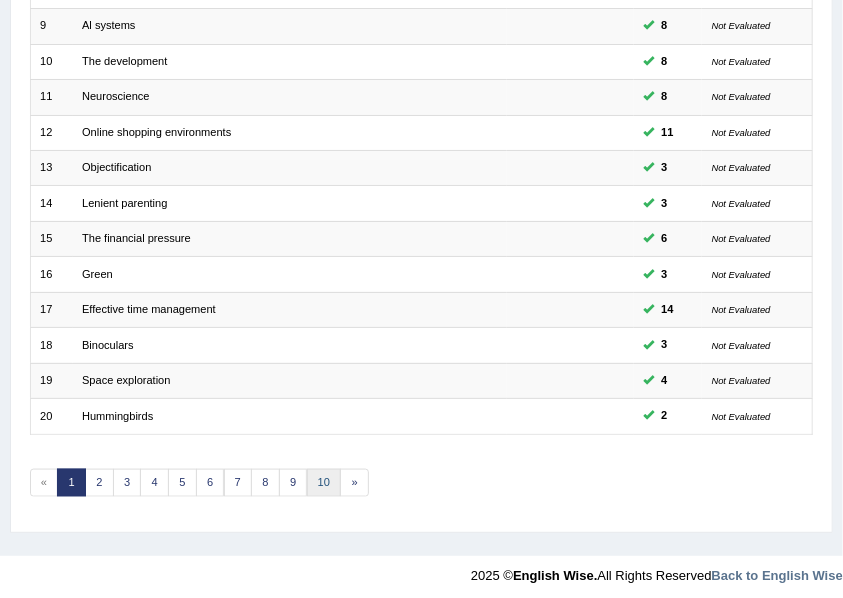 click on "10" at bounding box center [324, 483] 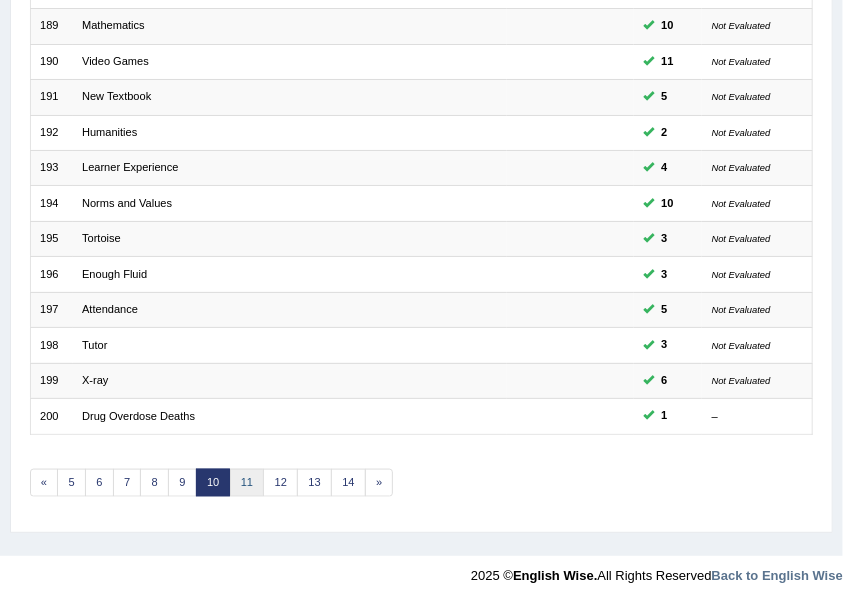 scroll, scrollTop: 559, scrollLeft: 0, axis: vertical 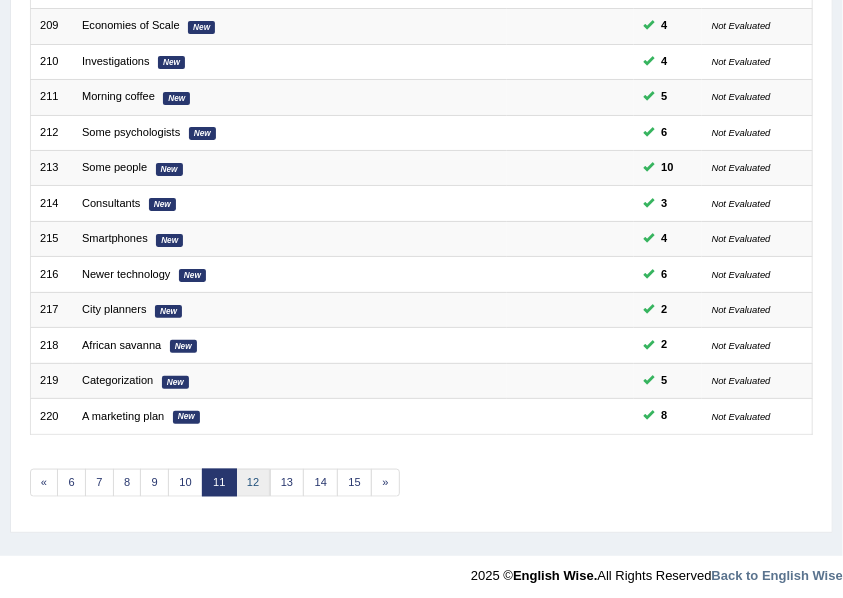 click on "12" at bounding box center [253, 483] 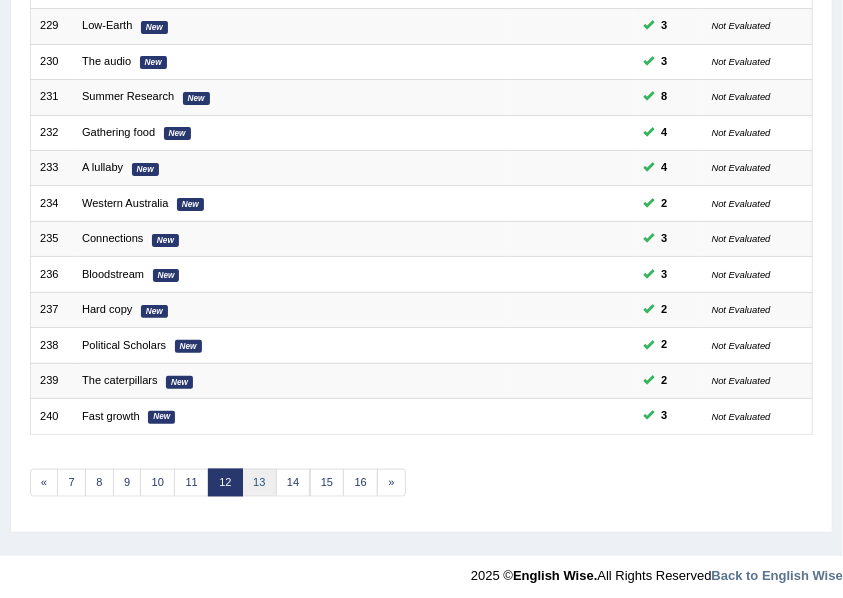 scroll, scrollTop: 559, scrollLeft: 0, axis: vertical 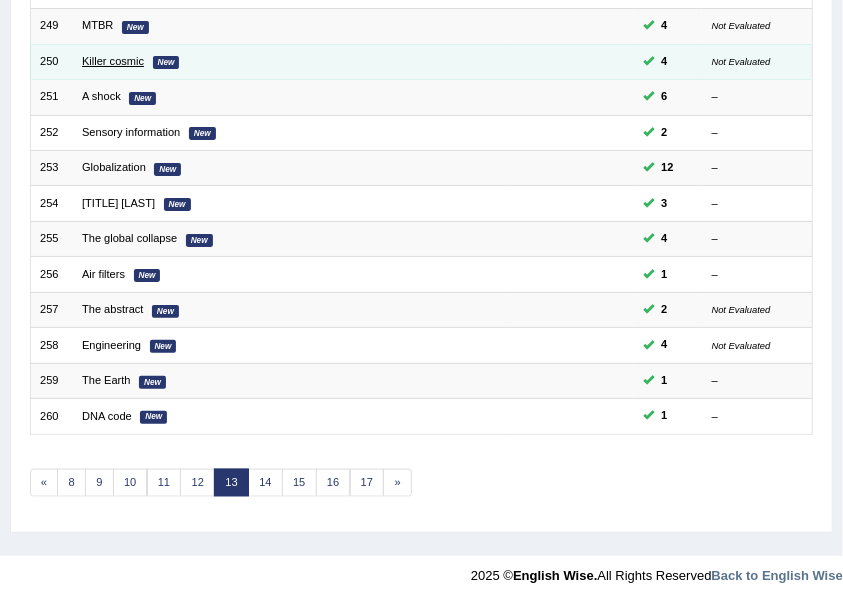 click on "Killer cosmic" at bounding box center [113, 61] 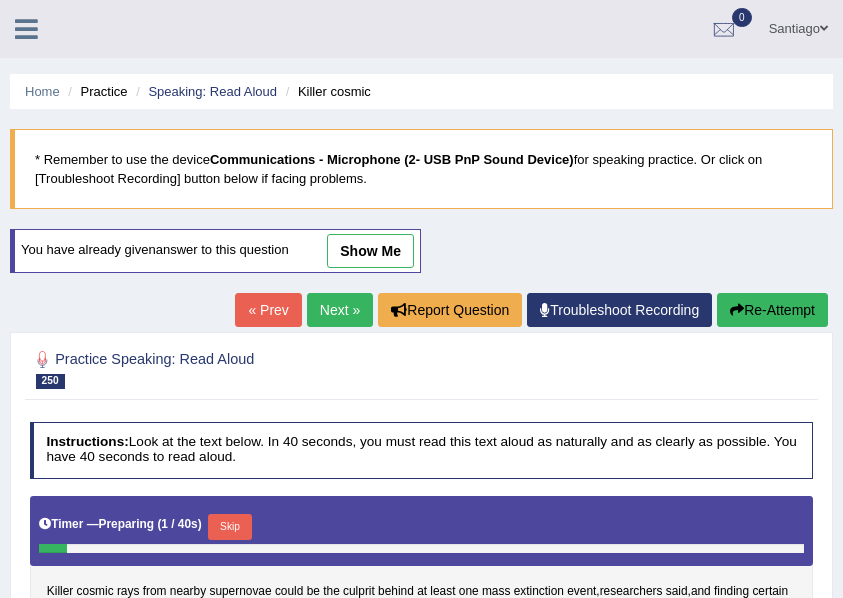 scroll, scrollTop: 0, scrollLeft: 0, axis: both 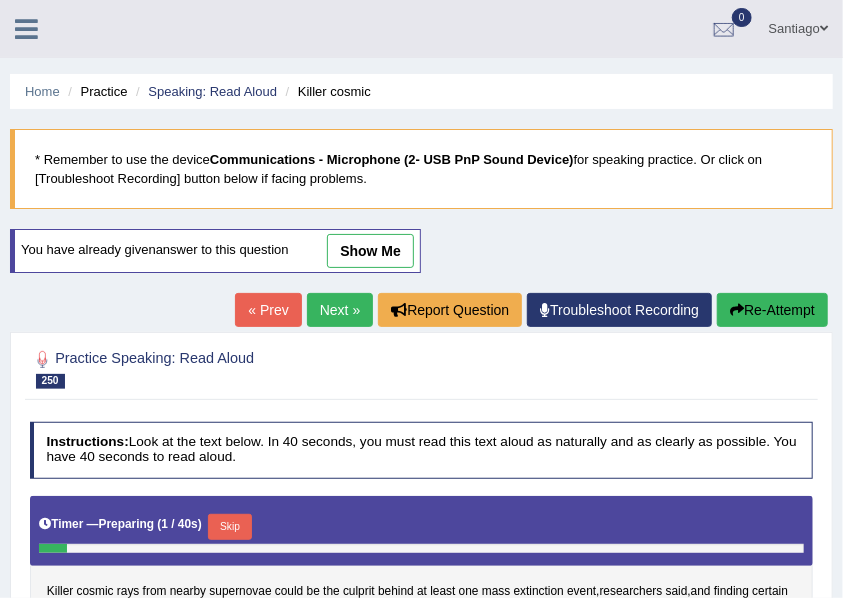 click on "show me" at bounding box center (370, 251) 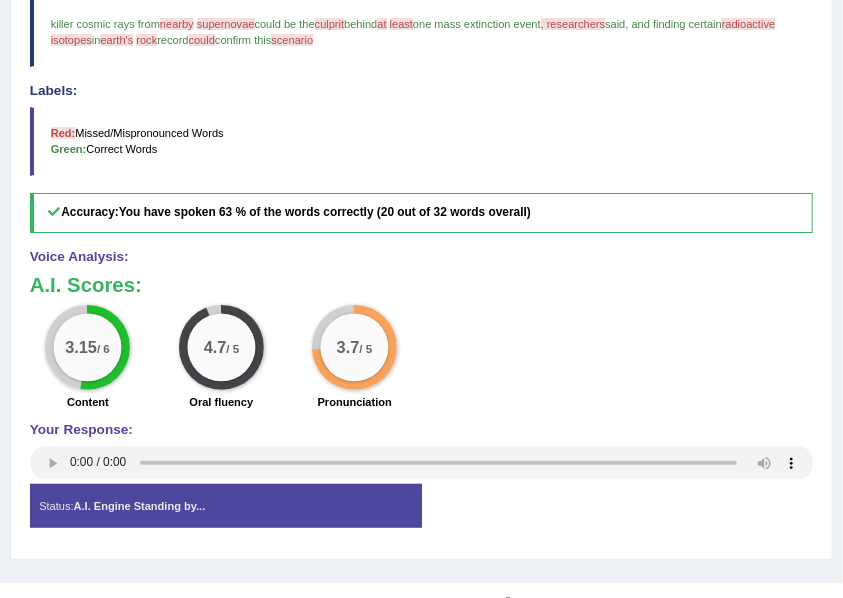 scroll, scrollTop: 698, scrollLeft: 0, axis: vertical 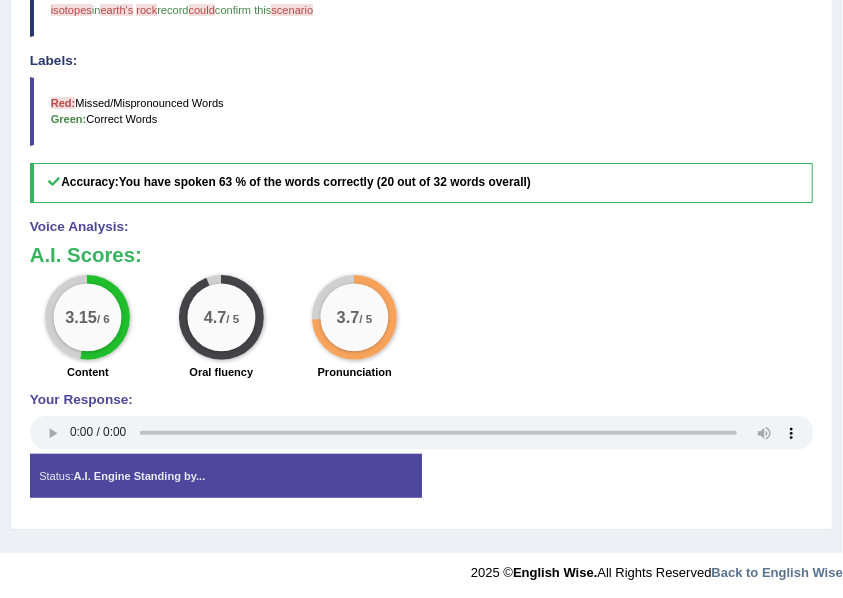 click on "Your Response:" at bounding box center (422, 424) 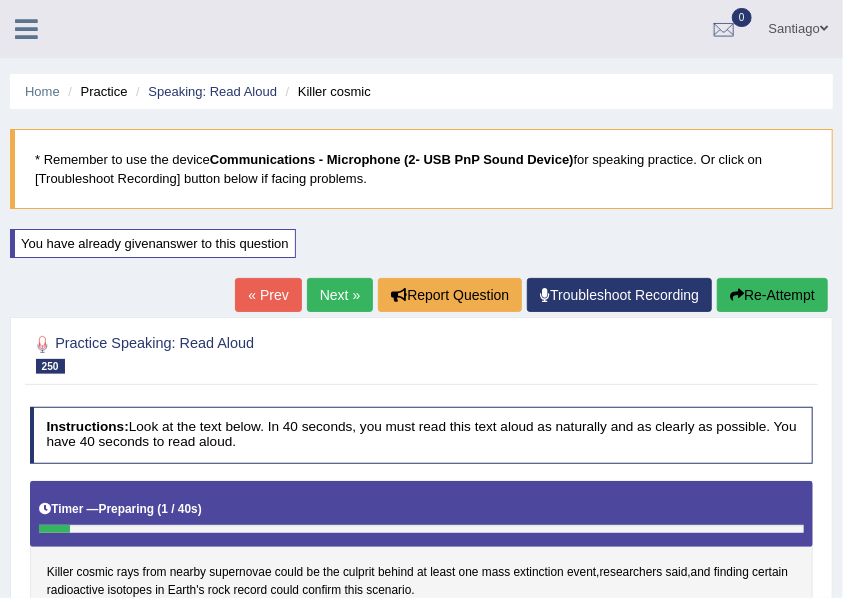 scroll, scrollTop: 698, scrollLeft: 0, axis: vertical 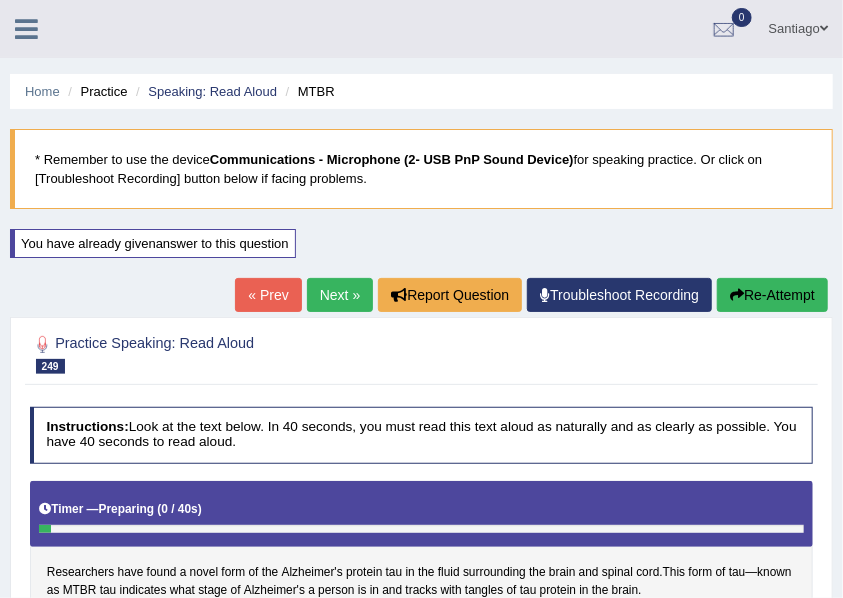 click on "« Prev" at bounding box center [268, 295] 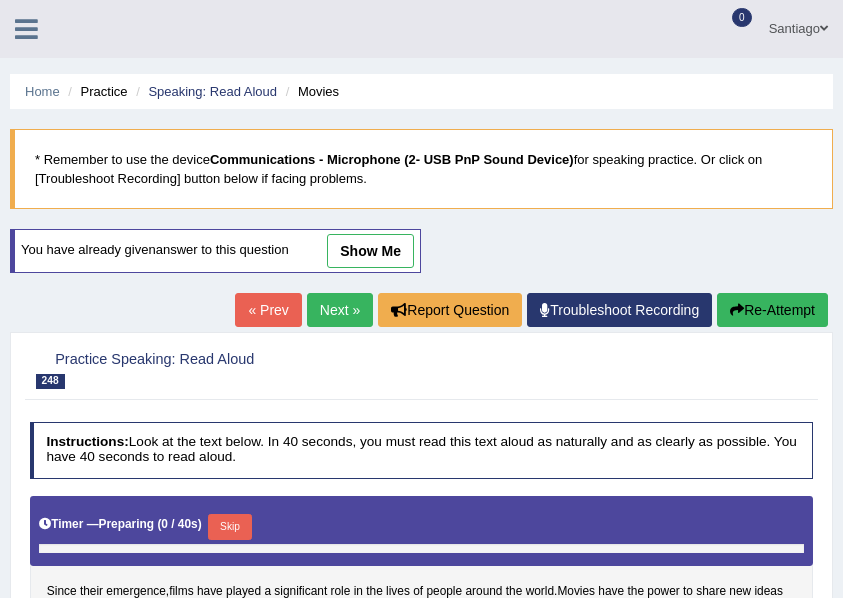 scroll, scrollTop: 0, scrollLeft: 0, axis: both 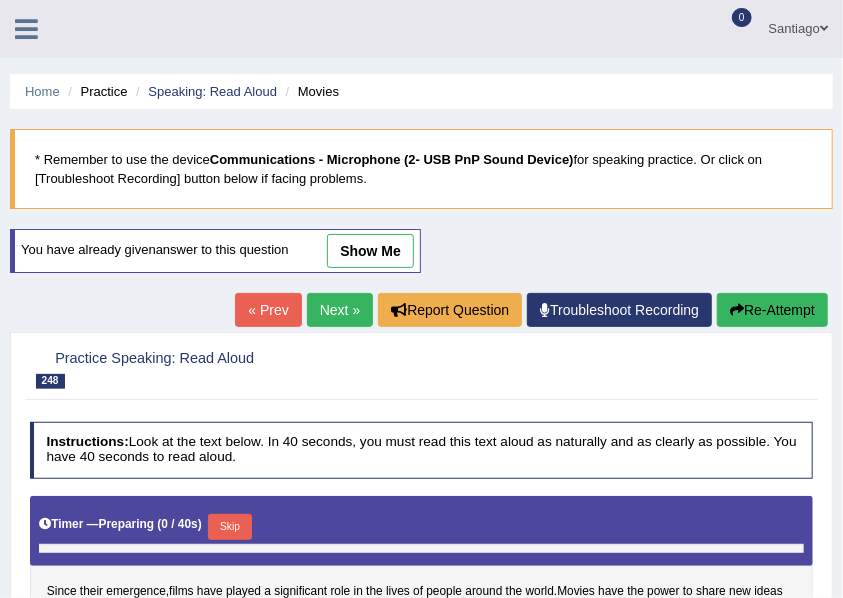 click on "show me" at bounding box center [370, 251] 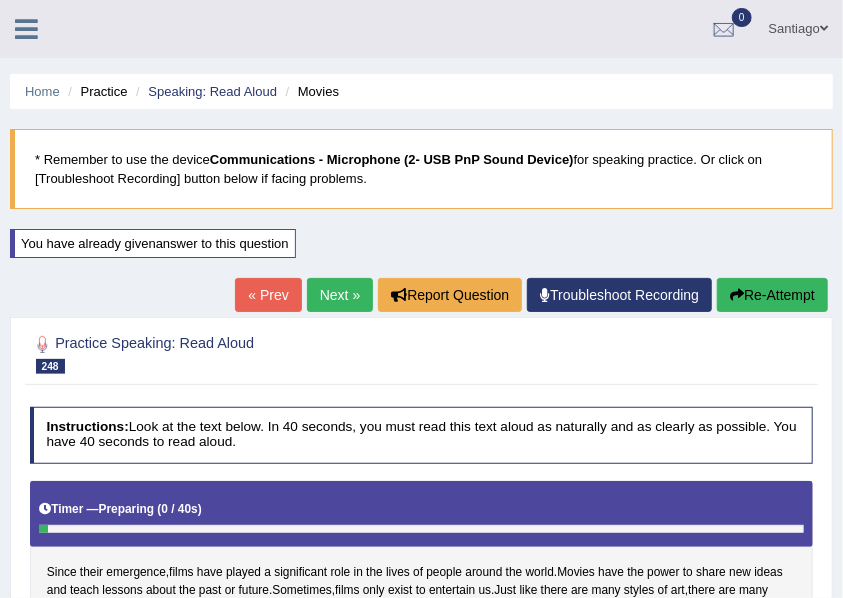 scroll, scrollTop: 0, scrollLeft: 0, axis: both 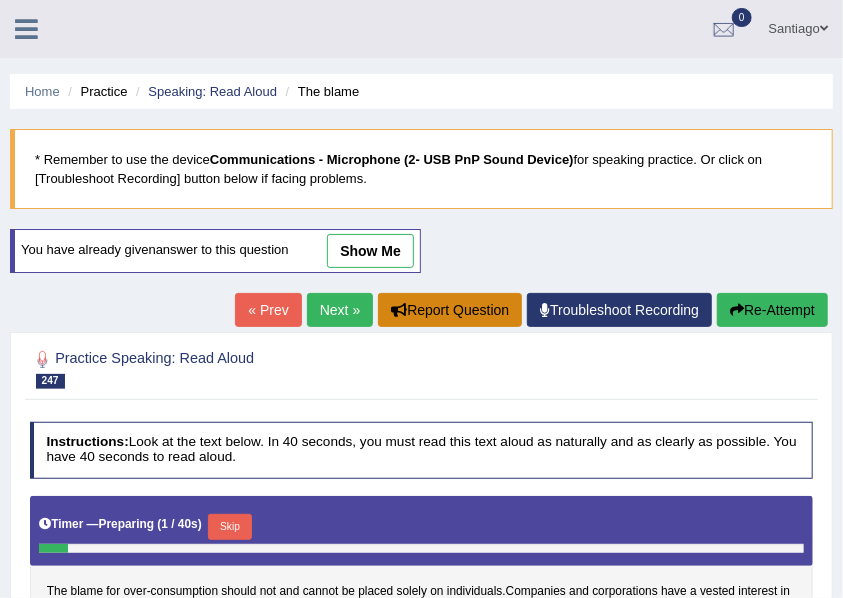click on "show me" at bounding box center [370, 251] 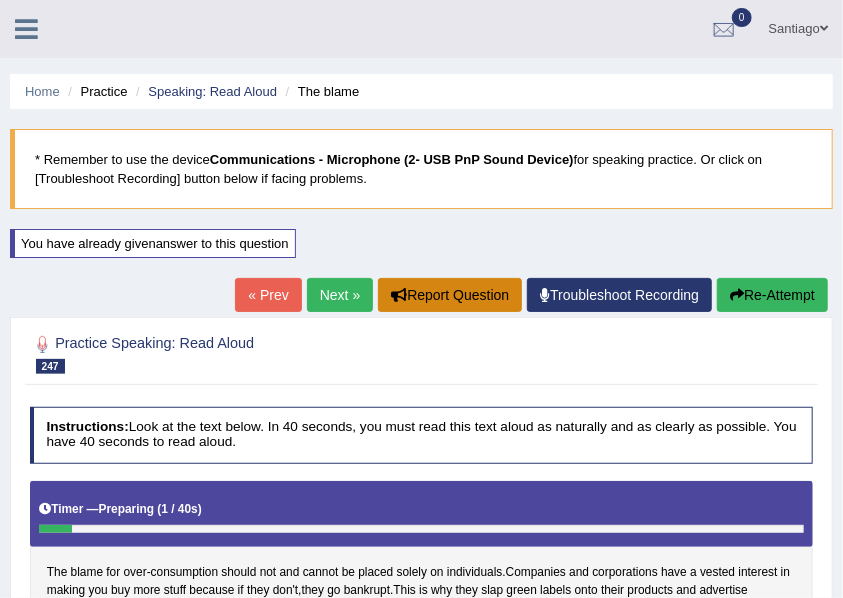 scroll, scrollTop: 0, scrollLeft: 0, axis: both 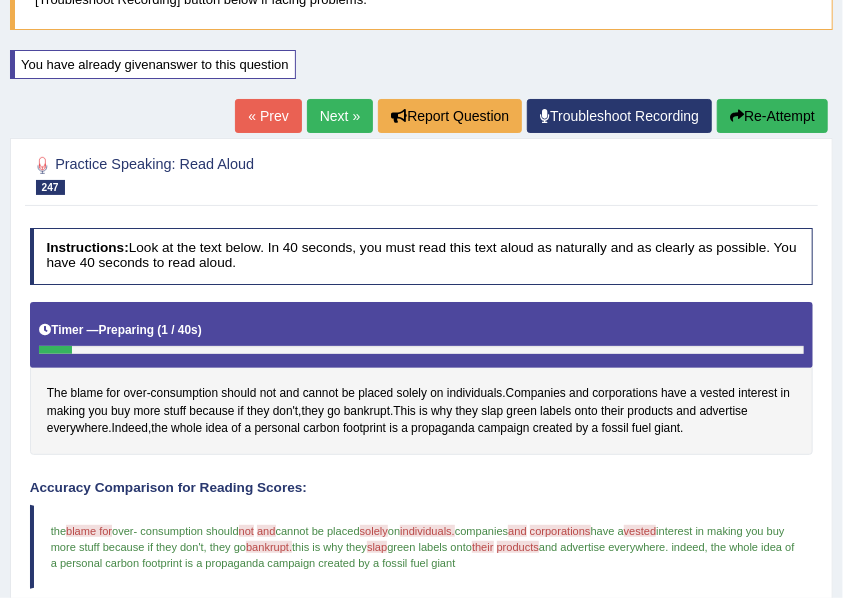 click on "Re-Attempt" at bounding box center [772, 116] 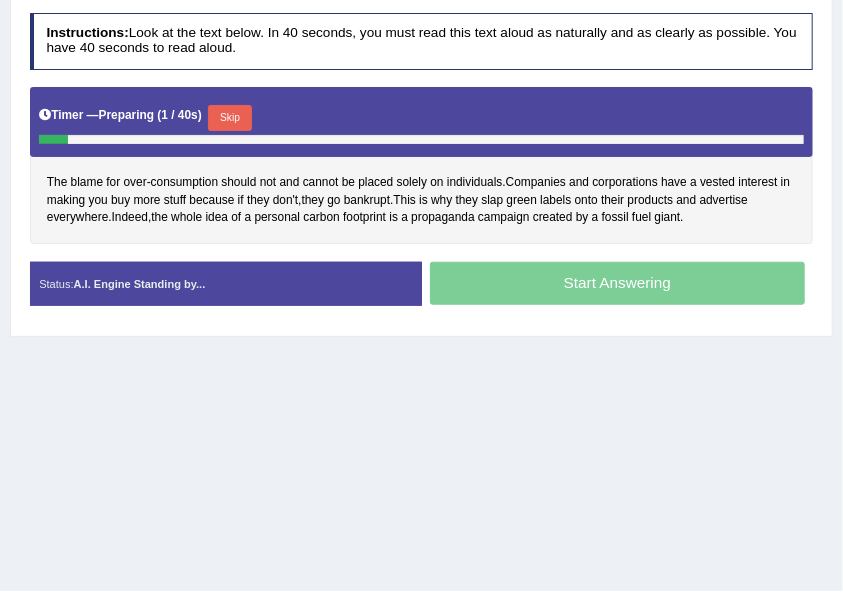 scroll, scrollTop: 349, scrollLeft: 0, axis: vertical 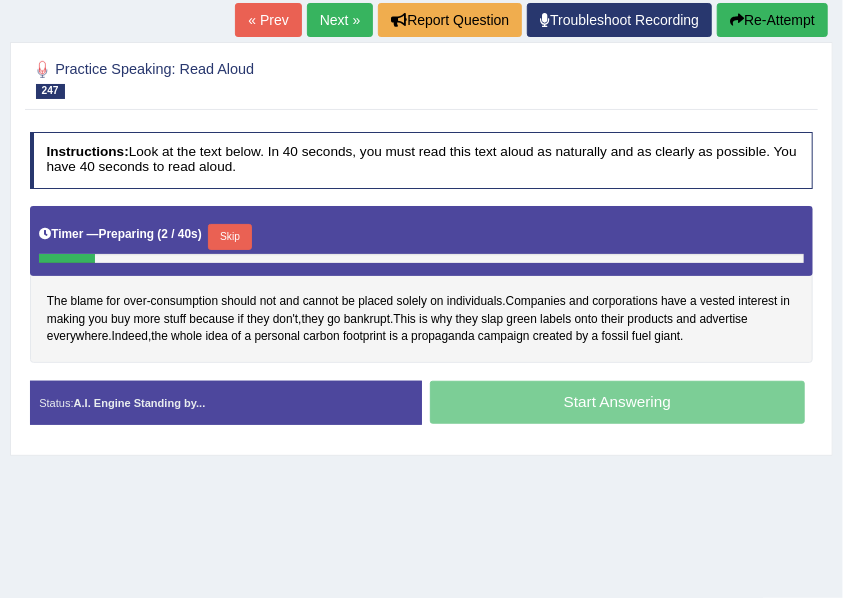 click on "Skip" at bounding box center [229, 237] 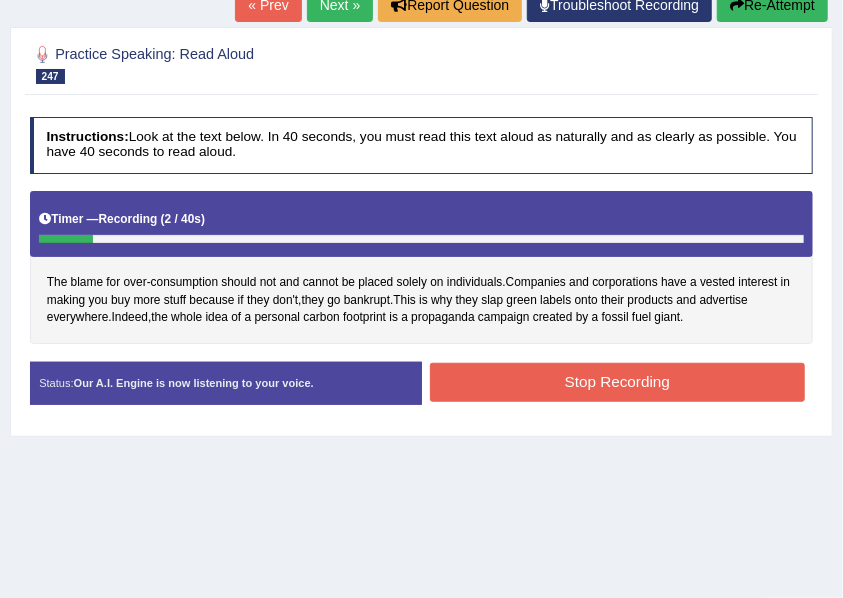 click on "Re-Attempt" at bounding box center [772, 5] 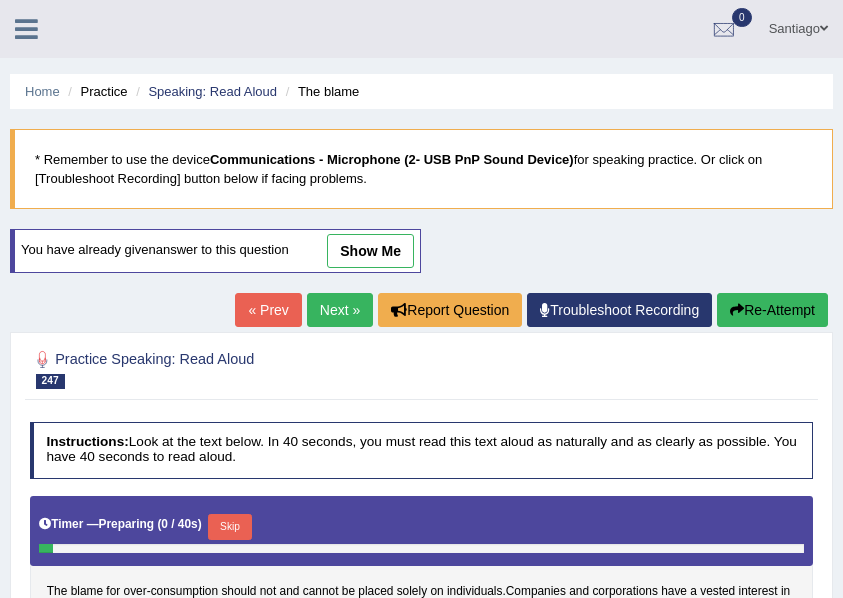 scroll, scrollTop: 295, scrollLeft: 0, axis: vertical 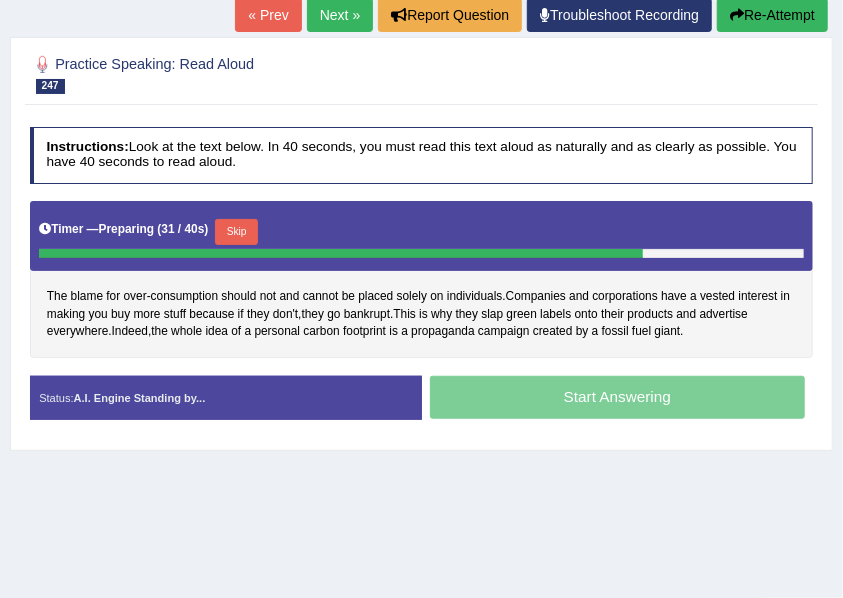 click on "The   blame   for   over - consumption   should   not   and   cannot   be   placed   solely   on   individuals .  Companies   and   corporations   have   a   vested   interest   in   making   you   buy   more   stuff   because   if   they   don't ,  they   go   bankrupt .  This   is   why   they   slap   green   labels   onto   their   products   and   advertise   everywhere .  Indeed ,  the   whole   idea   of   a   personal   carbon   footprint   is   a   propaganda   campaign   created   by   a   fossil   fuel   giant ." at bounding box center [422, 279] 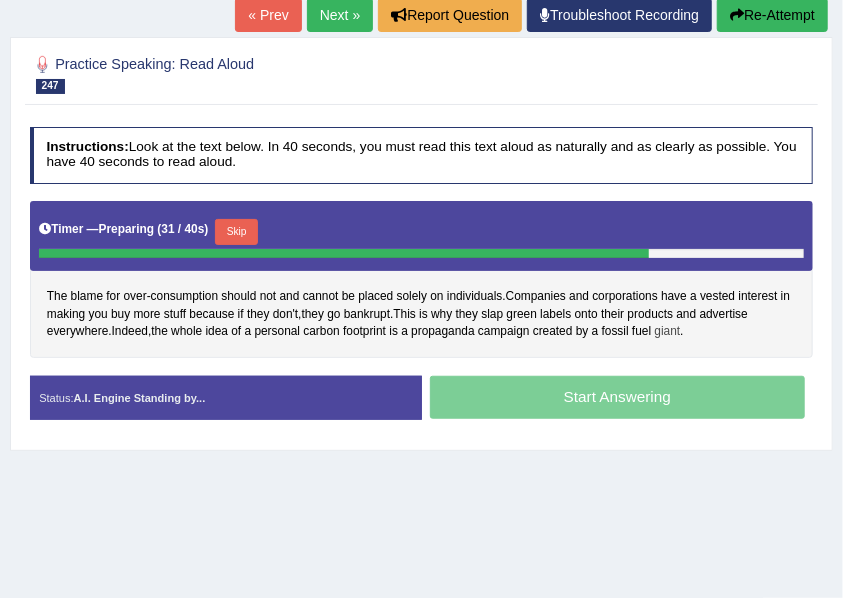 click on "giant" at bounding box center (668, 332) 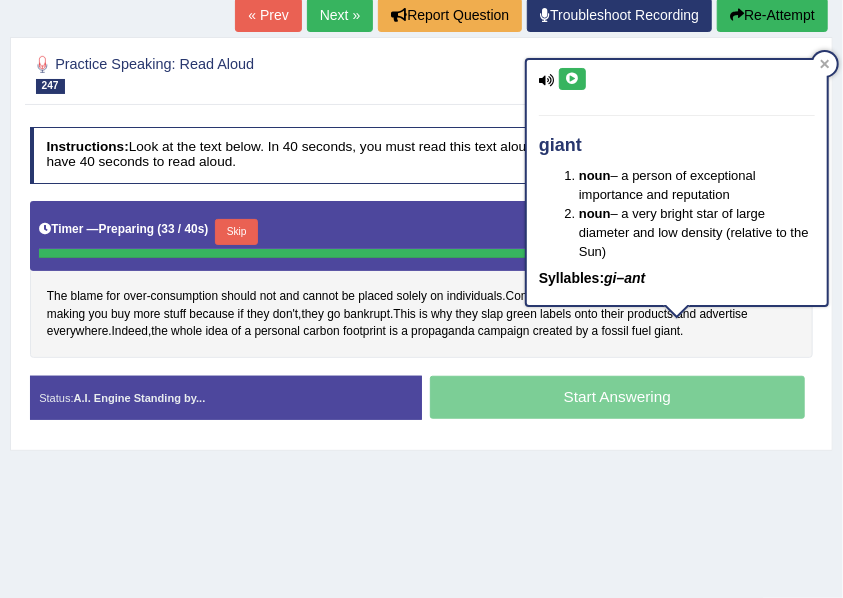 click at bounding box center (572, 79) 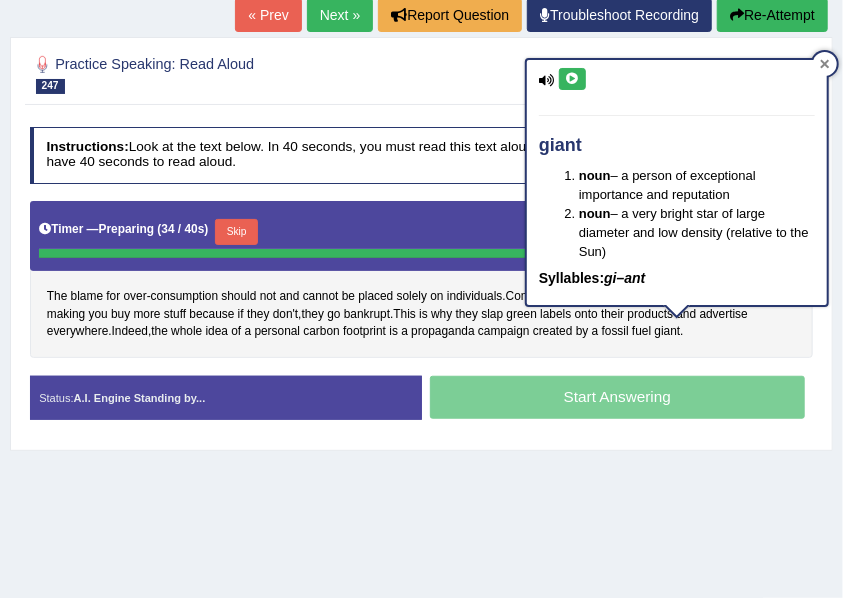 click 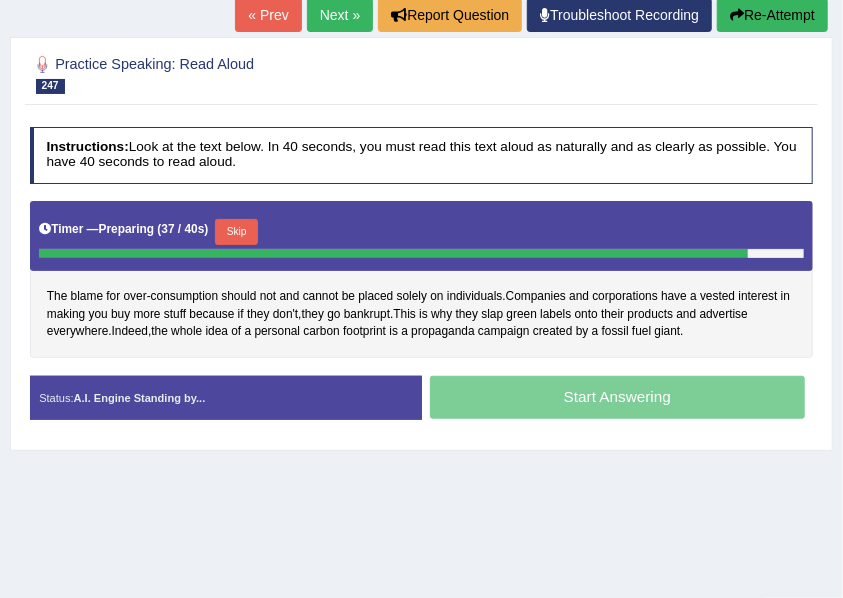 click on "Skip" at bounding box center [236, 232] 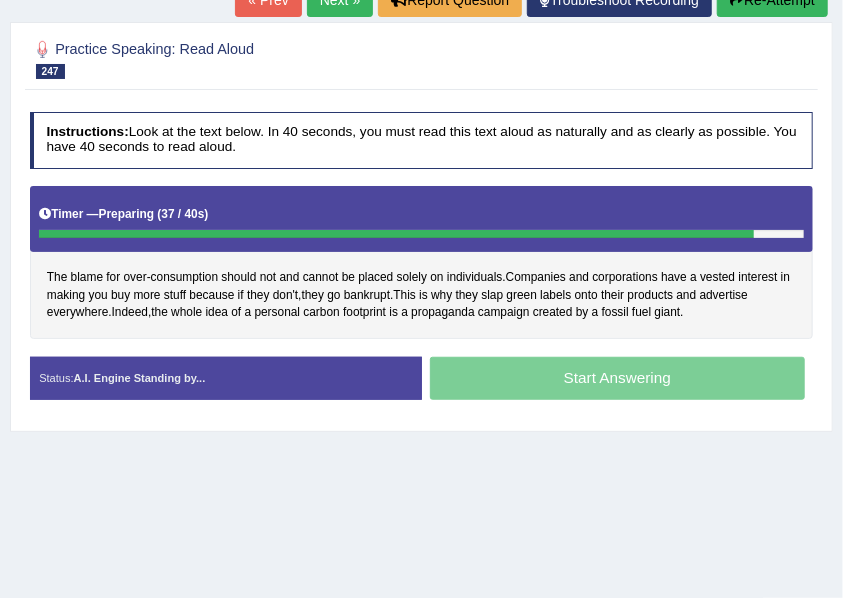 scroll, scrollTop: 281, scrollLeft: 0, axis: vertical 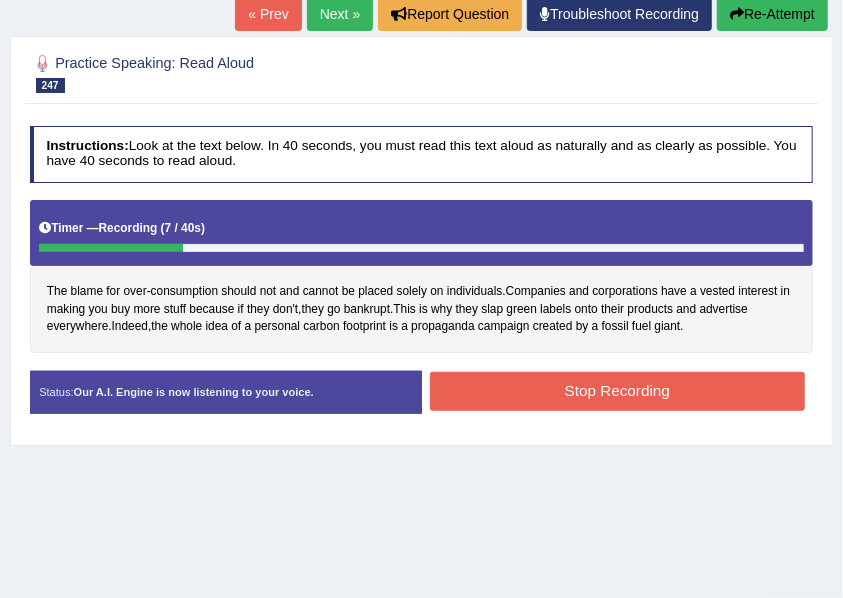 click on "Re-Attempt" at bounding box center (772, 14) 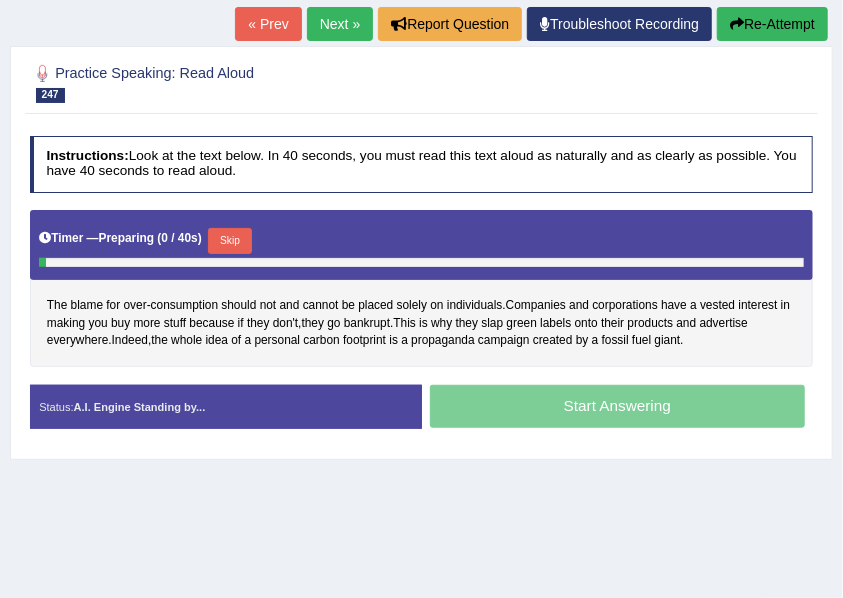 scroll, scrollTop: 286, scrollLeft: 0, axis: vertical 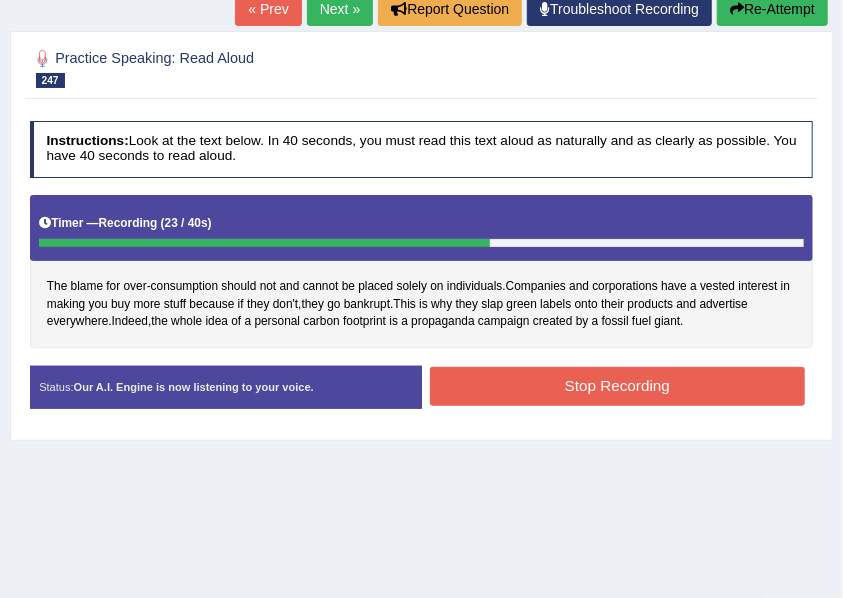 click on "Stop Recording" at bounding box center (617, 386) 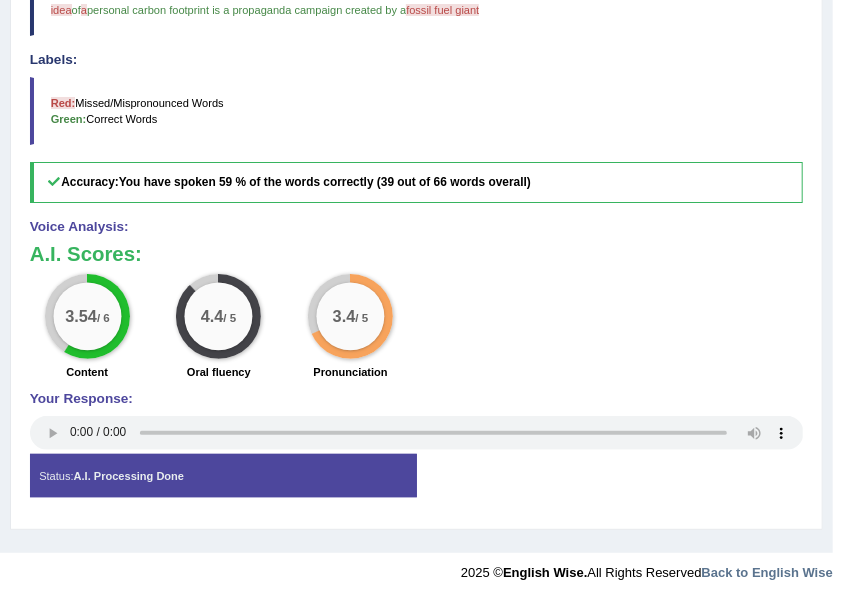 scroll, scrollTop: 0, scrollLeft: 0, axis: both 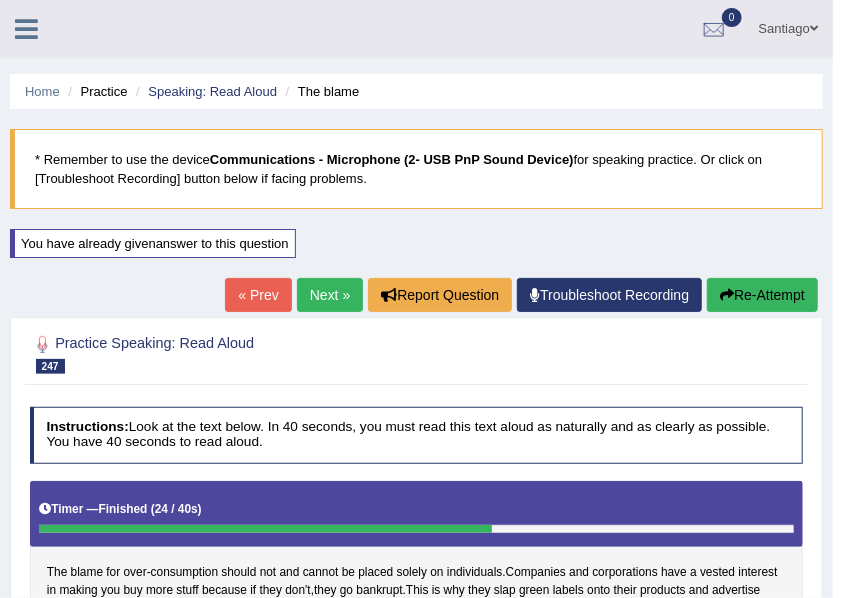 click on "Re-Attempt" at bounding box center [762, 295] 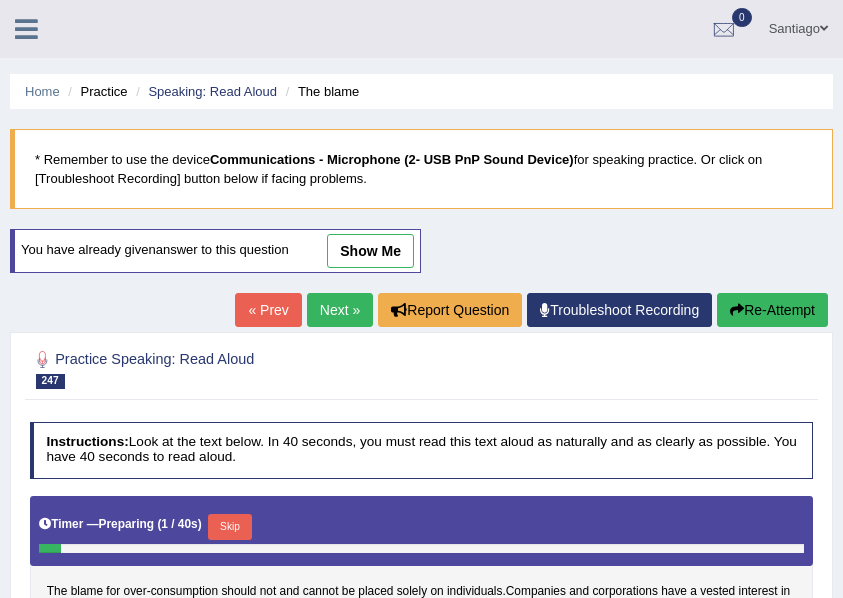 scroll, scrollTop: 452, scrollLeft: 0, axis: vertical 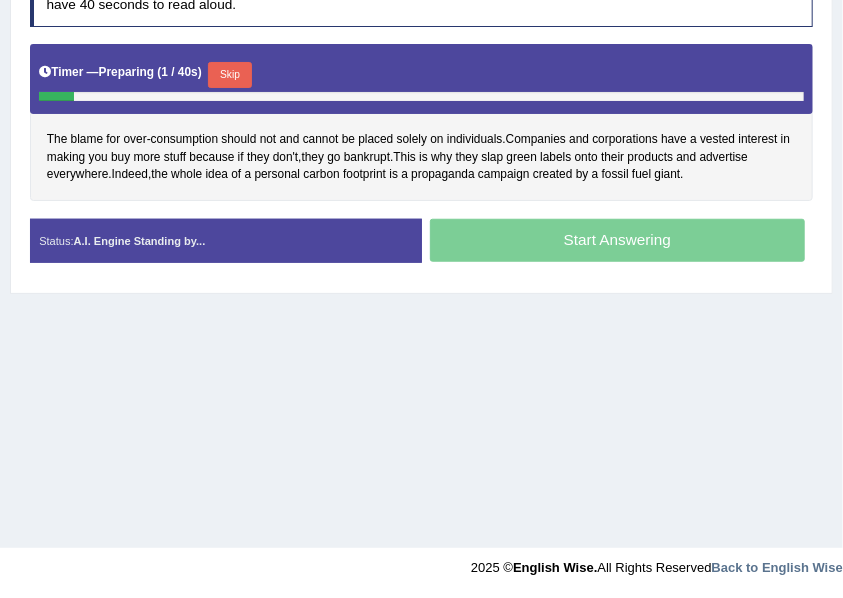 drag, startPoint x: 215, startPoint y: 47, endPoint x: 229, endPoint y: 60, distance: 19.104973 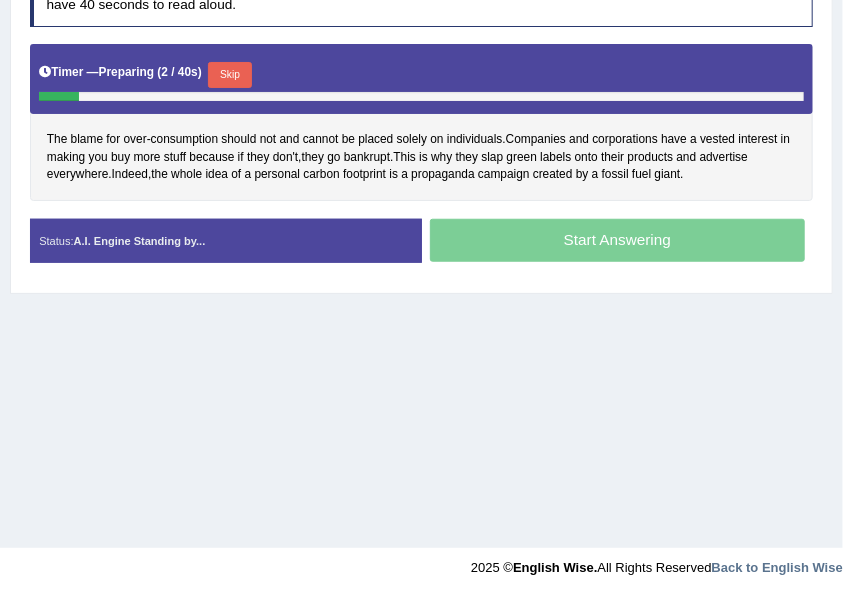 click on "Skip" at bounding box center [229, 75] 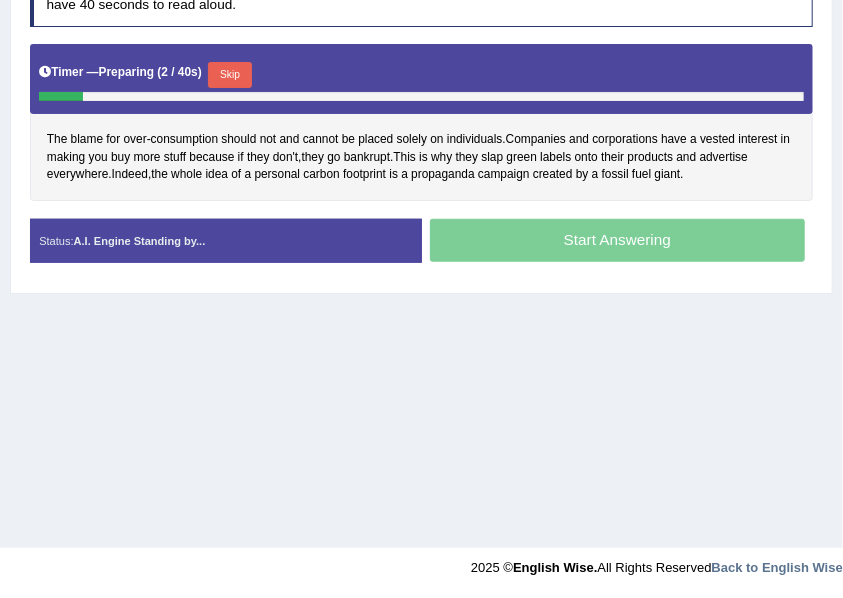 scroll, scrollTop: 437, scrollLeft: 0, axis: vertical 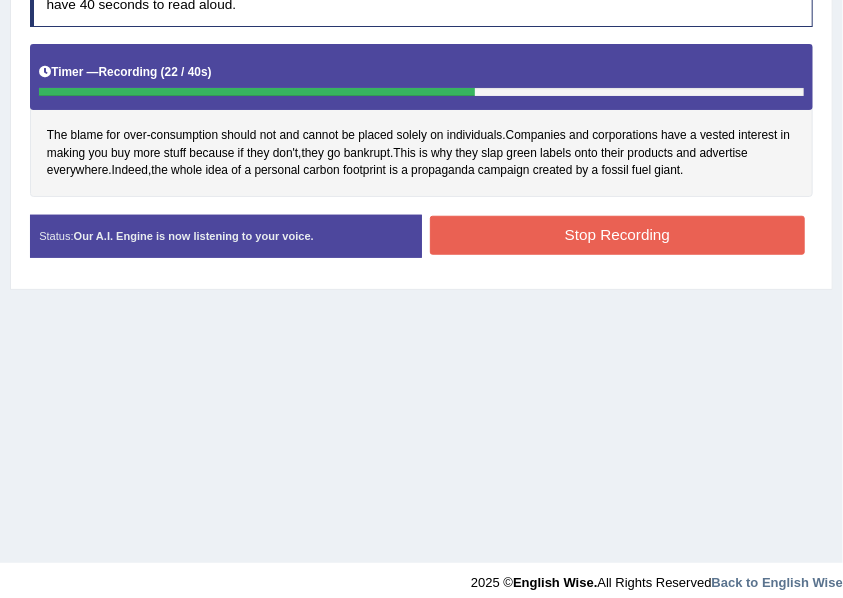 click on "Stop Recording" at bounding box center [617, 235] 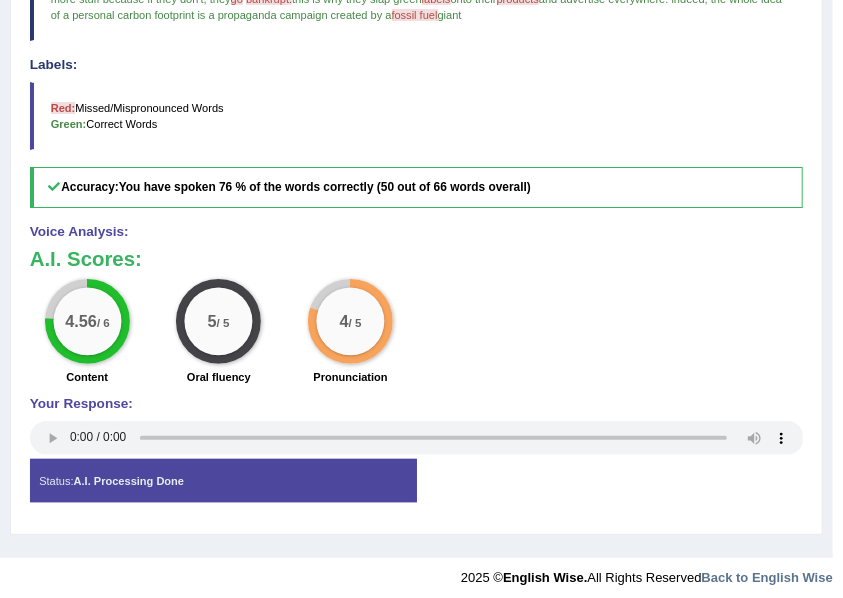 scroll, scrollTop: 732, scrollLeft: 0, axis: vertical 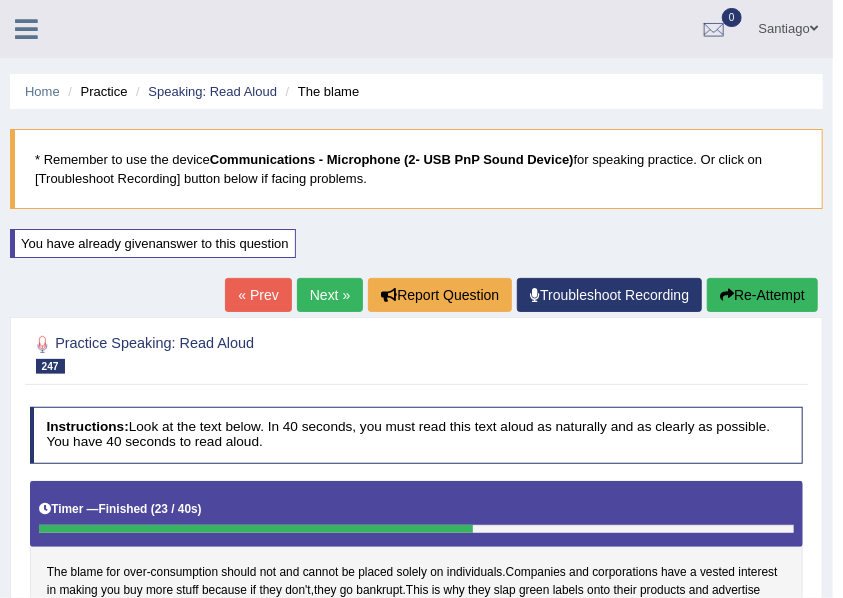 click on "Next »" at bounding box center (330, 295) 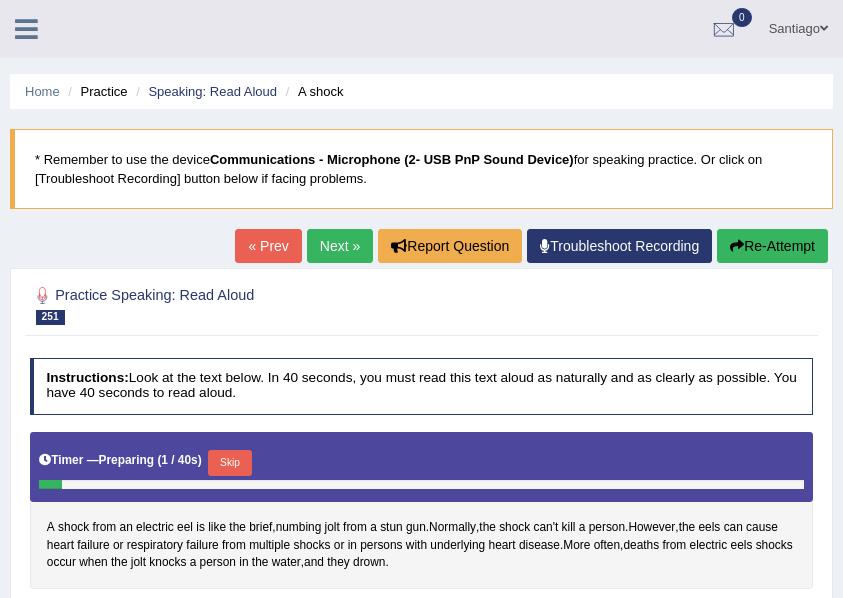 scroll, scrollTop: 452, scrollLeft: 0, axis: vertical 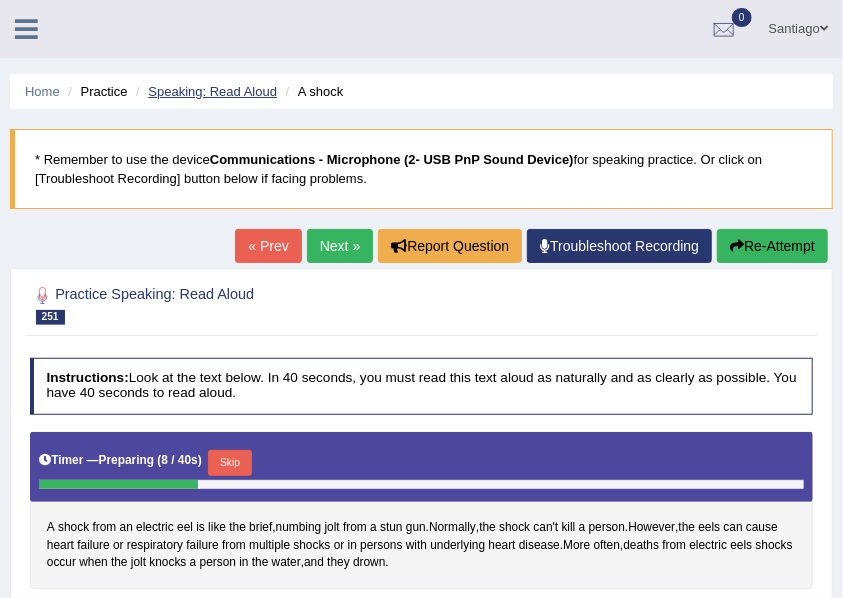 click on "Speaking: Read Aloud" at bounding box center [212, 91] 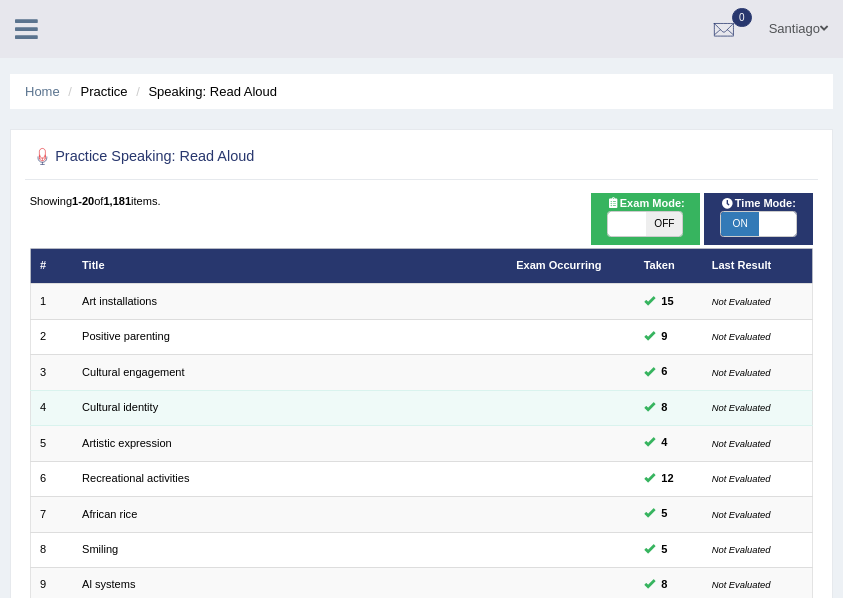 scroll, scrollTop: 0, scrollLeft: 0, axis: both 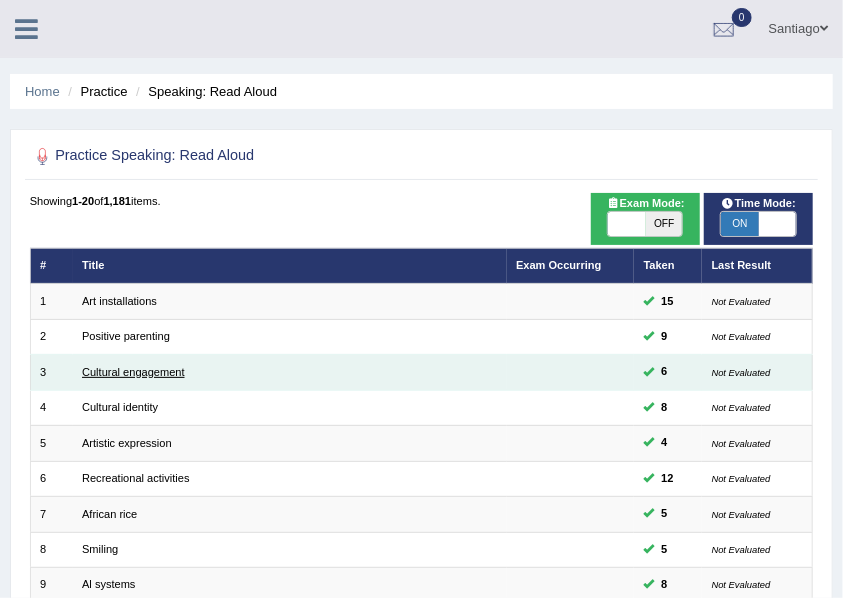 click on "Cultural engagement" at bounding box center [133, 372] 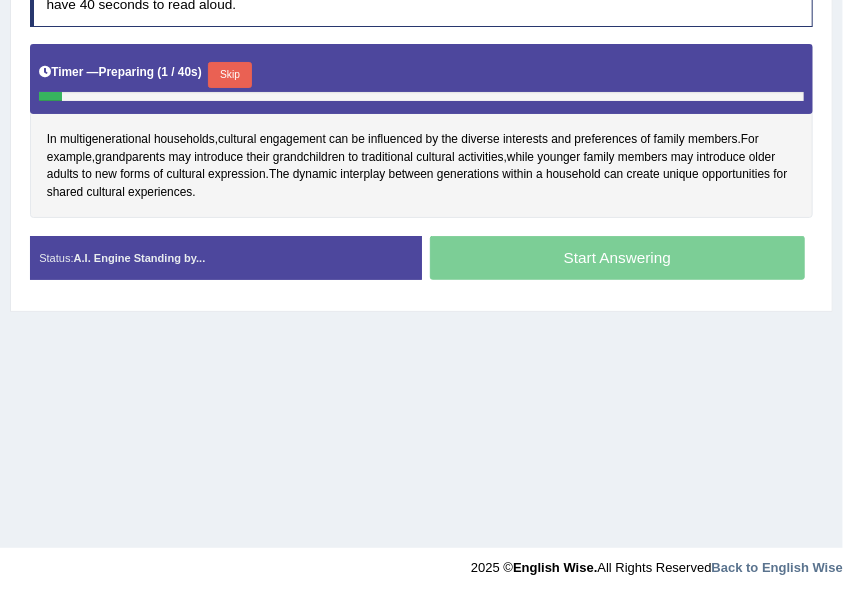 scroll, scrollTop: 452, scrollLeft: 0, axis: vertical 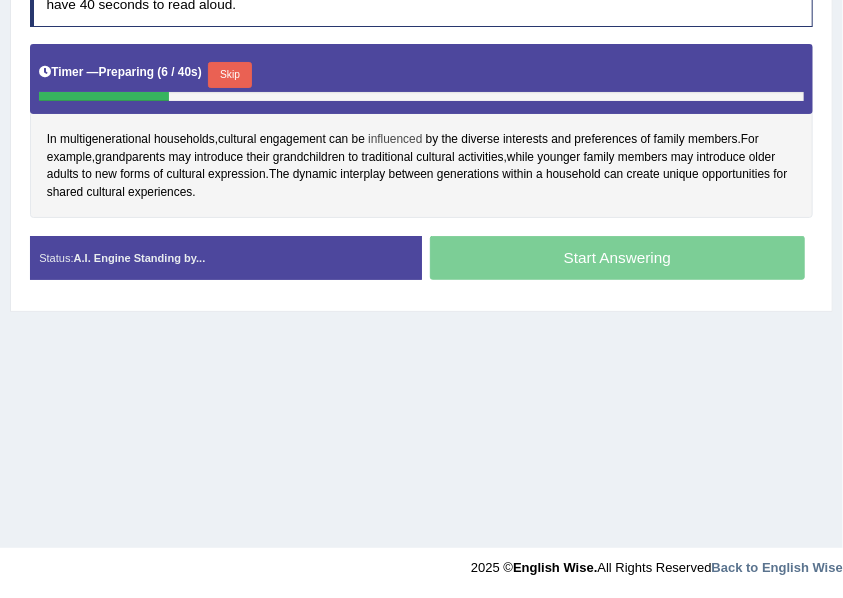 click on "influenced" at bounding box center [395, 140] 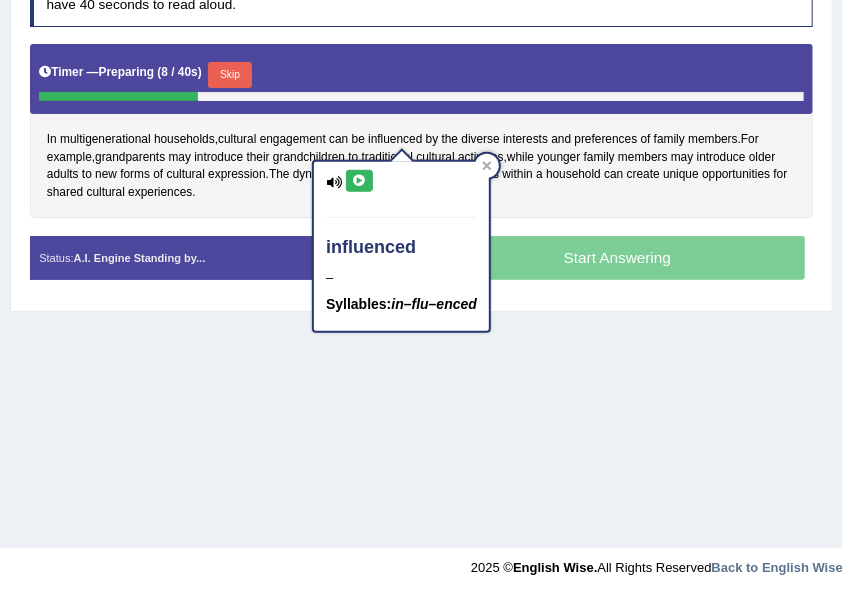 click at bounding box center [359, 181] 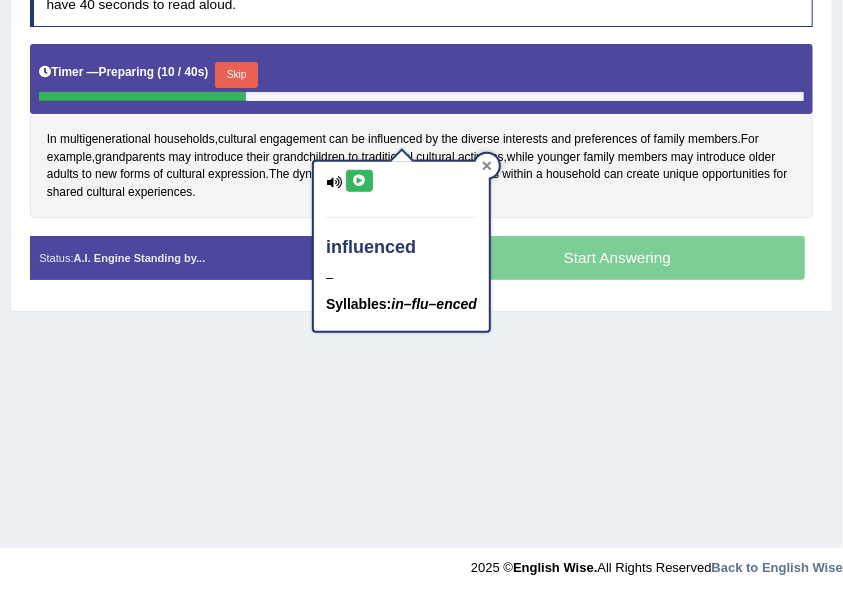 click 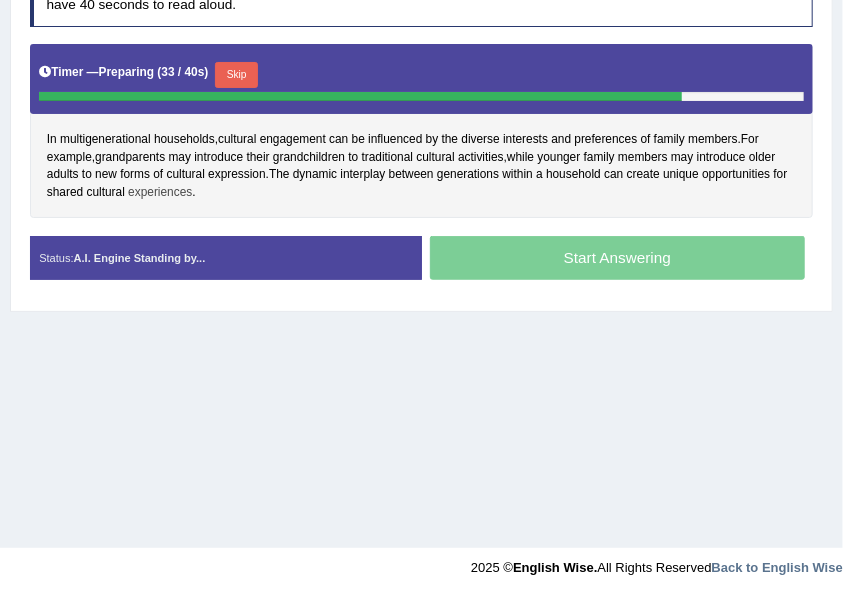 click on "experiences" at bounding box center (160, 193) 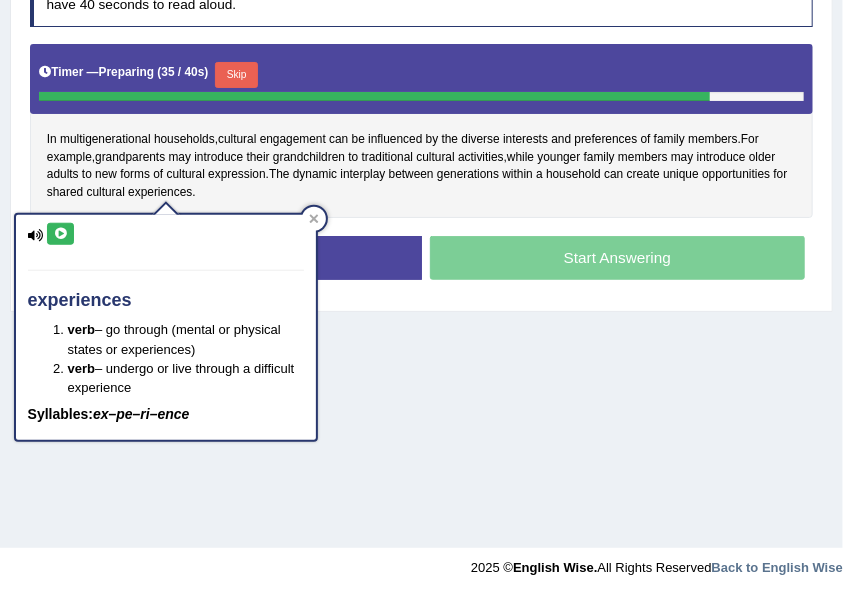 click on "experiences verb  – go through (mental or physical states or experiences) verb  – undergo or live through a difficult experience Syllables:  ex–pe–ri–ence" at bounding box center (166, 328) 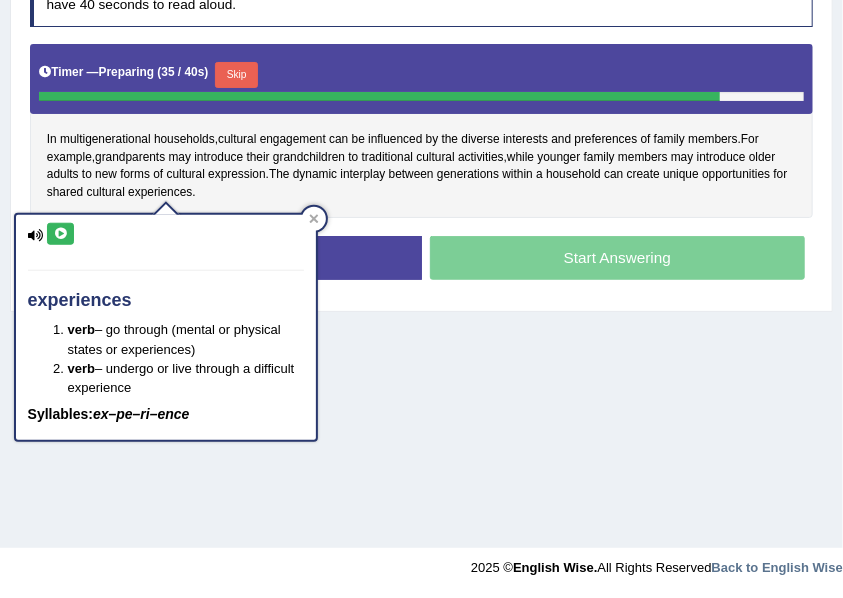 click at bounding box center (60, 234) 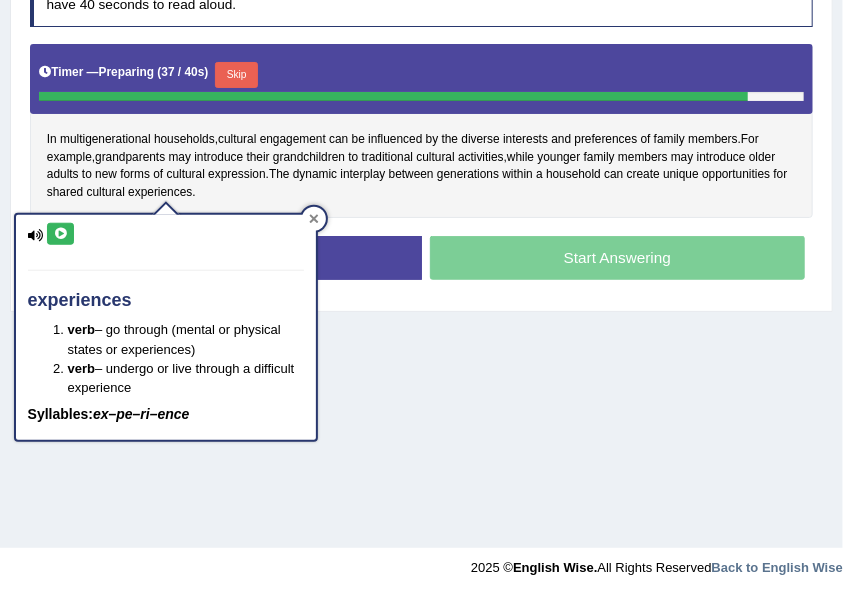 click 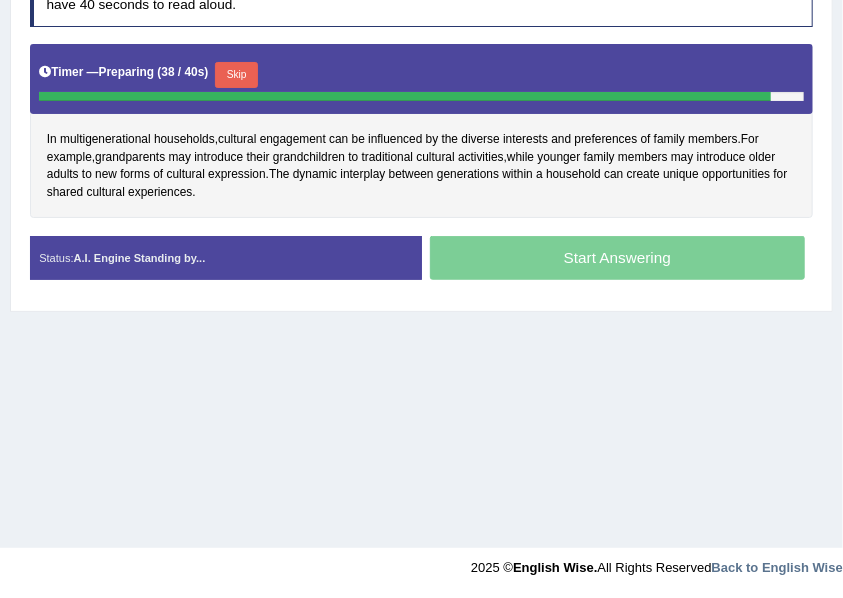 click on "Skip" at bounding box center [236, 75] 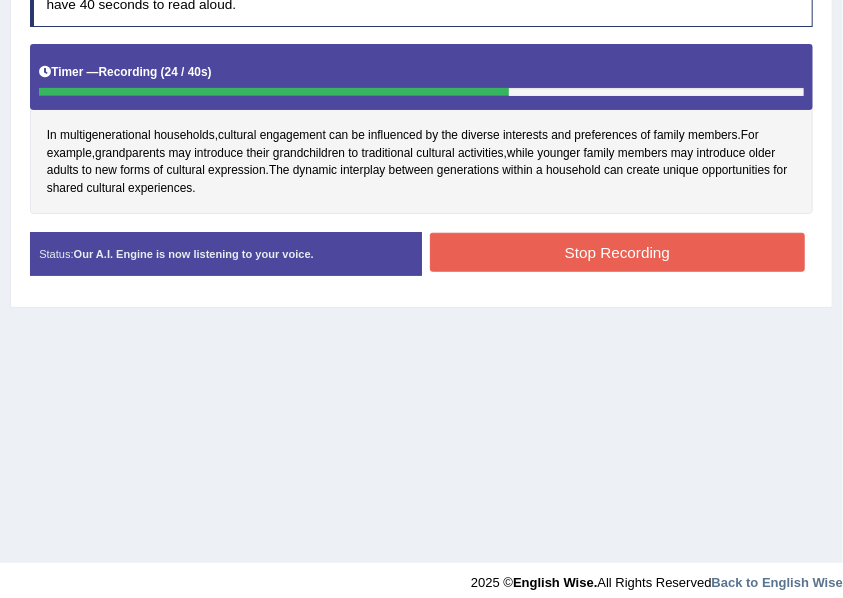 click on "Stop Recording" at bounding box center (617, 252) 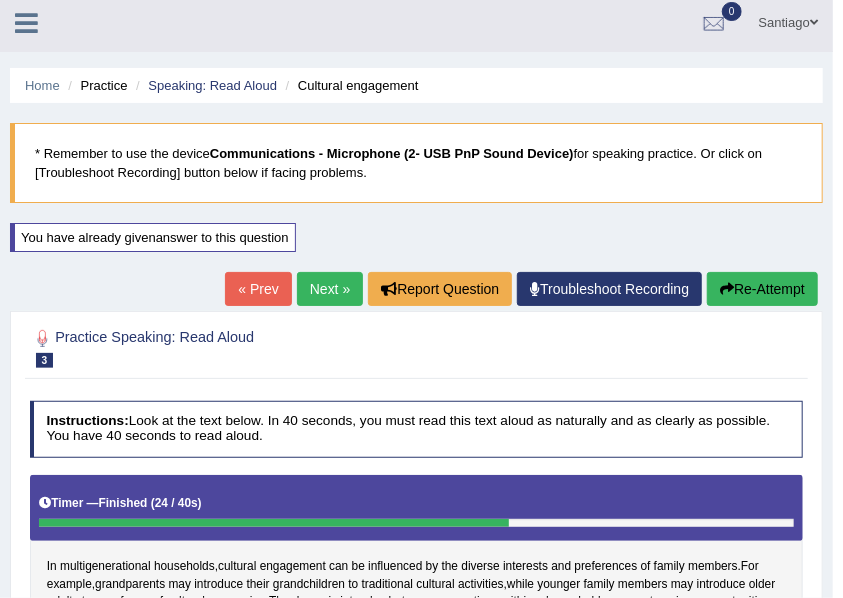 scroll, scrollTop: 0, scrollLeft: 0, axis: both 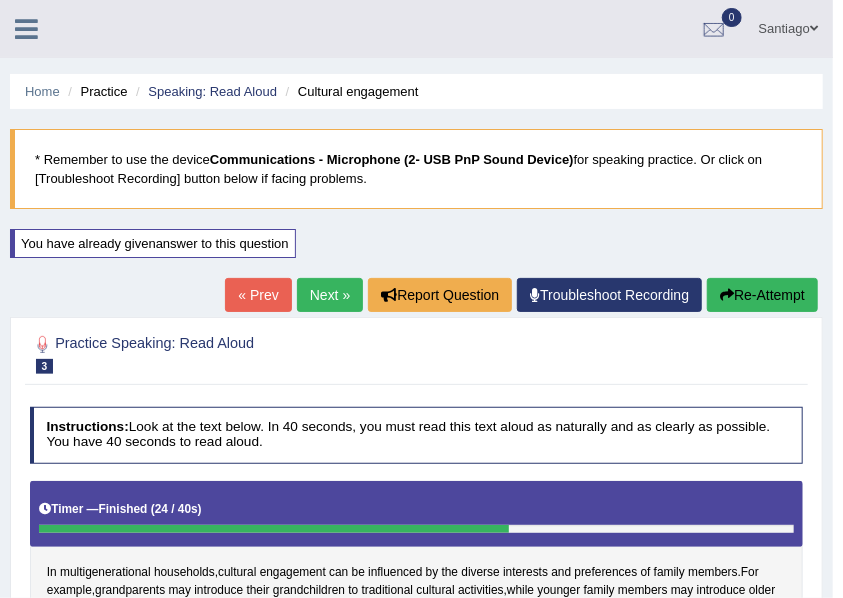 click on "Re-Attempt" at bounding box center [762, 295] 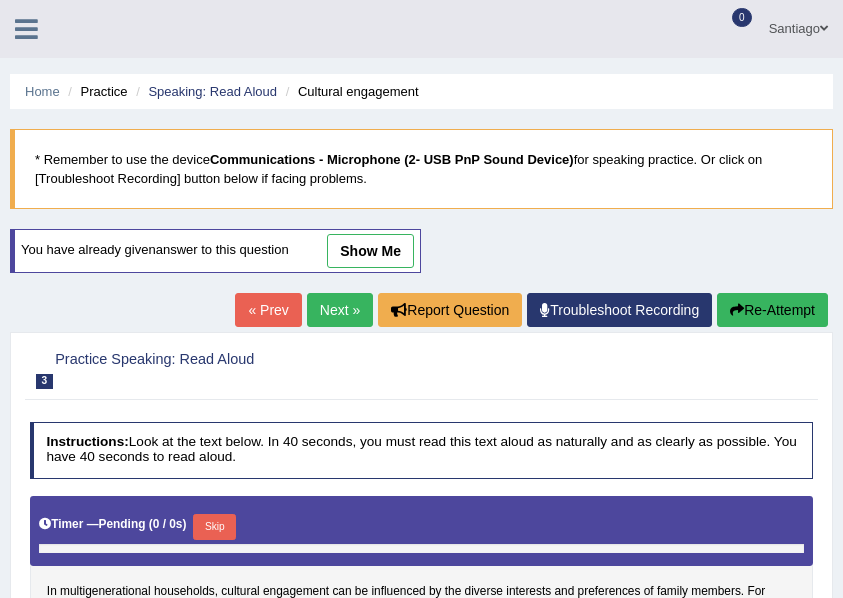 click on "Timer —  Pending   ( 0 / 0s ) Skip" at bounding box center (422, 531) 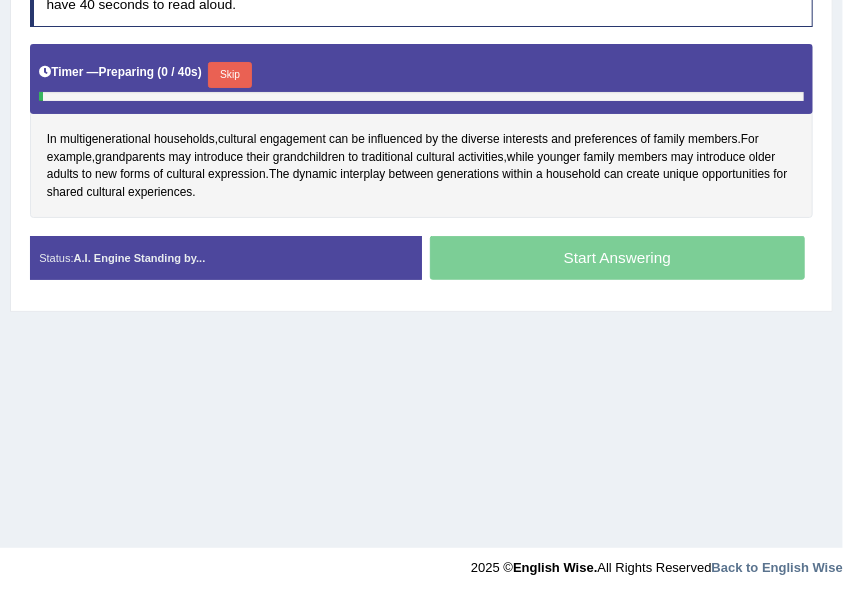 click on "Skip" at bounding box center [229, 75] 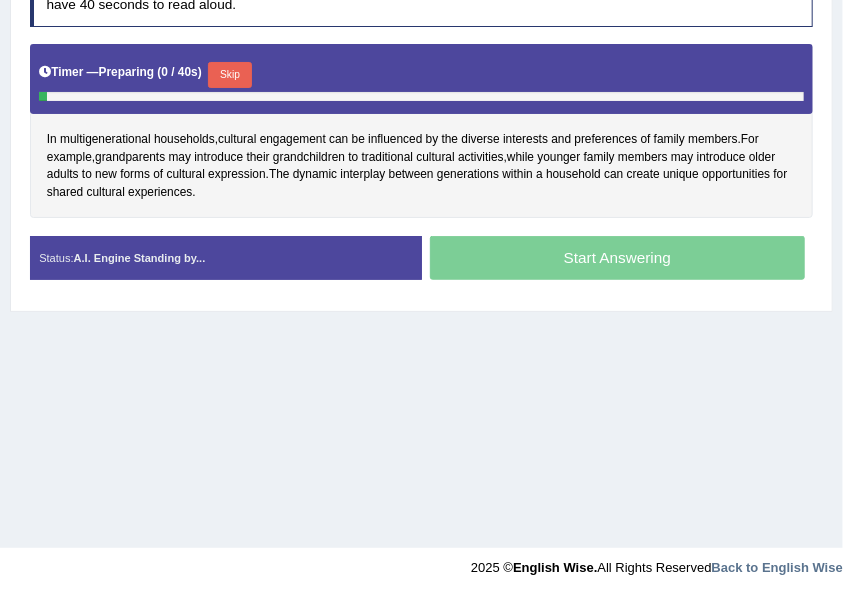 scroll, scrollTop: 0, scrollLeft: 0, axis: both 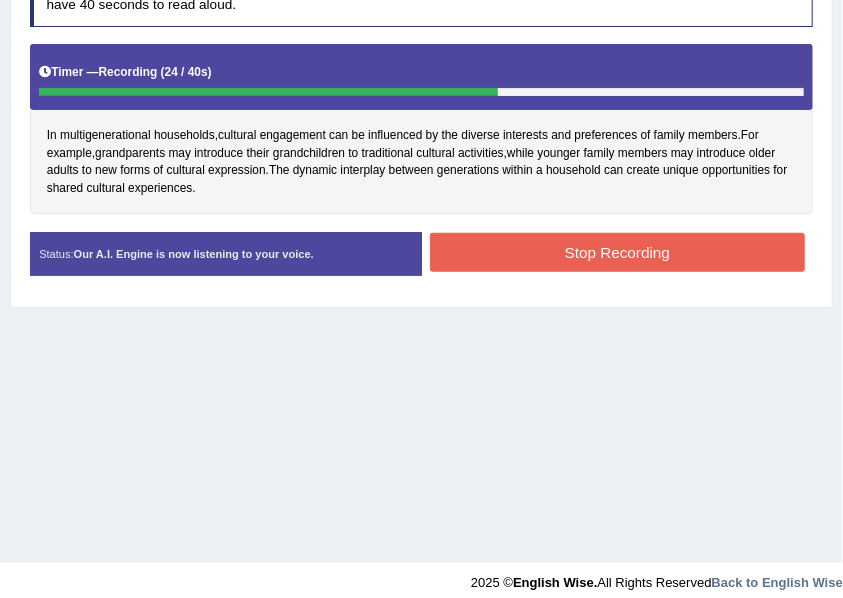 click on "Stop Recording" at bounding box center (617, 252) 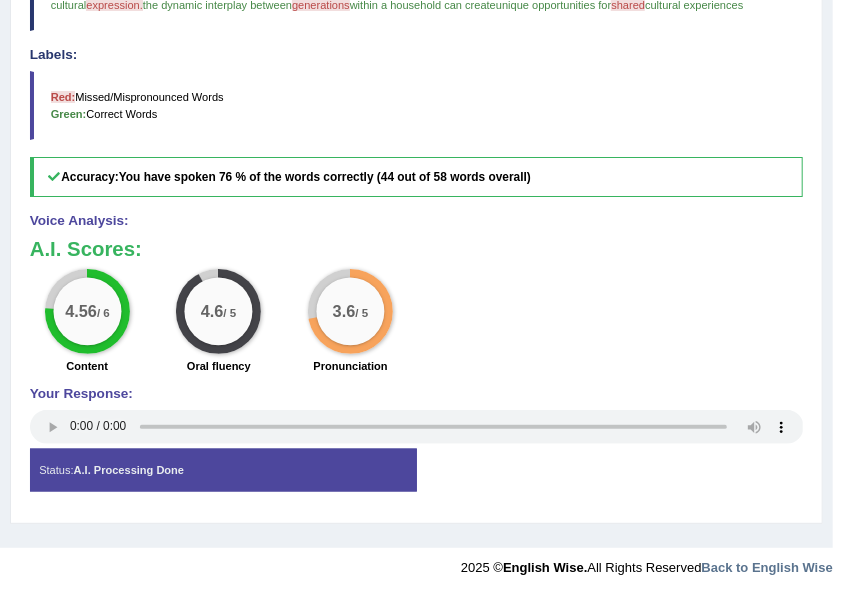 scroll, scrollTop: 0, scrollLeft: 0, axis: both 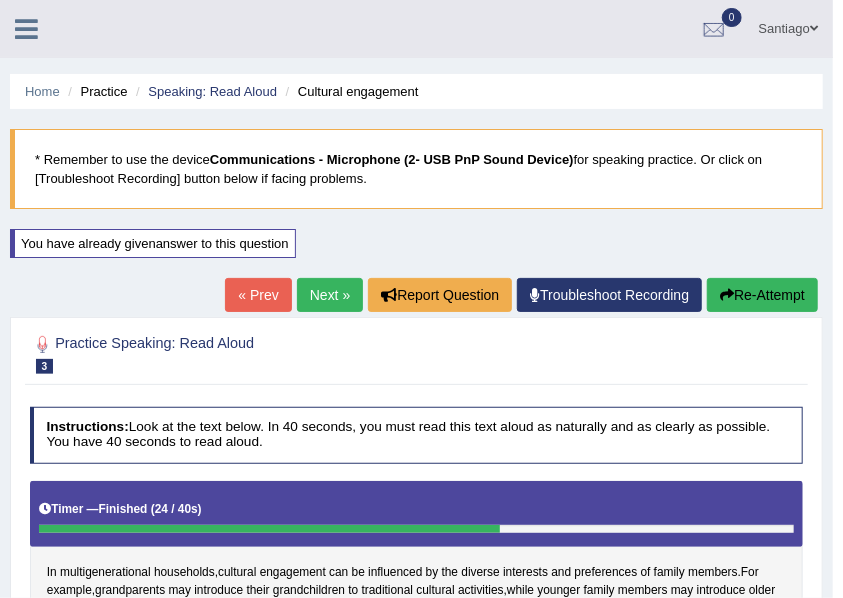 click on "Next »" at bounding box center (330, 295) 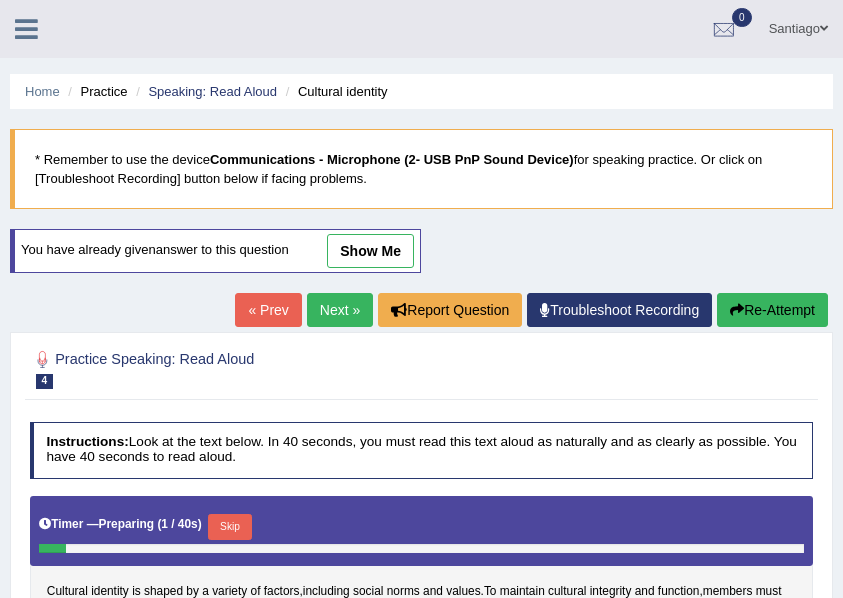 scroll, scrollTop: 452, scrollLeft: 0, axis: vertical 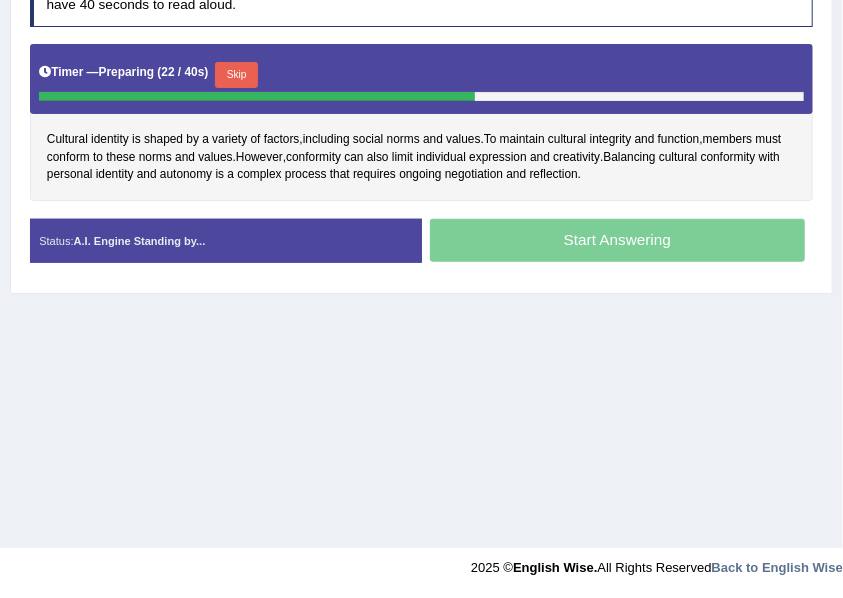 click on "Skip" at bounding box center (236, 75) 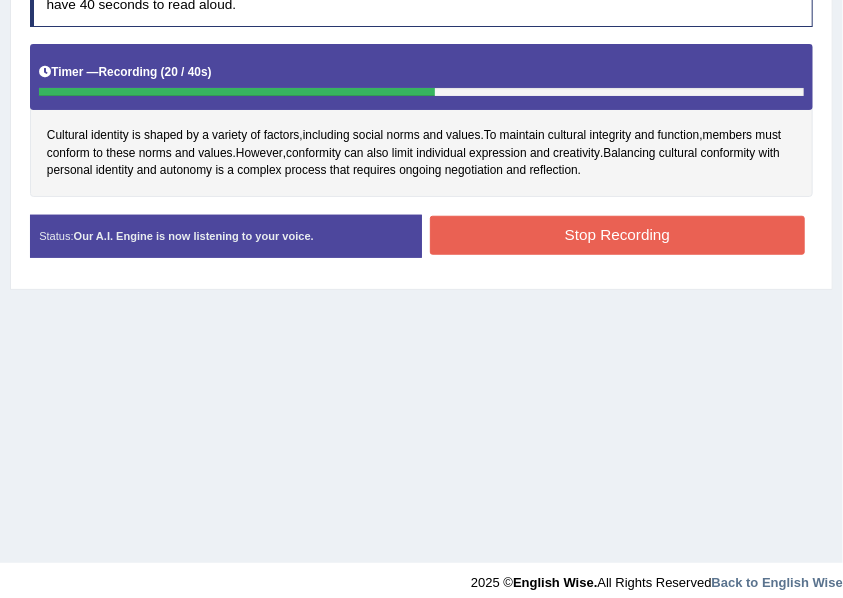click on "Stop Recording" at bounding box center [617, 235] 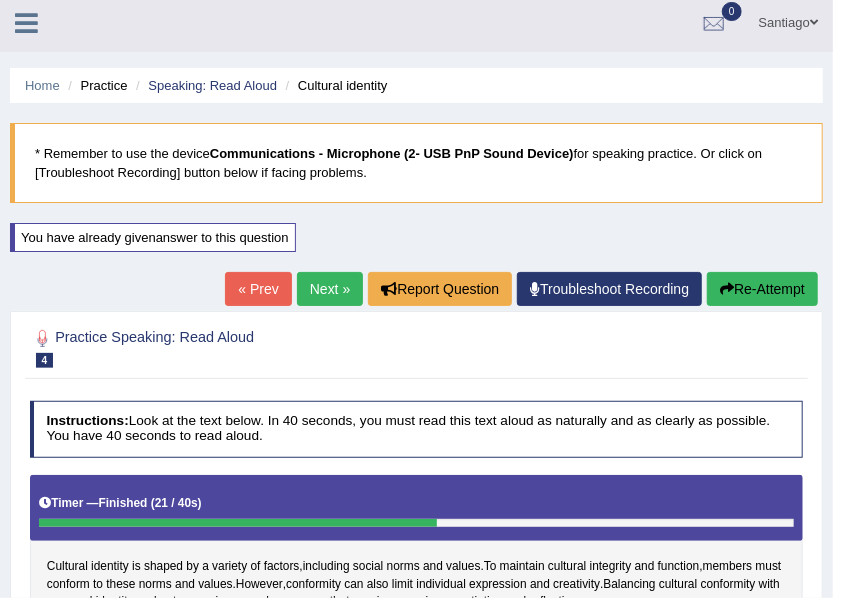 scroll, scrollTop: 0, scrollLeft: 0, axis: both 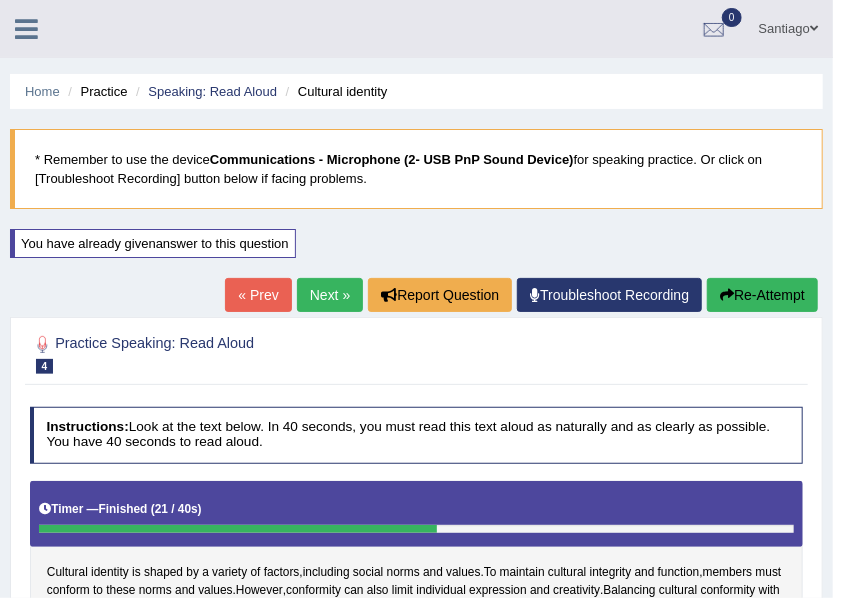 click on "Re-Attempt" at bounding box center (762, 295) 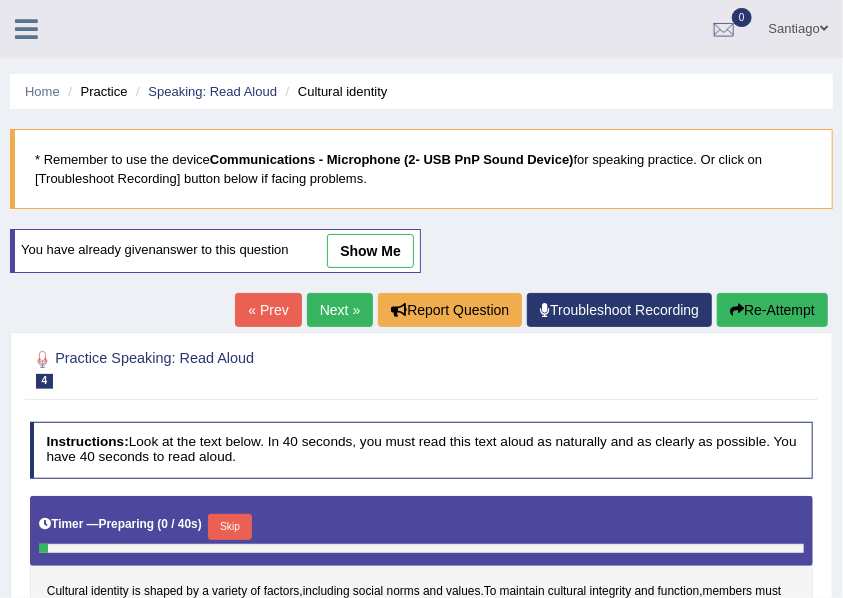 scroll, scrollTop: 452, scrollLeft: 0, axis: vertical 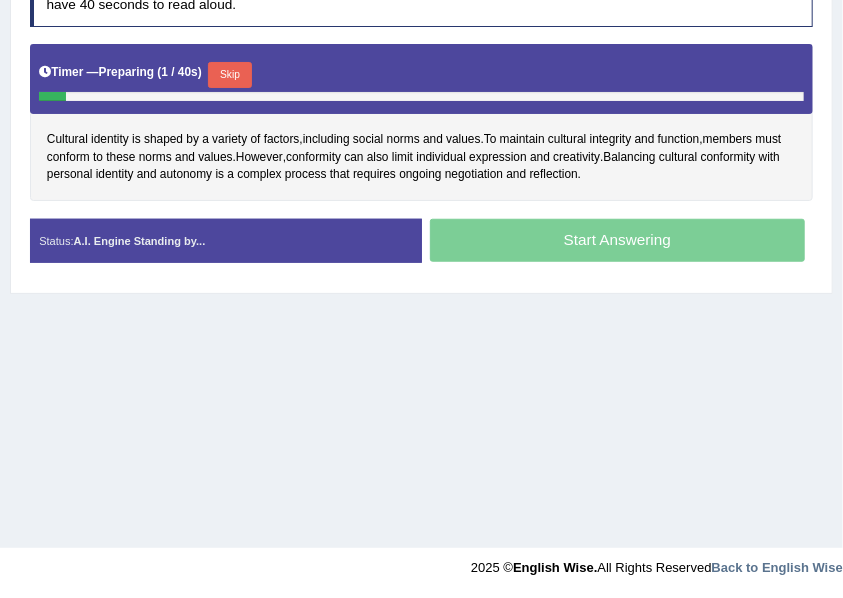 click on "Skip" at bounding box center (229, 75) 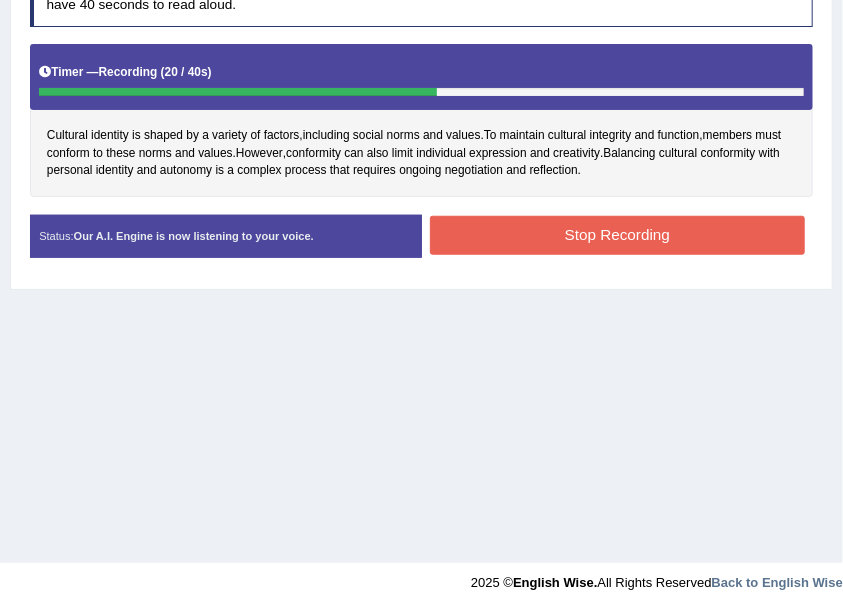 click on "Stop Recording" at bounding box center (617, 235) 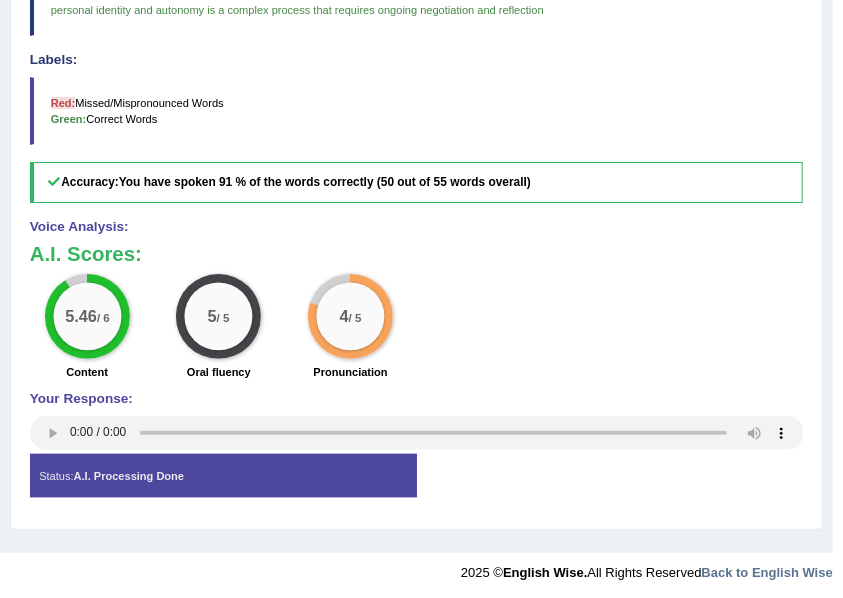 scroll, scrollTop: 0, scrollLeft: 0, axis: both 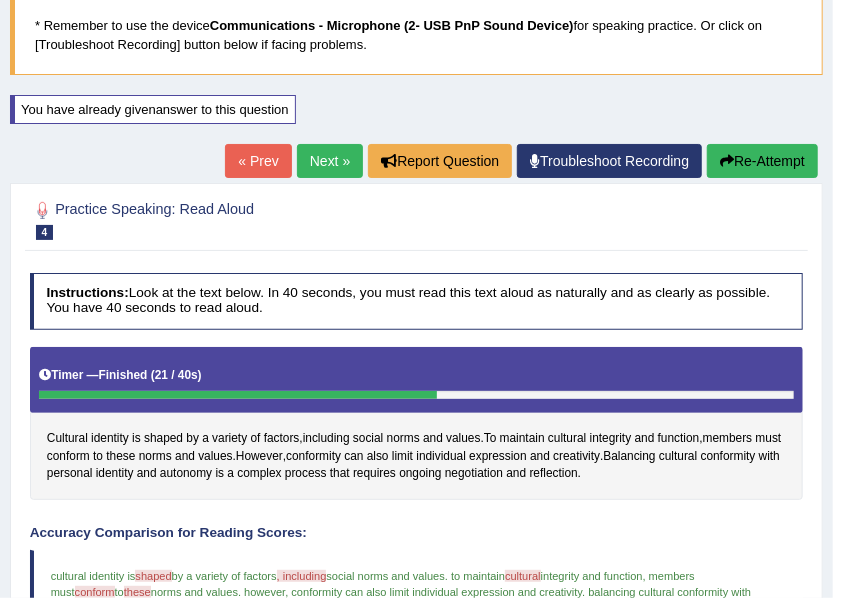 click on "Next »" at bounding box center [330, 161] 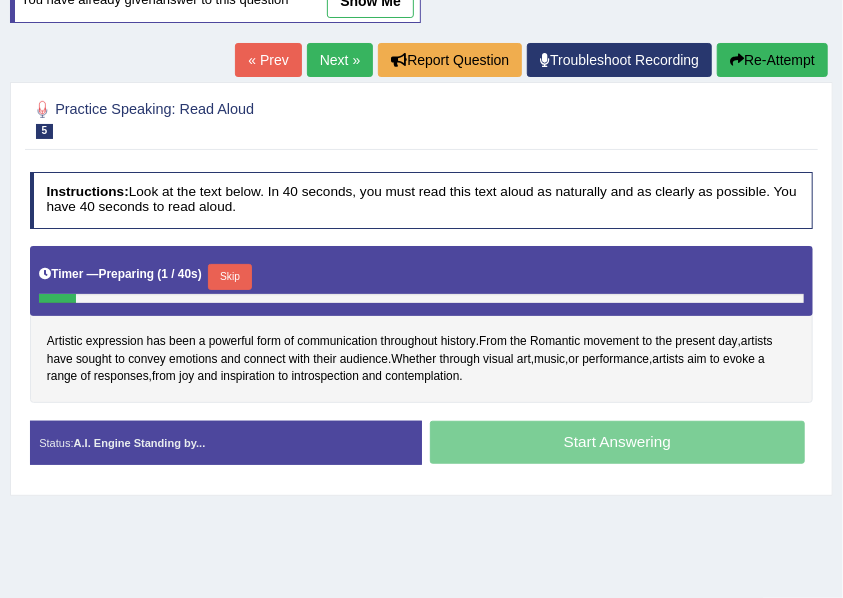 scroll, scrollTop: 250, scrollLeft: 0, axis: vertical 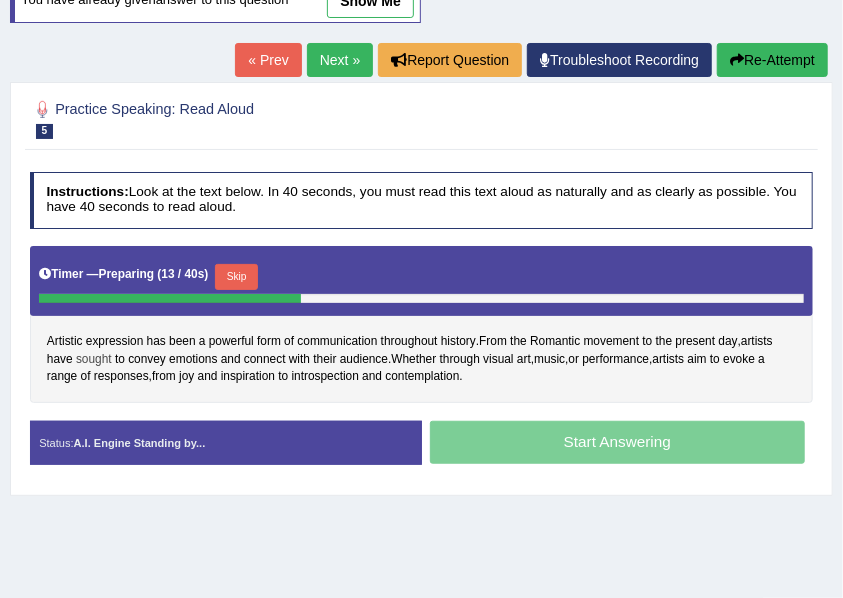 click on "sought" at bounding box center (94, 360) 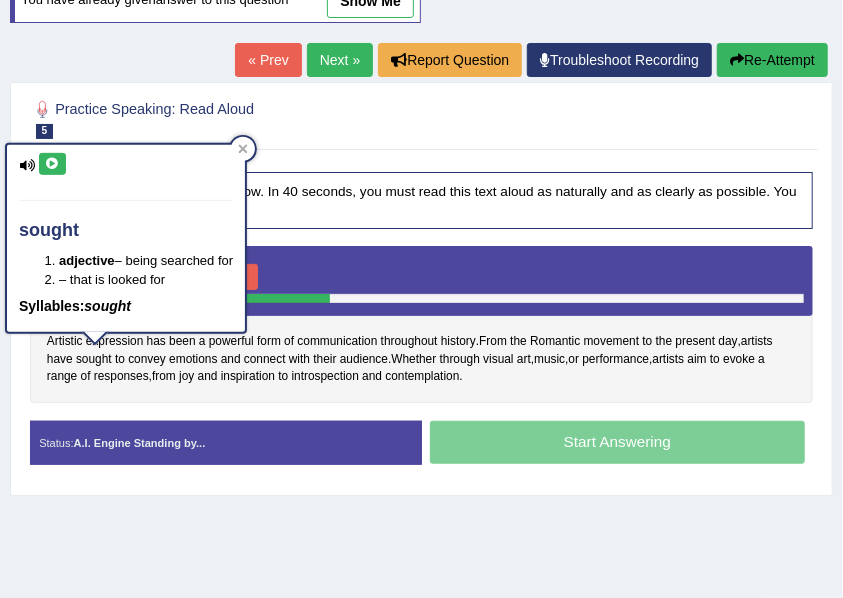 click at bounding box center [52, 164] 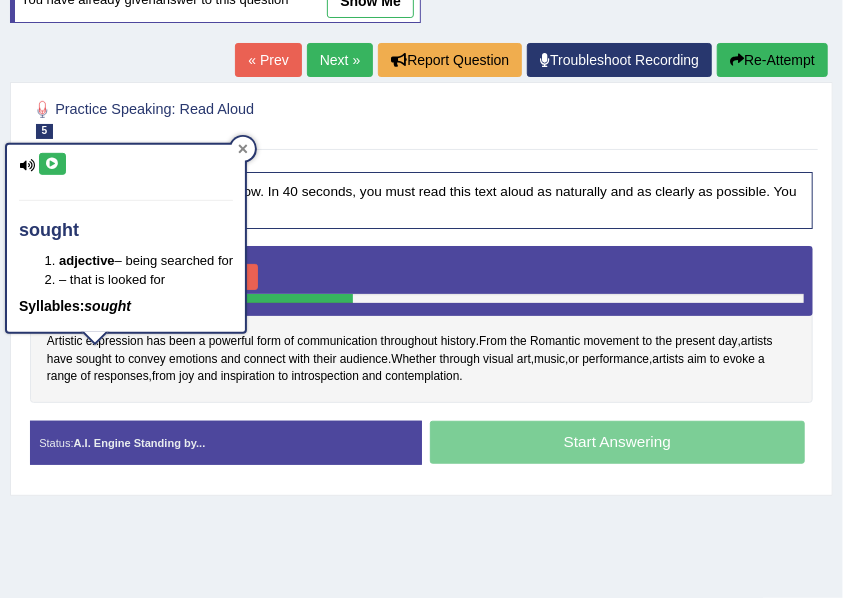 click 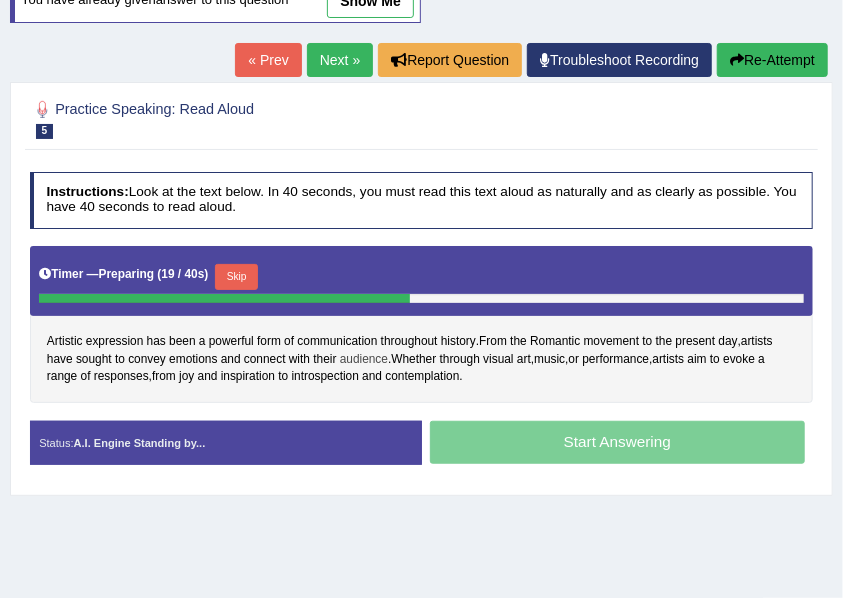 click on "audience" at bounding box center (364, 360) 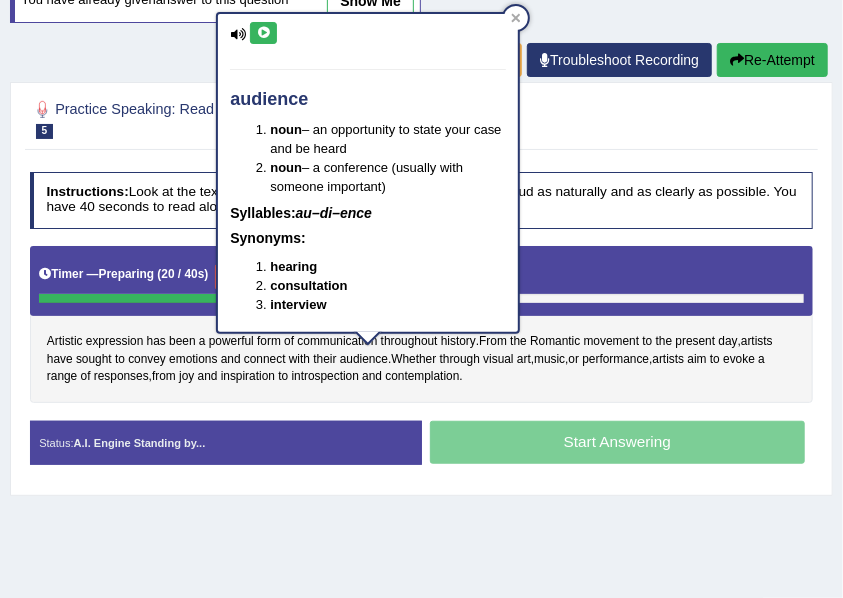 click at bounding box center [263, 33] 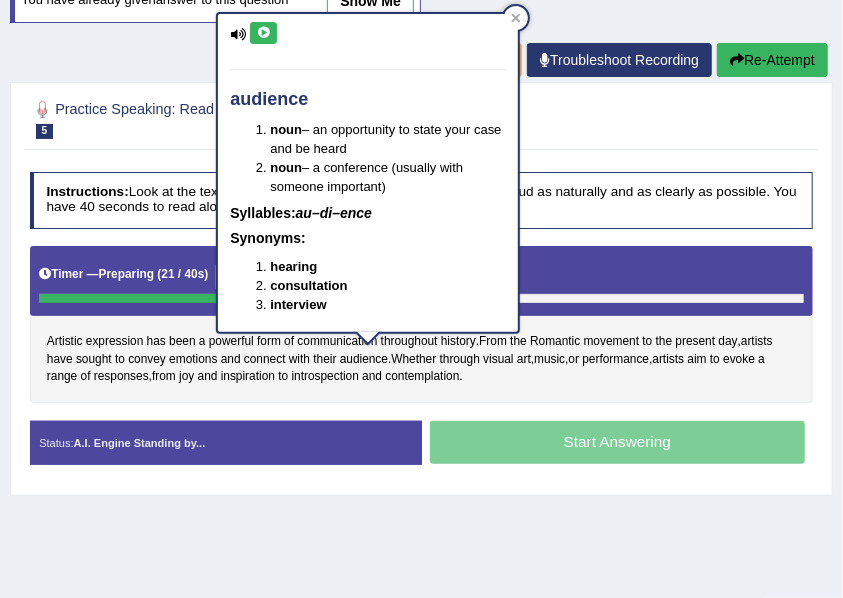 click at bounding box center (263, 33) 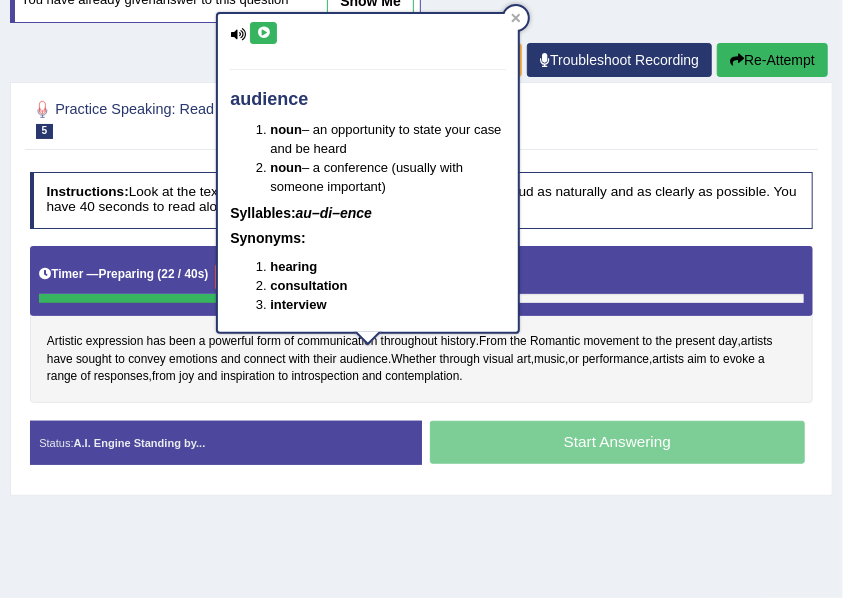click on "audience noun  – an opportunity to state your case and be heard noun  – a conference (usually with someone important) Syllables:  au–di–ence Synonyms:  hearing consultation interview" at bounding box center [368, 179] 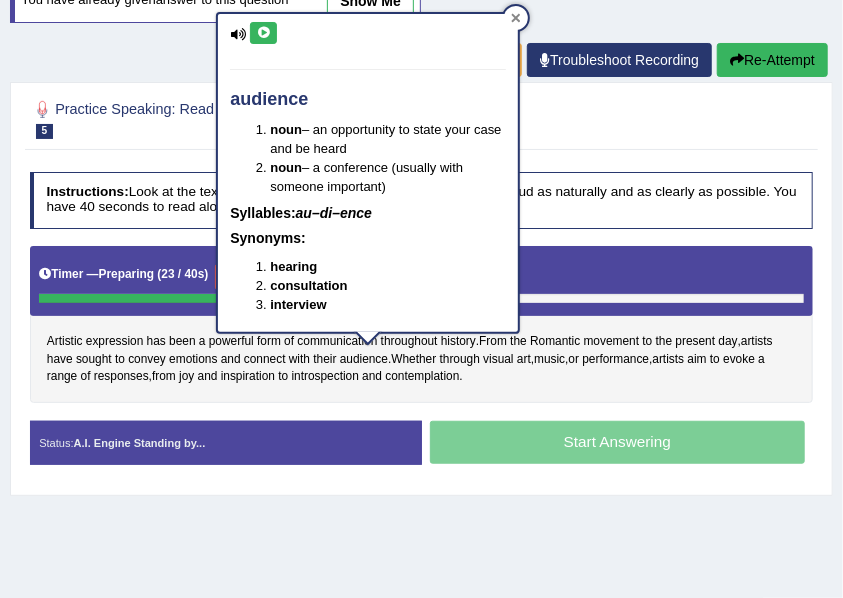 click at bounding box center (516, 18) 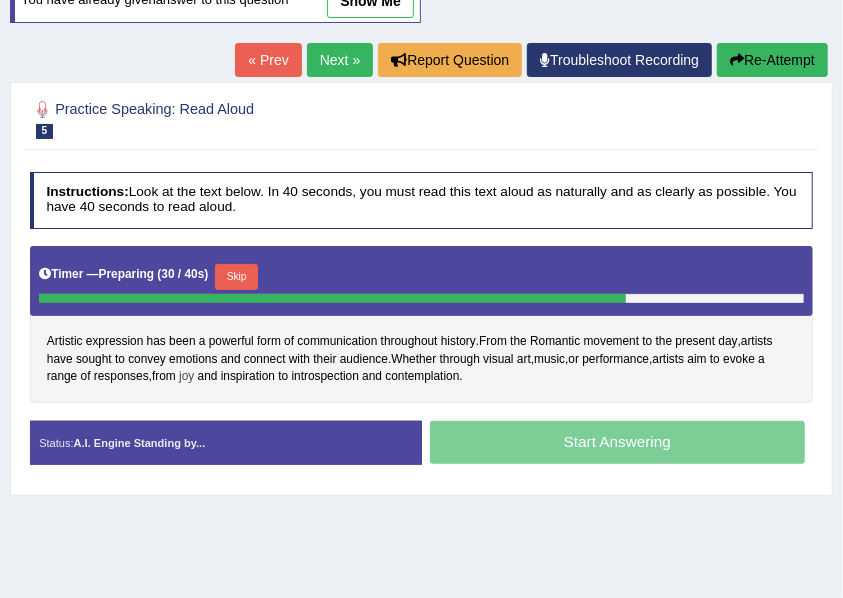 click on "joy" at bounding box center (186, 377) 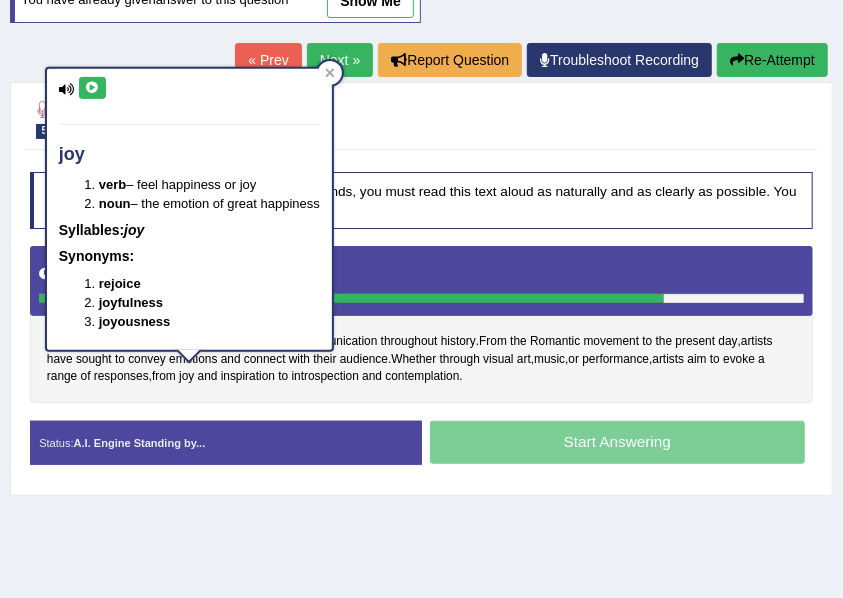 click at bounding box center (92, 88) 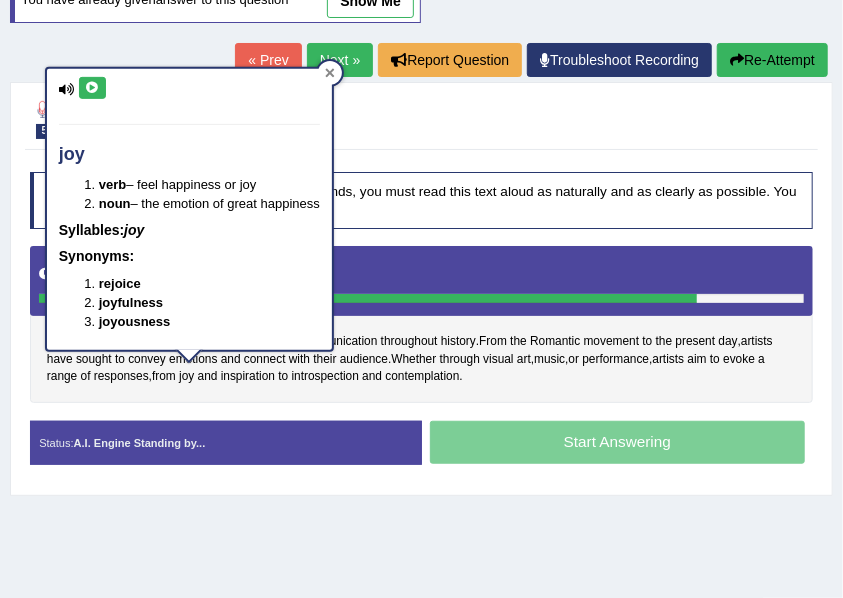 click 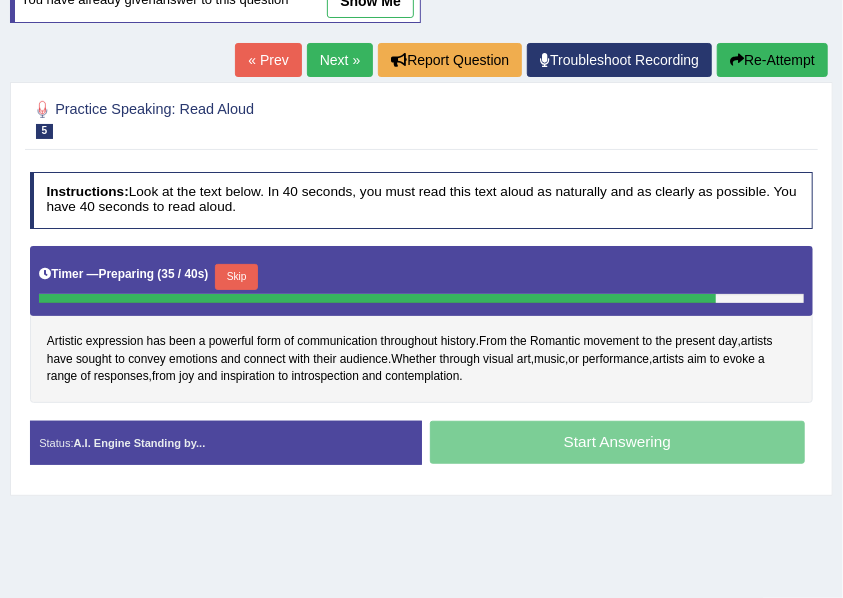 click on "Skip" at bounding box center [236, 277] 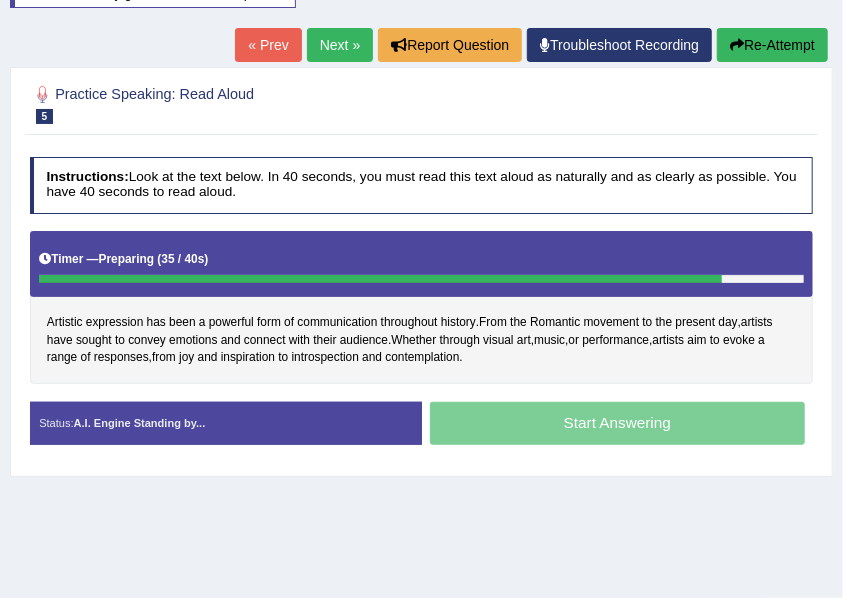 scroll, scrollTop: 244, scrollLeft: 0, axis: vertical 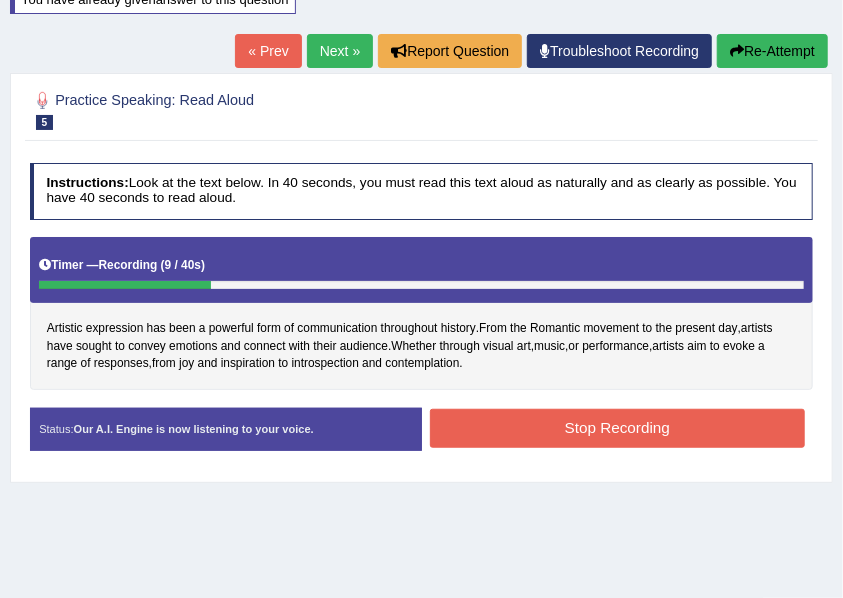 click on "Re-Attempt" at bounding box center (772, 51) 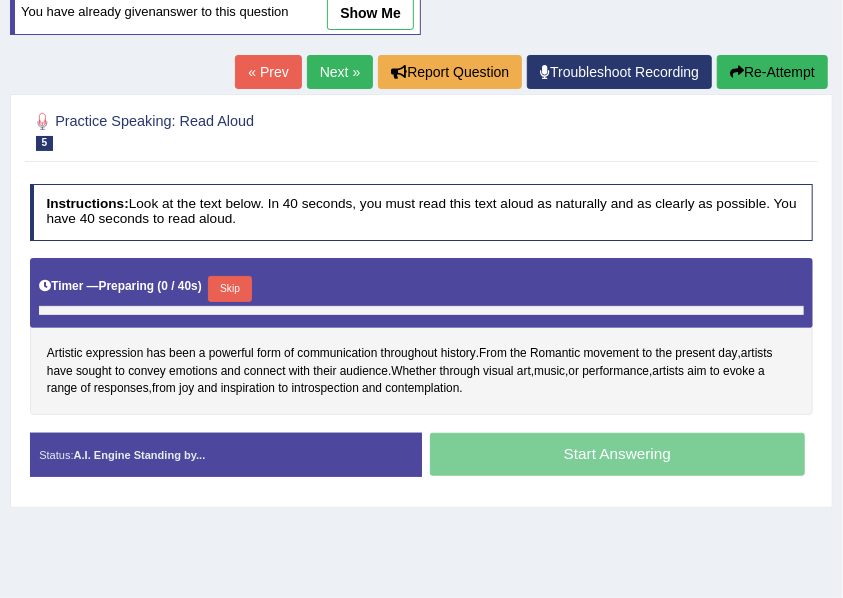 click on "Skip" at bounding box center (229, 289) 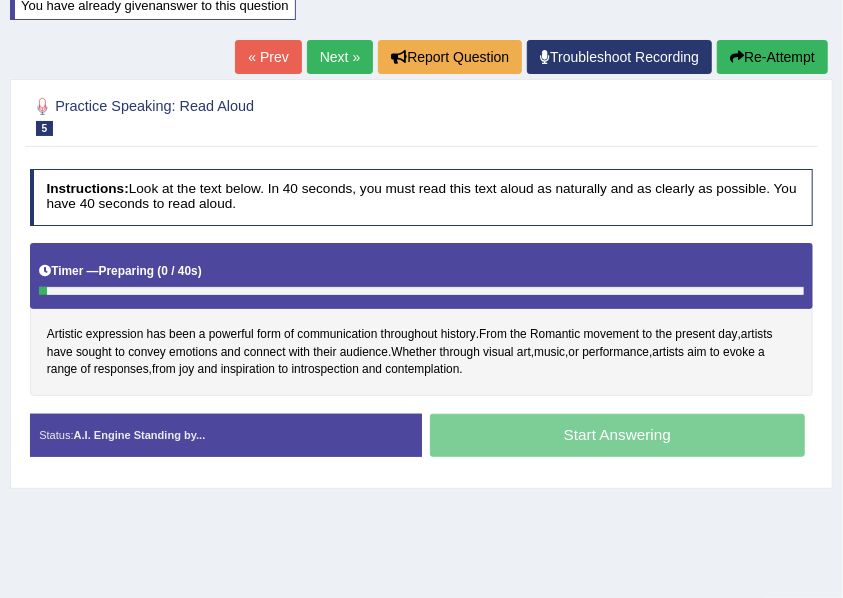 scroll, scrollTop: 232, scrollLeft: 0, axis: vertical 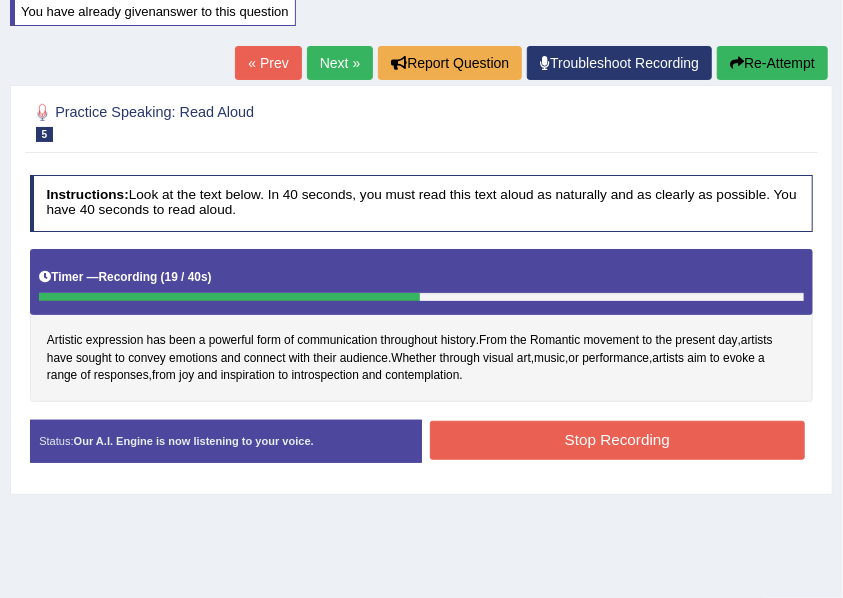 click on "Stop Recording" at bounding box center (617, 440) 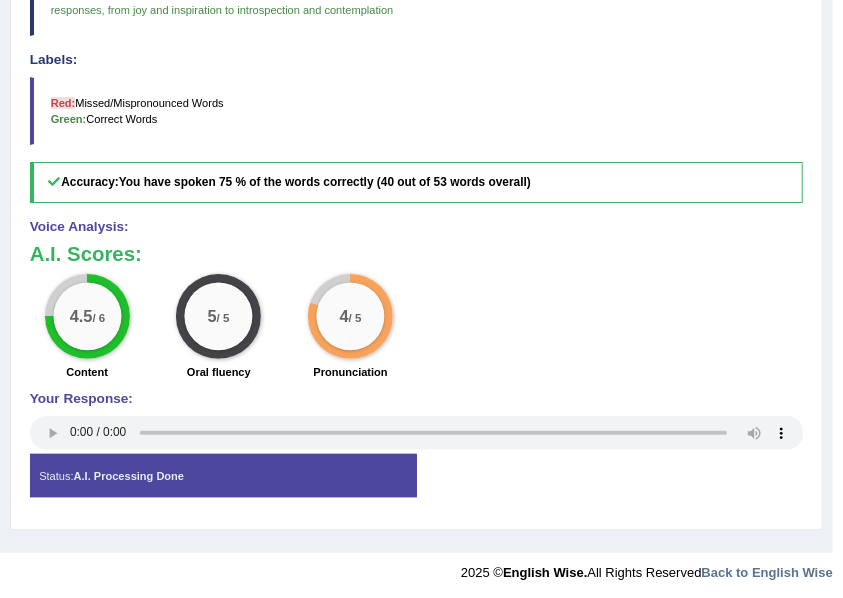 scroll, scrollTop: 0, scrollLeft: 0, axis: both 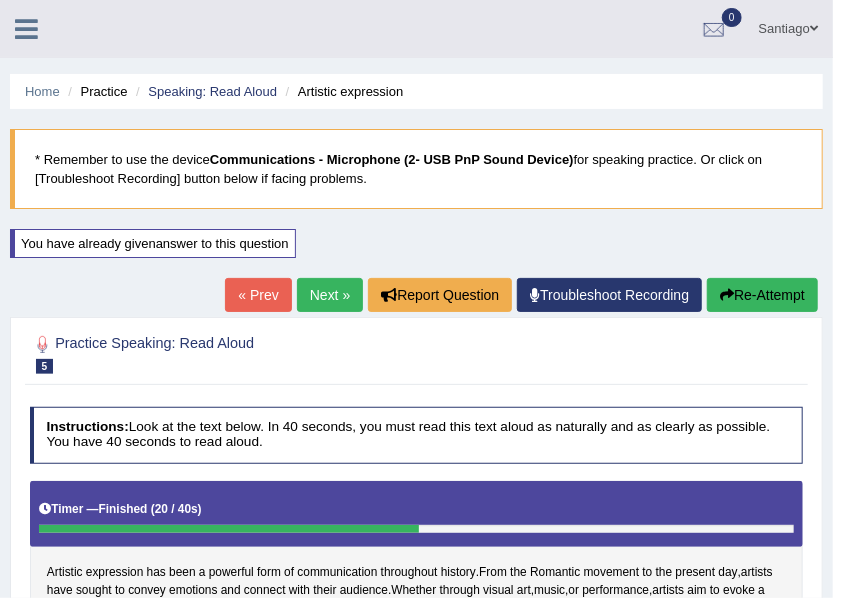 click on "Next »" at bounding box center (330, 295) 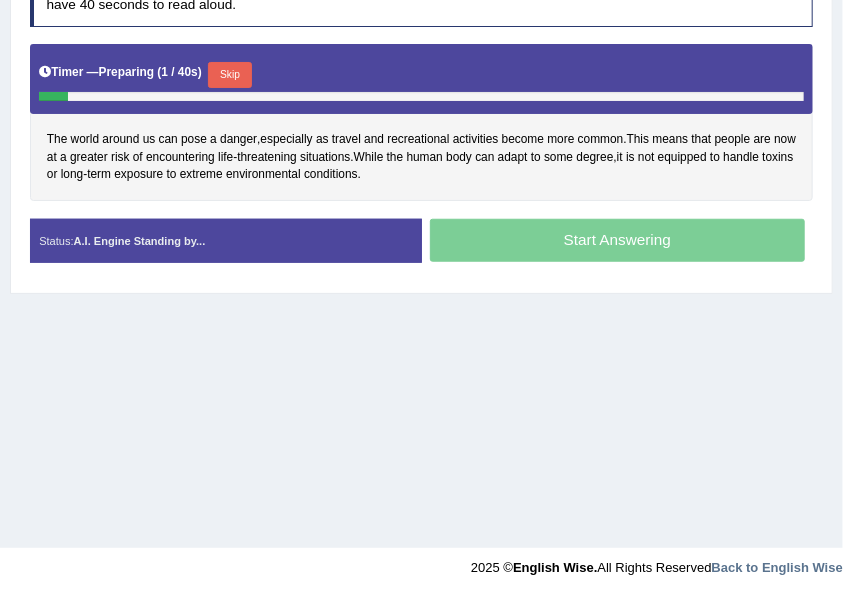 scroll, scrollTop: 452, scrollLeft: 0, axis: vertical 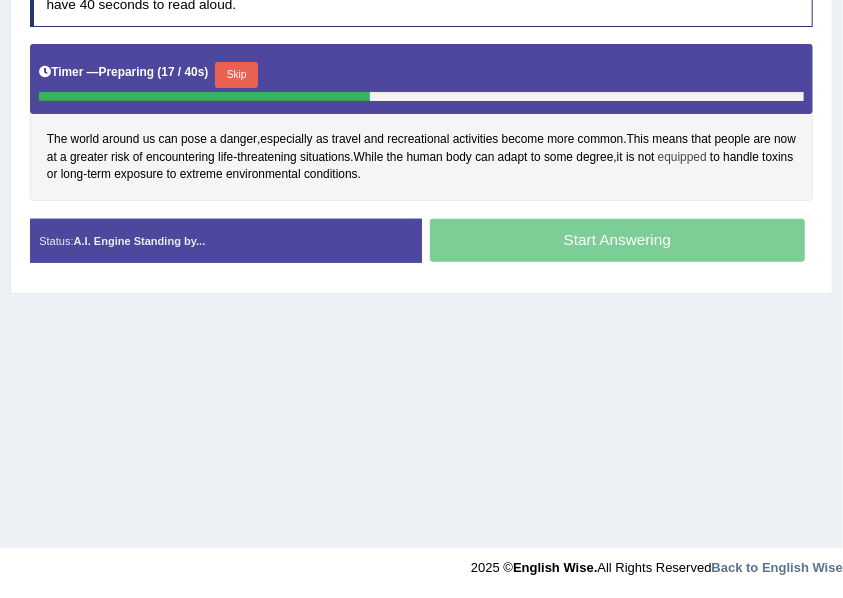 click on "equipped" at bounding box center [682, 158] 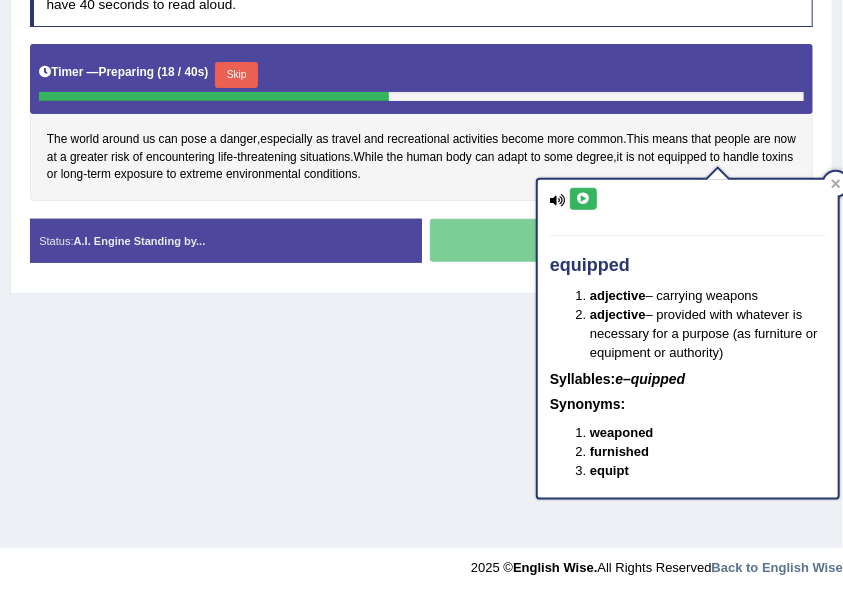 click on "equipped adjective  – carrying weapons adjective  – provided with whatever is necessary for a purpose (as furniture or equipment or authority) Syllables:  e–quipped Synonyms:  weaponed furnished equipt" at bounding box center [688, 339] 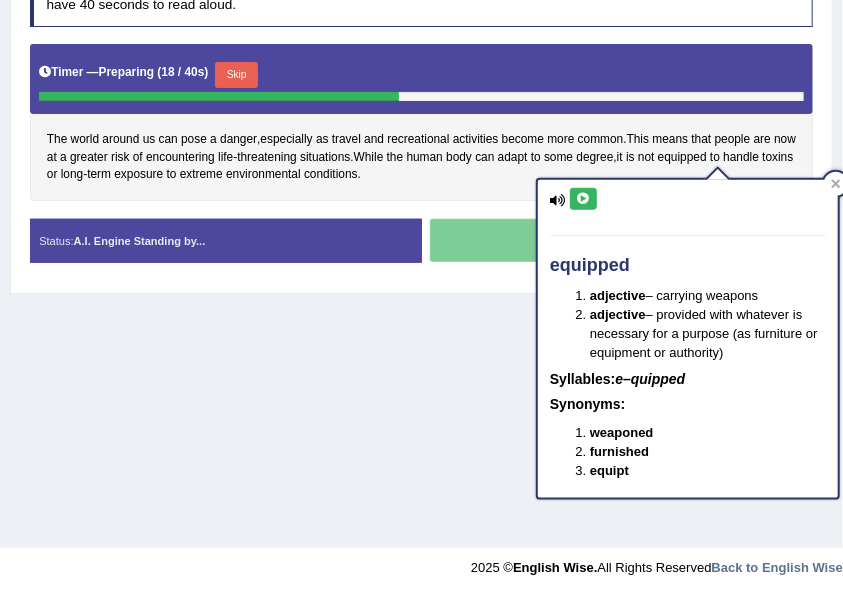 click at bounding box center [583, 199] 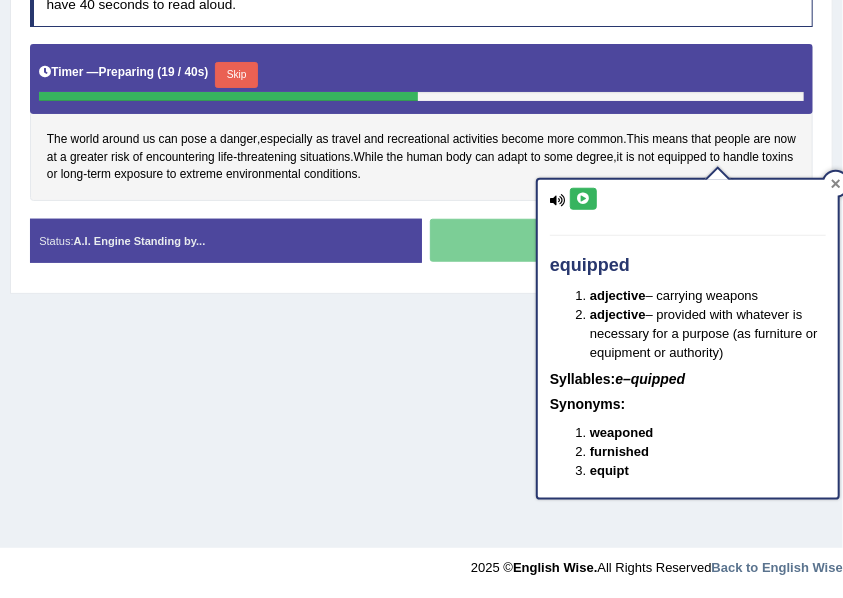 click 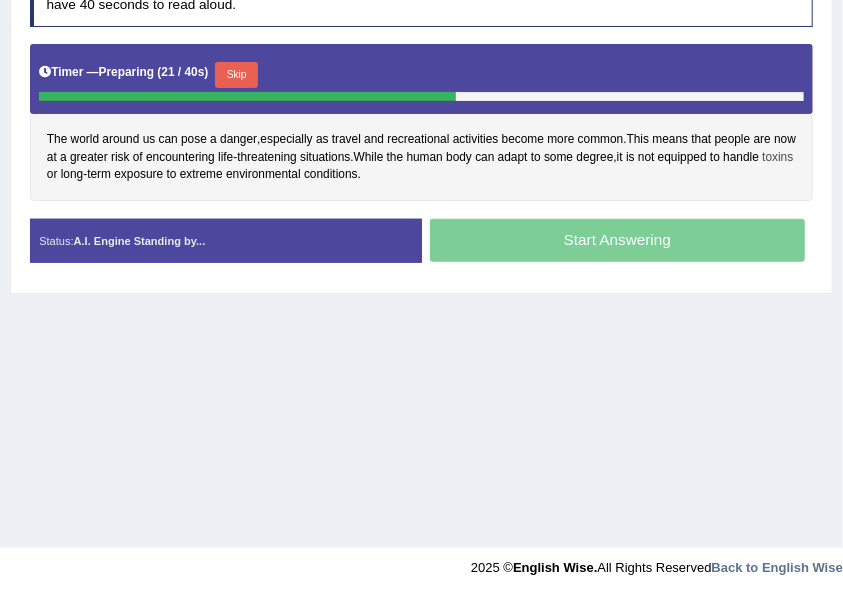 click on "toxins" at bounding box center [777, 158] 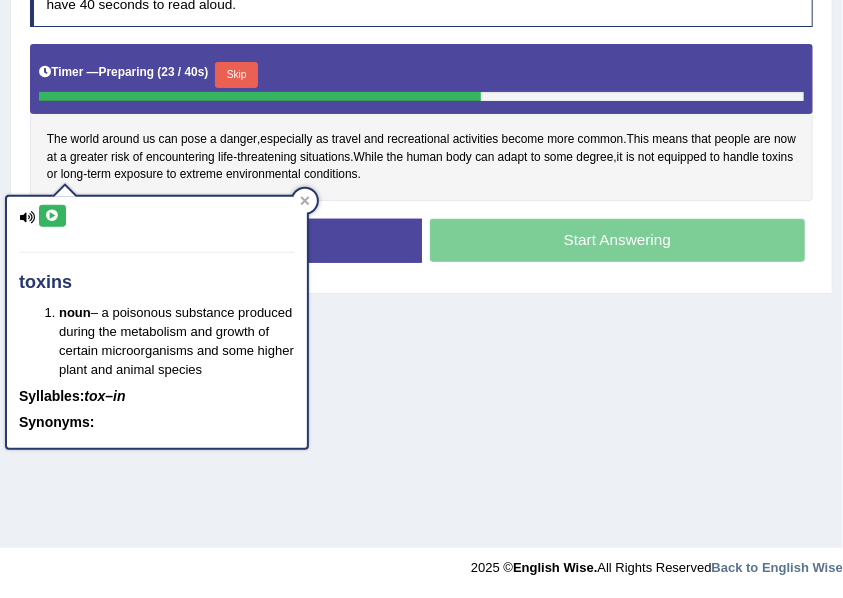click at bounding box center [52, 216] 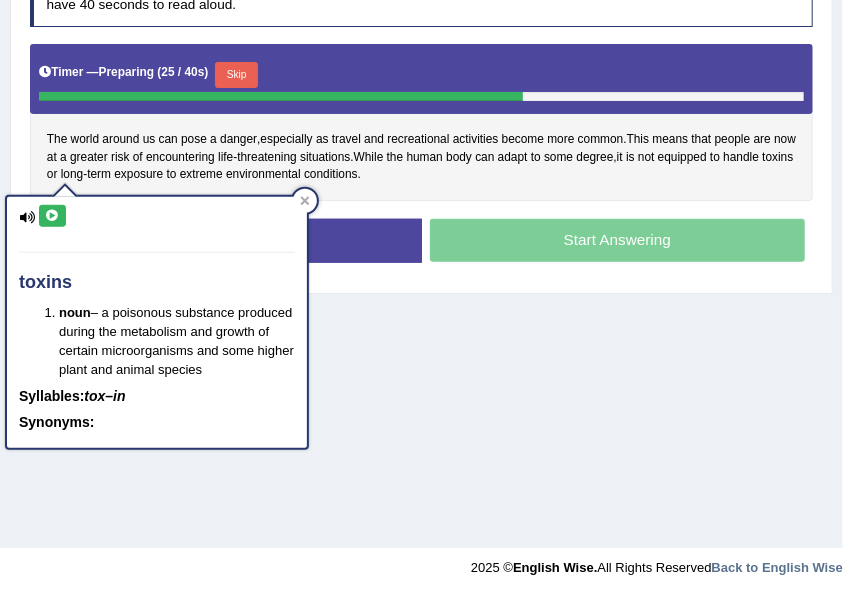 click on "The   world   around   us   can   pose   a   danger ,  especially   as   travel   and   recreational   activities   become   more   common .  This   means   that   people   are   now   at   a   greater   risk   of   encountering   life - threatening   situations .  While   the   human   body   can   adapt   to   some   degree ,  it   is   not   equipped   to   handle   toxins   or   long - term   exposure   to   extreme   environmental   conditions ." at bounding box center (422, 122) 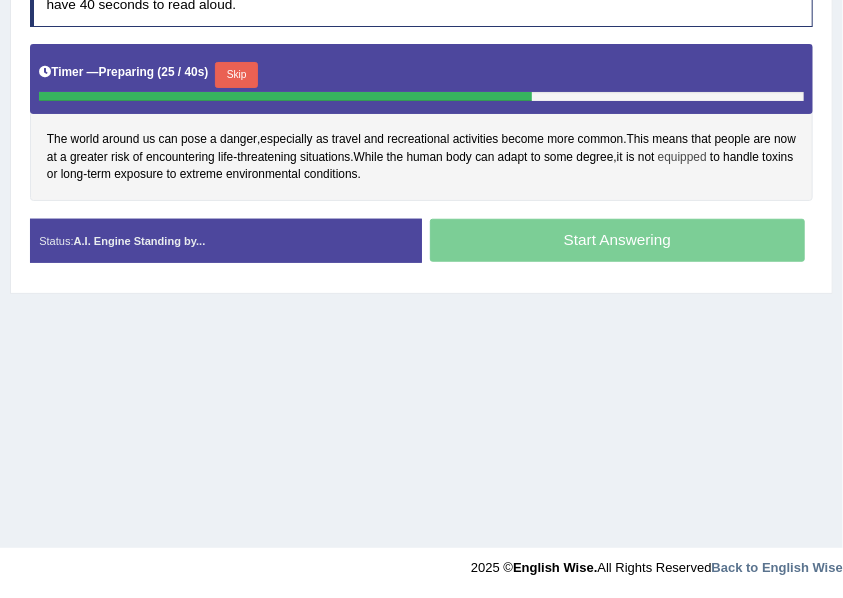 click on "equipped" at bounding box center [682, 158] 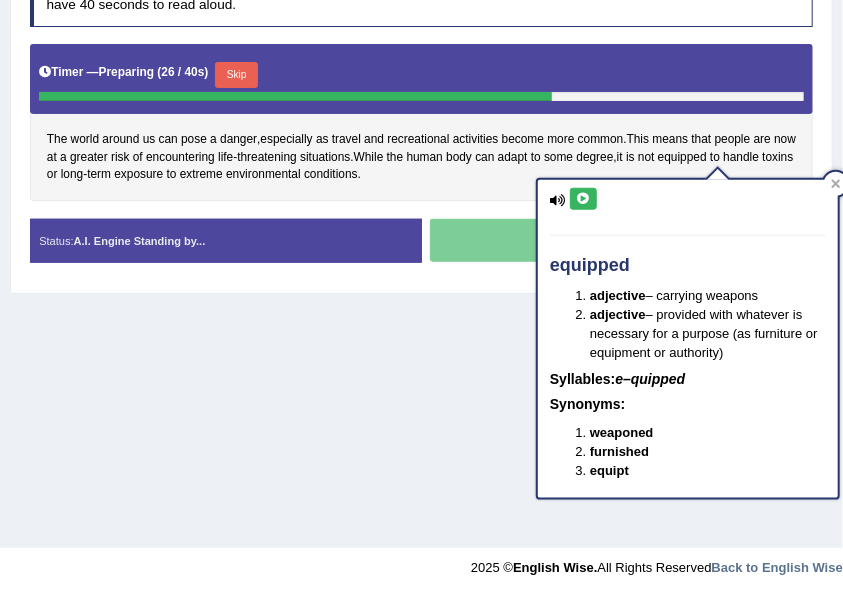 click at bounding box center (583, 199) 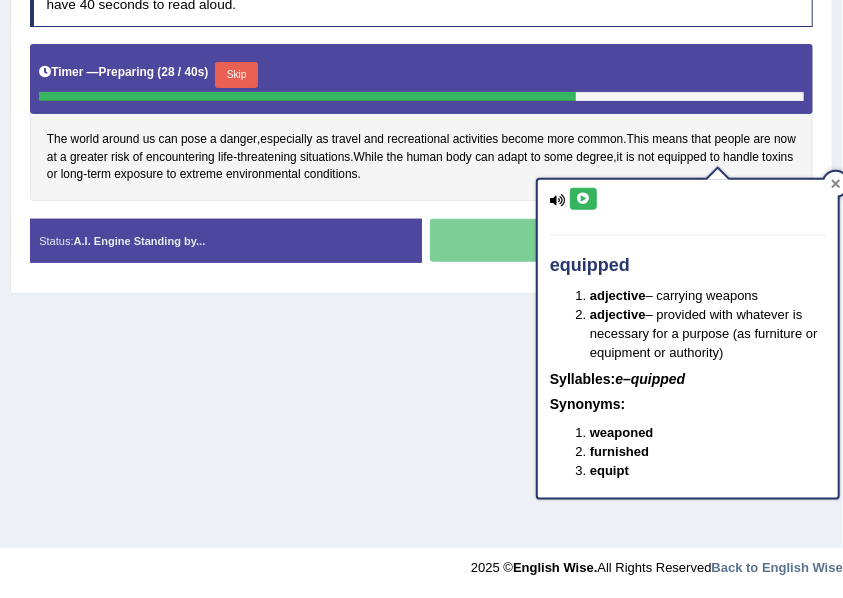 click 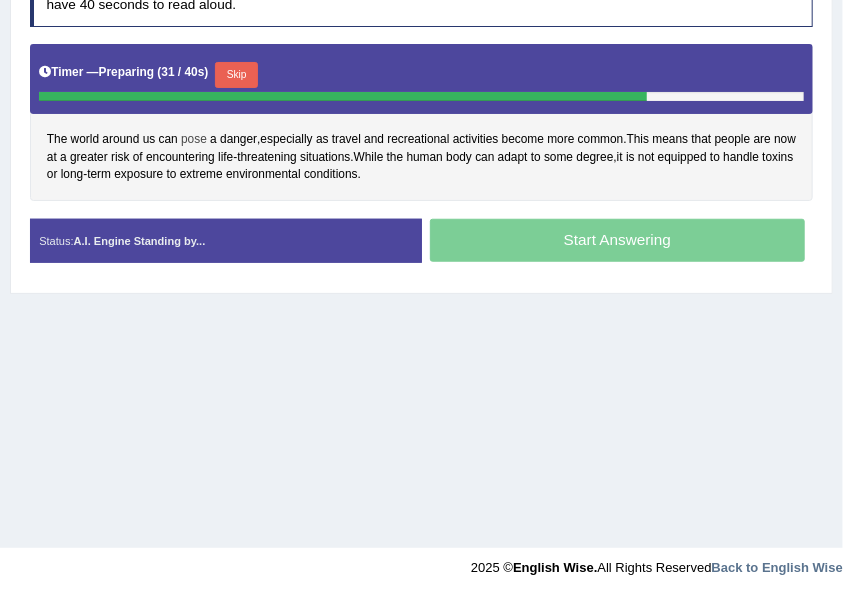 click on "pose" at bounding box center (194, 140) 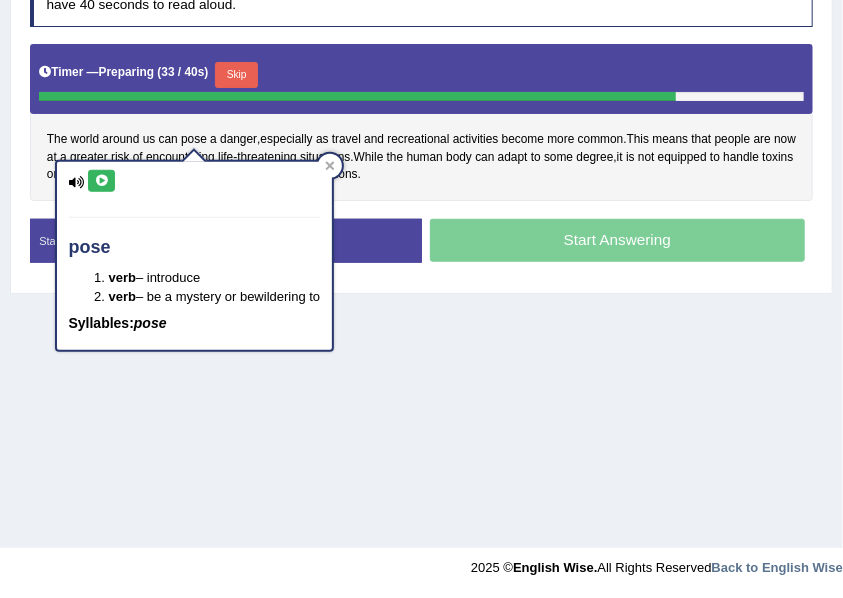 click at bounding box center [101, 181] 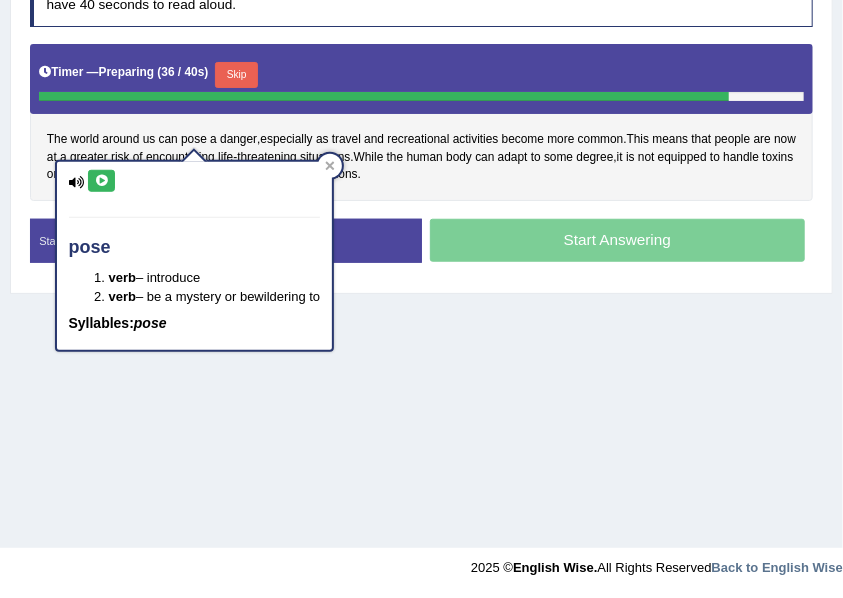 click on "Skip" at bounding box center (236, 75) 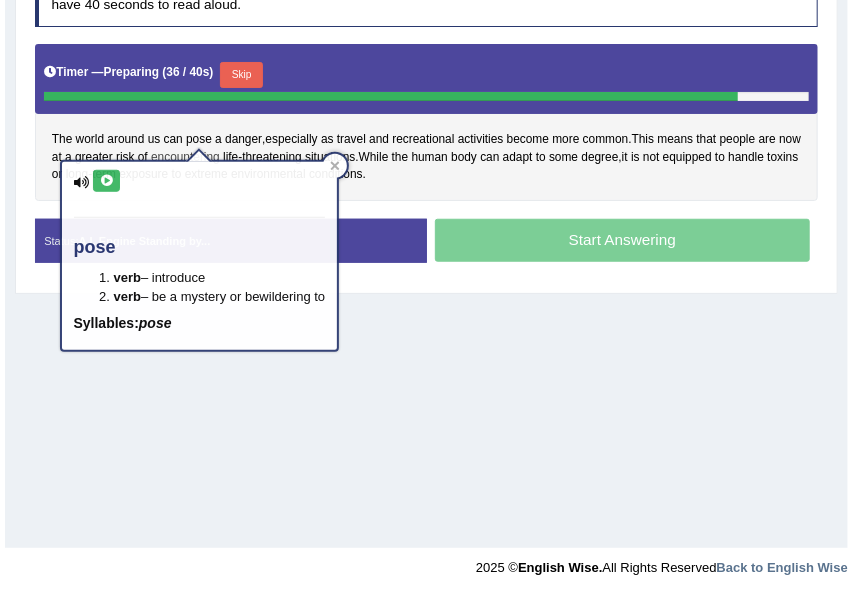 scroll, scrollTop: 437, scrollLeft: 0, axis: vertical 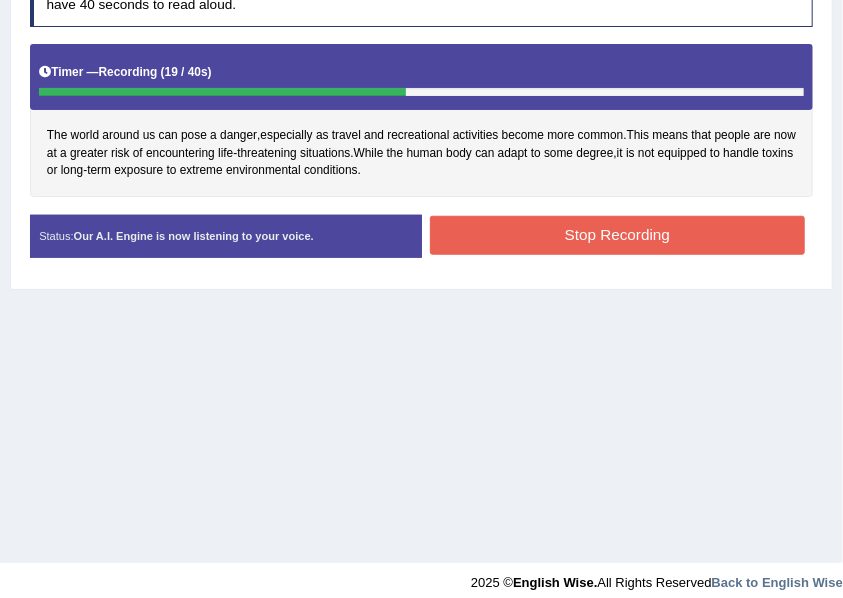 click on "Stop Recording" at bounding box center (617, 235) 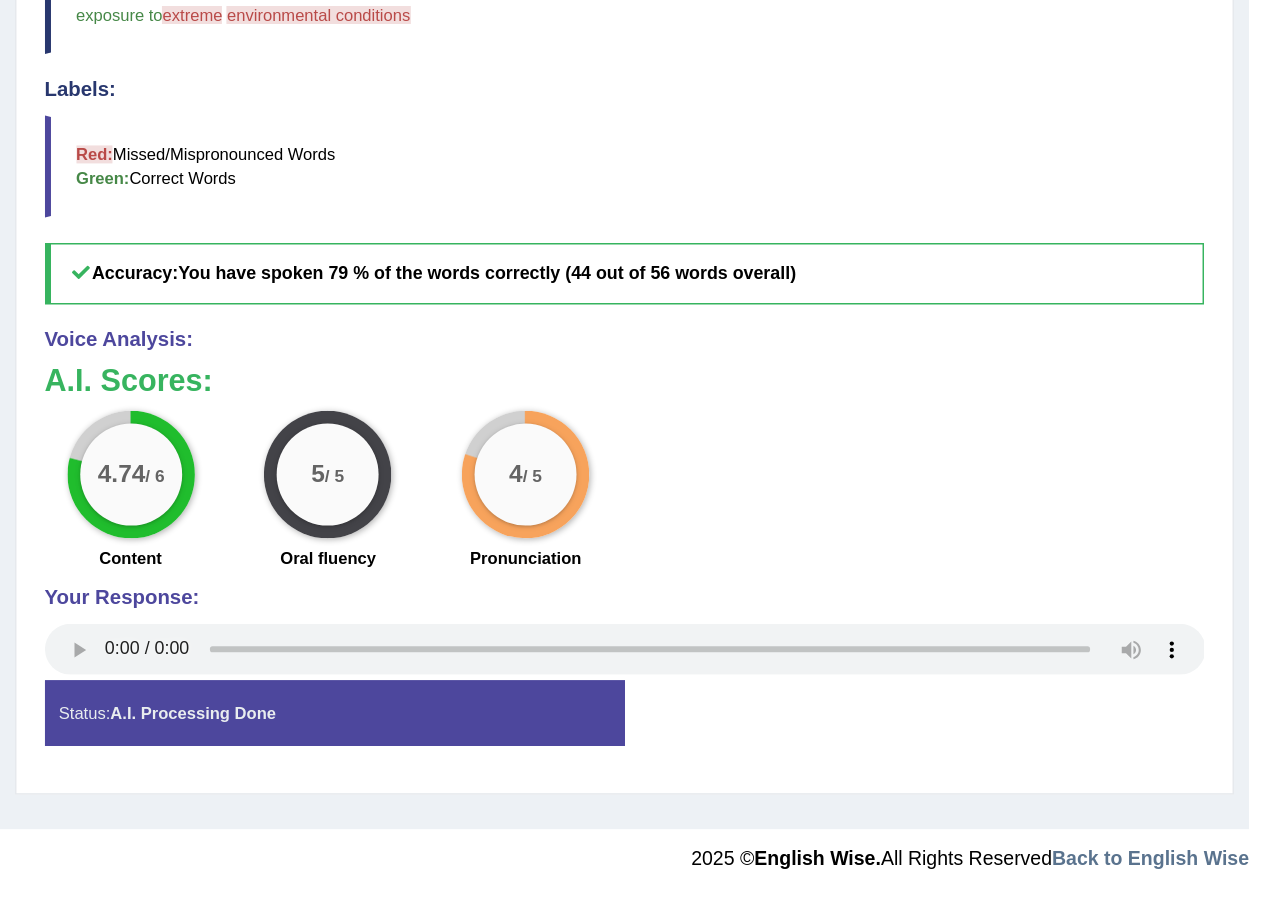 scroll, scrollTop: 0, scrollLeft: 0, axis: both 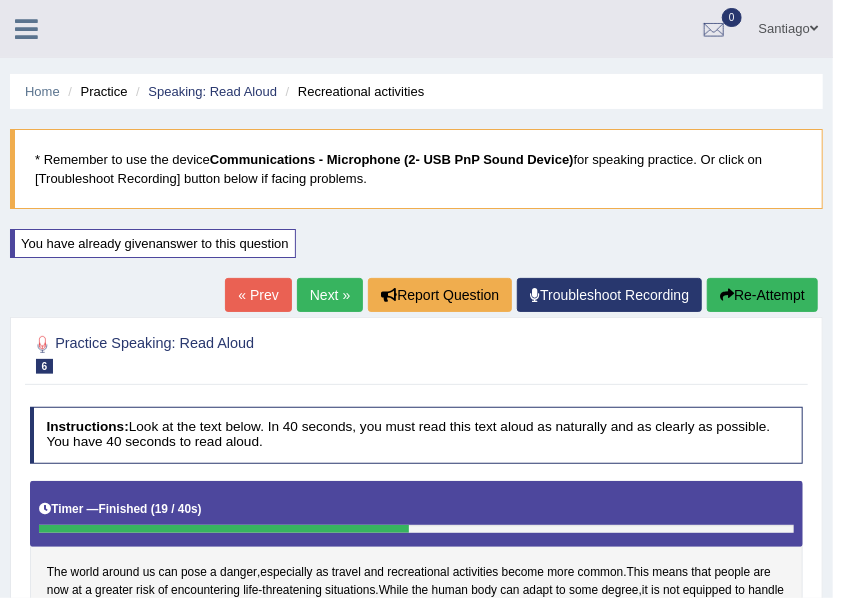 click at bounding box center [26, 29] 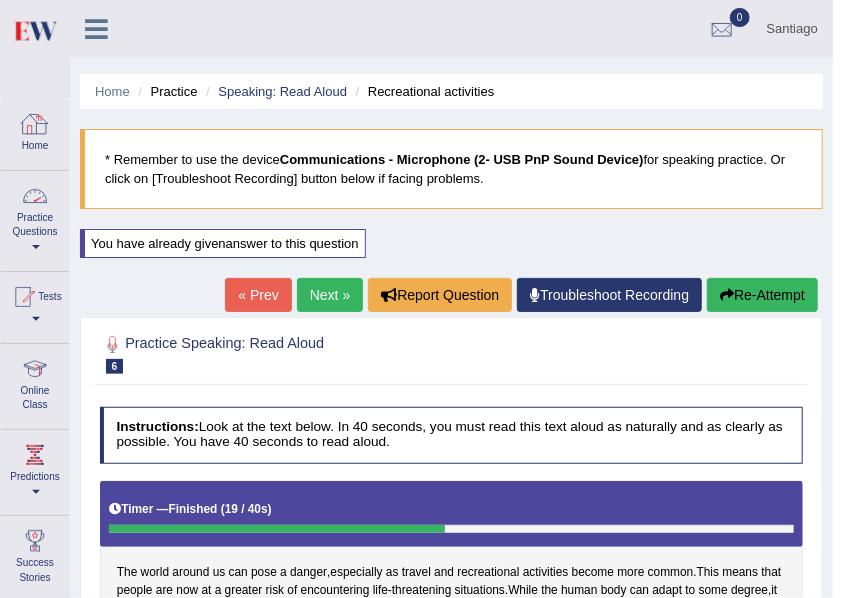 click on "Practice Questions" at bounding box center (35, 218) 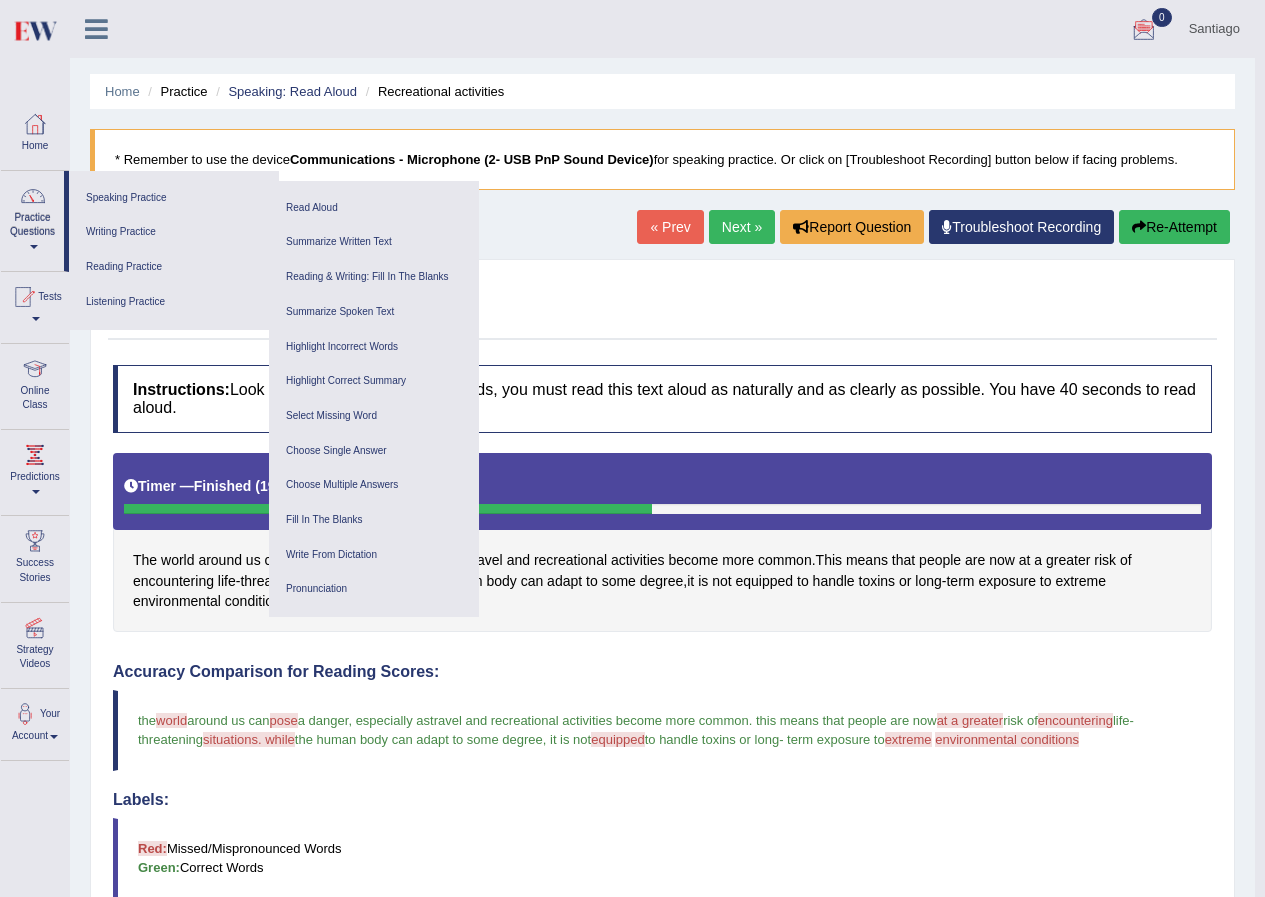drag, startPoint x: 852, startPoint y: 0, endPoint x: 744, endPoint y: 676, distance: 684.5729 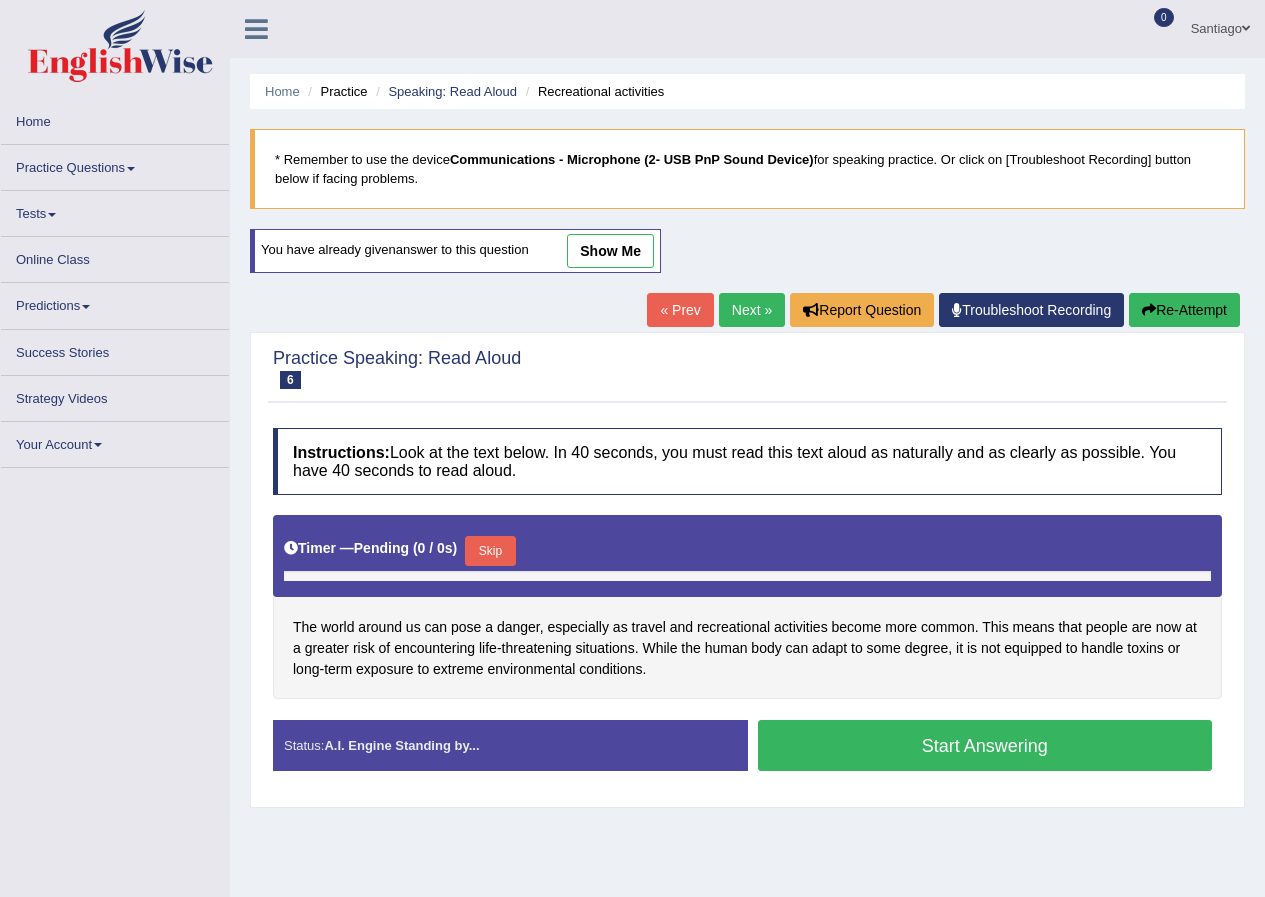 scroll, scrollTop: 0, scrollLeft: 0, axis: both 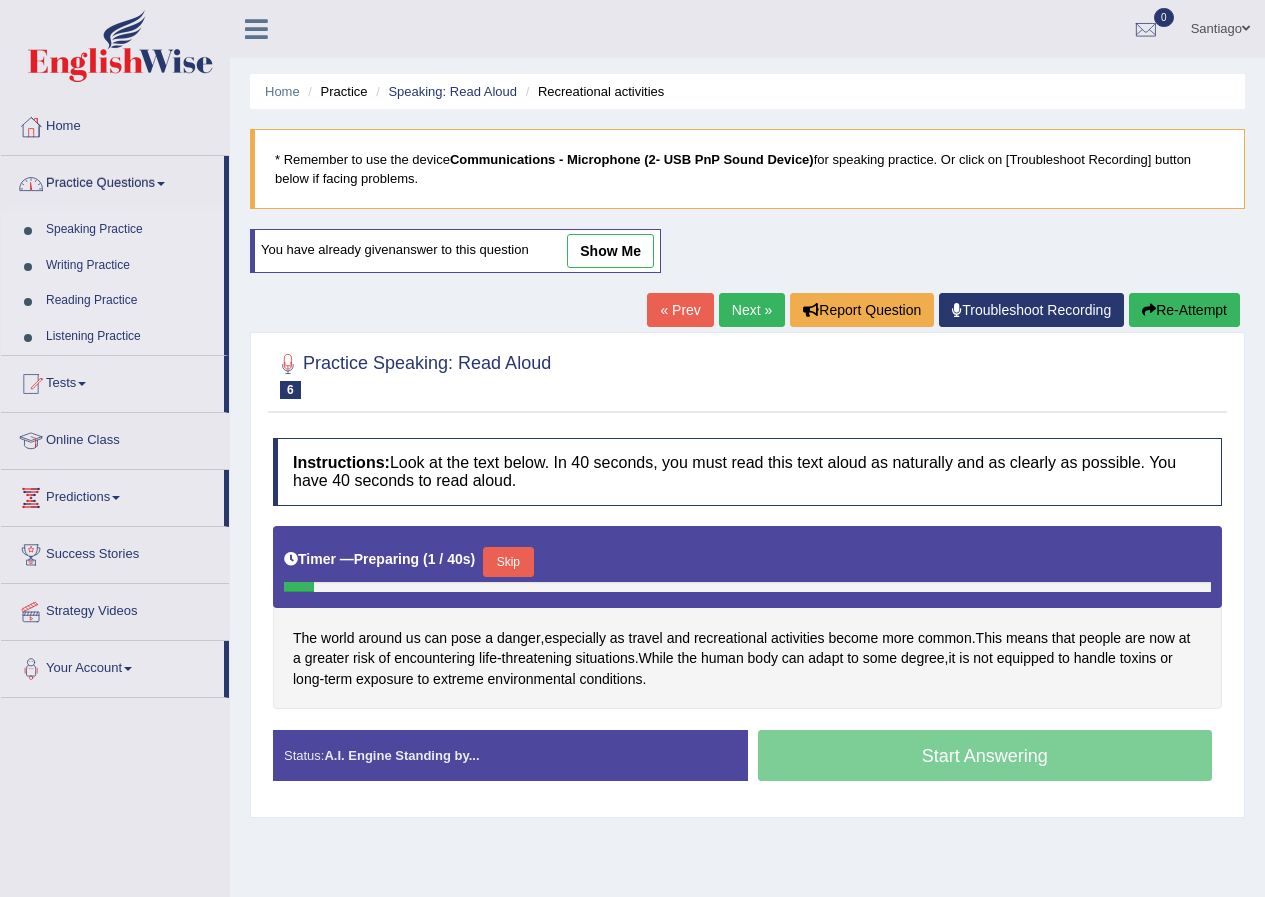 click on "Practice Questions" at bounding box center [112, 181] 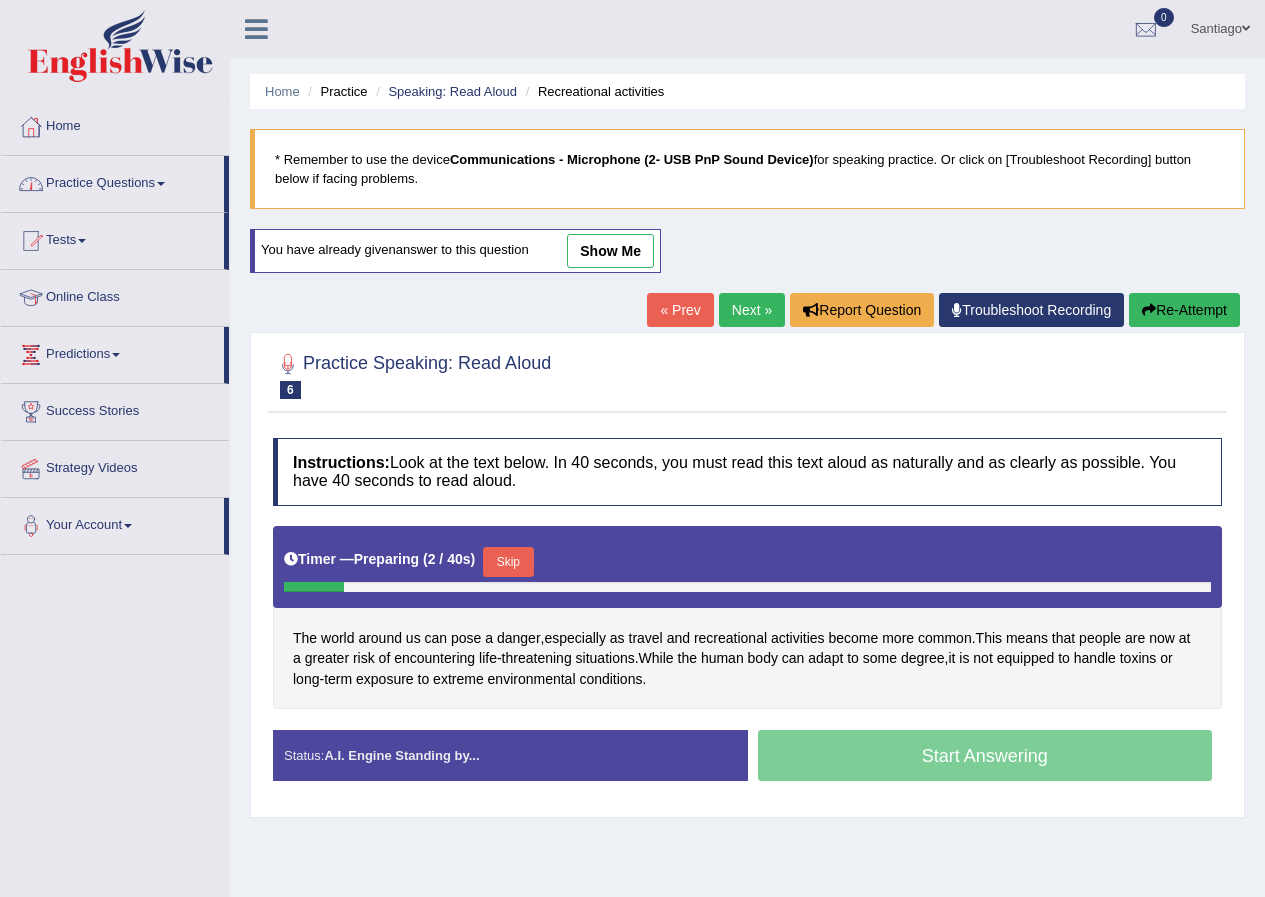 click on "Practice Questions" at bounding box center [112, 181] 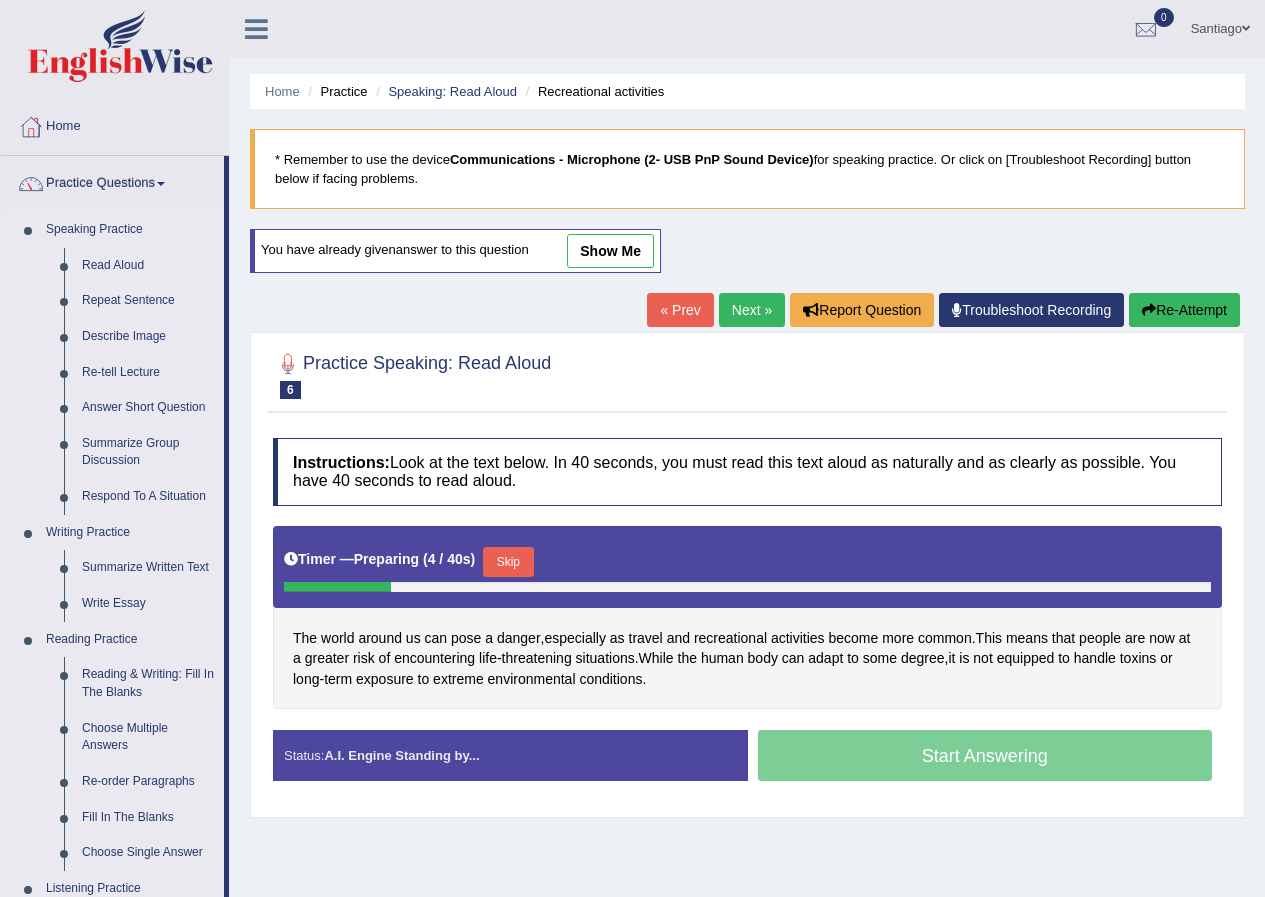 click on "Repeat Sentence" at bounding box center [148, 301] 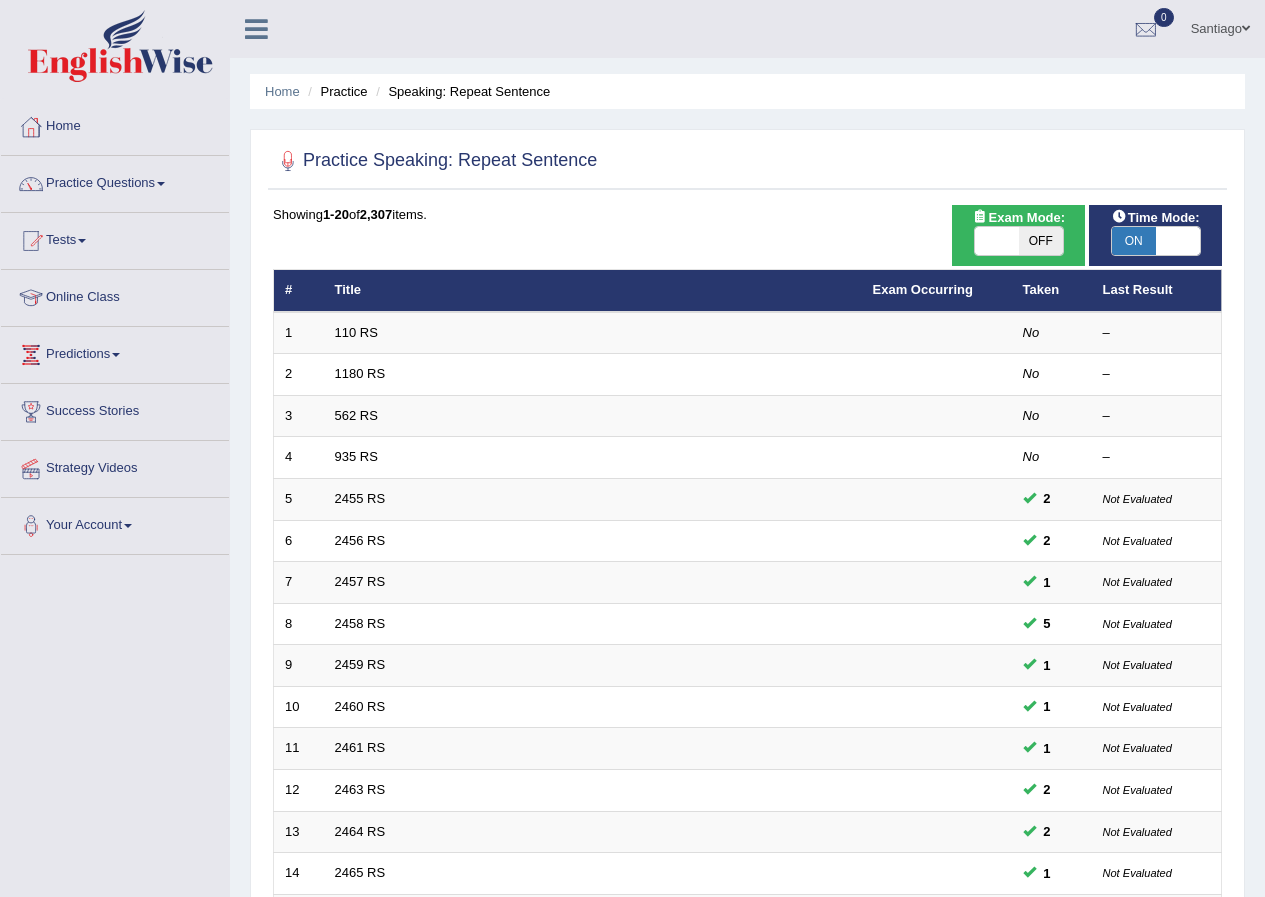scroll, scrollTop: 0, scrollLeft: 0, axis: both 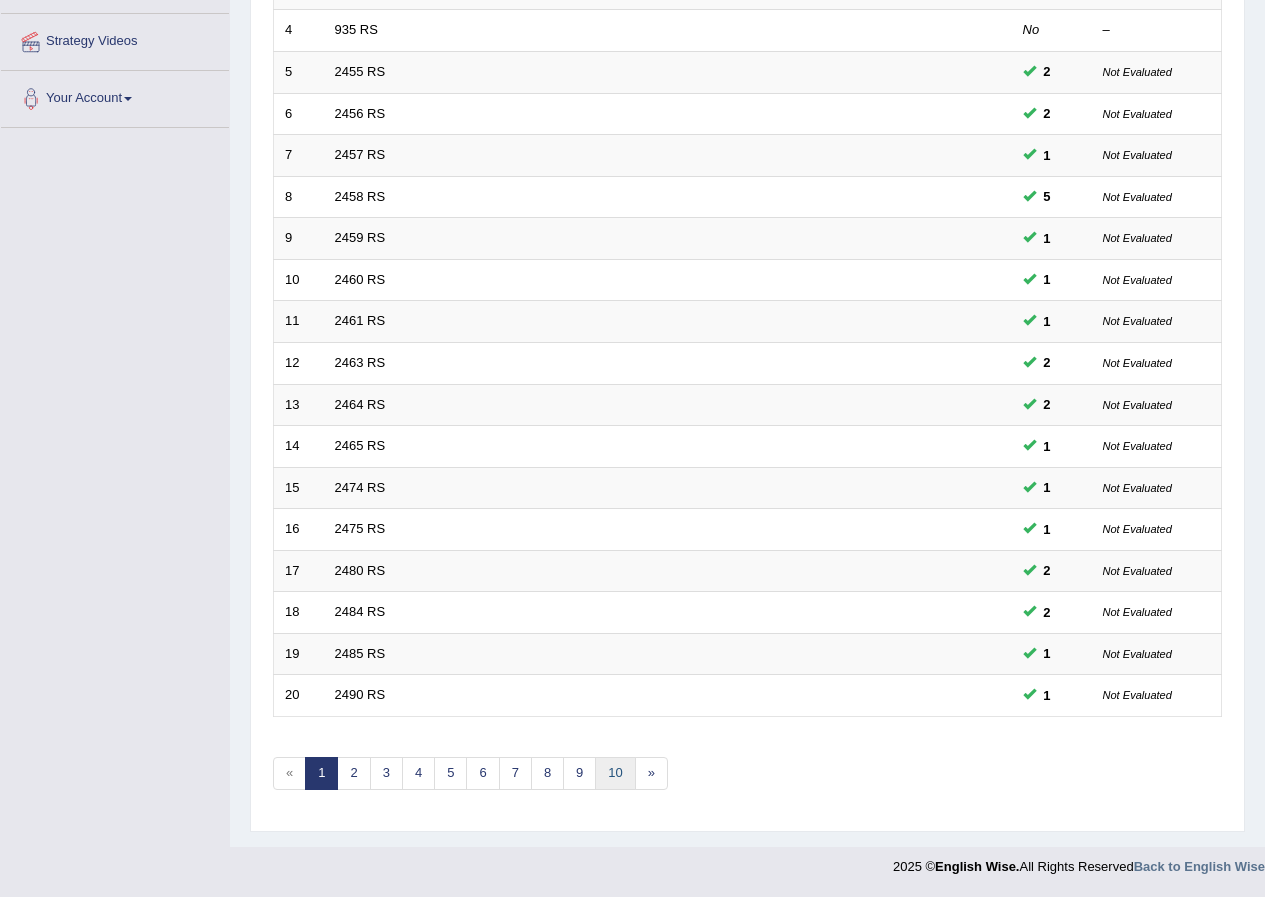 click on "10" at bounding box center [615, 773] 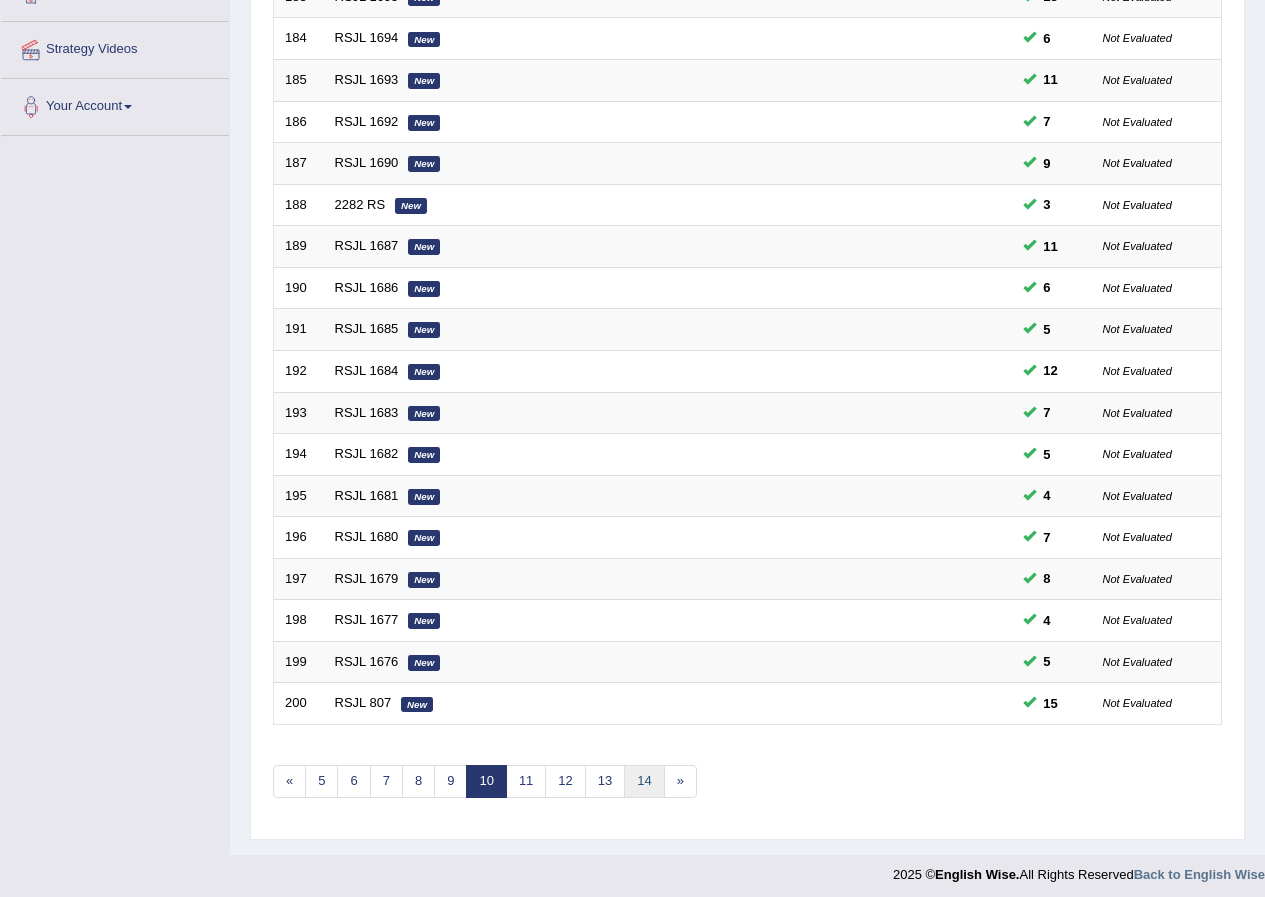 scroll, scrollTop: 419, scrollLeft: 0, axis: vertical 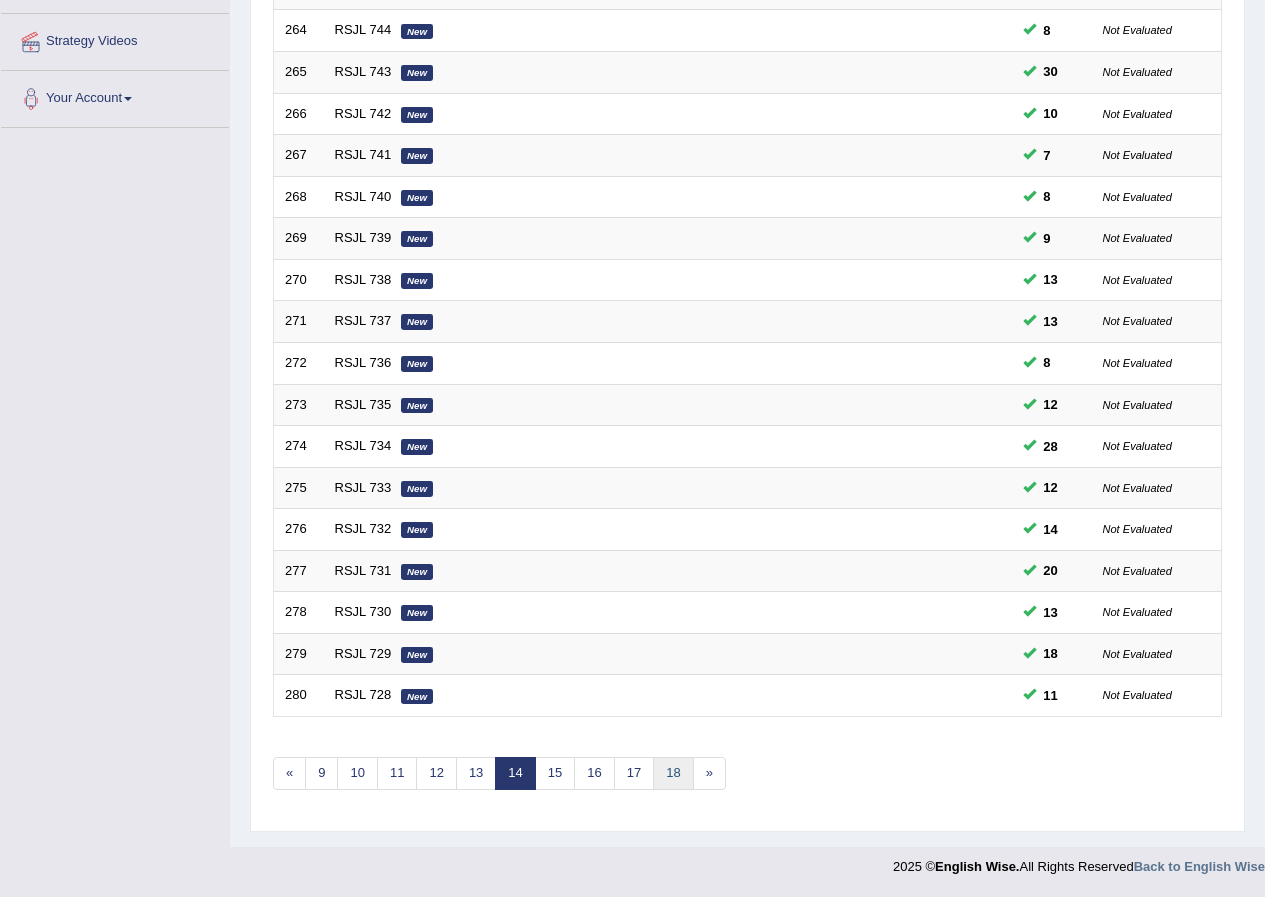 click on "18" at bounding box center [673, 773] 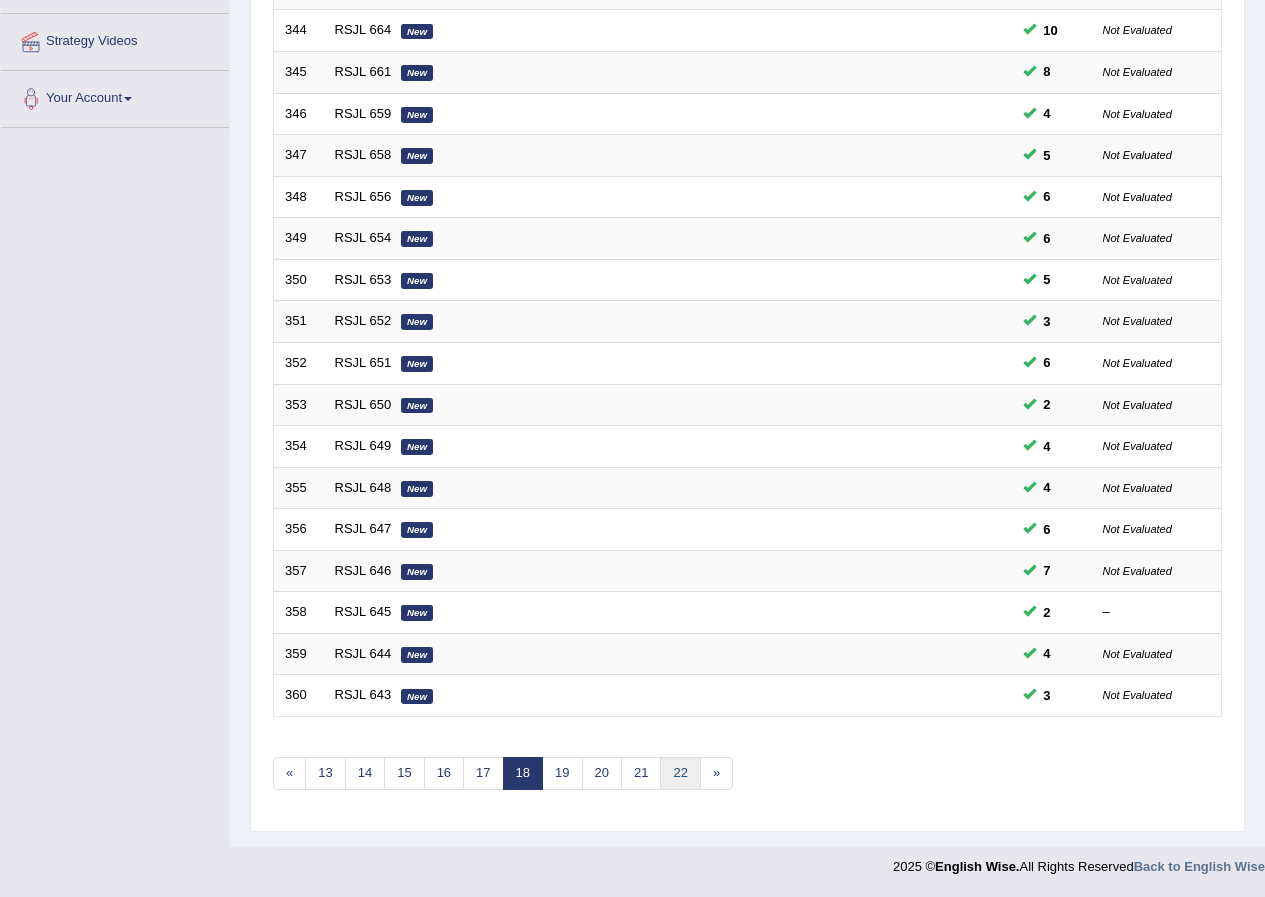 scroll, scrollTop: 427, scrollLeft: 0, axis: vertical 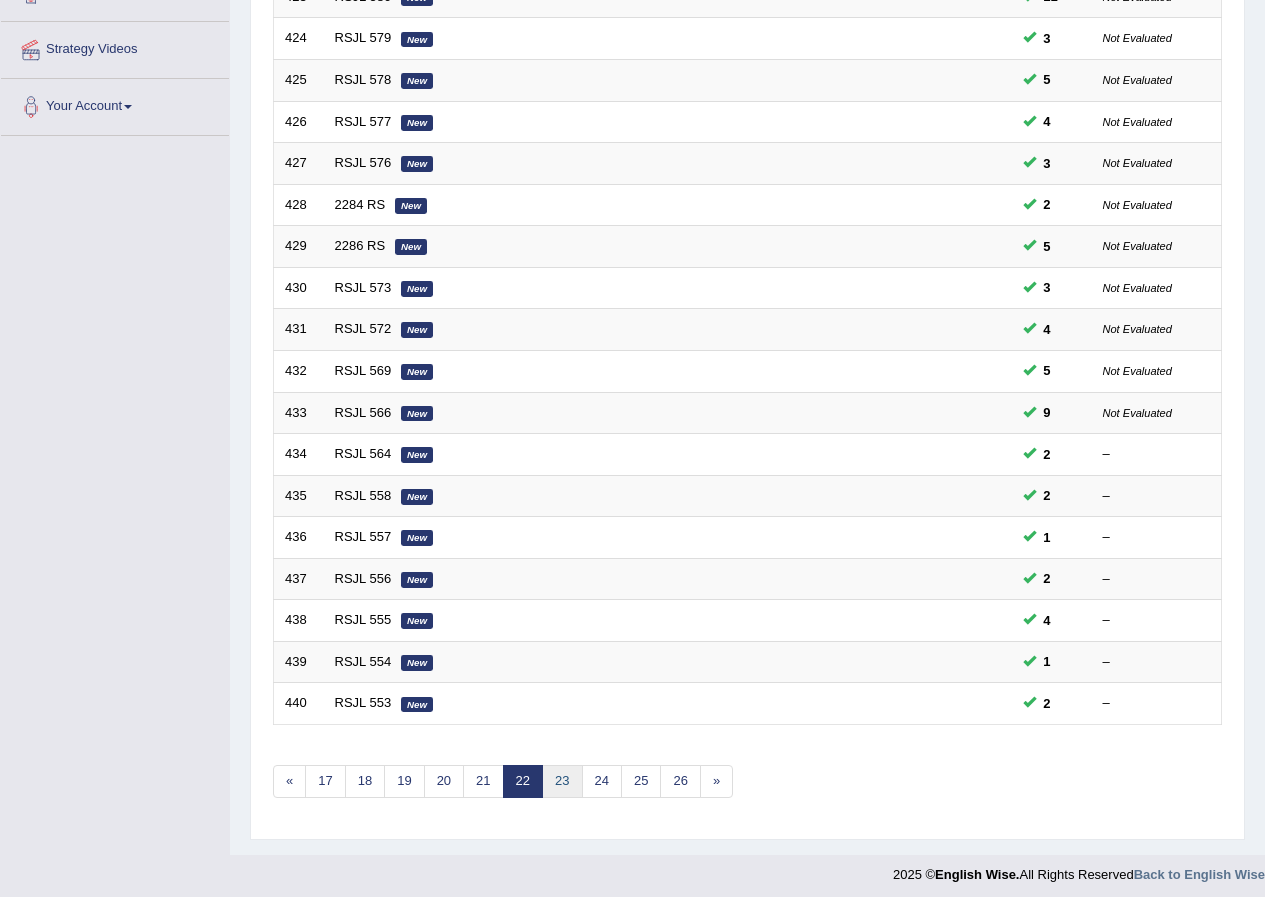 click on "23" at bounding box center [562, 781] 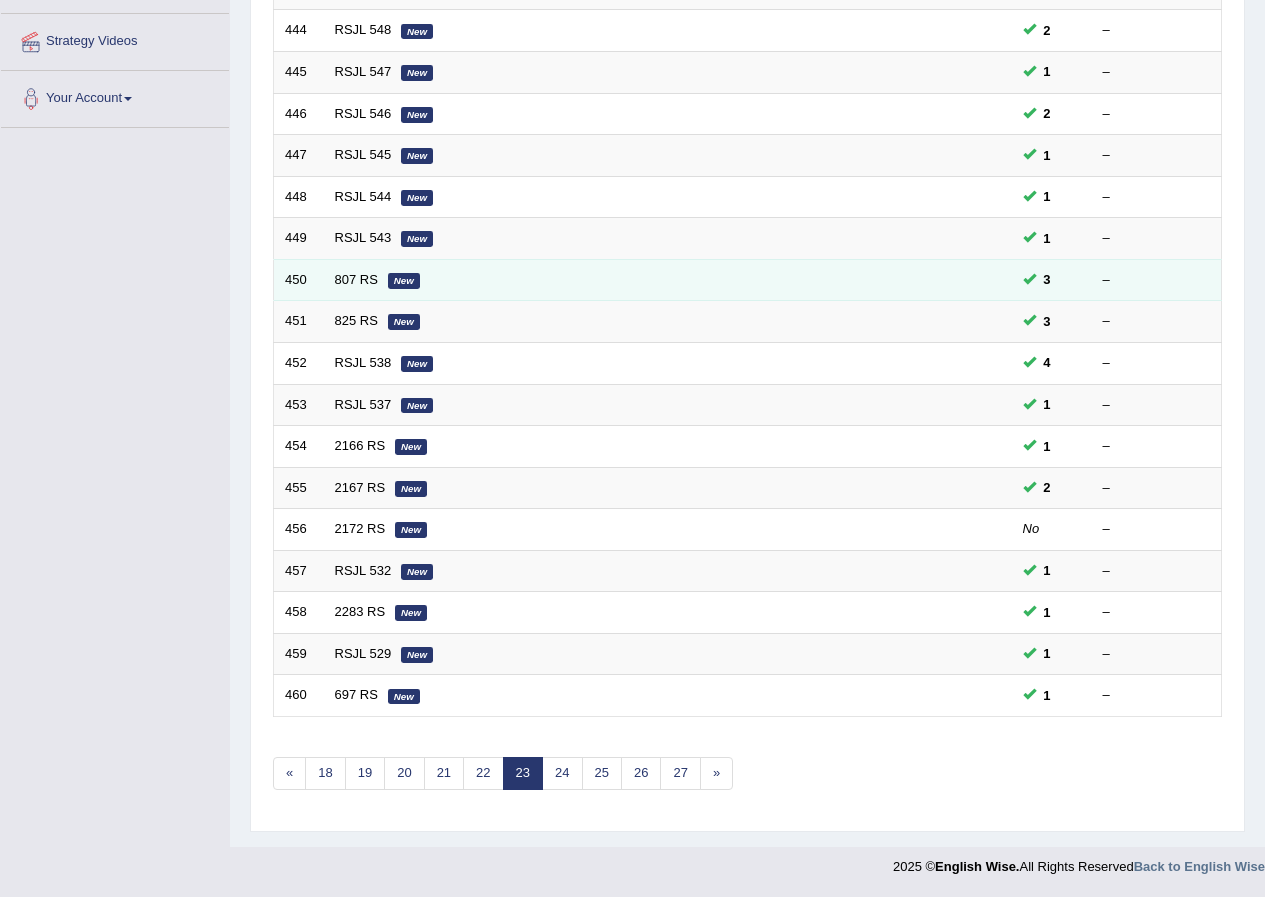 scroll, scrollTop: 427, scrollLeft: 0, axis: vertical 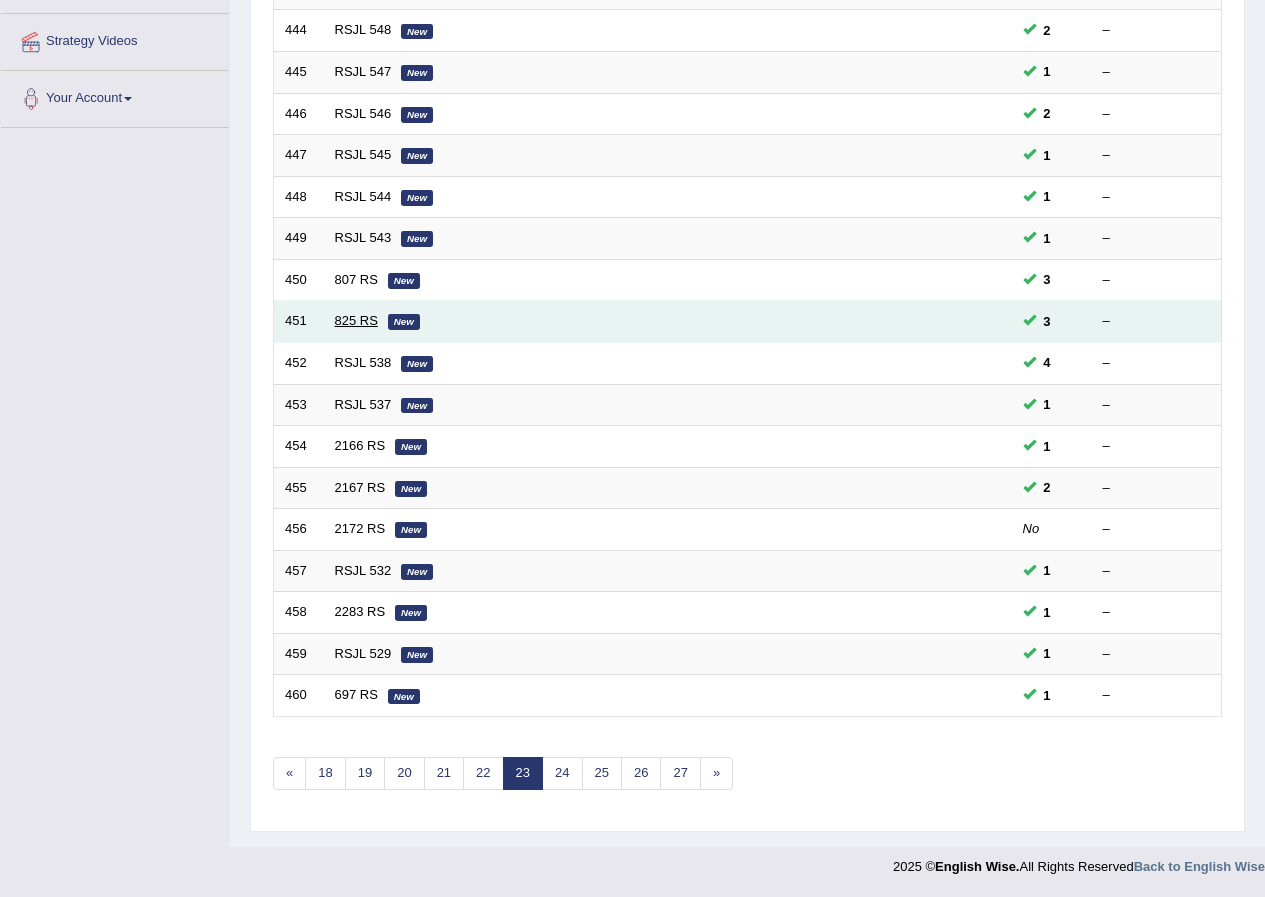 click on "825 RS" at bounding box center (356, 320) 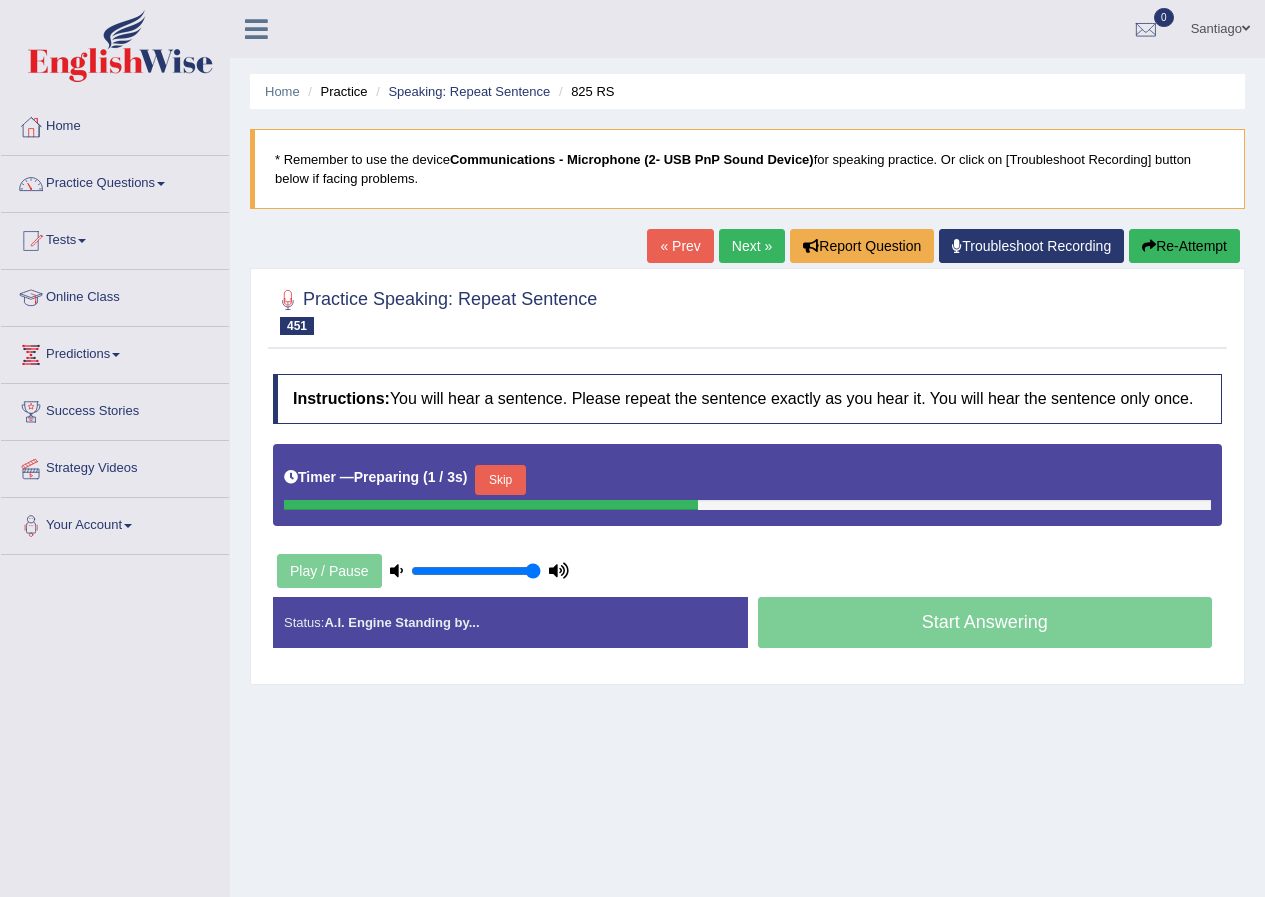 scroll, scrollTop: 153, scrollLeft: 0, axis: vertical 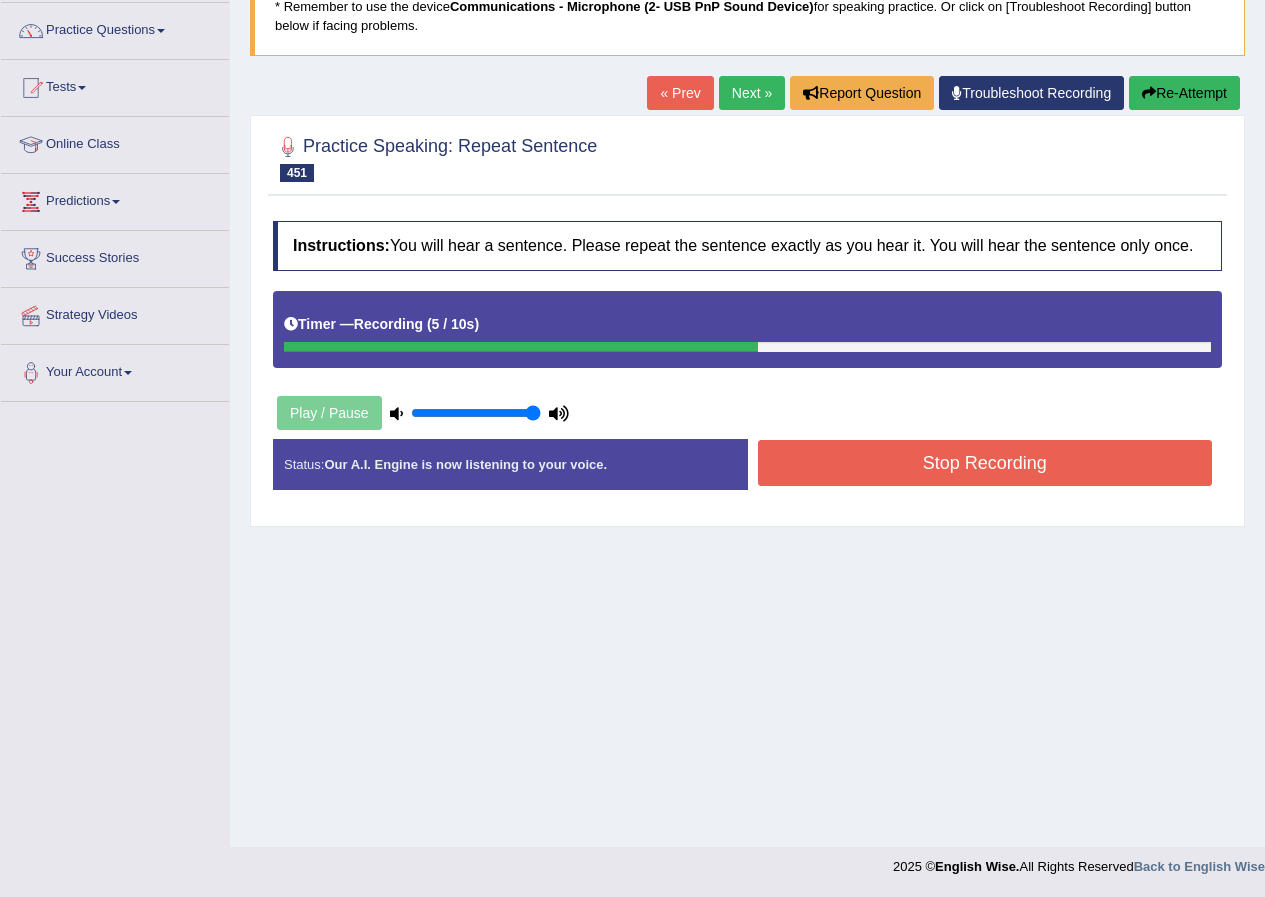 click on "Stop Recording" at bounding box center [985, 463] 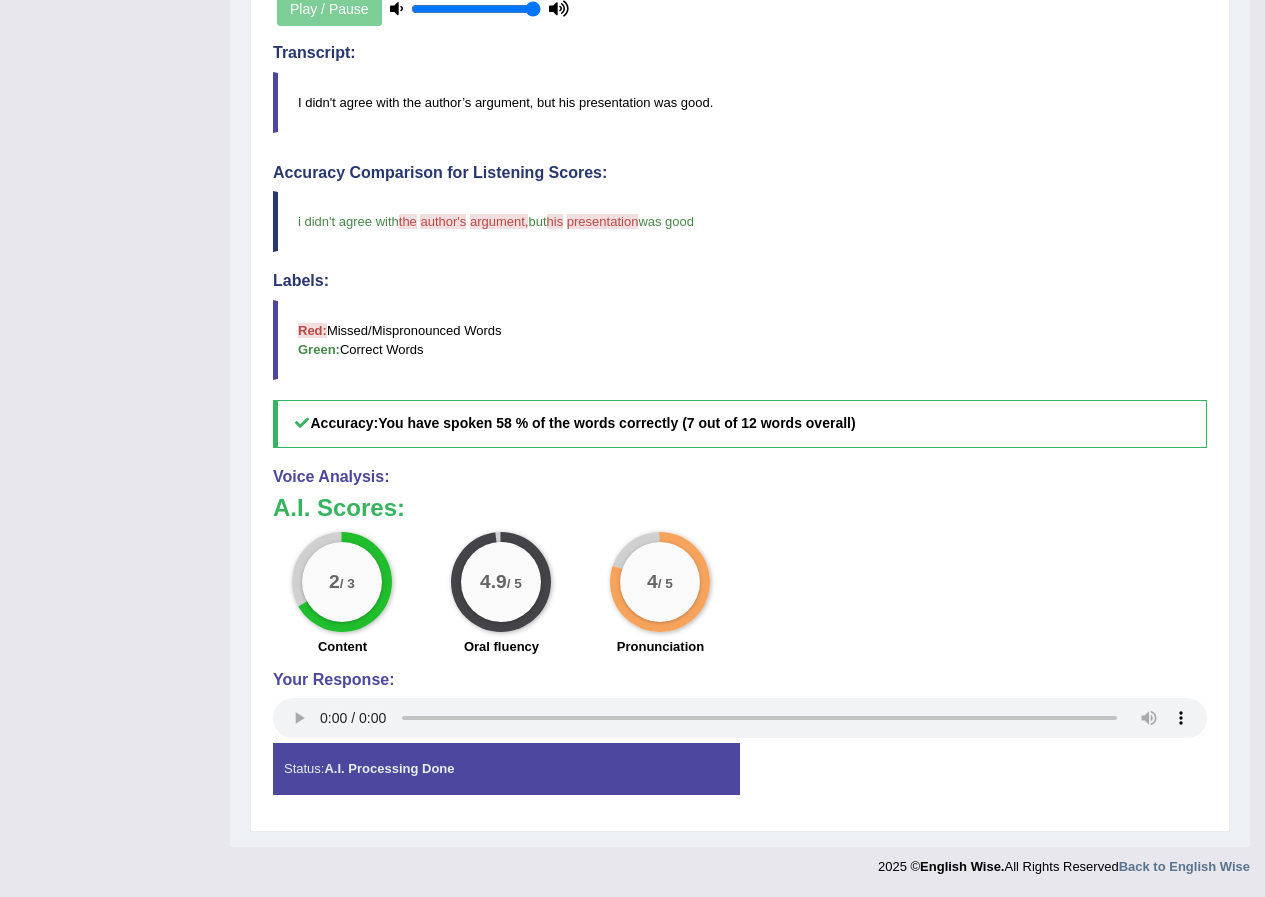 scroll, scrollTop: 0, scrollLeft: 0, axis: both 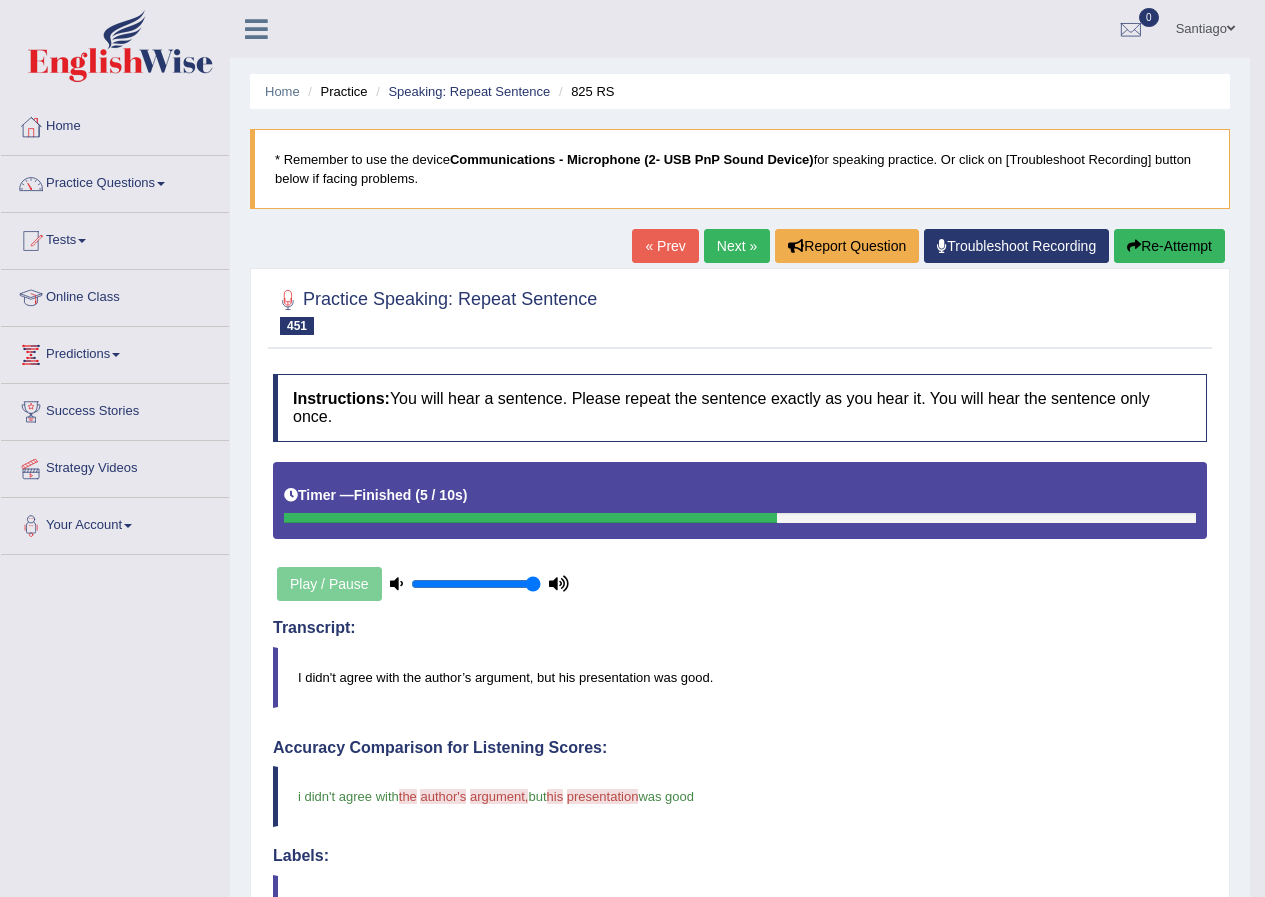 click on "Next »" at bounding box center [737, 246] 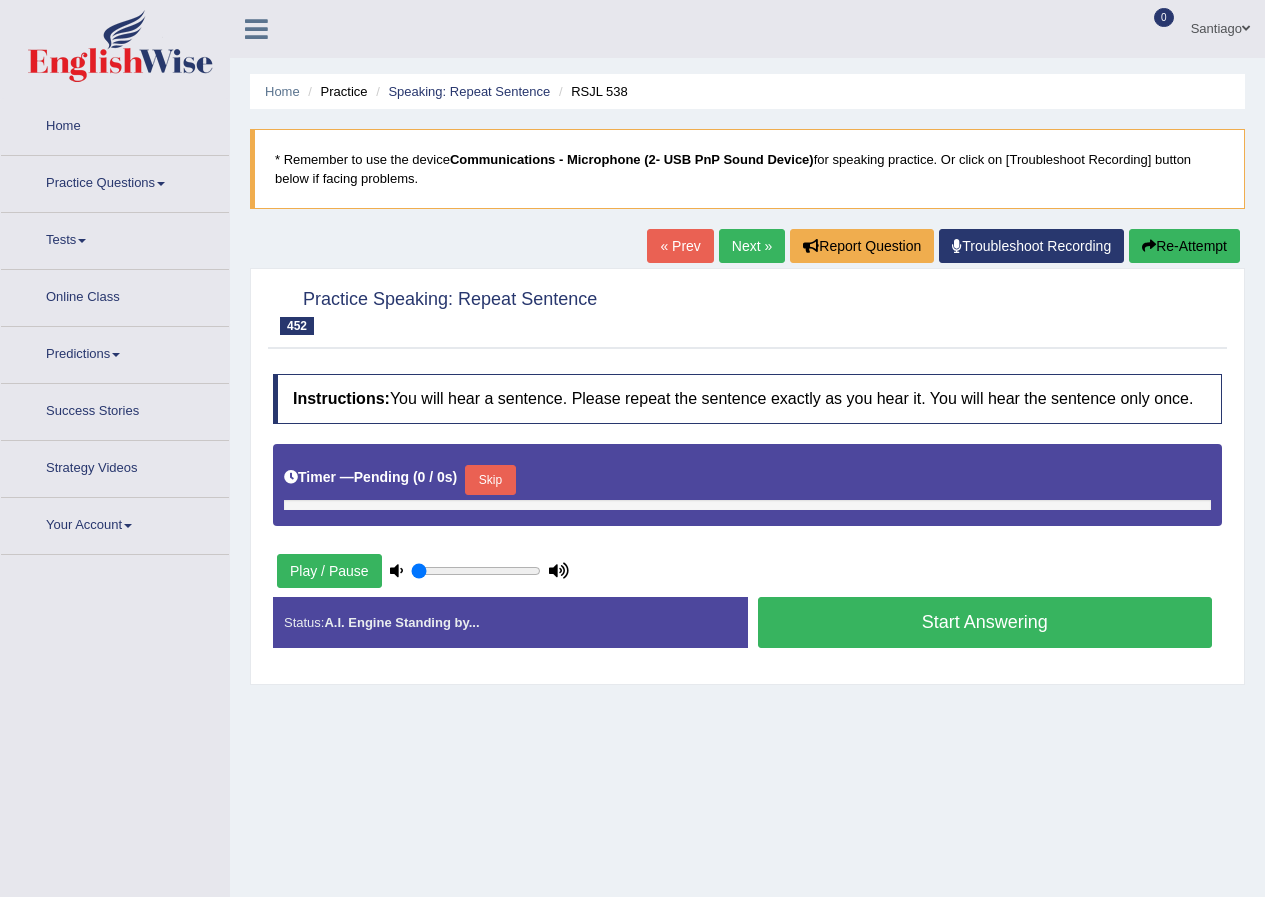 type on "1" 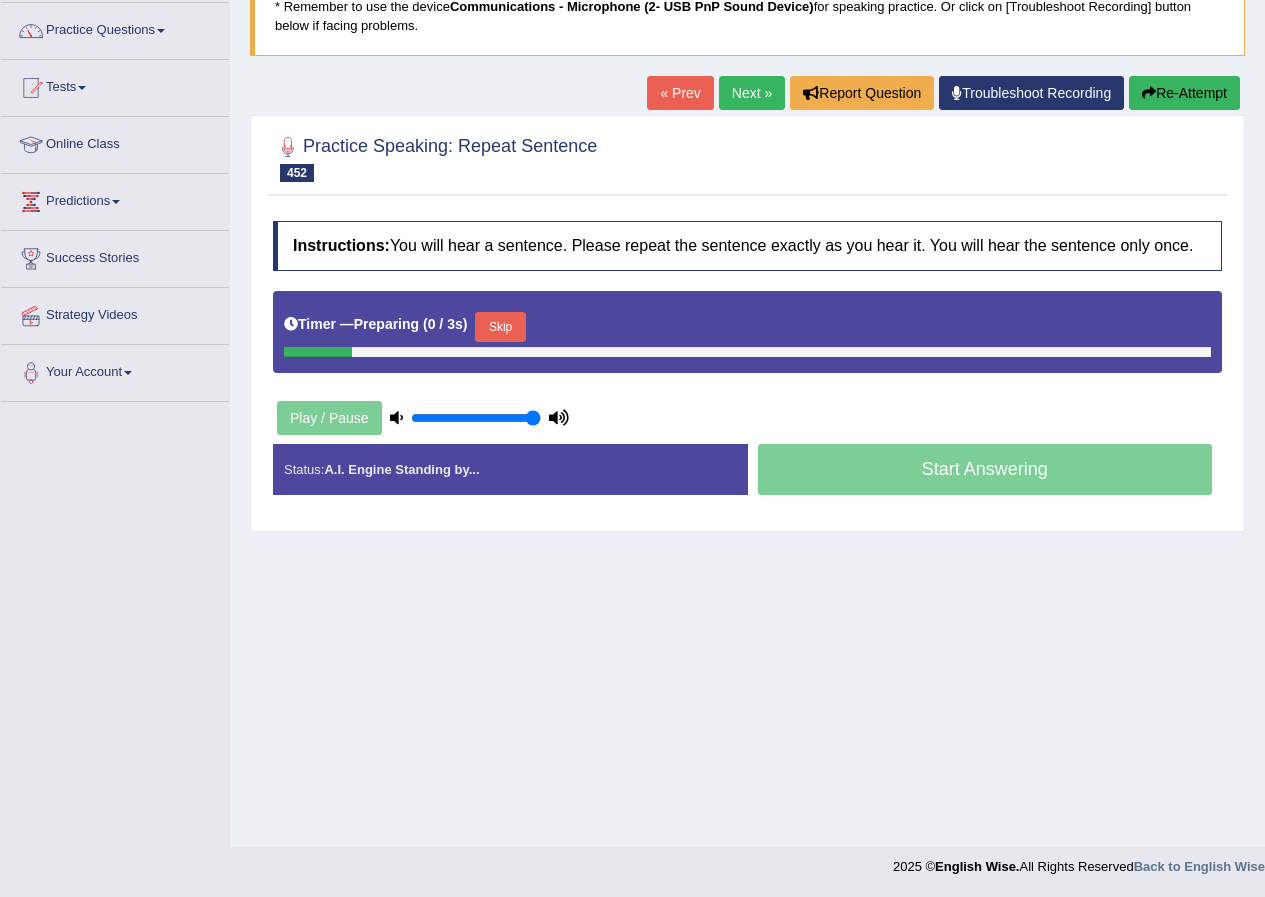 scroll, scrollTop: 153, scrollLeft: 0, axis: vertical 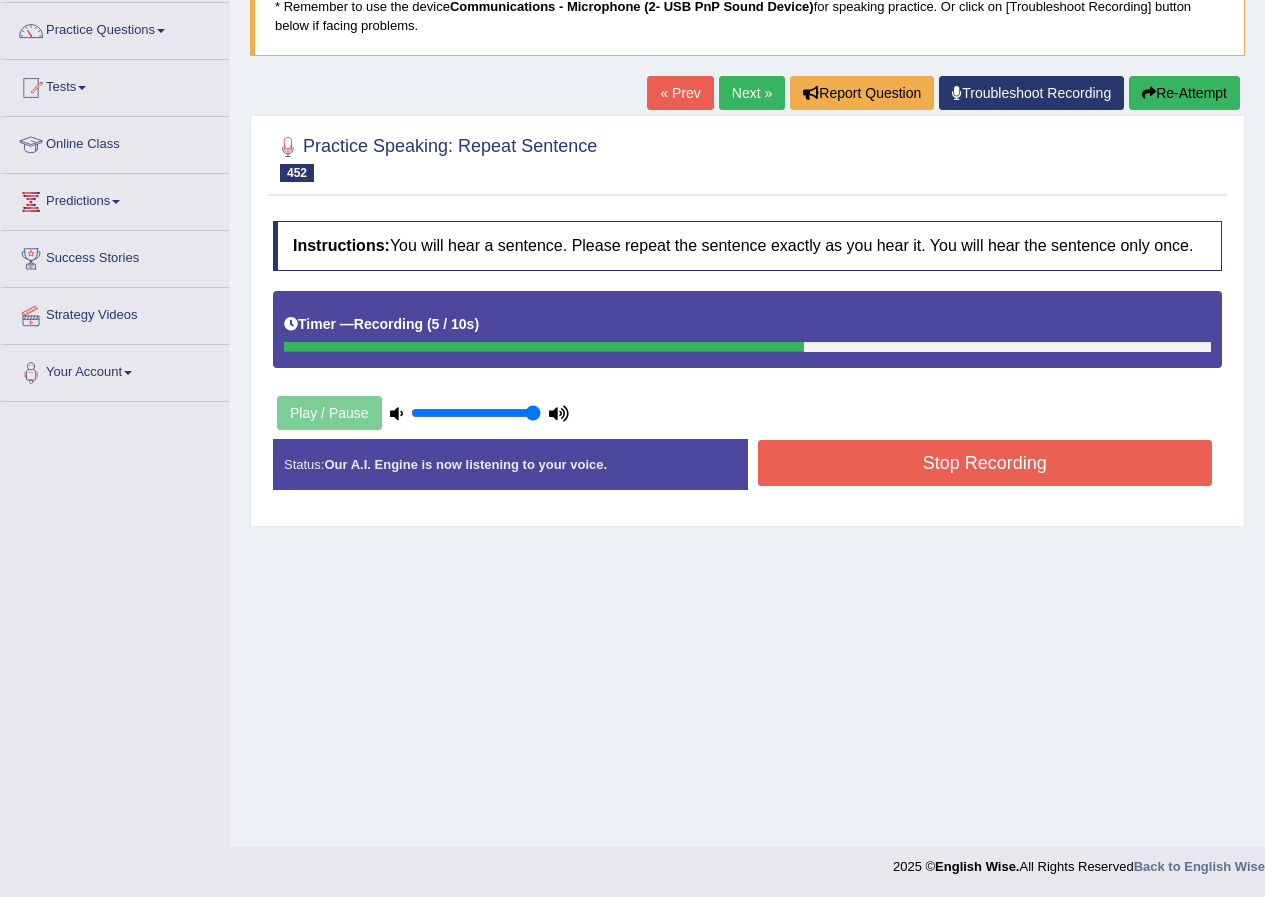 click on "Stop Recording" at bounding box center [985, 465] 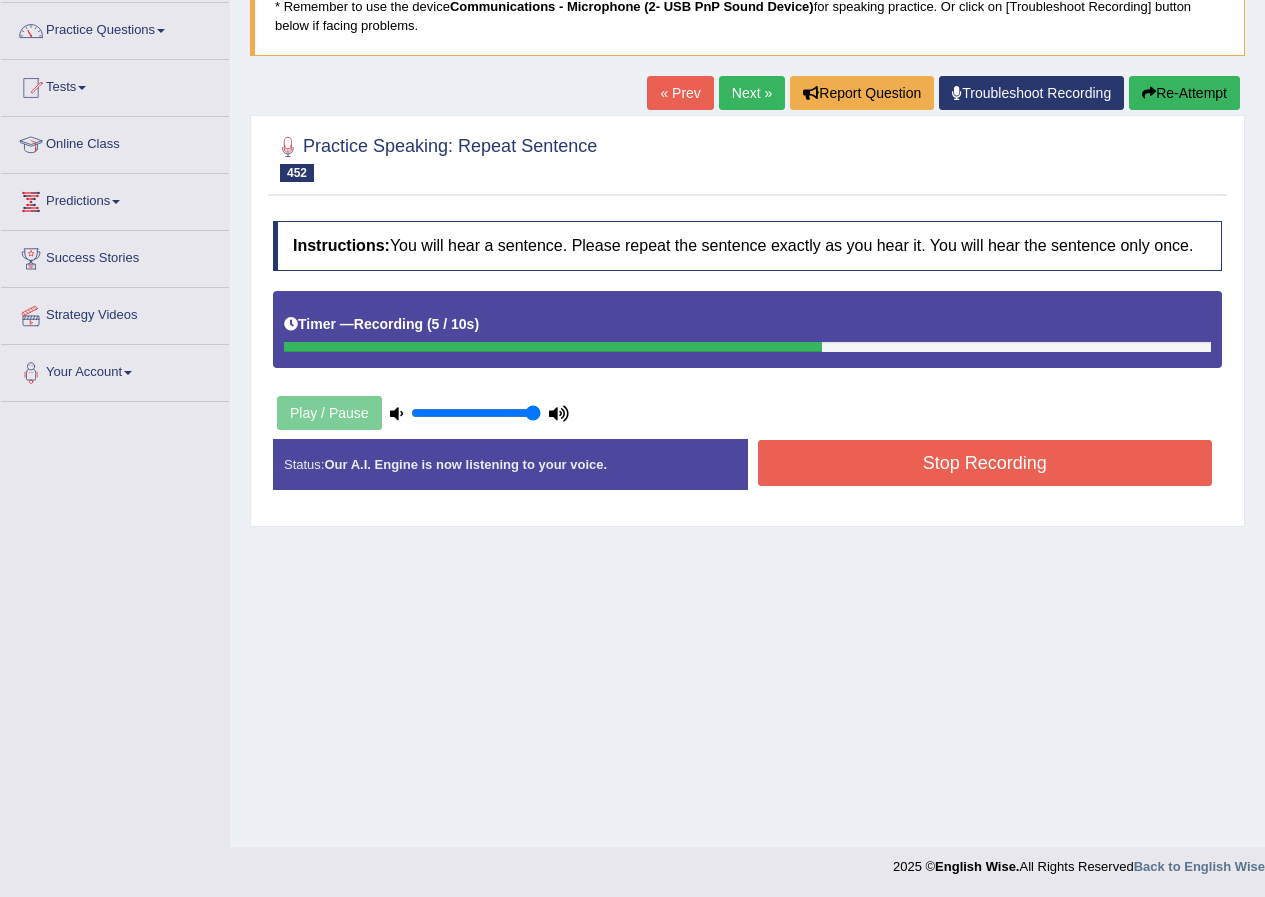 click on "Stop Recording" at bounding box center (985, 463) 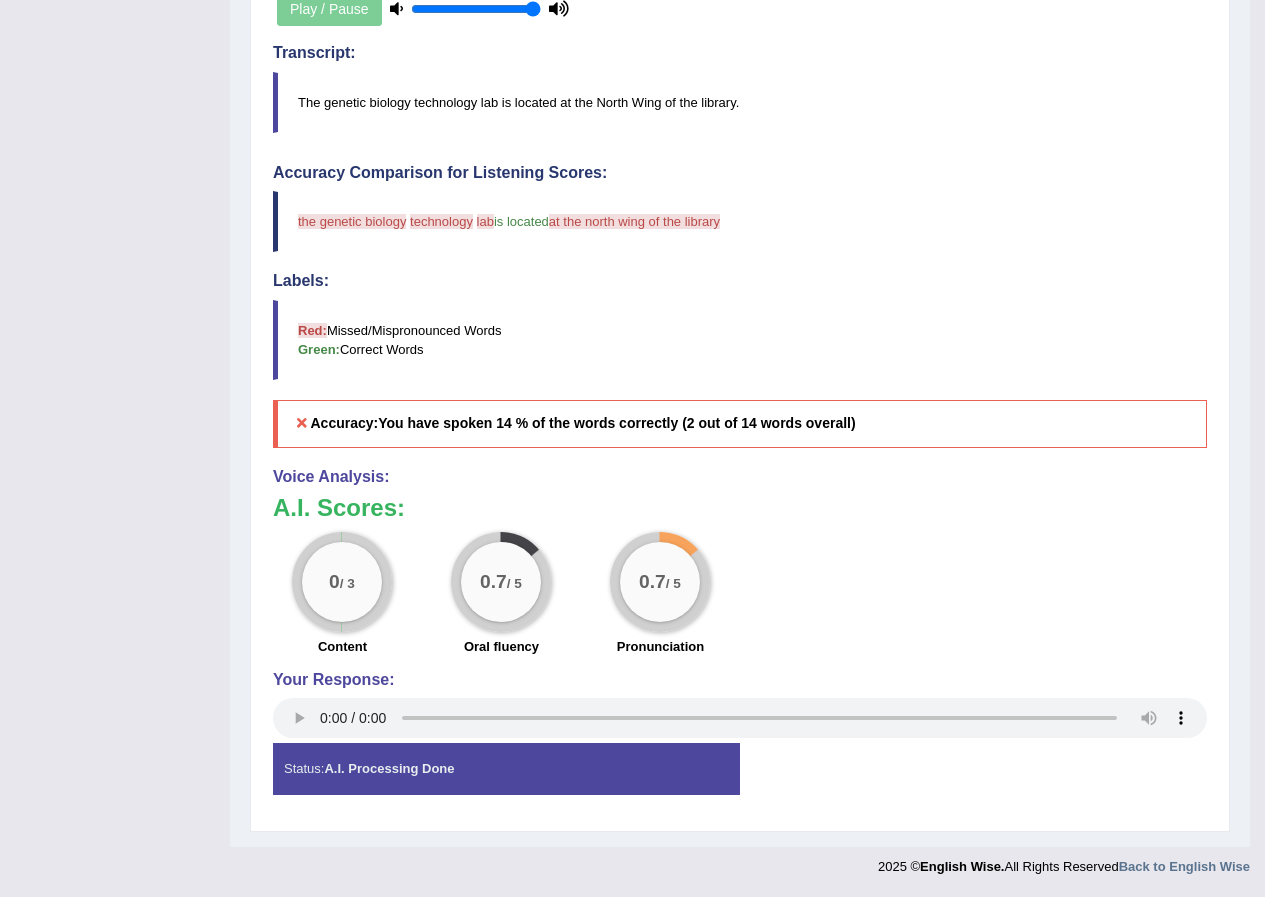 scroll, scrollTop: 0, scrollLeft: 0, axis: both 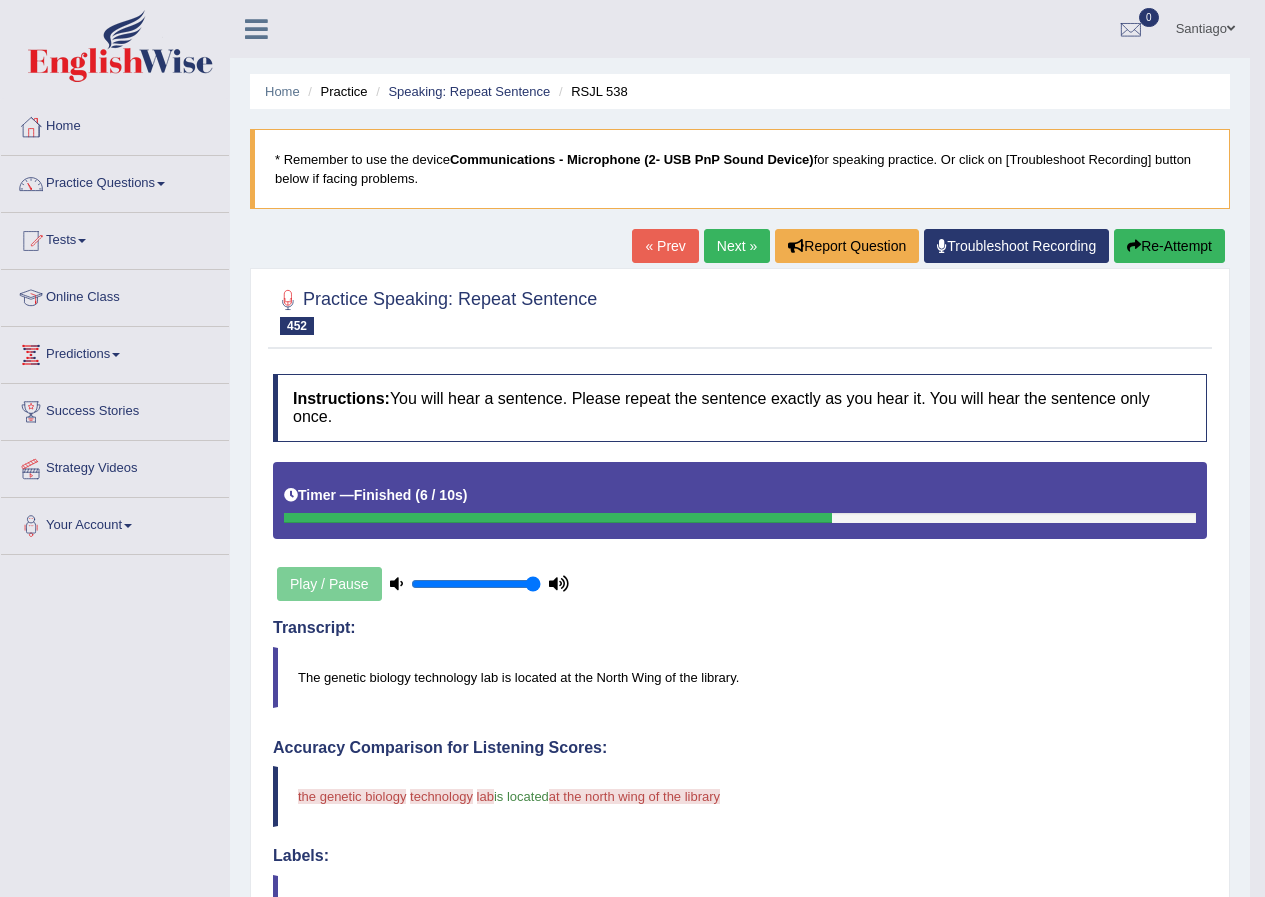 click on "Re-Attempt" at bounding box center (1169, 246) 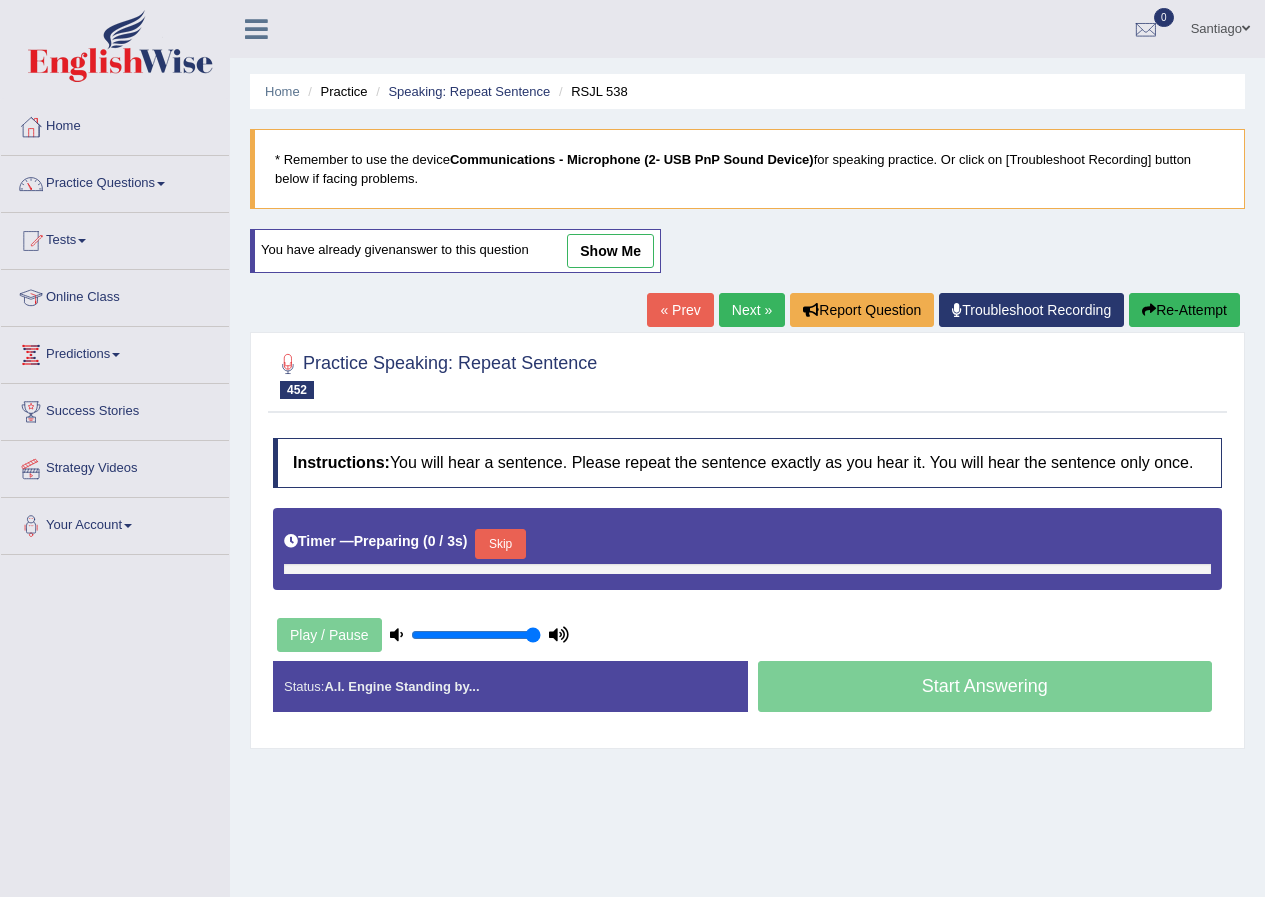 scroll, scrollTop: 153, scrollLeft: 0, axis: vertical 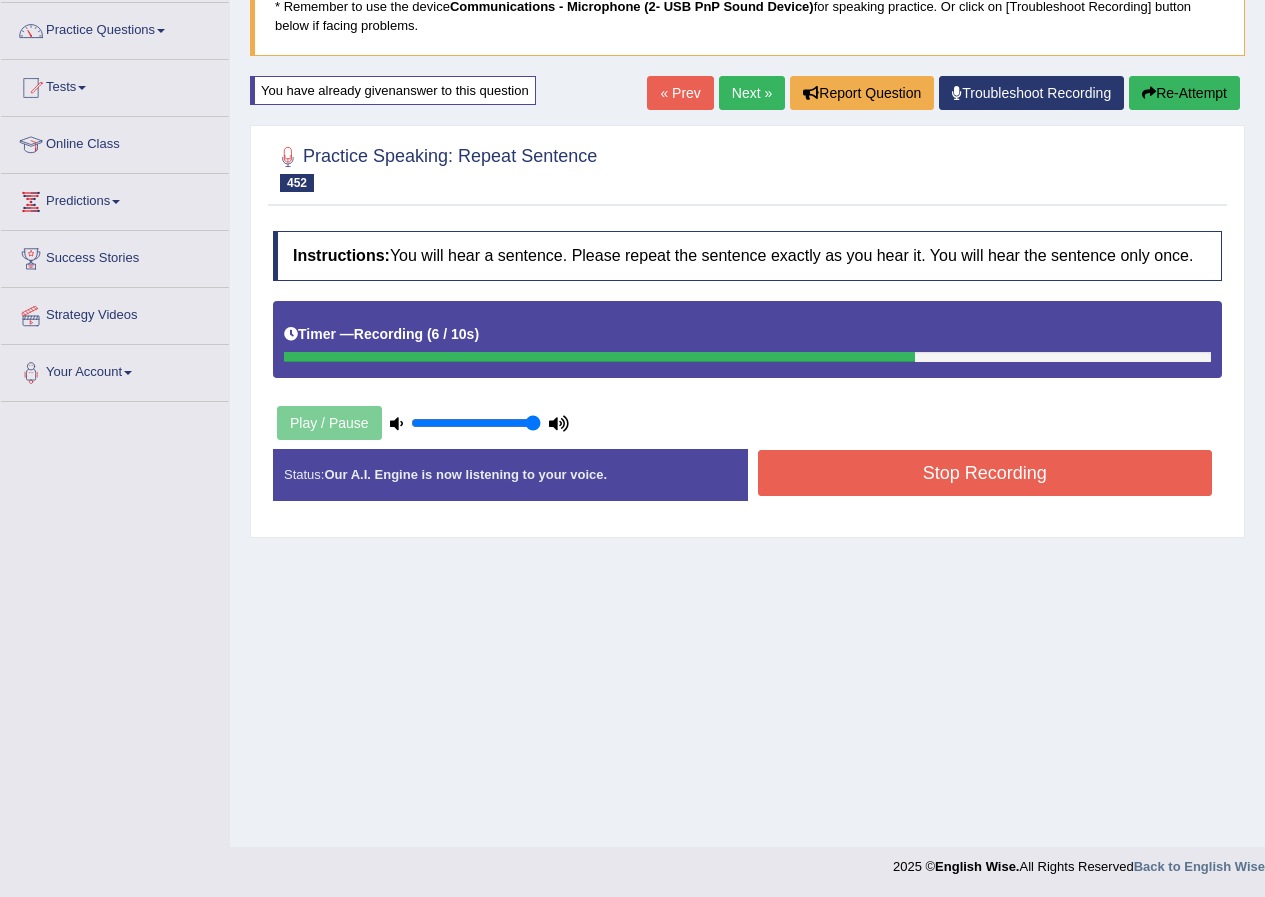 click on "Stop Recording" at bounding box center (985, 473) 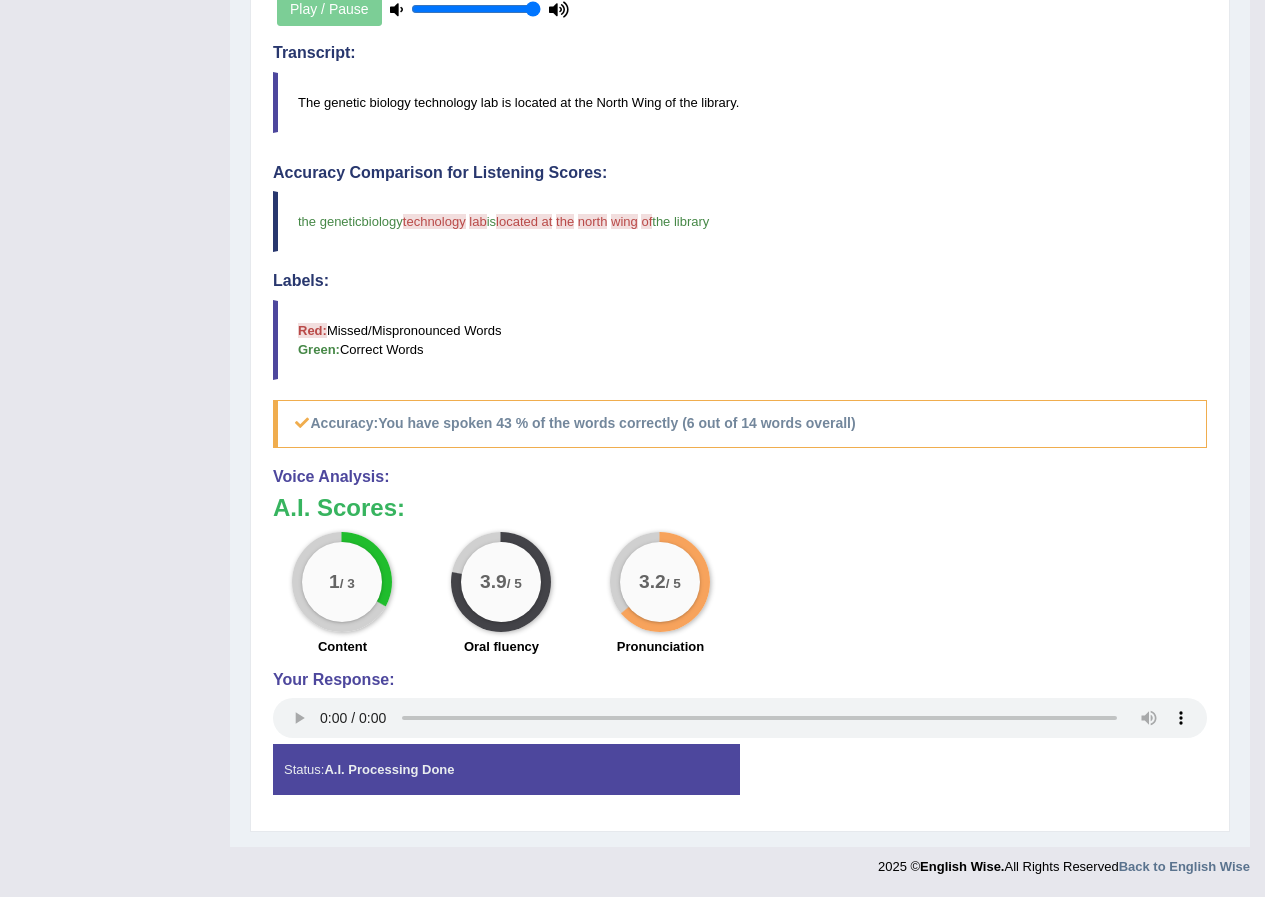 scroll, scrollTop: 0, scrollLeft: 0, axis: both 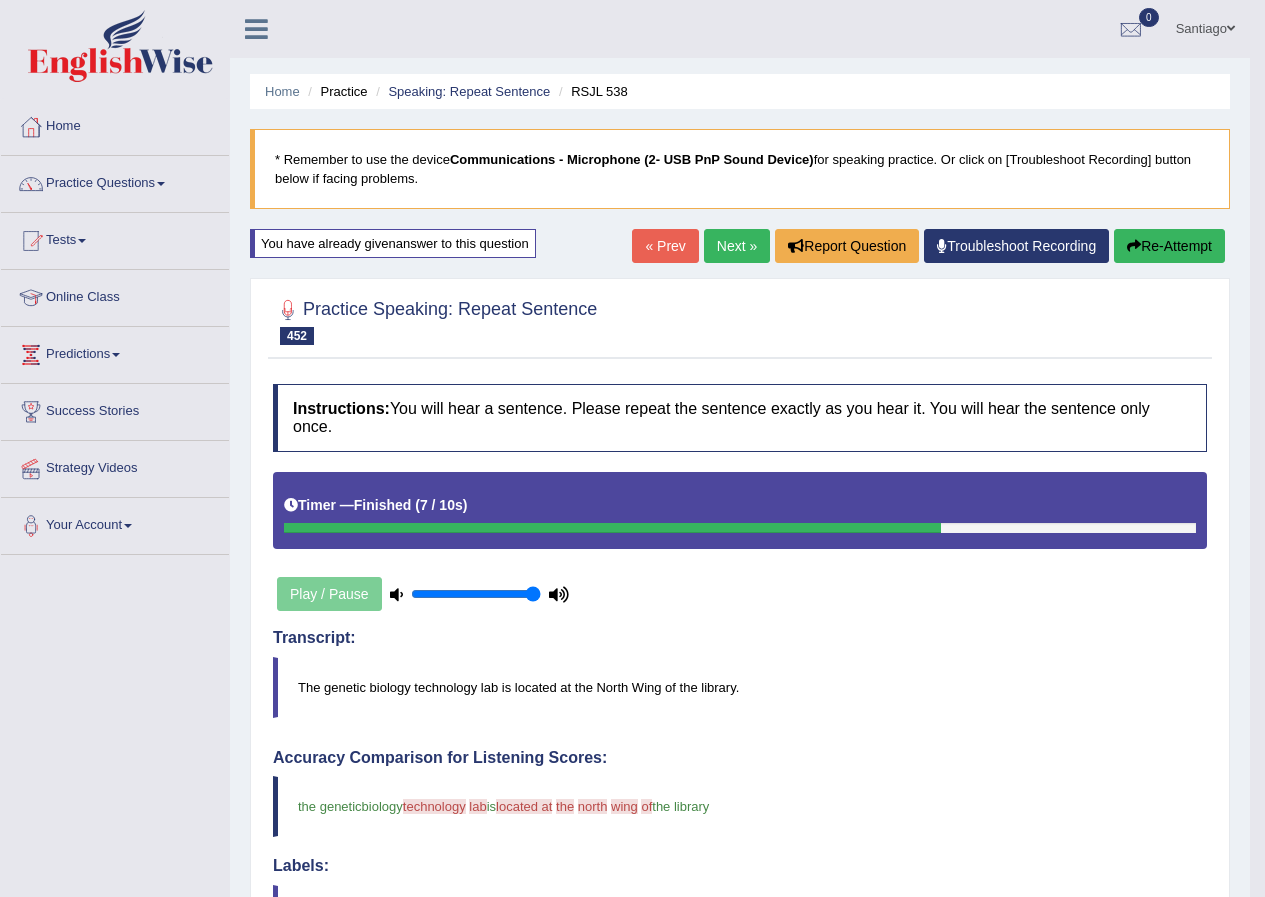 click on "Re-Attempt" at bounding box center [1169, 246] 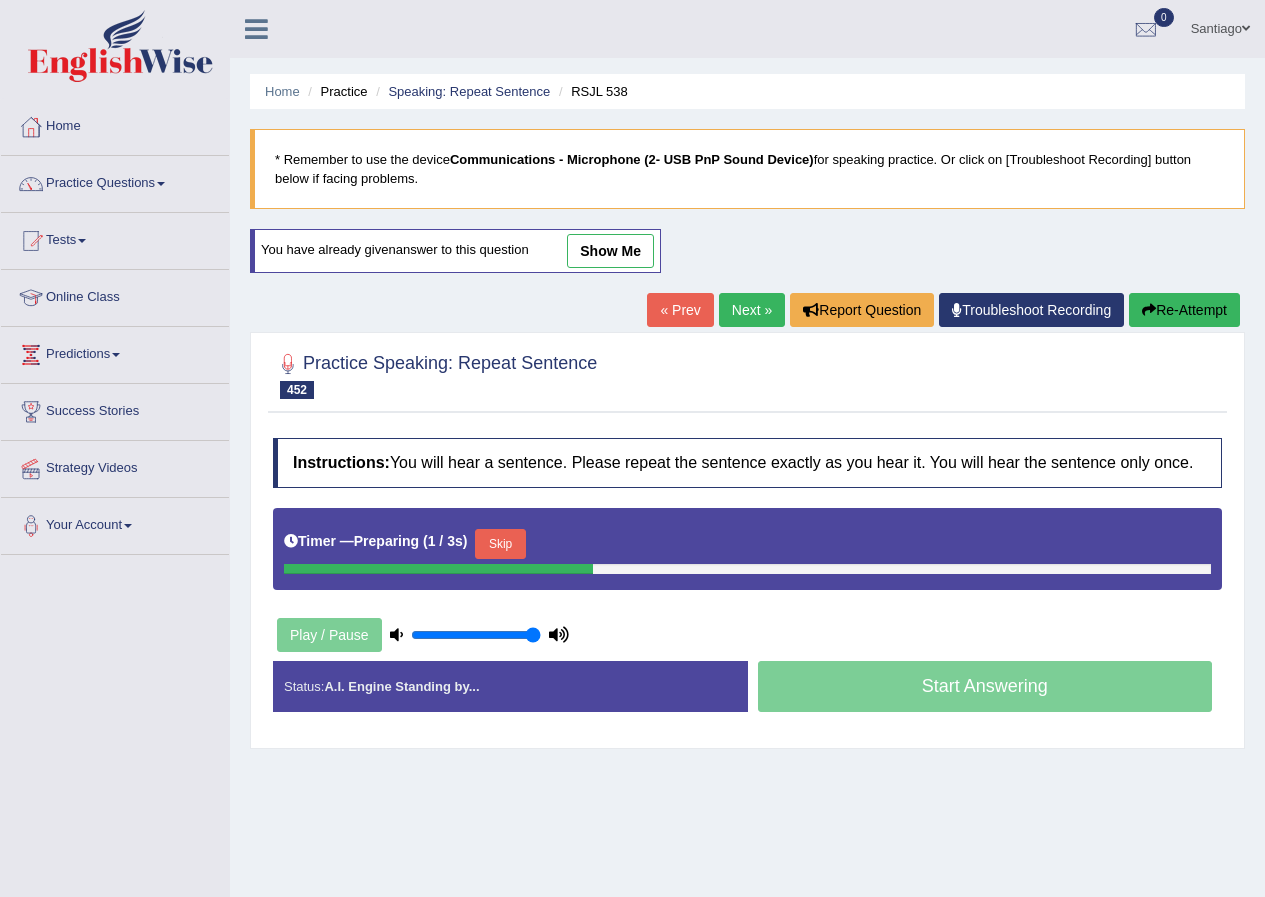 scroll, scrollTop: 0, scrollLeft: 0, axis: both 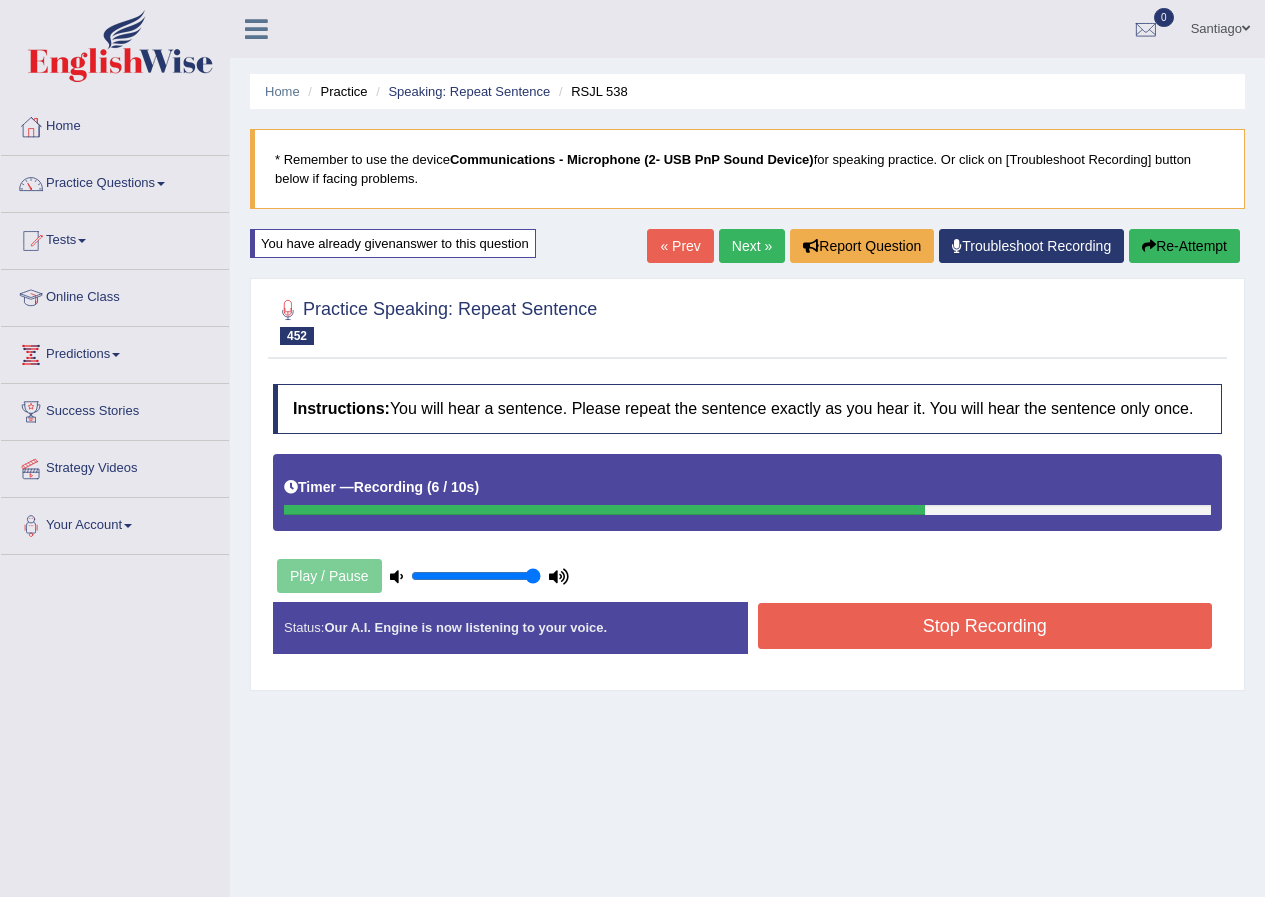click on "Stop Recording" at bounding box center [985, 626] 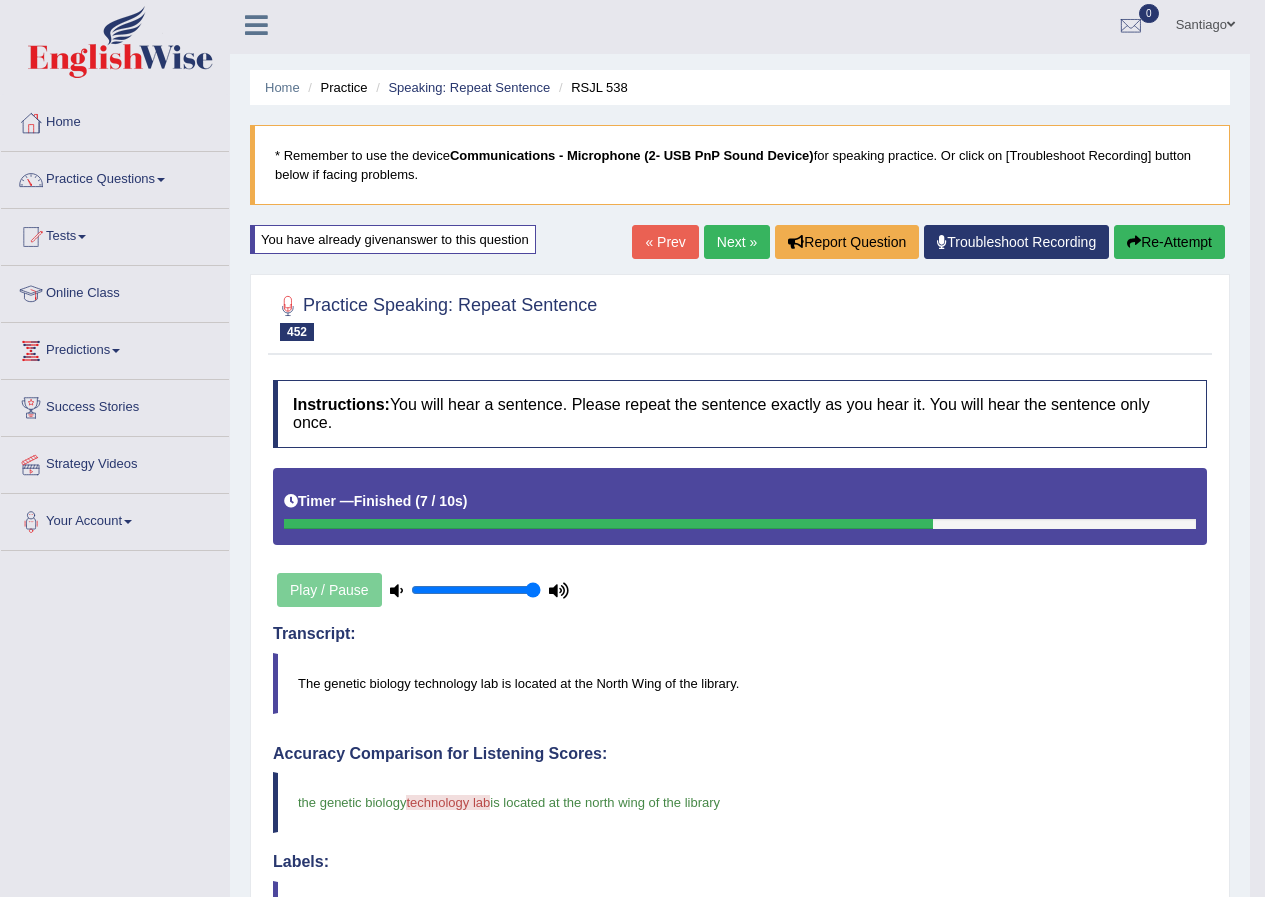 scroll, scrollTop: 0, scrollLeft: 0, axis: both 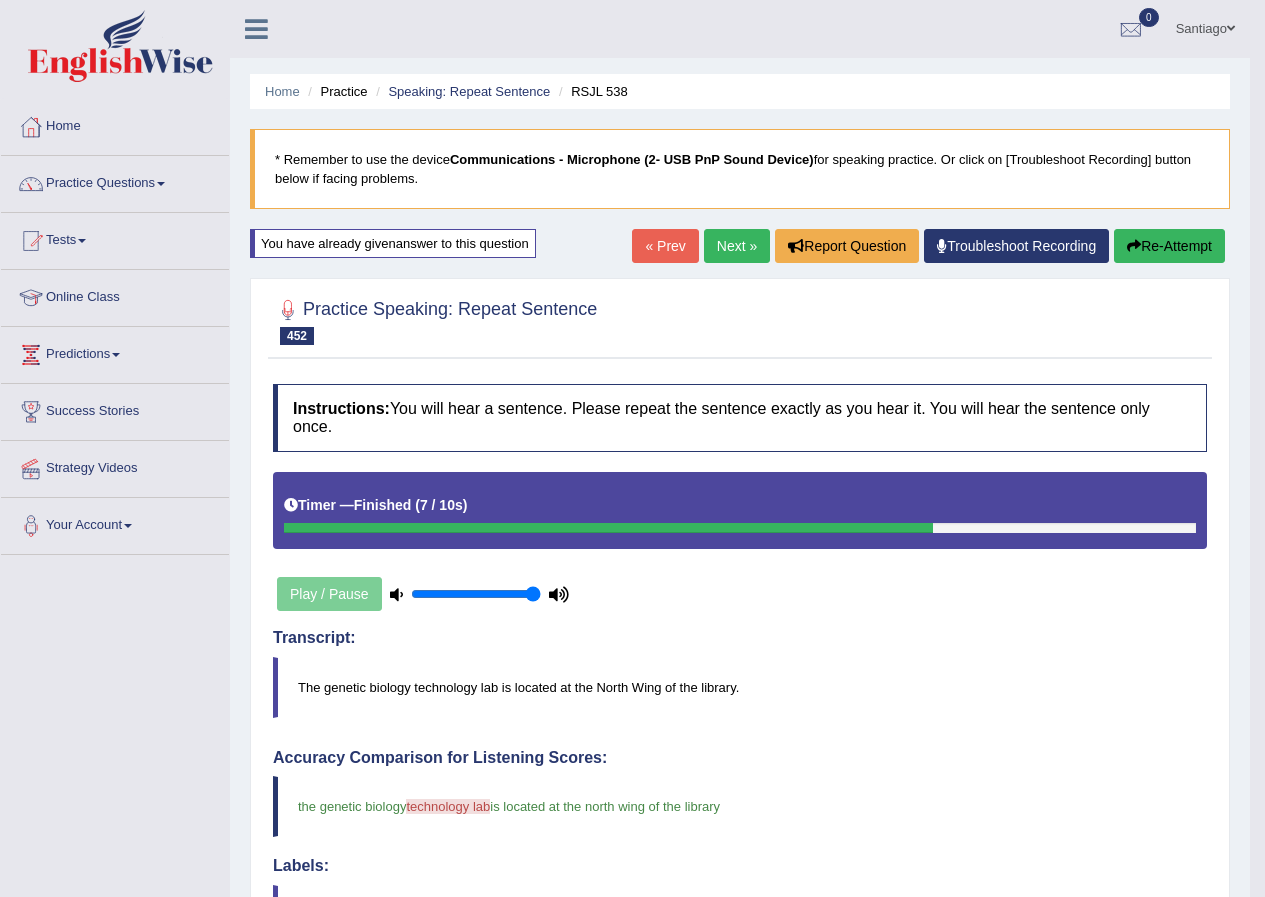 click on "Next »" at bounding box center (737, 246) 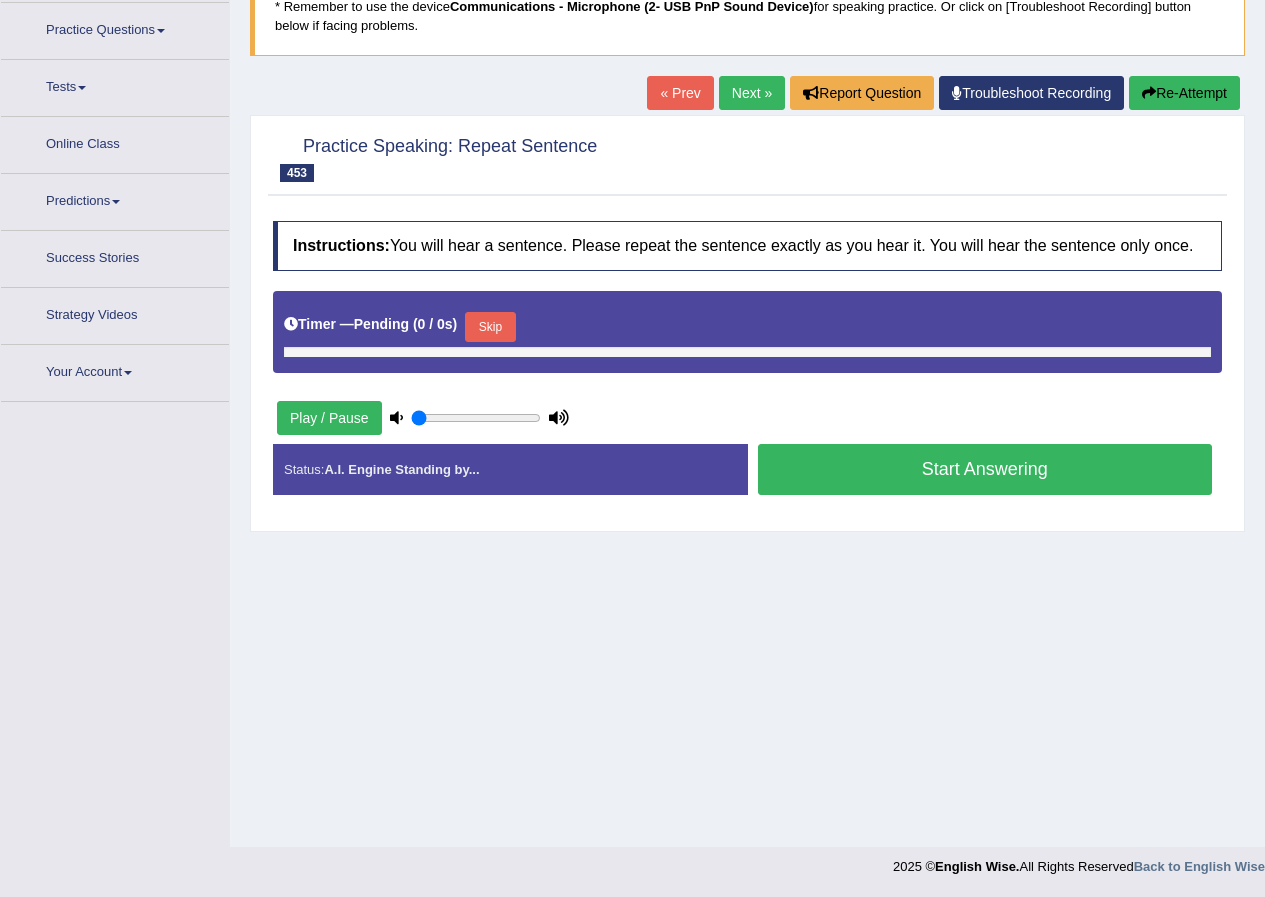 type on "1" 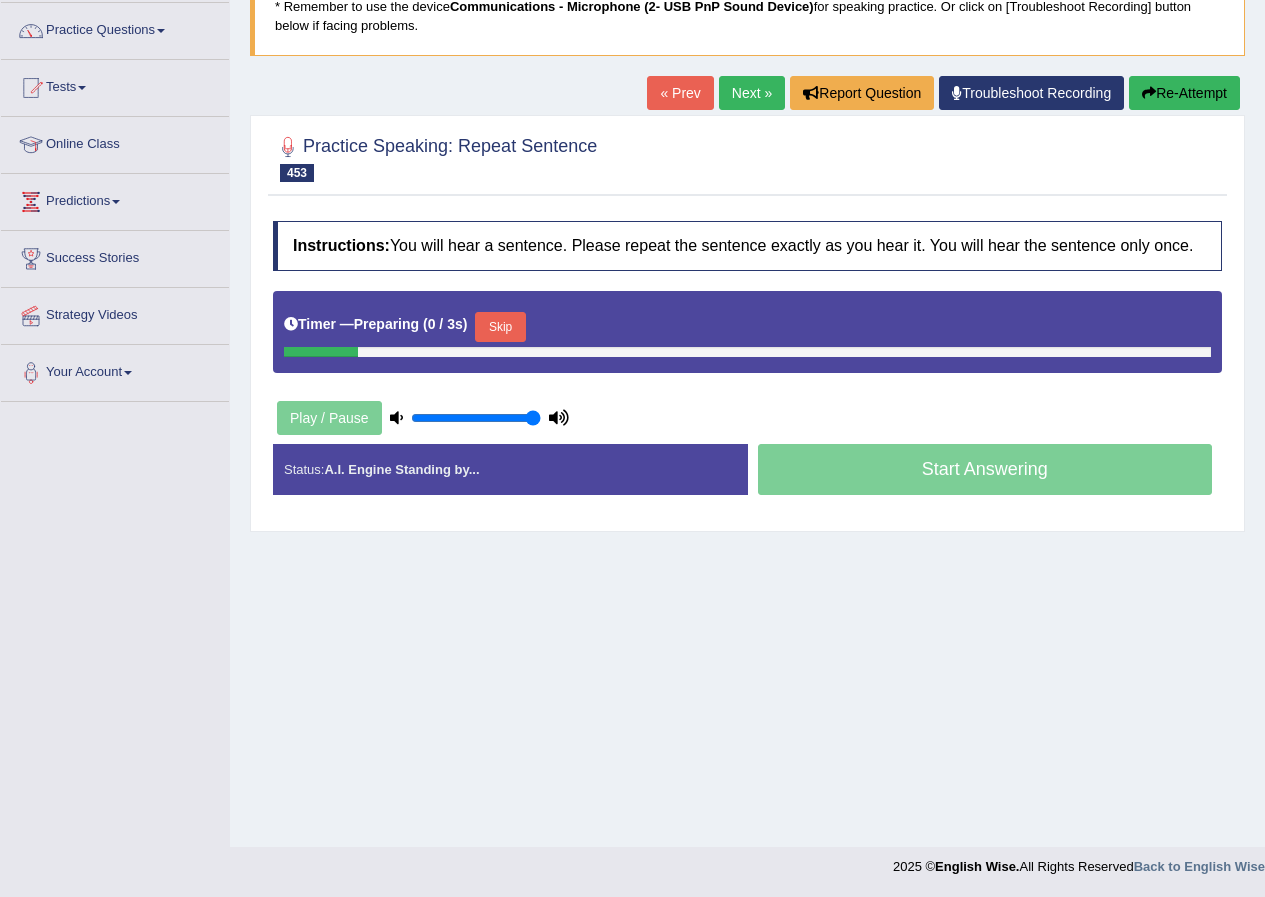 scroll, scrollTop: 153, scrollLeft: 0, axis: vertical 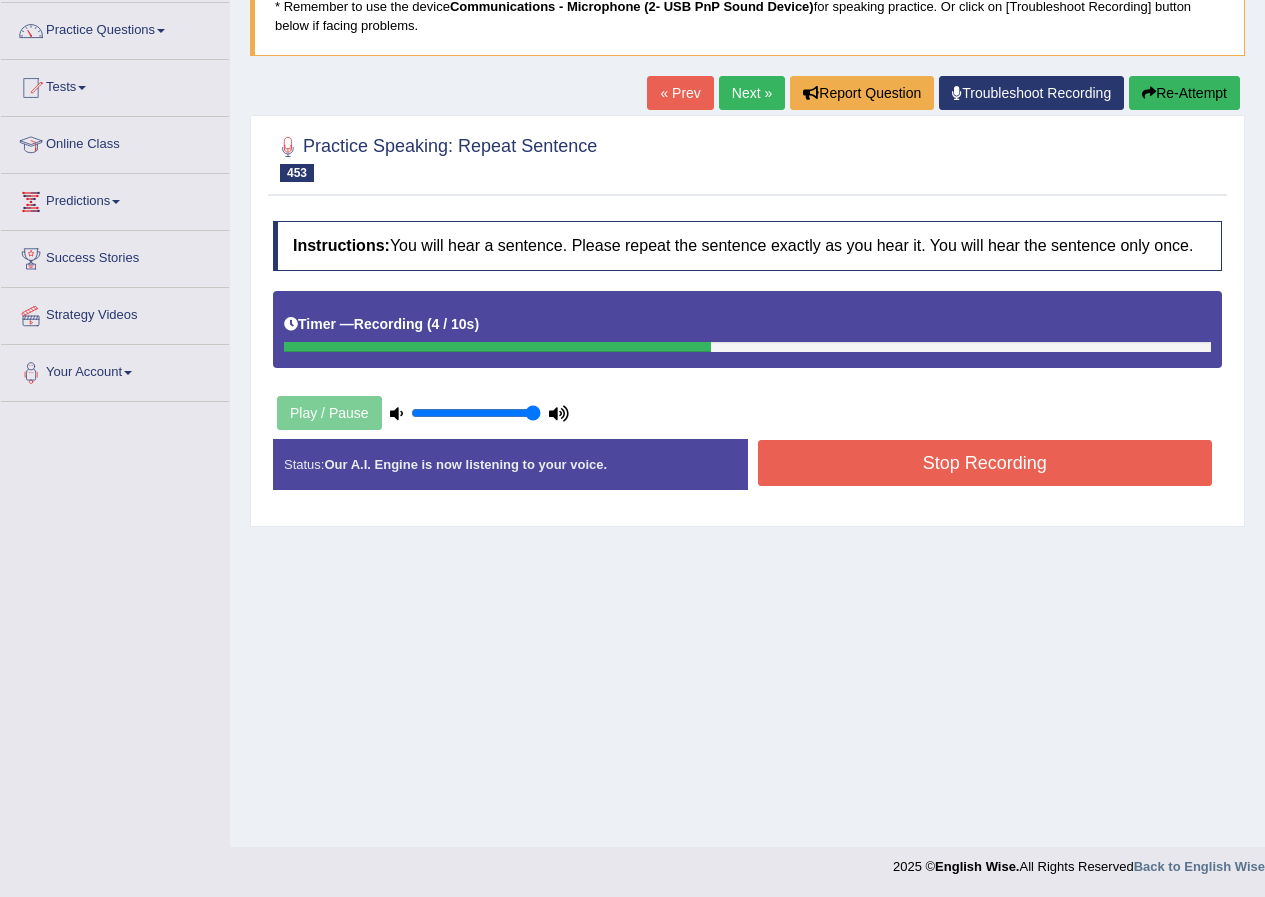 click on "Stop Recording" at bounding box center (985, 463) 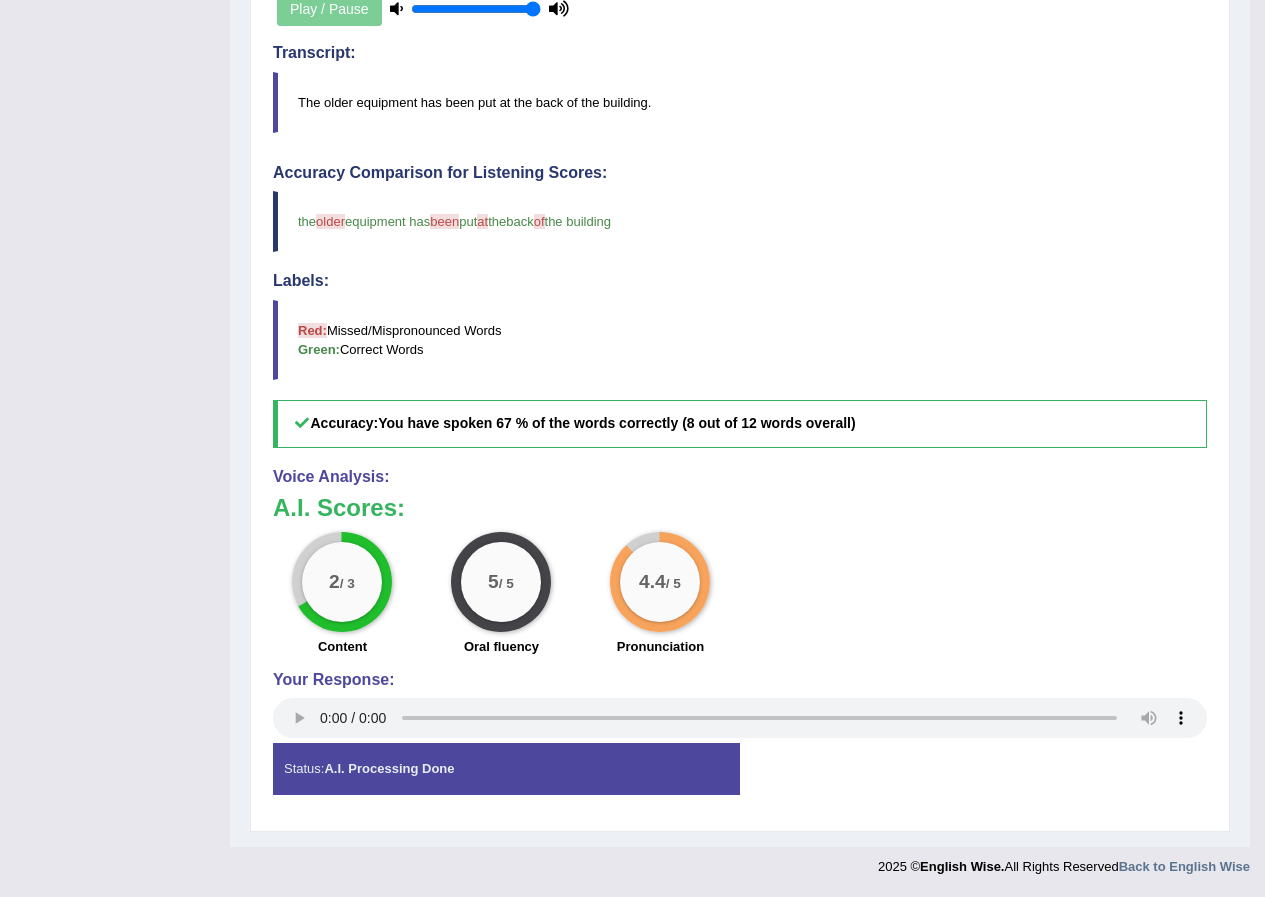 scroll, scrollTop: 0, scrollLeft: 0, axis: both 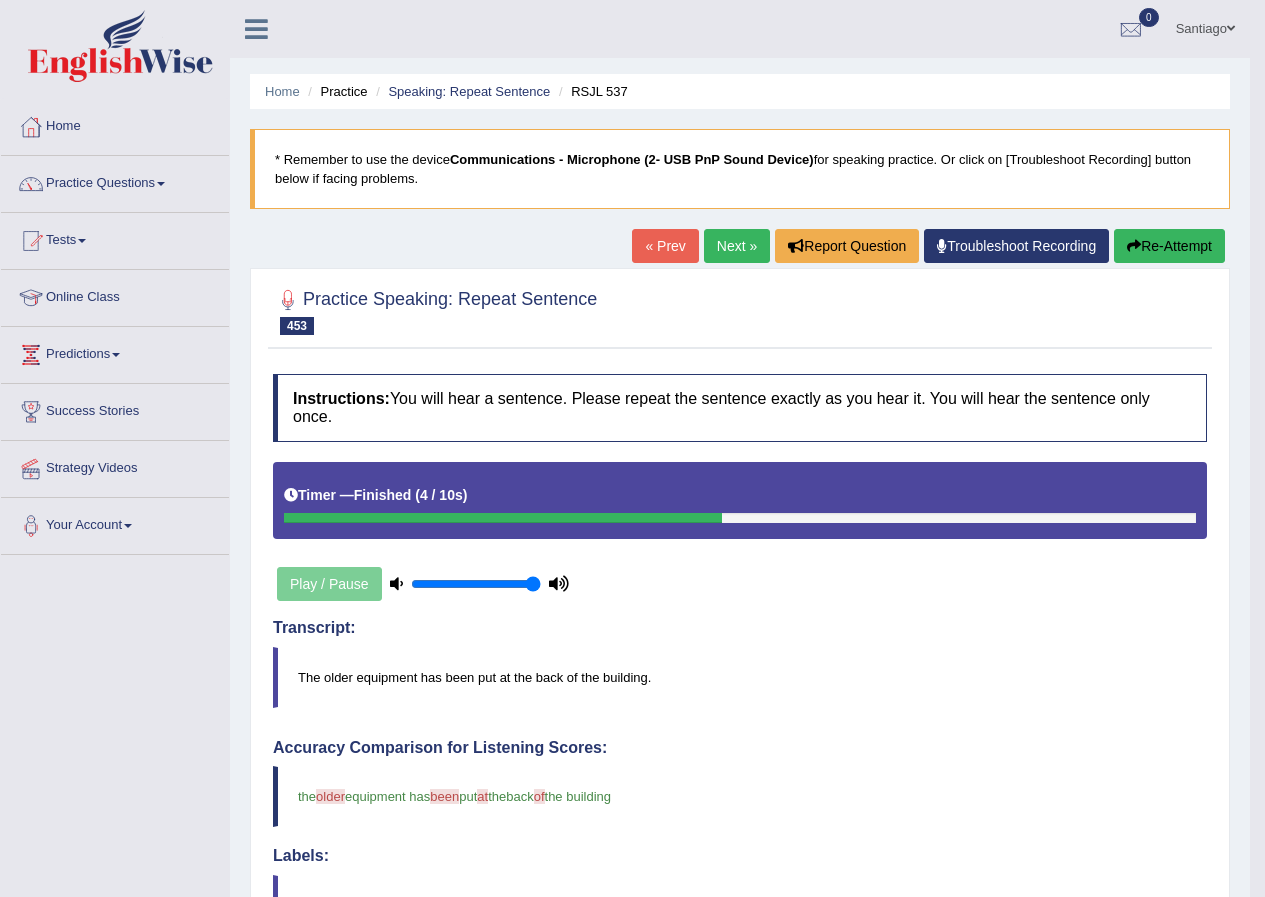 click on "Next »" at bounding box center (737, 246) 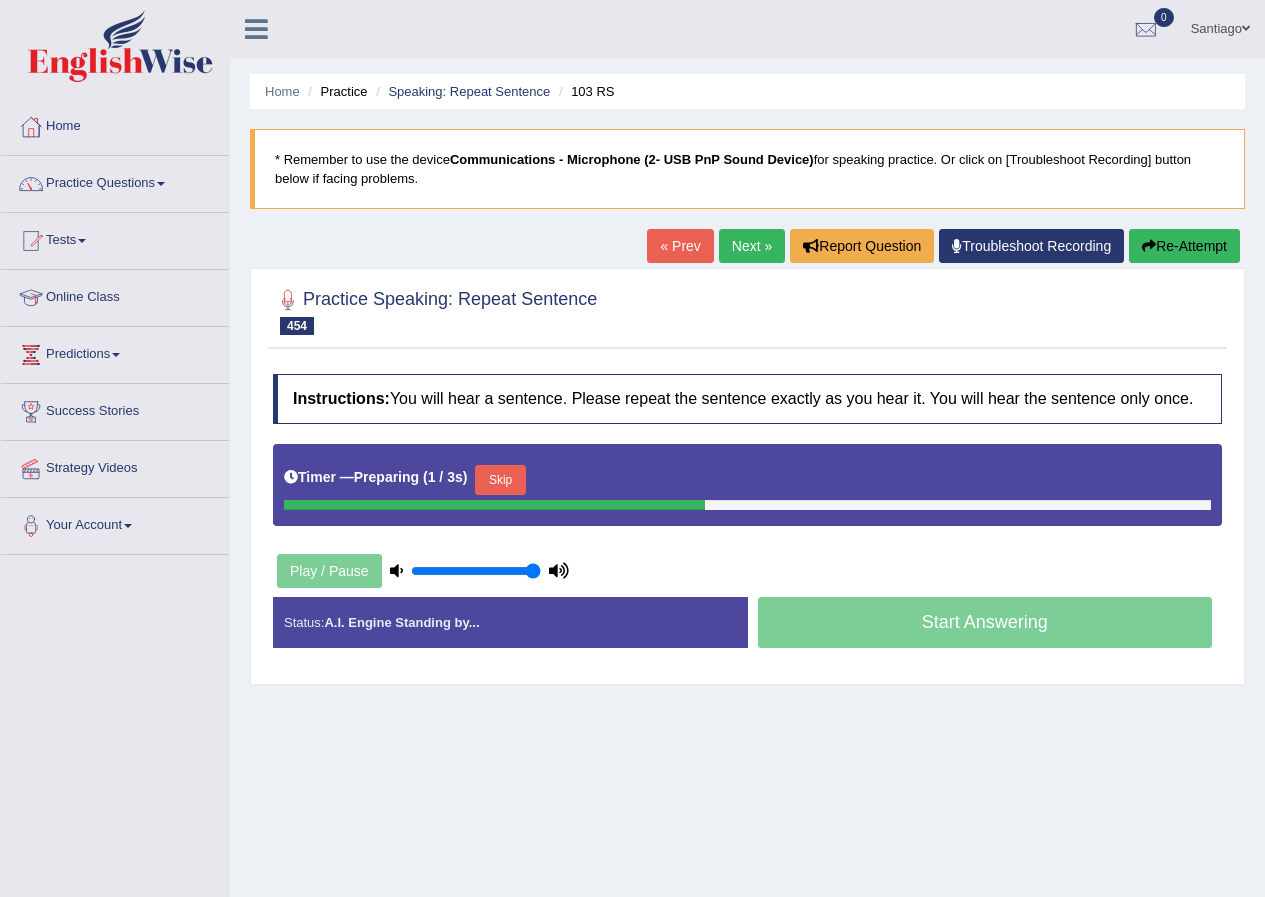 scroll, scrollTop: 153, scrollLeft: 0, axis: vertical 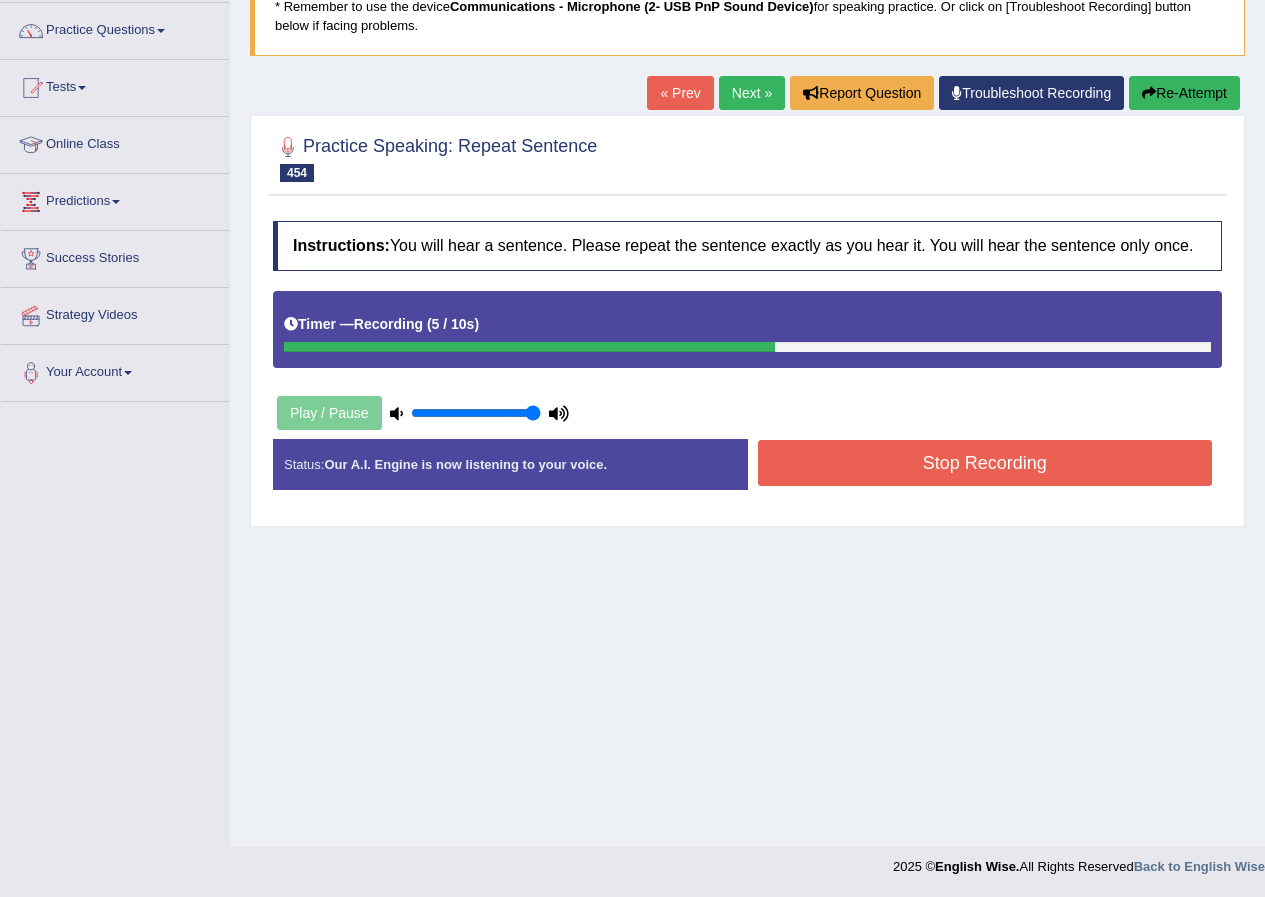 click on "Stop Recording" at bounding box center (985, 465) 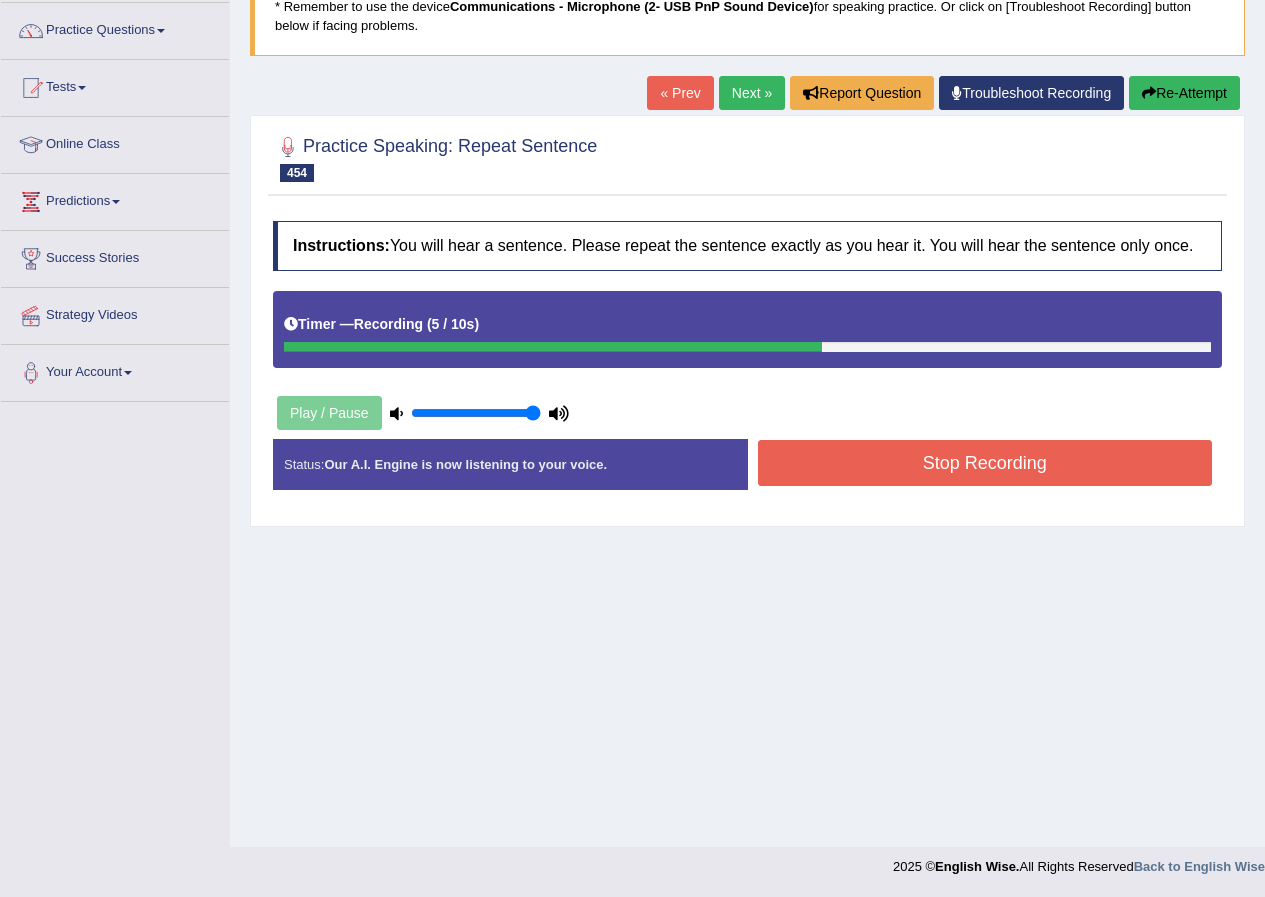 click on "Stop Recording" at bounding box center [985, 463] 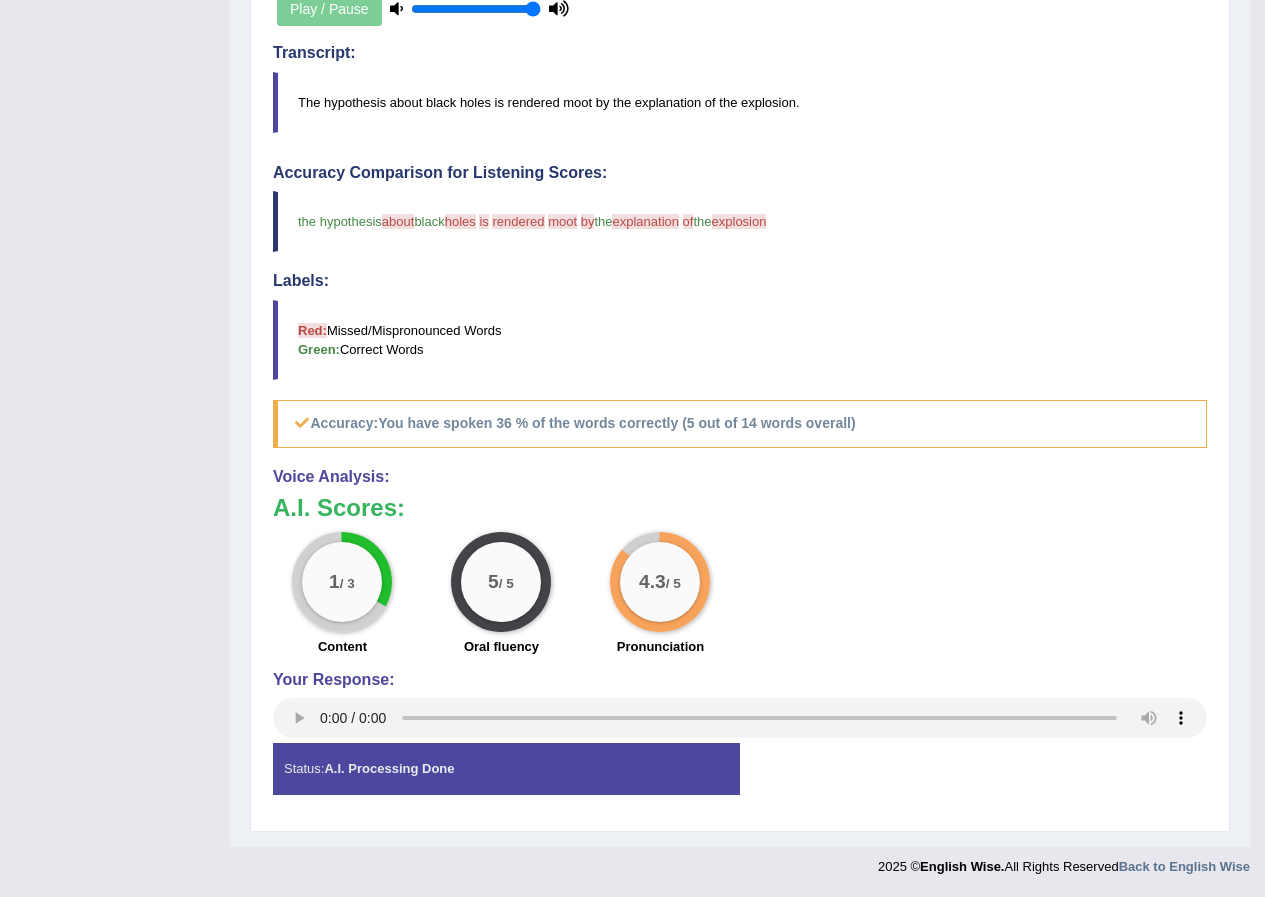 scroll, scrollTop: 0, scrollLeft: 0, axis: both 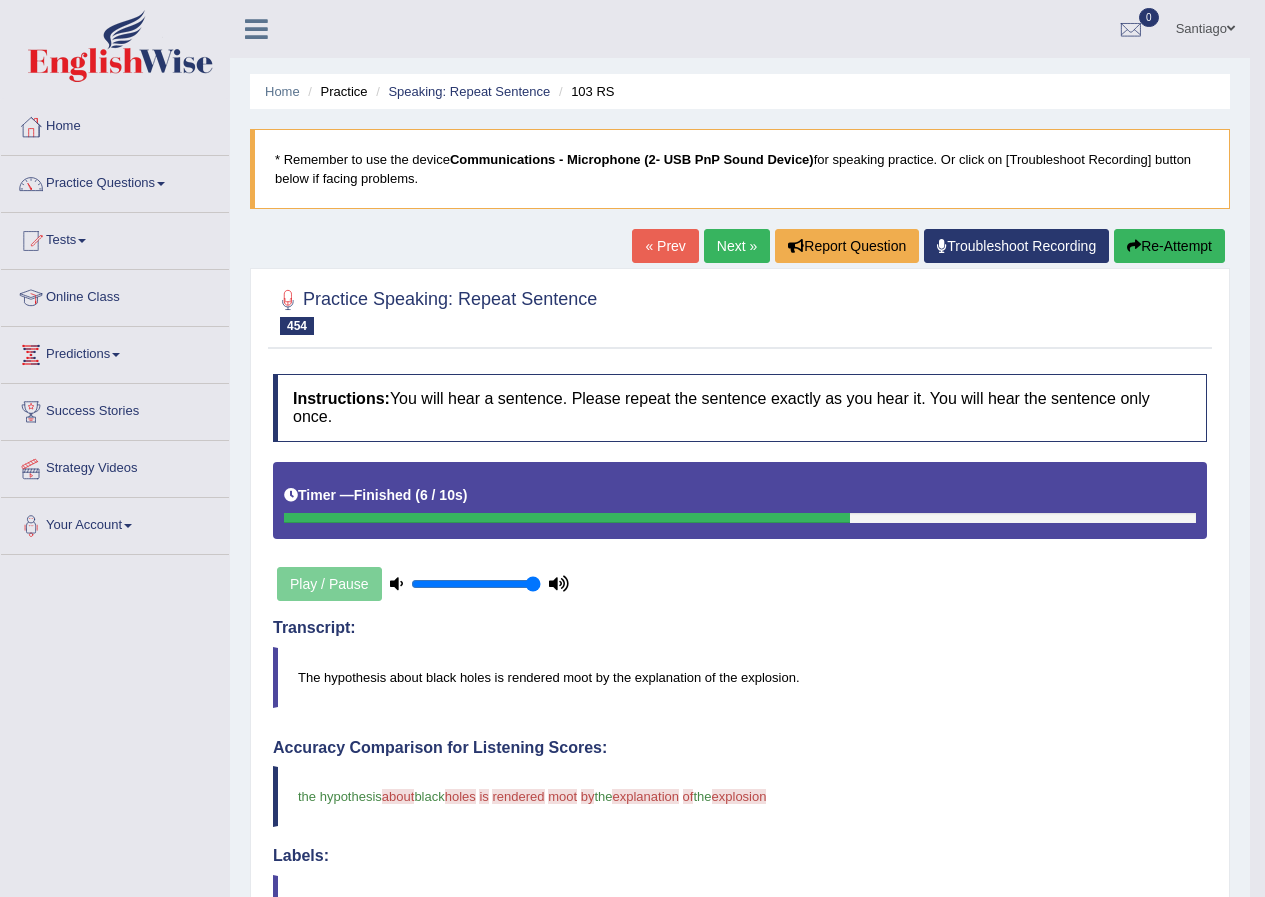 click on "Re-Attempt" at bounding box center [1169, 246] 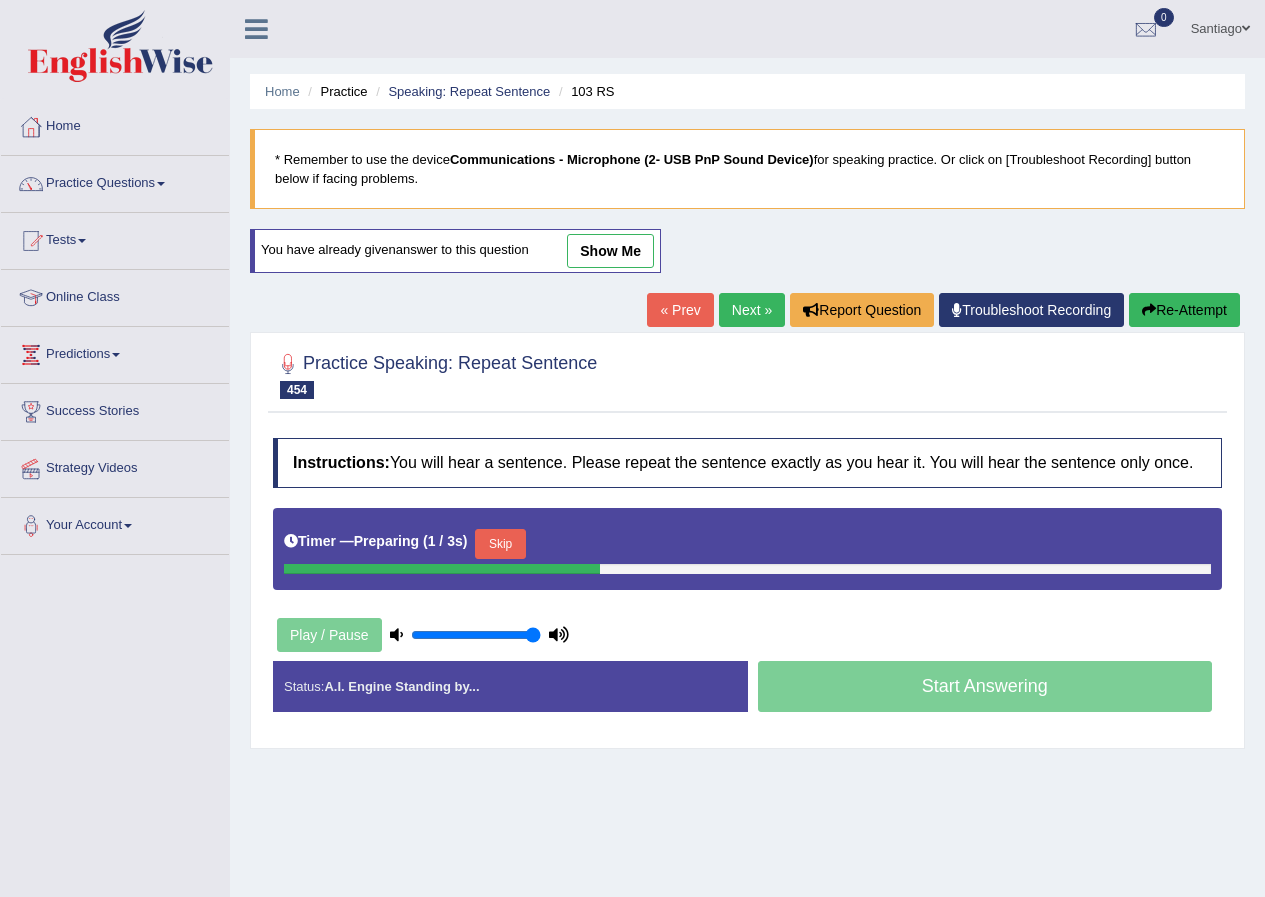 scroll, scrollTop: 0, scrollLeft: 0, axis: both 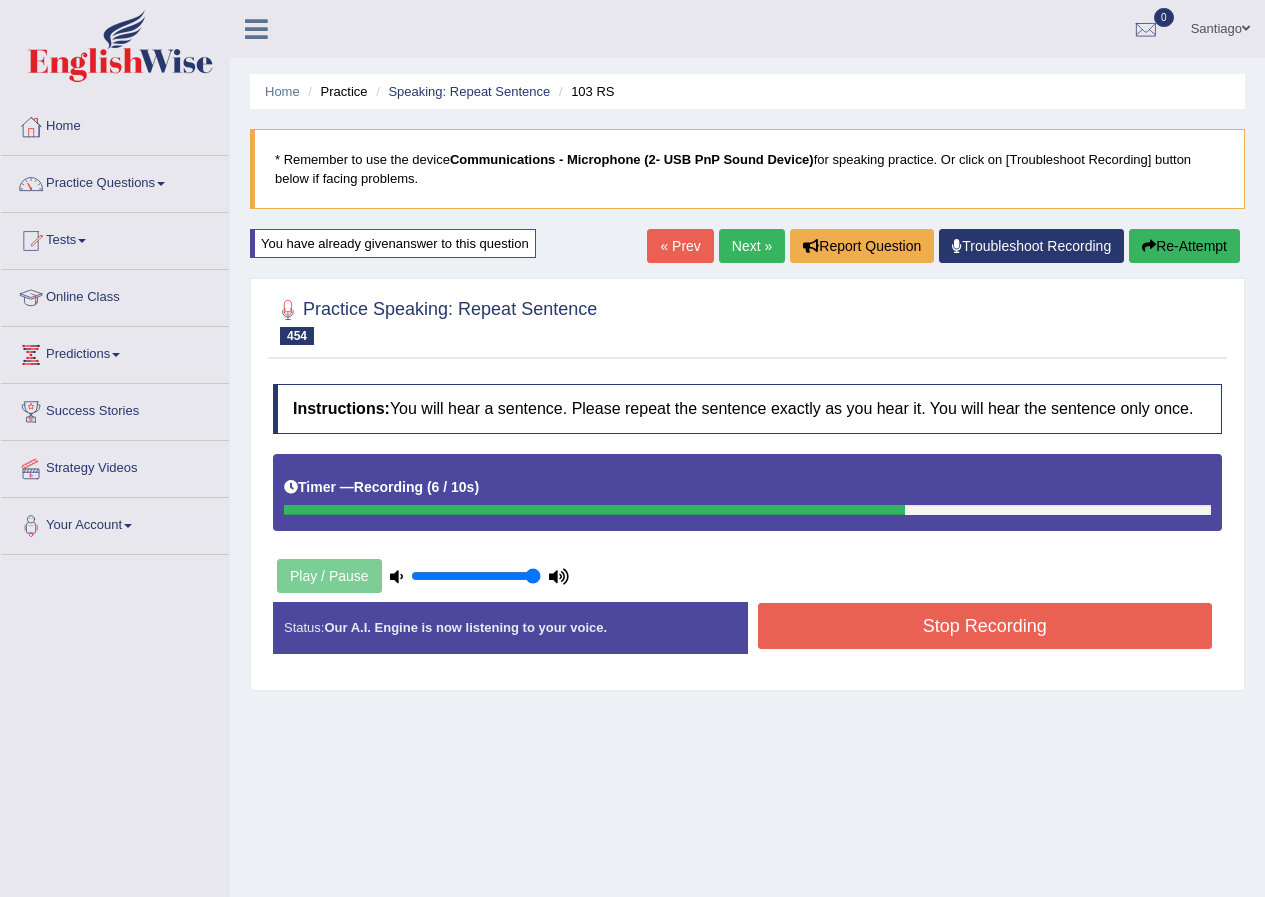 click on "Start Answering" at bounding box center (985, 602) 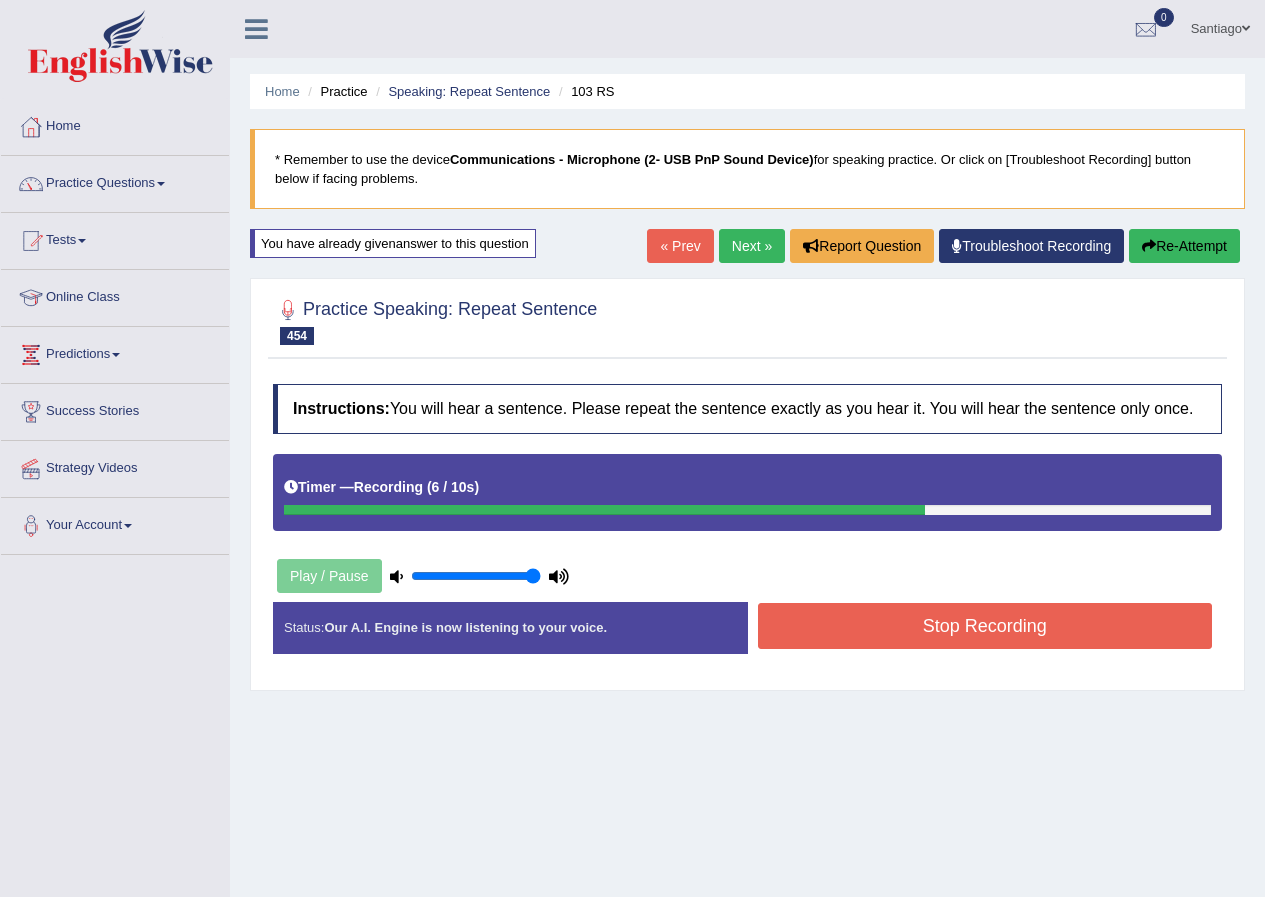click on "Stop Recording" at bounding box center (985, 626) 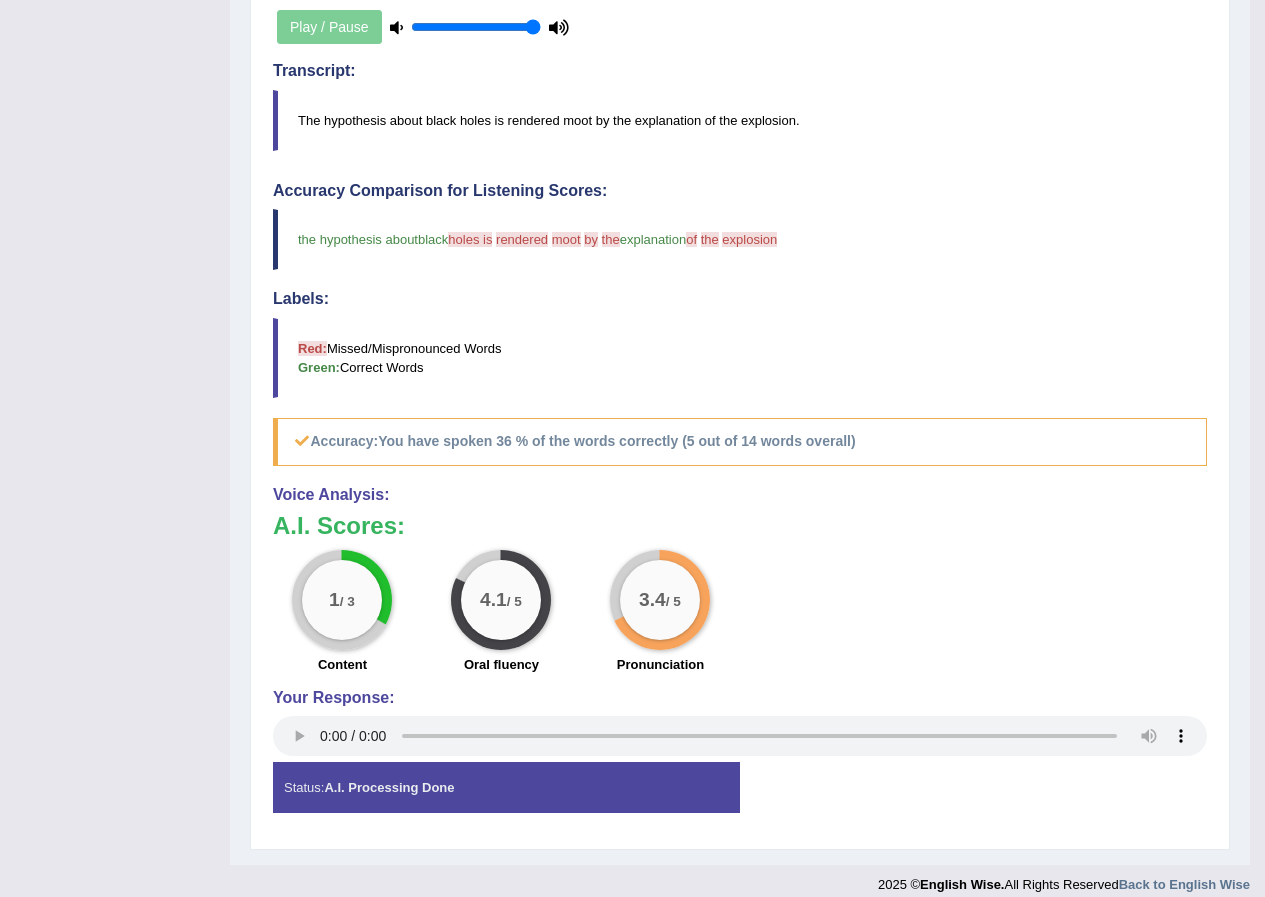 scroll, scrollTop: 0, scrollLeft: 0, axis: both 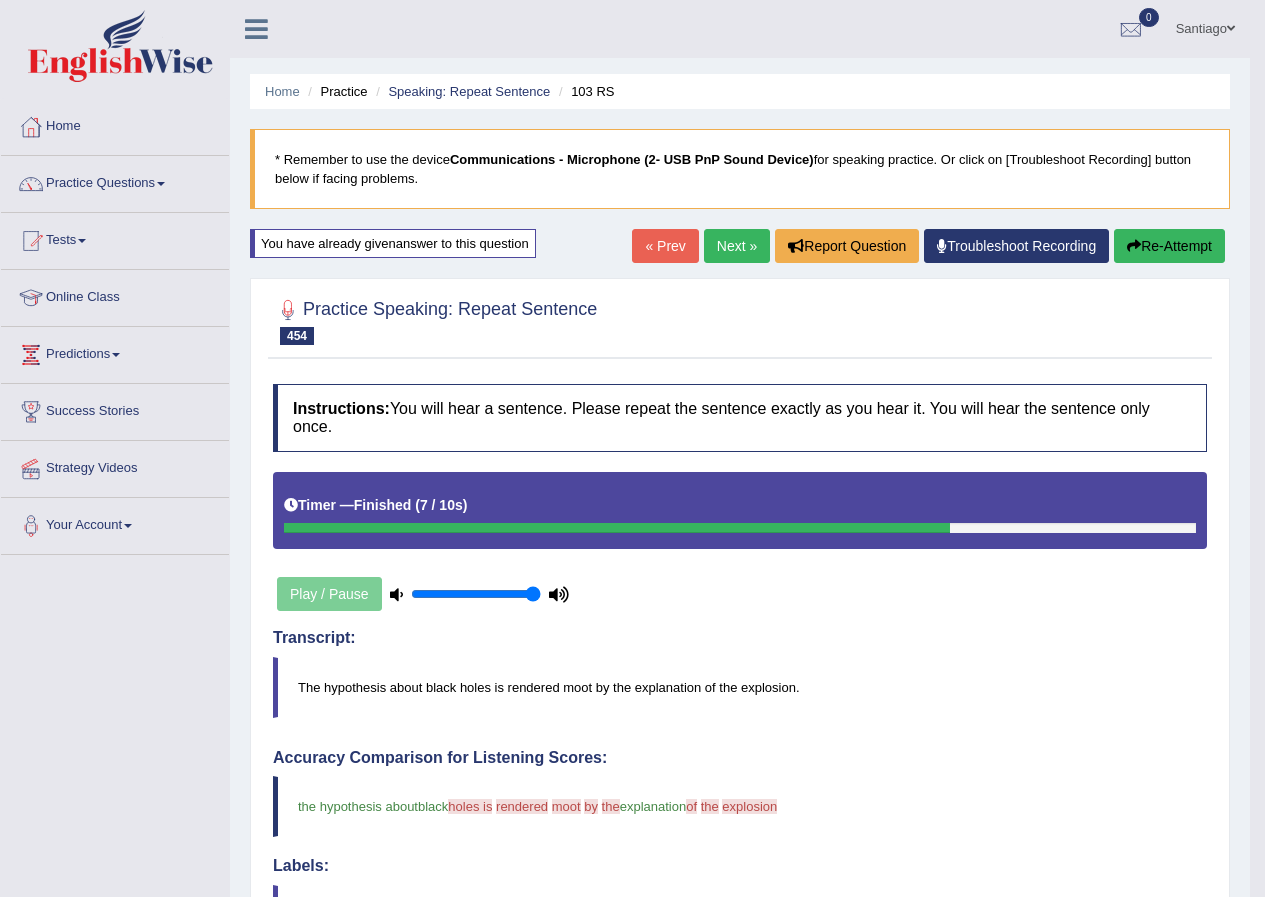 click on "Re-Attempt" at bounding box center (1169, 246) 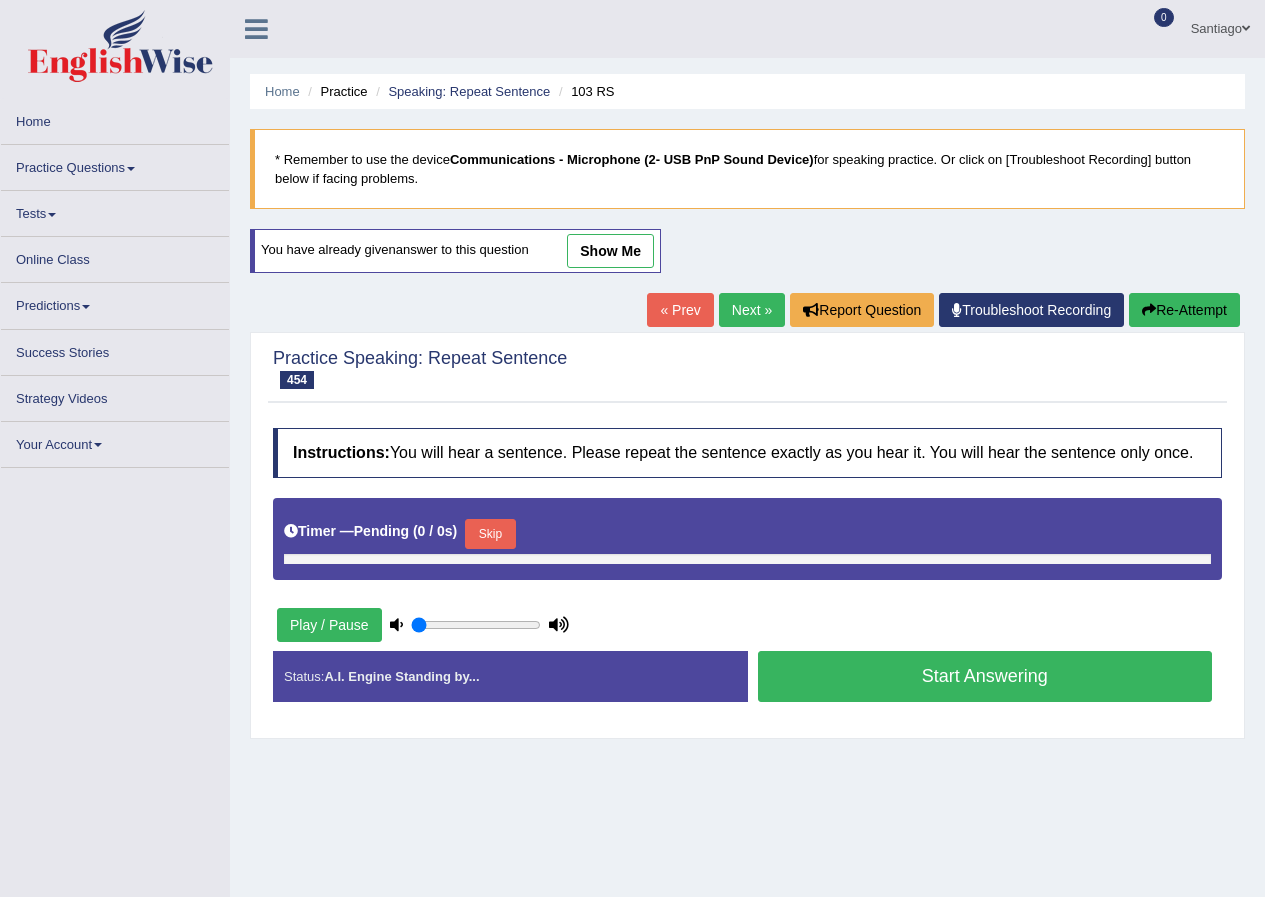 scroll, scrollTop: 0, scrollLeft: 0, axis: both 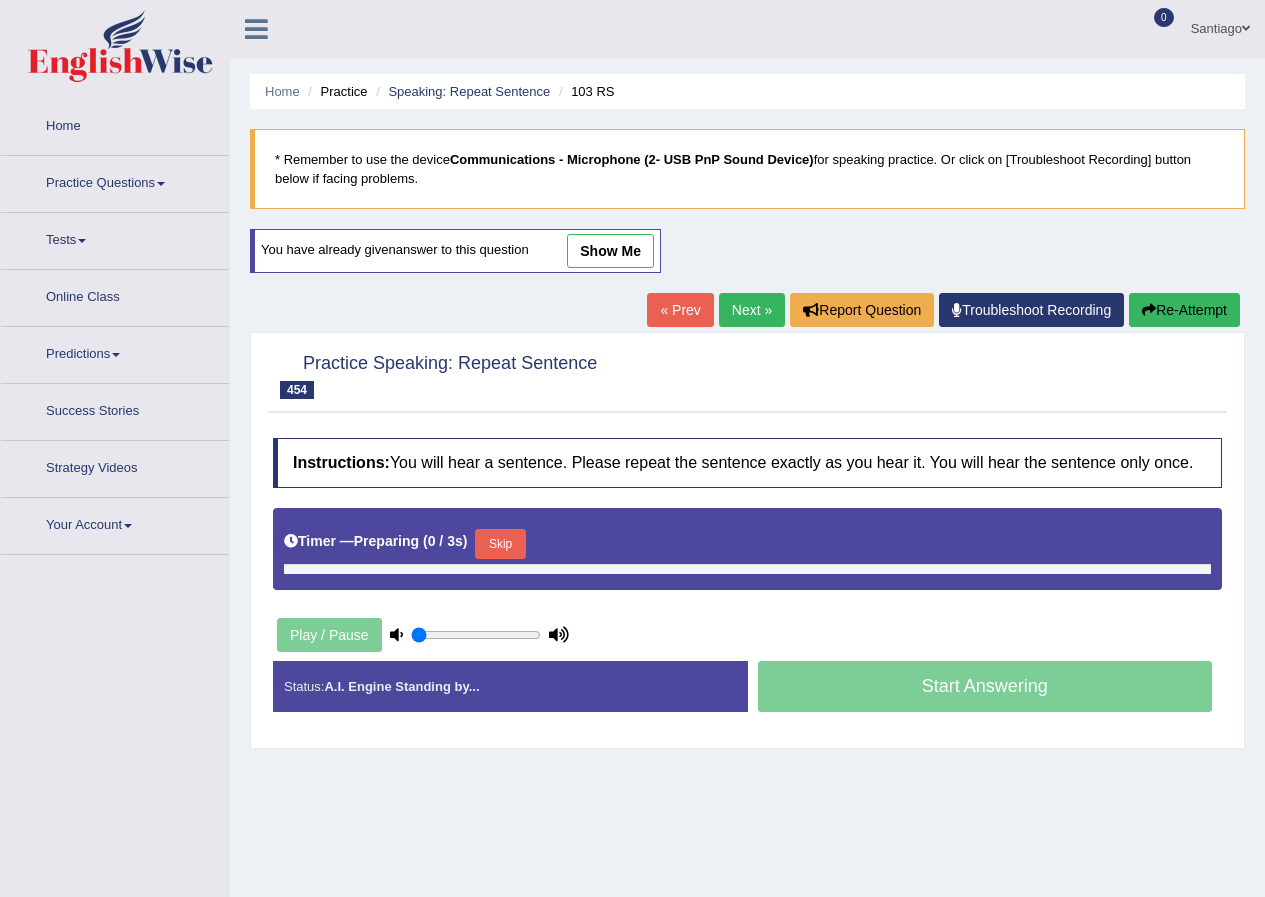 type on "1" 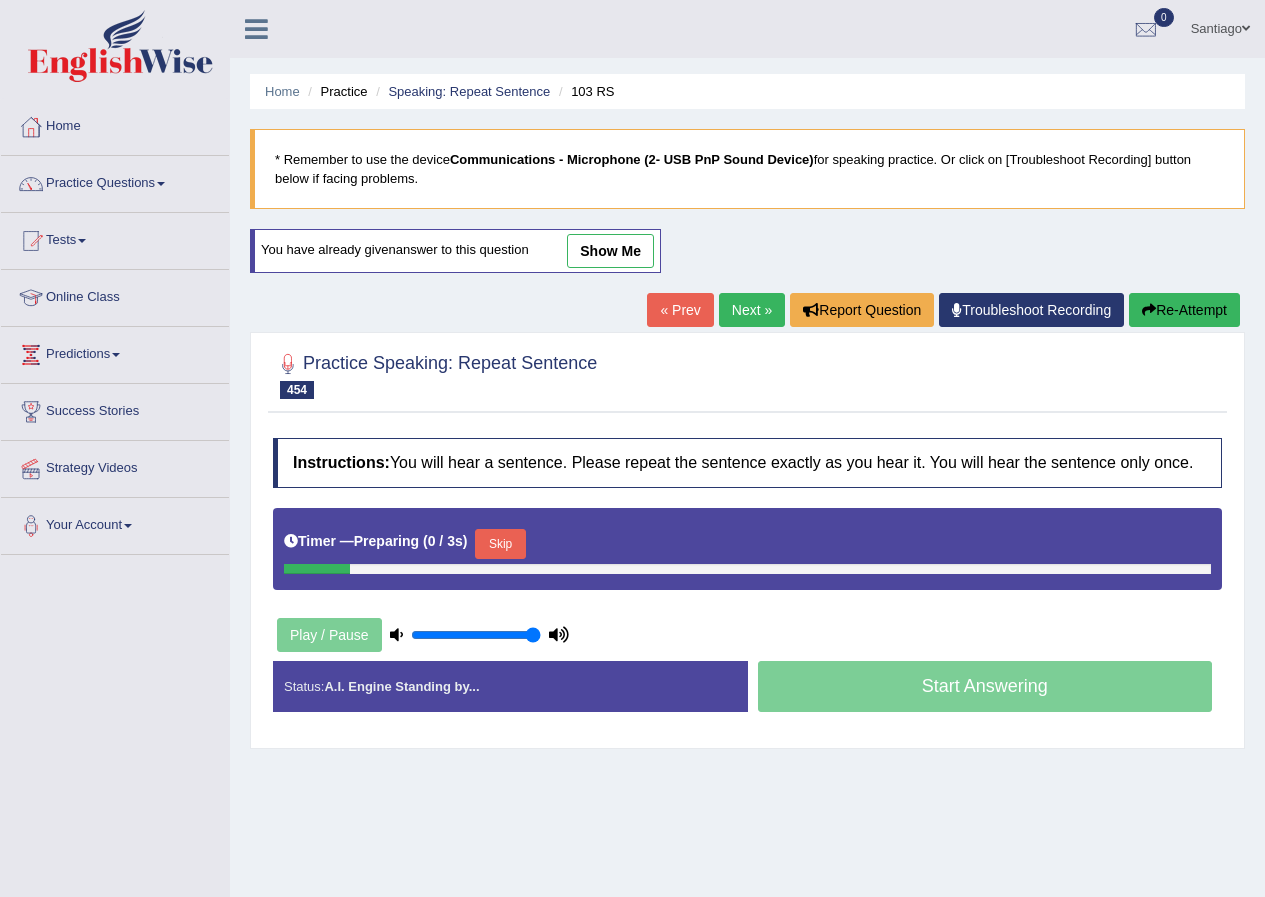 scroll, scrollTop: 153, scrollLeft: 0, axis: vertical 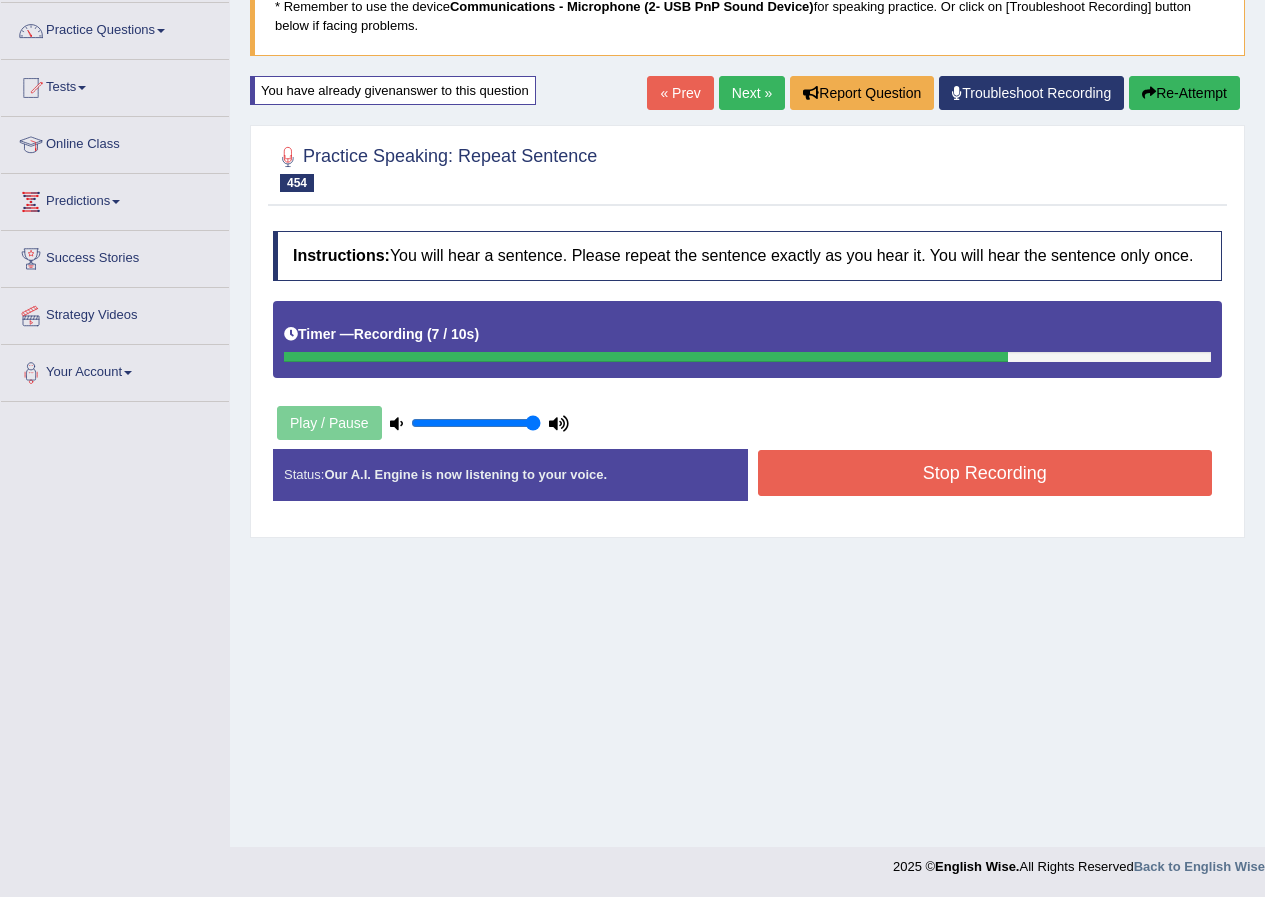 click on "Stop Recording" at bounding box center [985, 473] 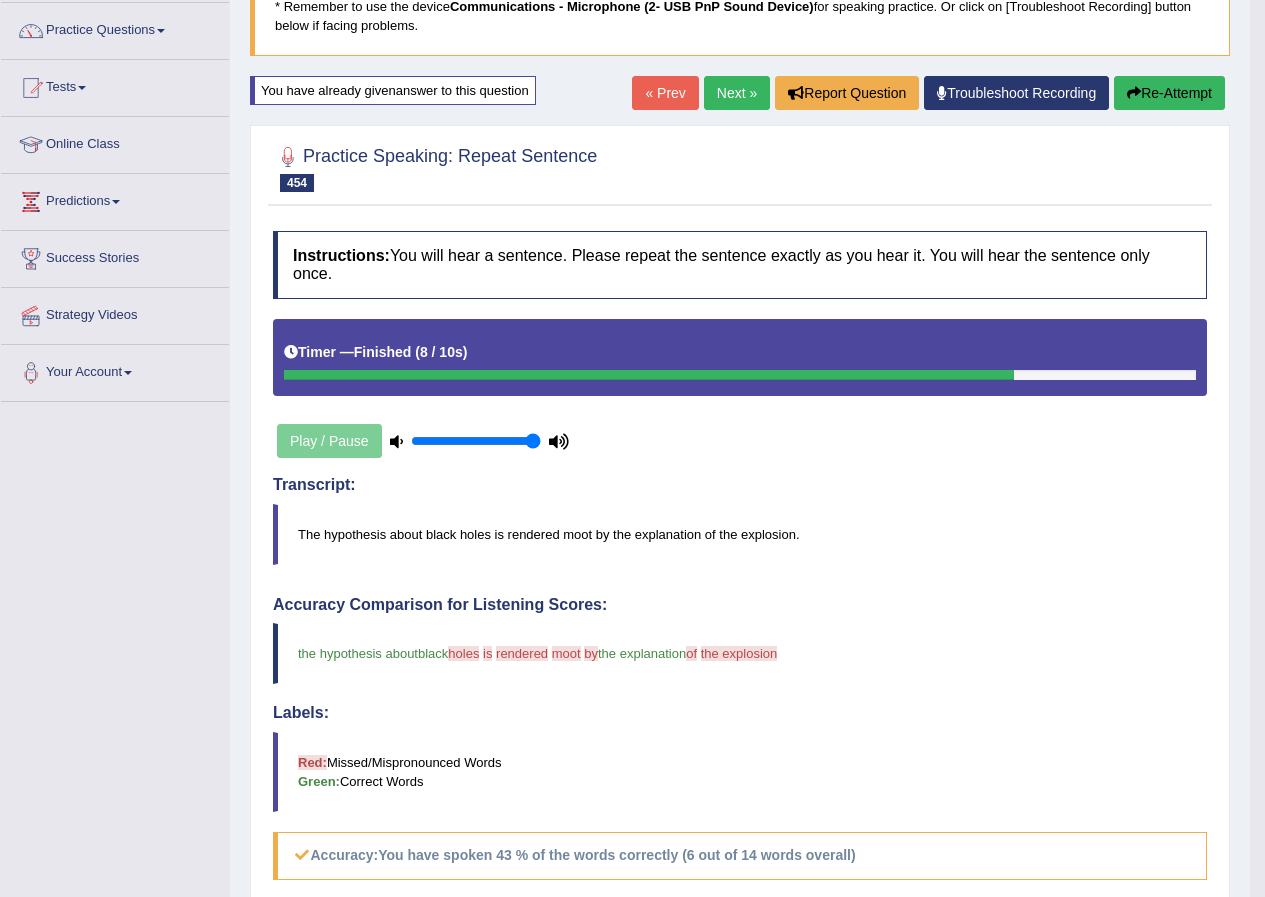 scroll, scrollTop: 585, scrollLeft: 0, axis: vertical 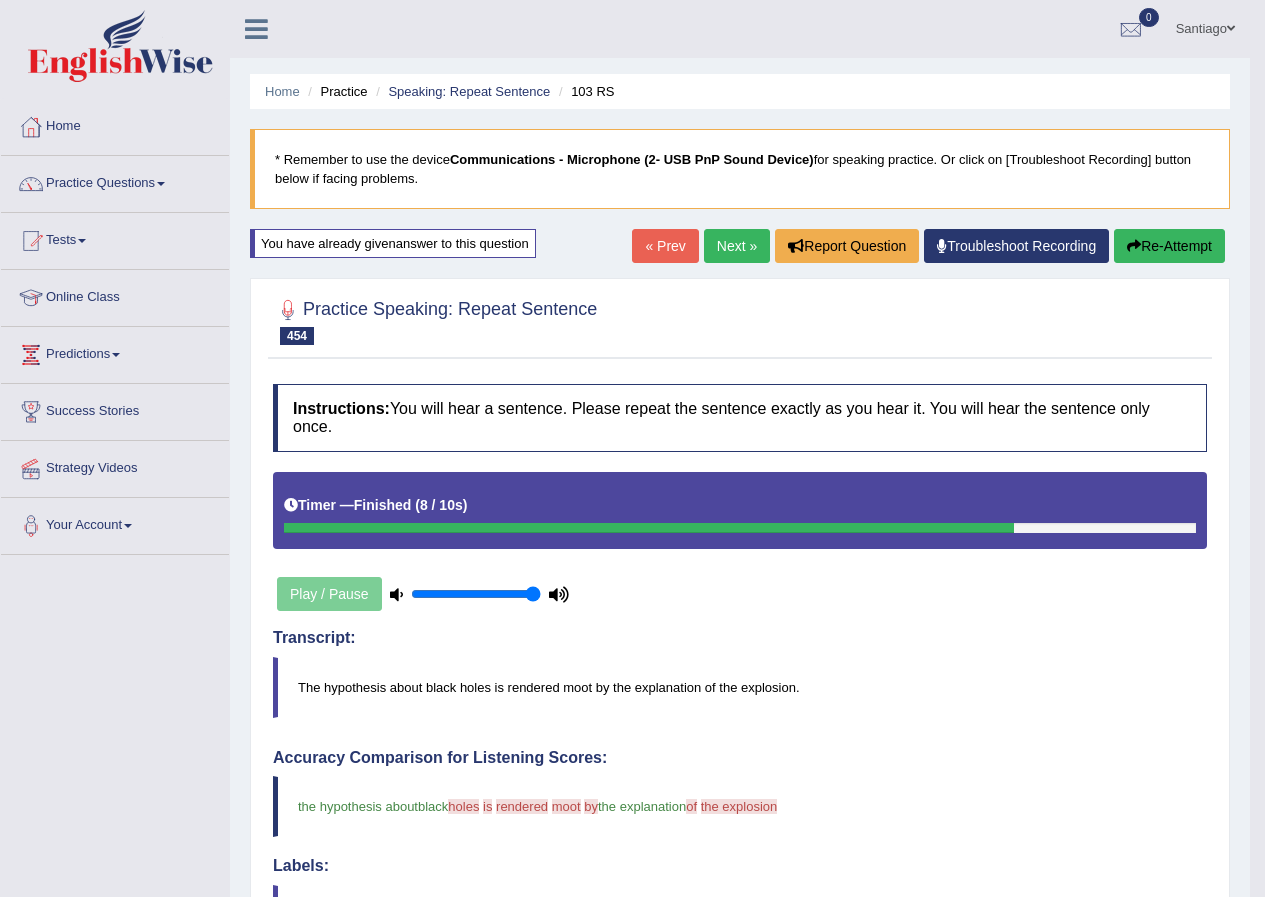click on "Next »" at bounding box center [737, 246] 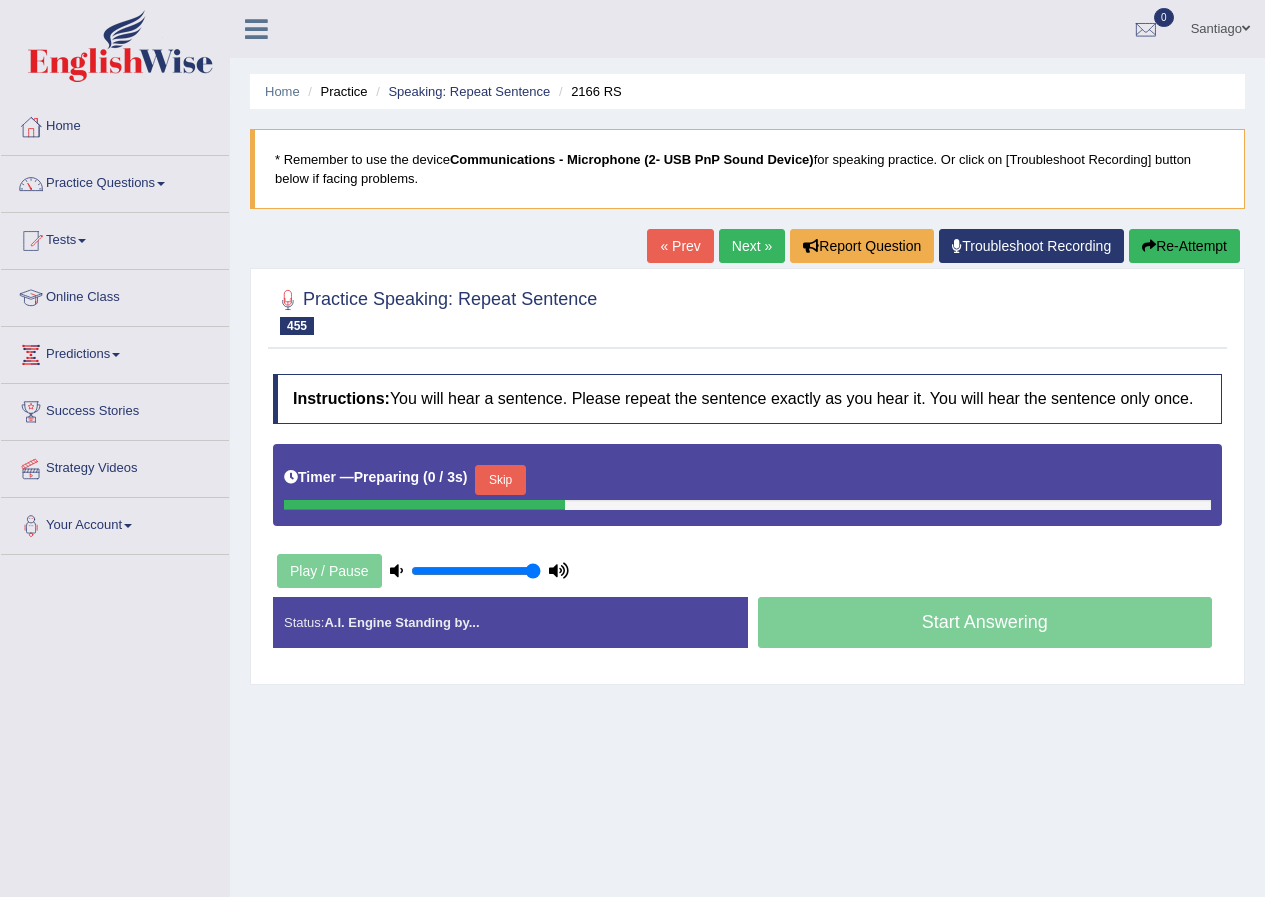 scroll, scrollTop: 0, scrollLeft: 0, axis: both 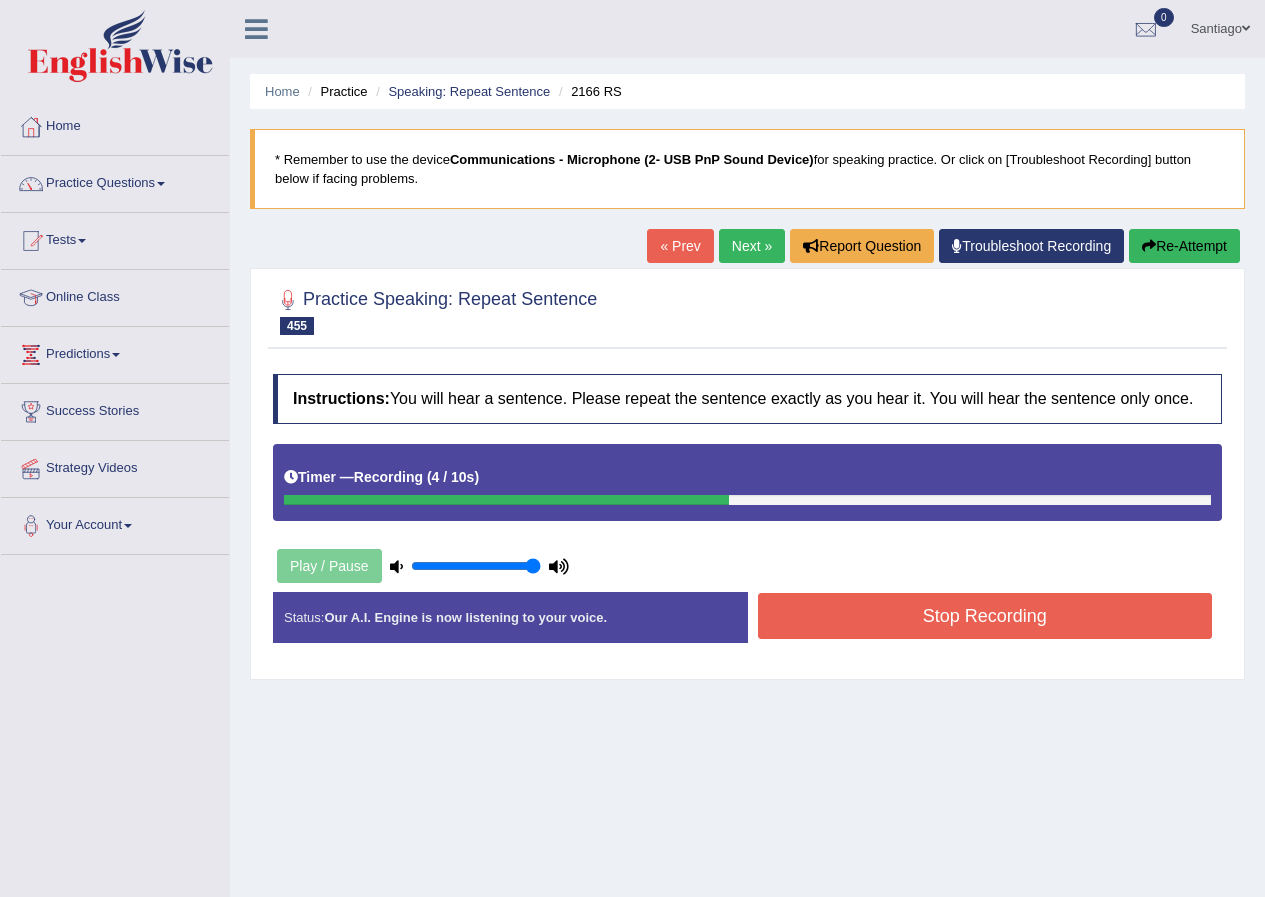 click on "Stop Recording" at bounding box center [985, 616] 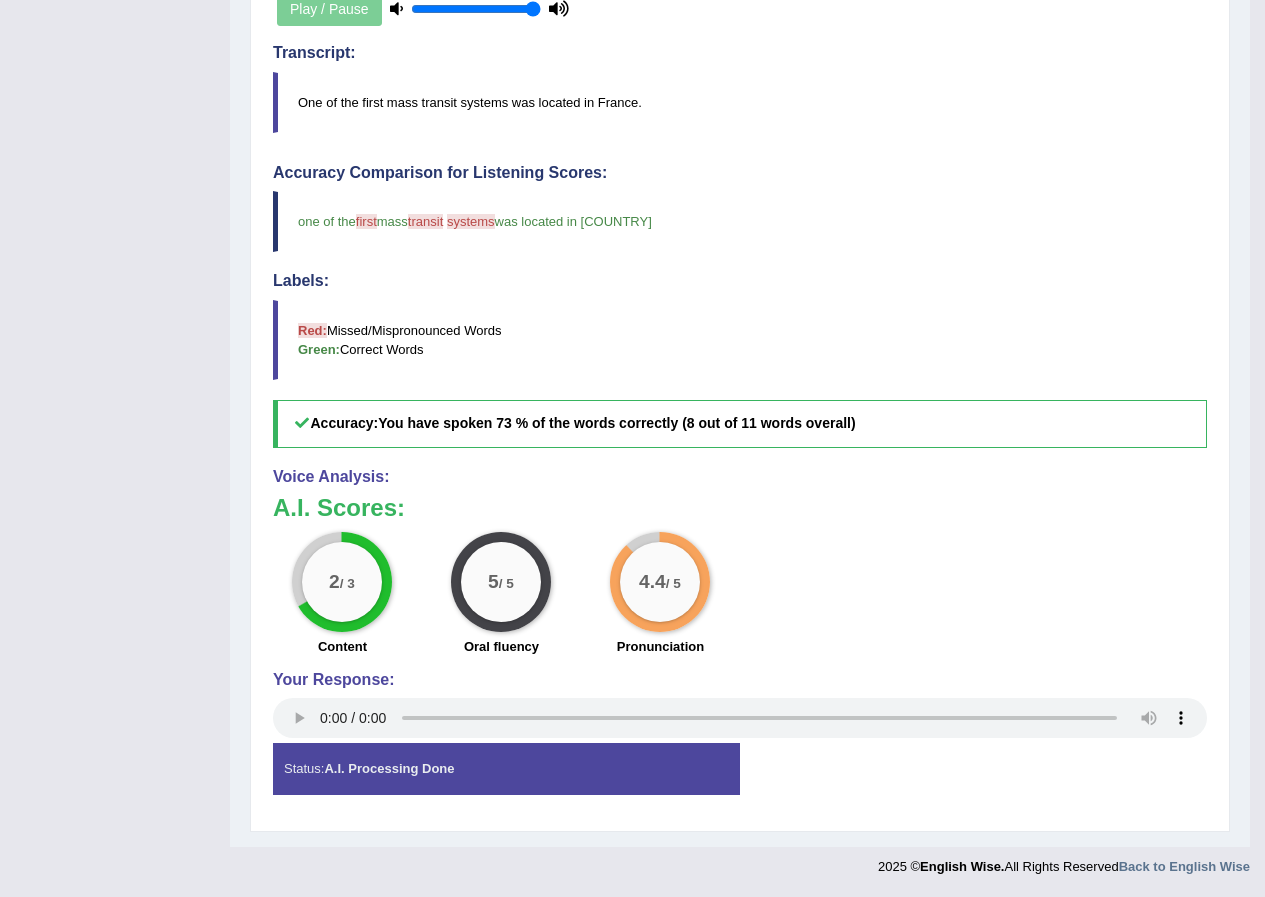scroll, scrollTop: 0, scrollLeft: 0, axis: both 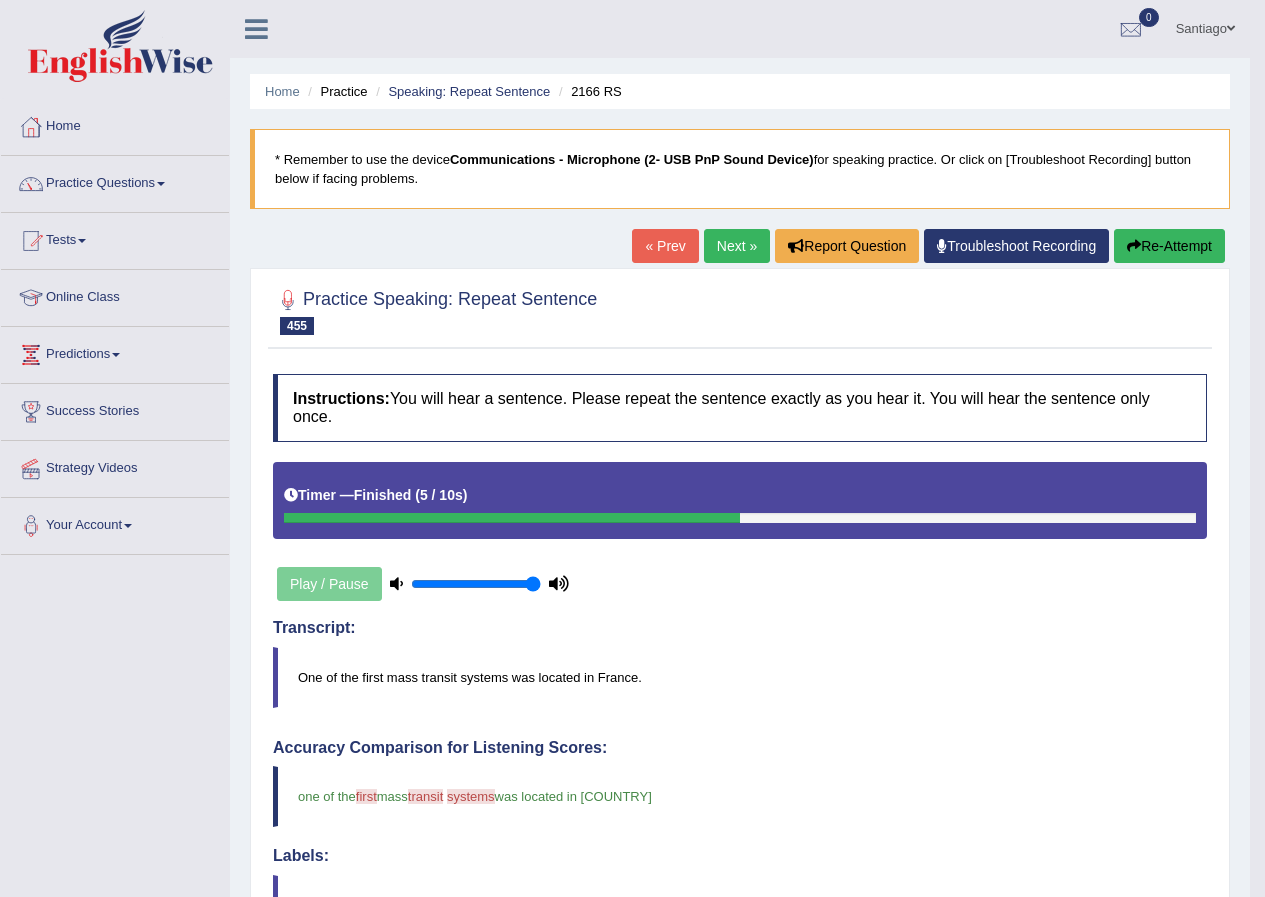 click on "Next »" at bounding box center (737, 246) 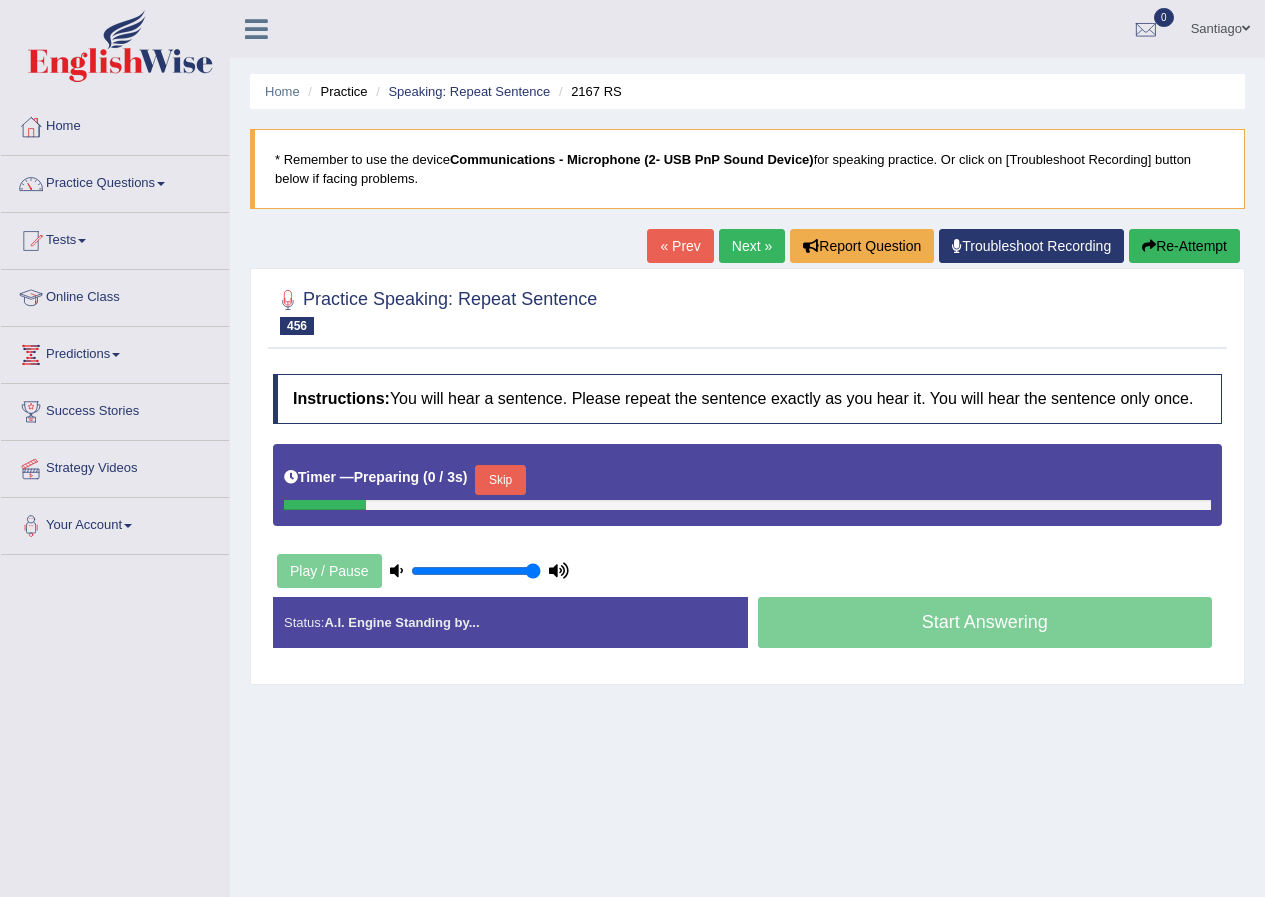 scroll, scrollTop: 0, scrollLeft: 0, axis: both 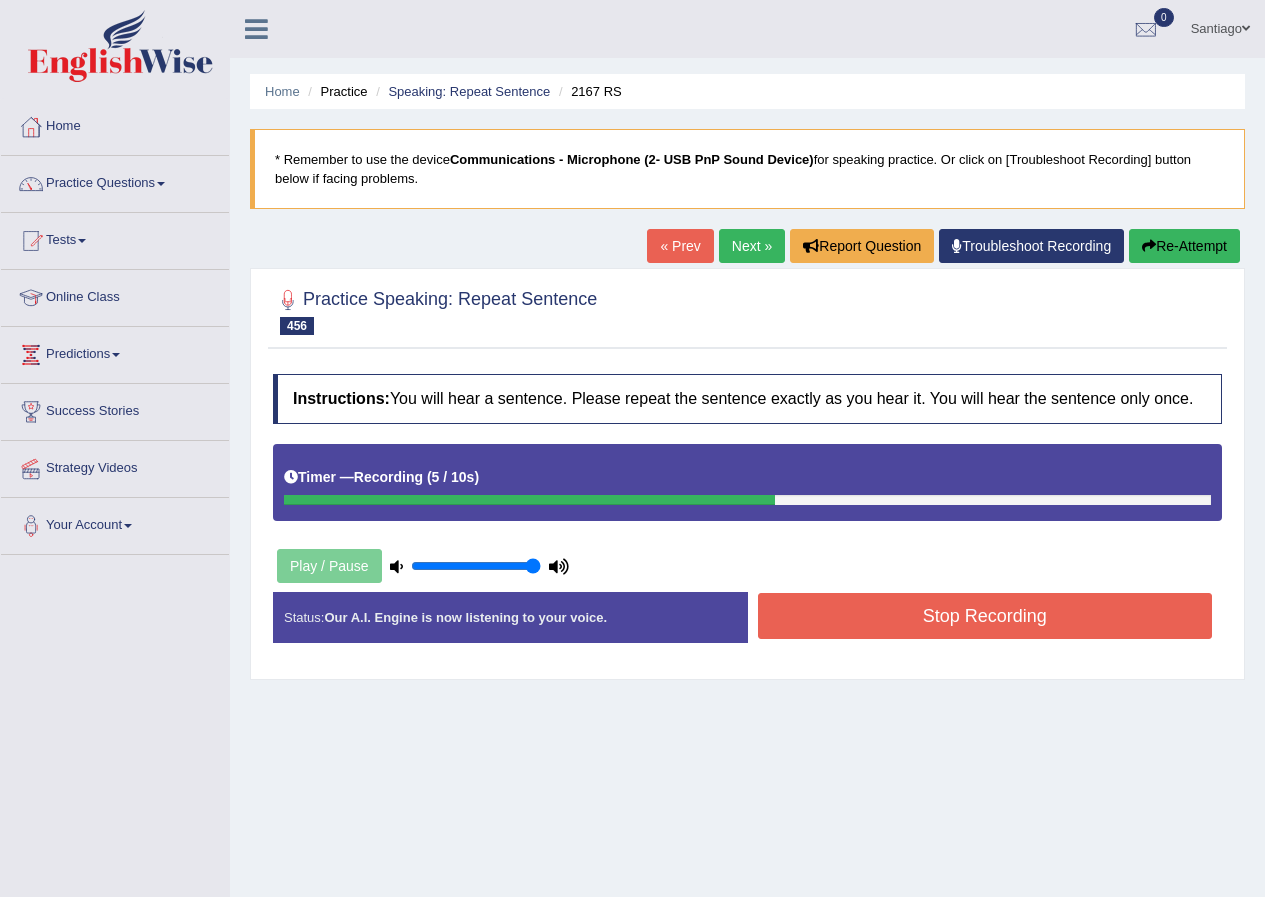 click on "Stop Recording" at bounding box center [985, 616] 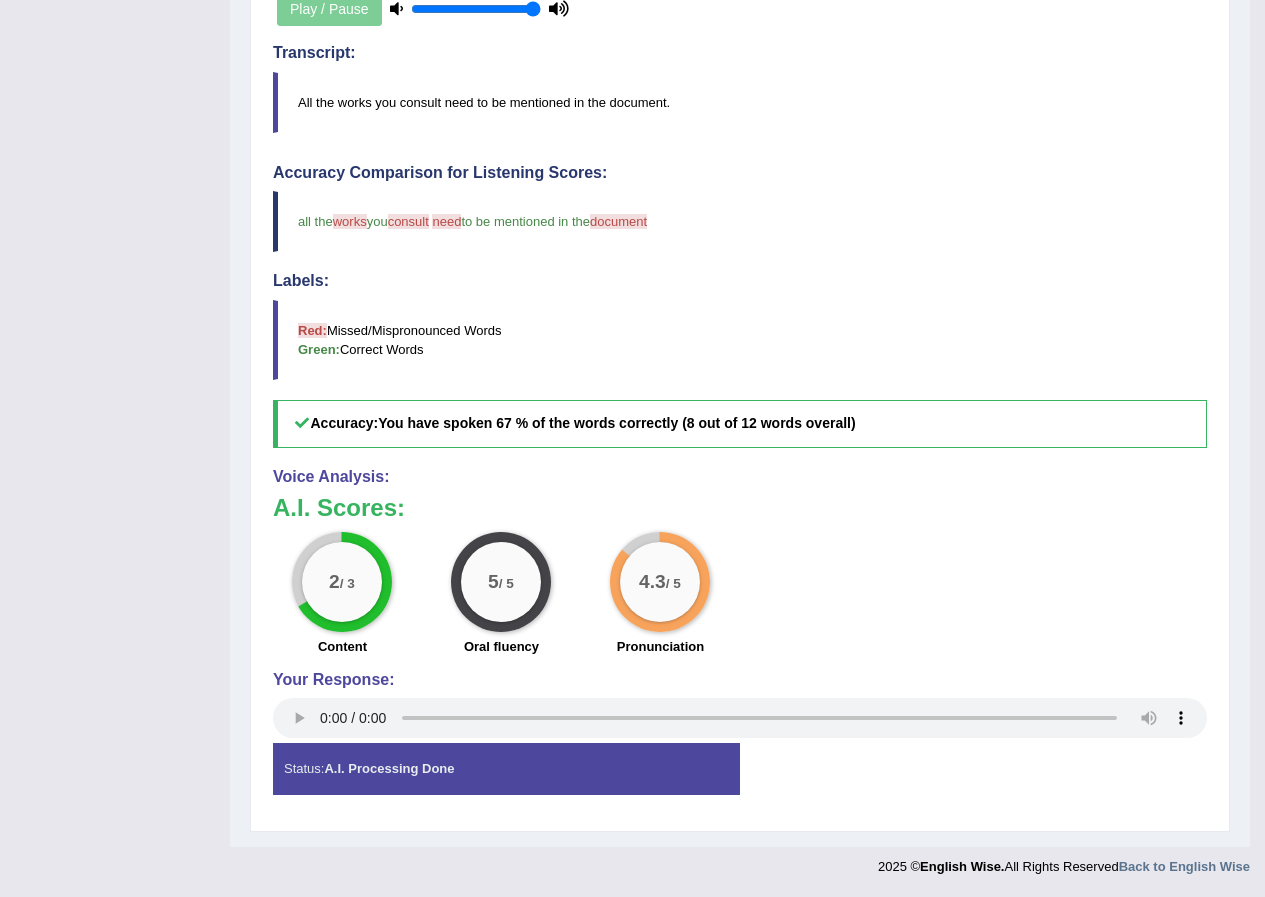 scroll, scrollTop: 0, scrollLeft: 0, axis: both 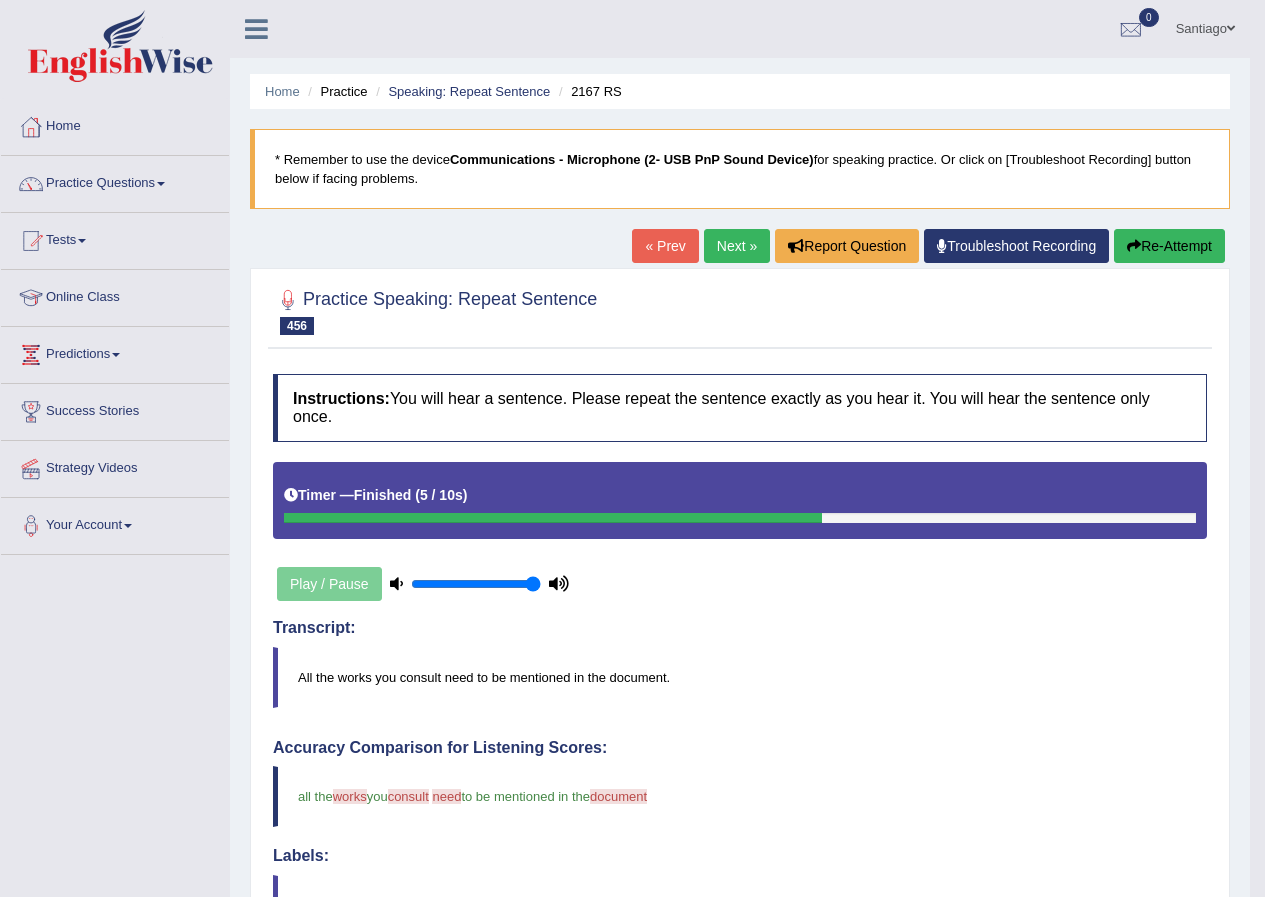 click on "Home
Practice
Speaking: Repeat Sentence
2167 RS
* Remember to use the device  Communications - Microphone (2- USB PnP Sound Device)  for speaking practice. Or click on [Troubleshoot Recording] button below if facing problems.
« Prev Next »  Report Question  Troubleshoot Recording  Re-Attempt
Practice Speaking: Repeat Sentence
456
2167 RS
Instructions:  You will hear a sentence. Please repeat the sentence exactly as you hear it. You will hear the sentence only once.
Timer —  Finished   ( 5 / 10s ) Play / Pause Transcript: All the works you consult need to be mentioned in the document. Created with Highcharts 7.1.2 Too low Too high Time Pitch meter: 0 2.5 5 7.5 10 Created with Highcharts 7.1.2 Great Too slow Too fast Time Speech pace meter: 0 10 20 30 40 Accuracy Comparison for Listening Scores: all the  works" at bounding box center [740, 711] 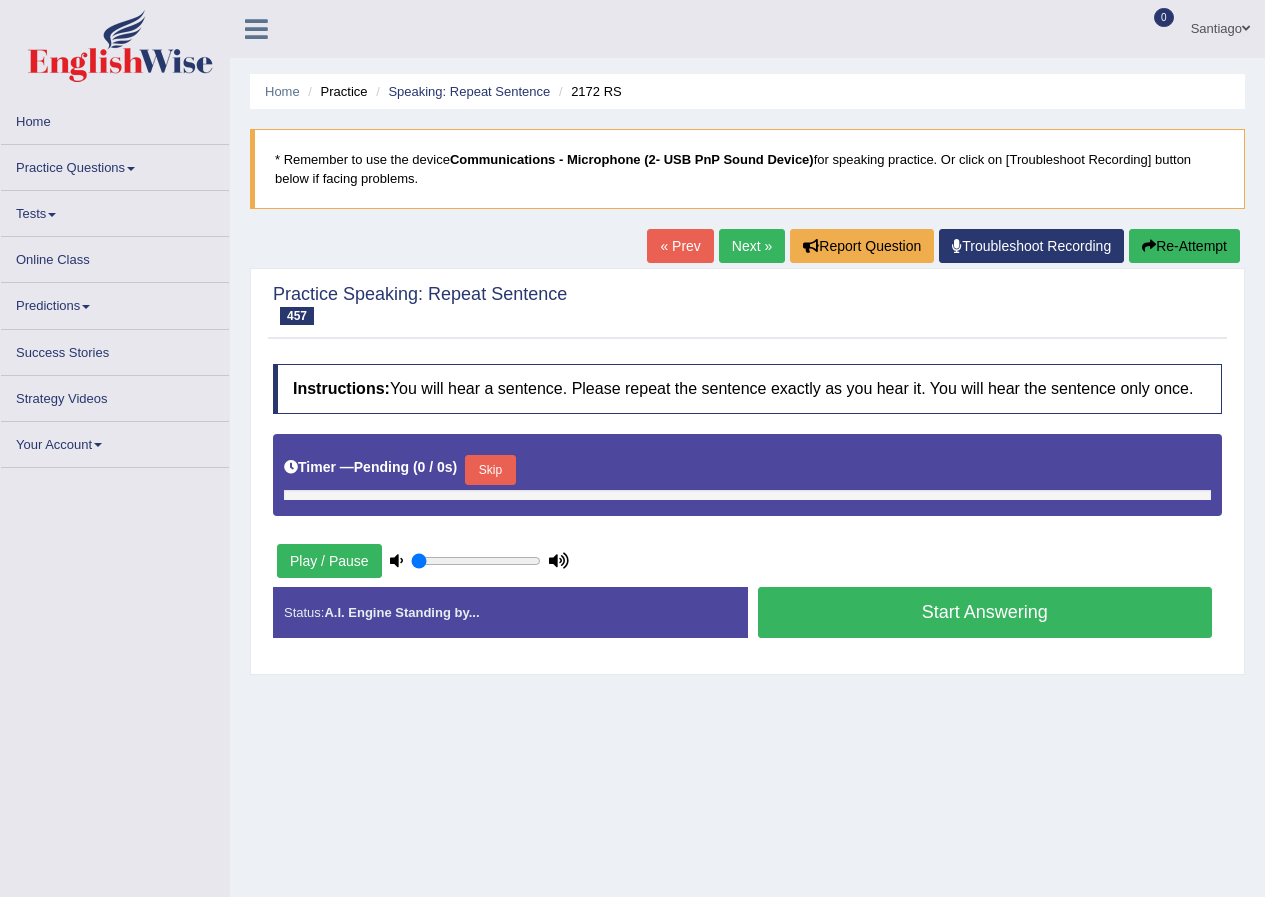 scroll, scrollTop: 0, scrollLeft: 0, axis: both 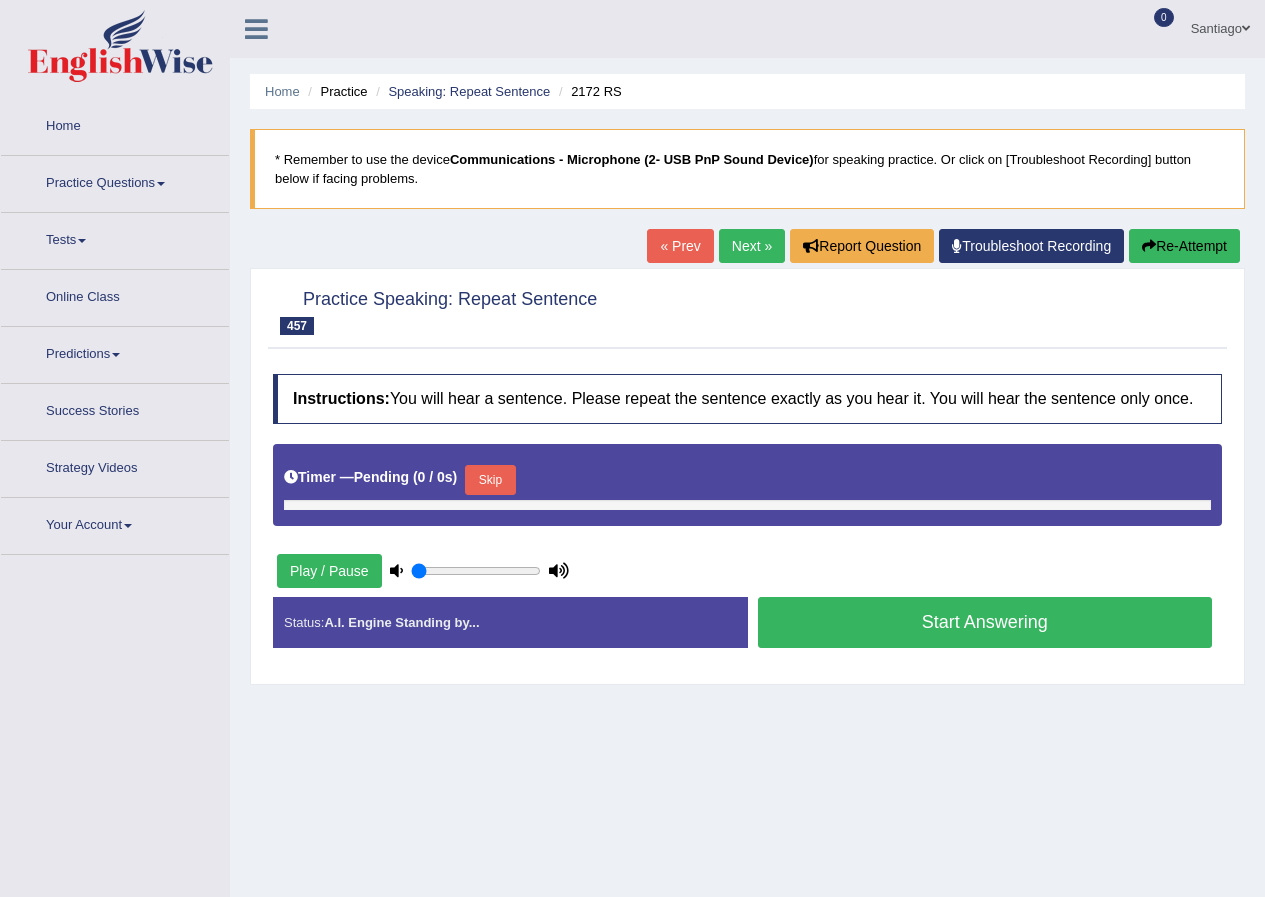 type on "1" 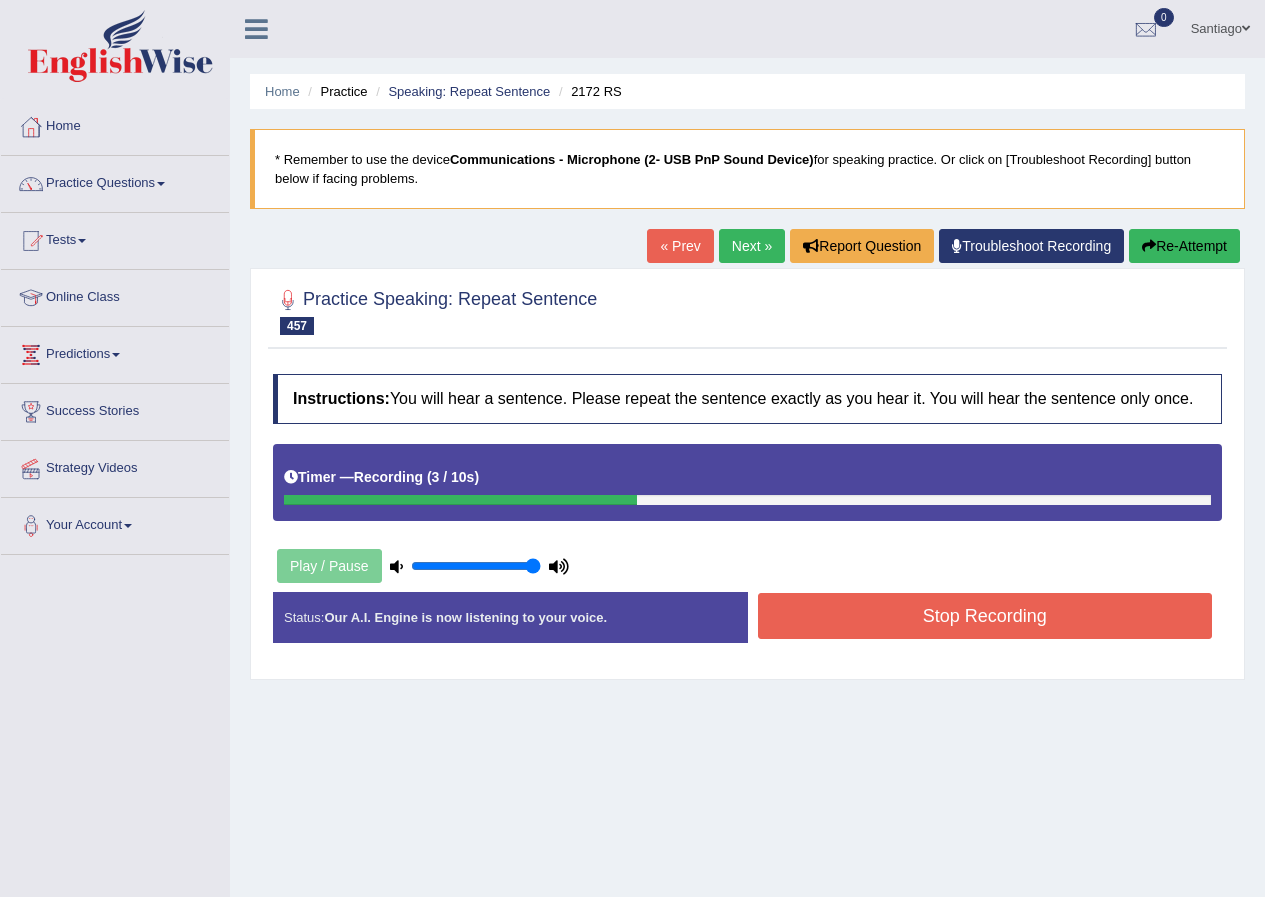 click on "Re-Attempt" at bounding box center [1184, 246] 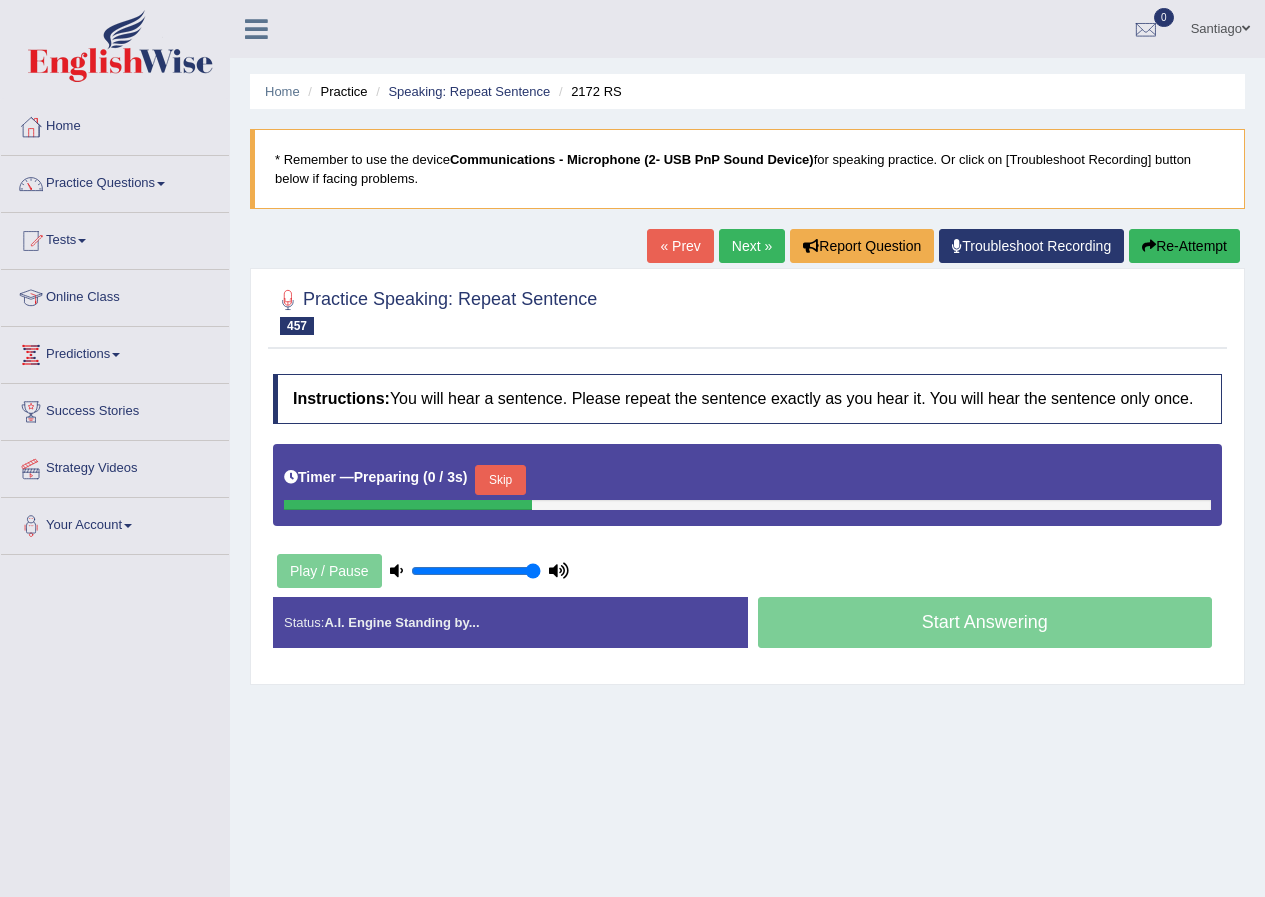 scroll, scrollTop: 0, scrollLeft: 0, axis: both 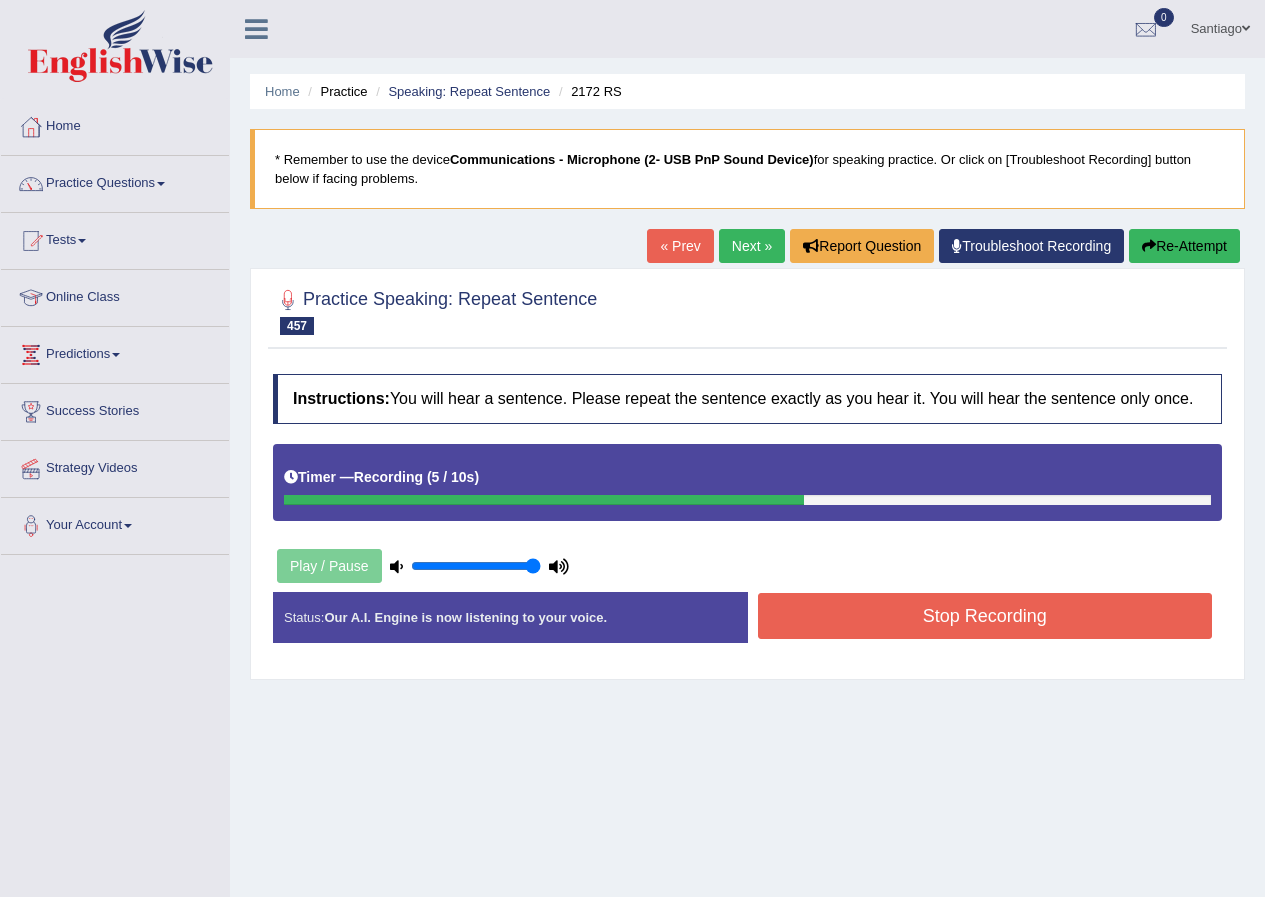 click on "Stop Recording" at bounding box center (985, 616) 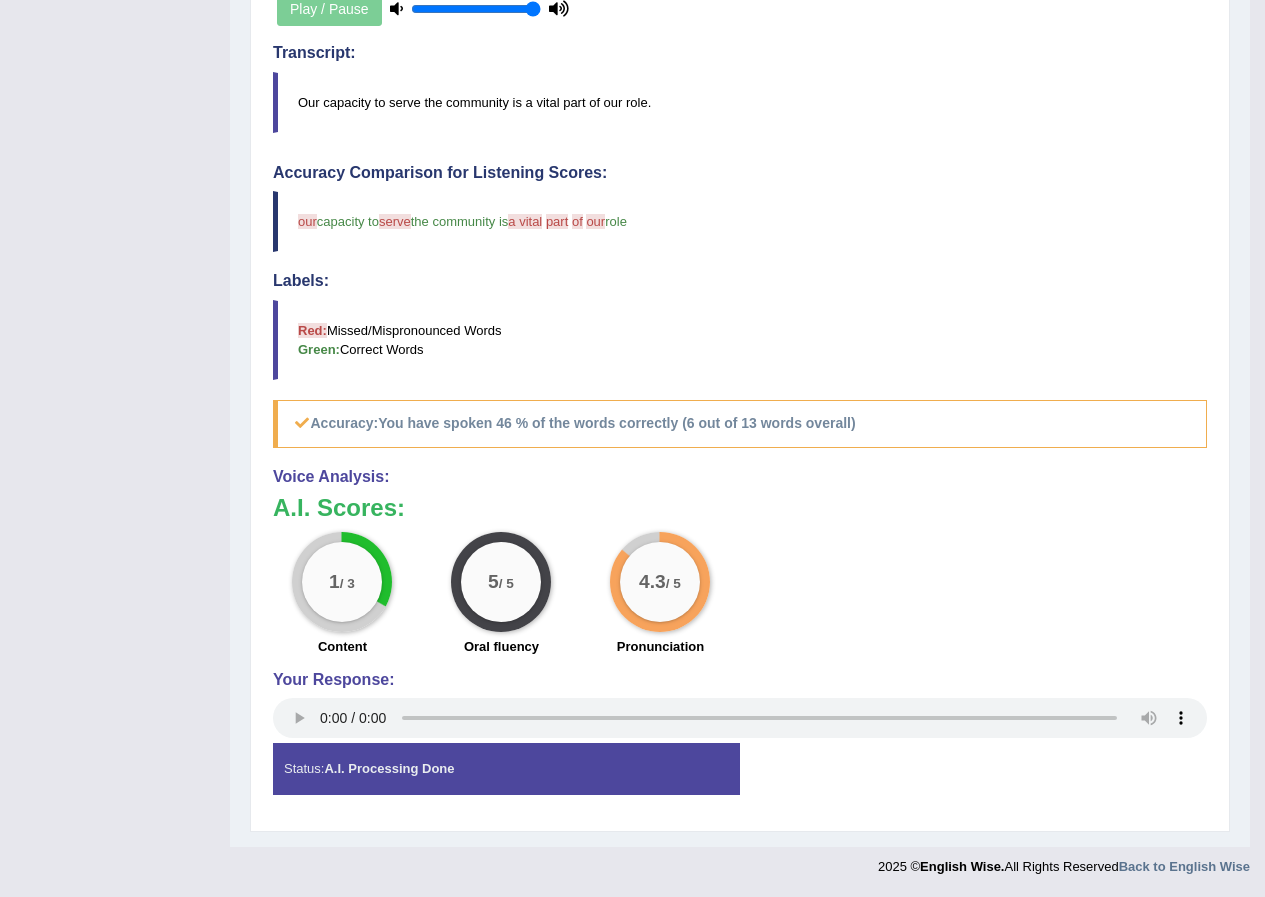 scroll, scrollTop: 0, scrollLeft: 0, axis: both 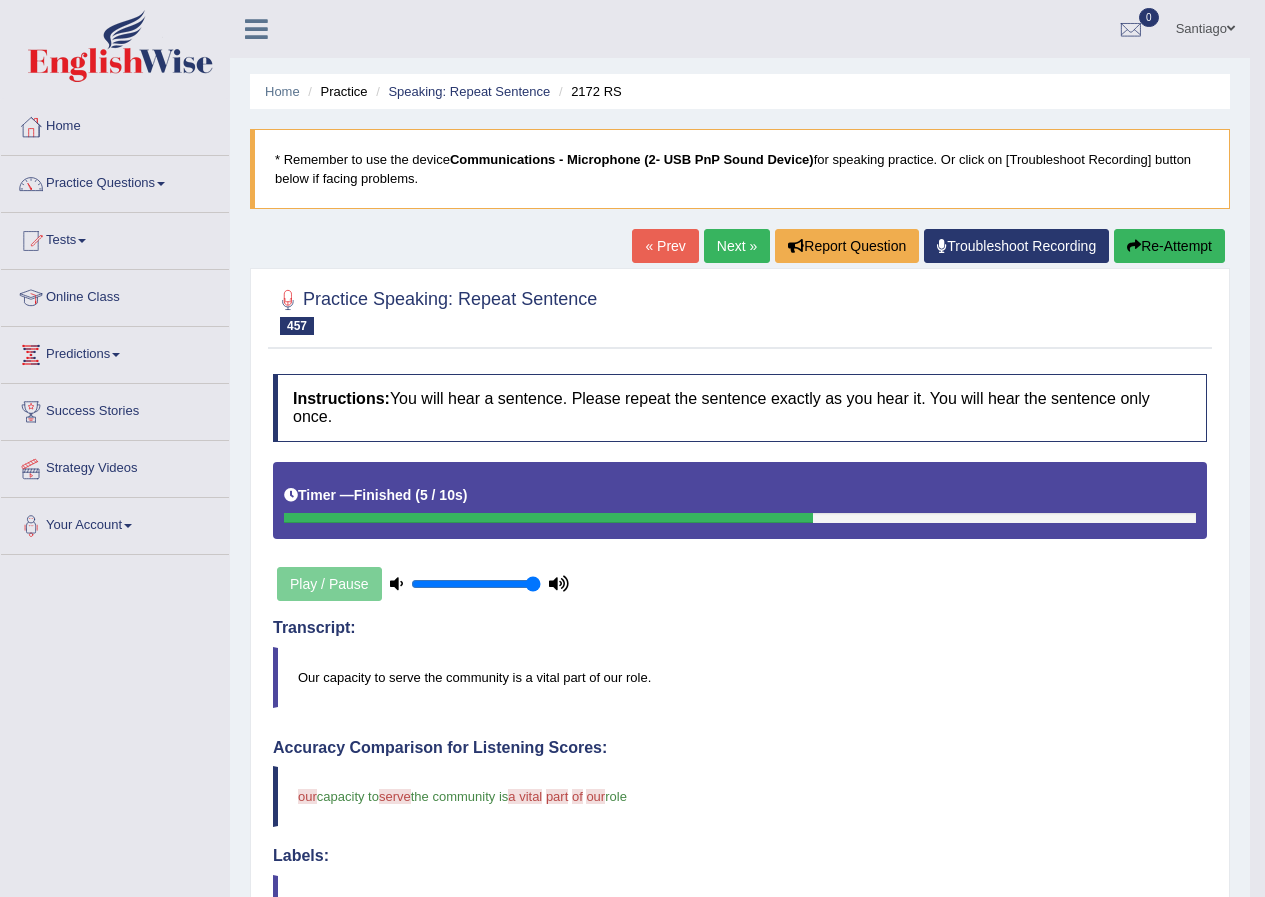 click on "Re-Attempt" at bounding box center [1169, 246] 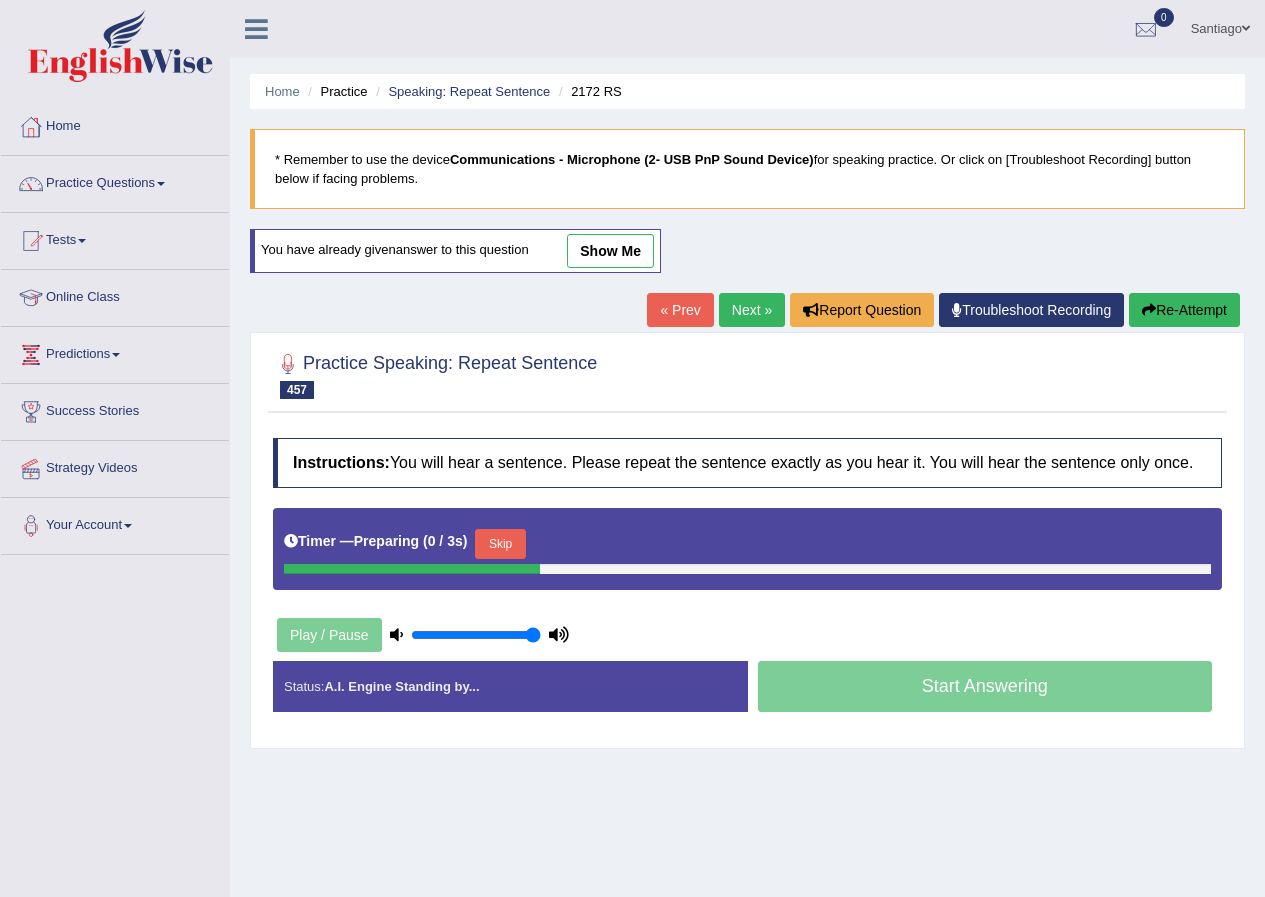 scroll, scrollTop: 0, scrollLeft: 0, axis: both 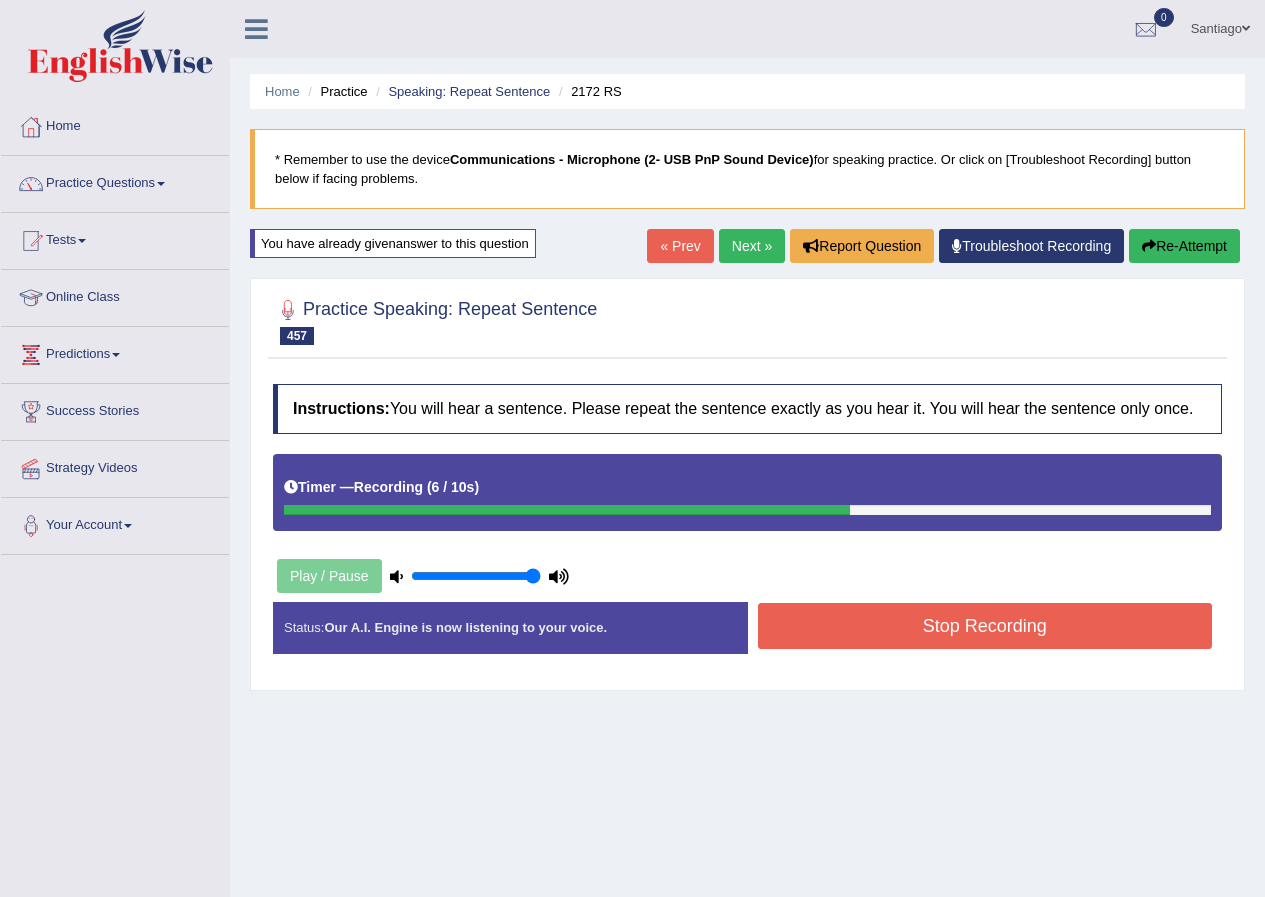 click on "Stop Recording" at bounding box center [985, 626] 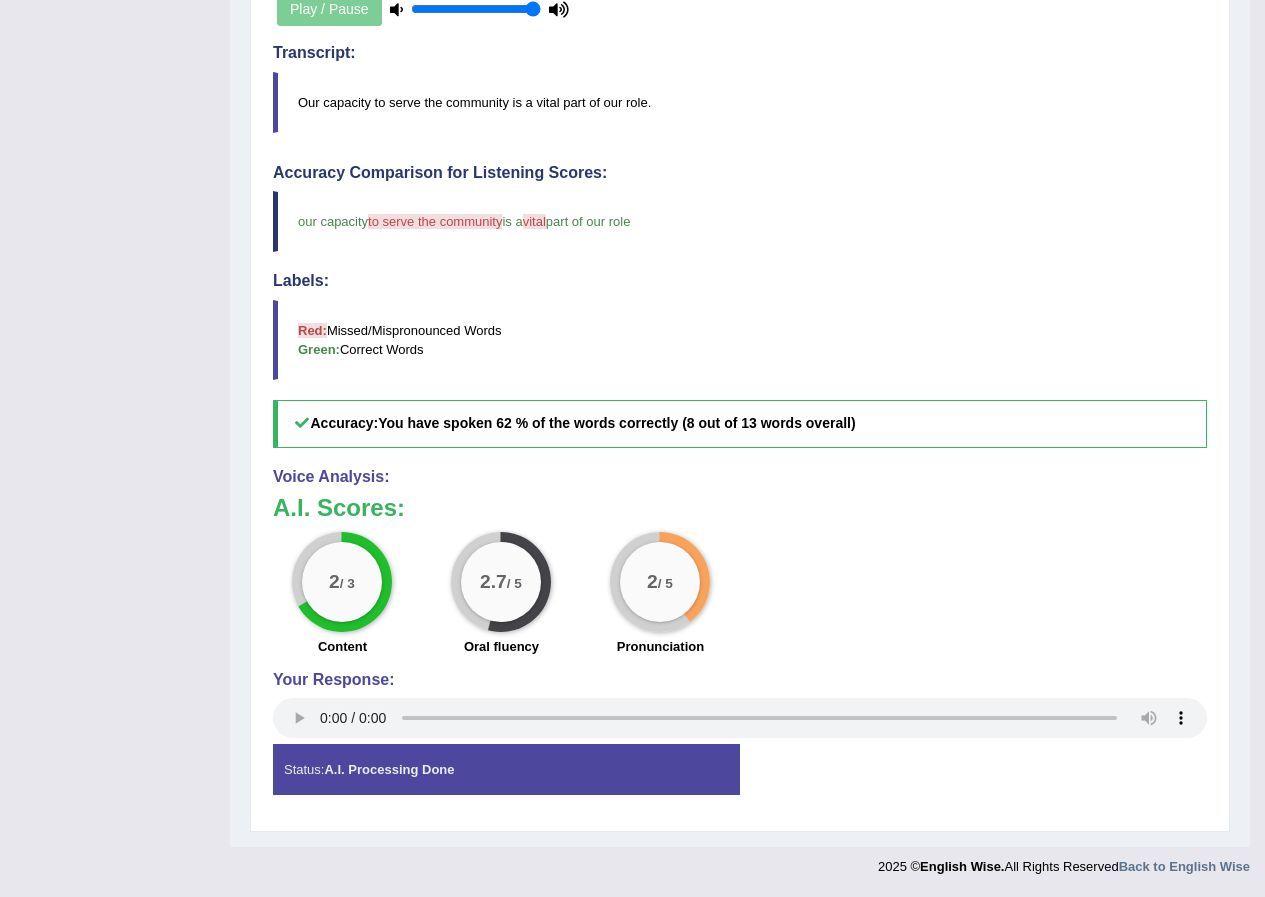 scroll, scrollTop: 0, scrollLeft: 0, axis: both 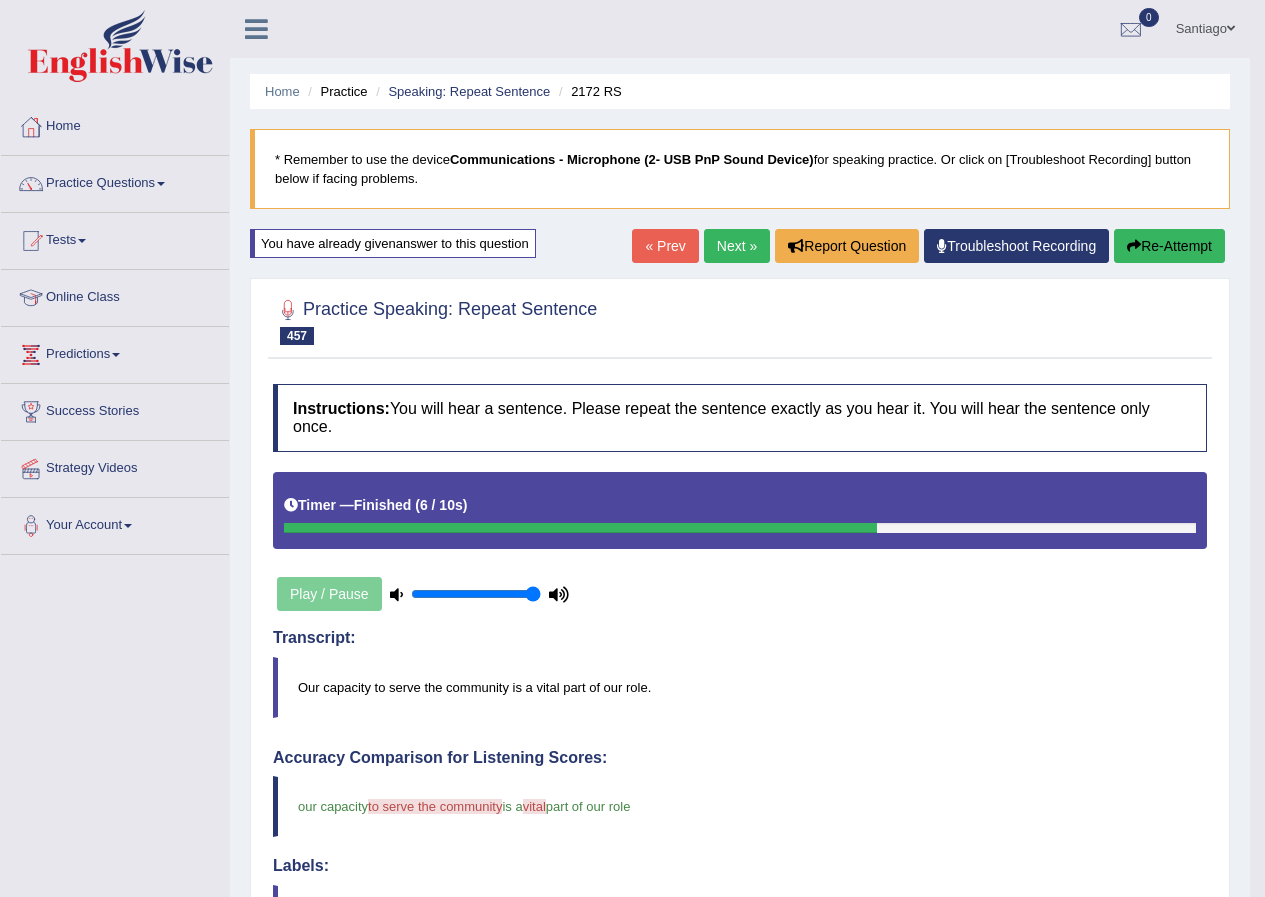 click on "Next »" at bounding box center [737, 246] 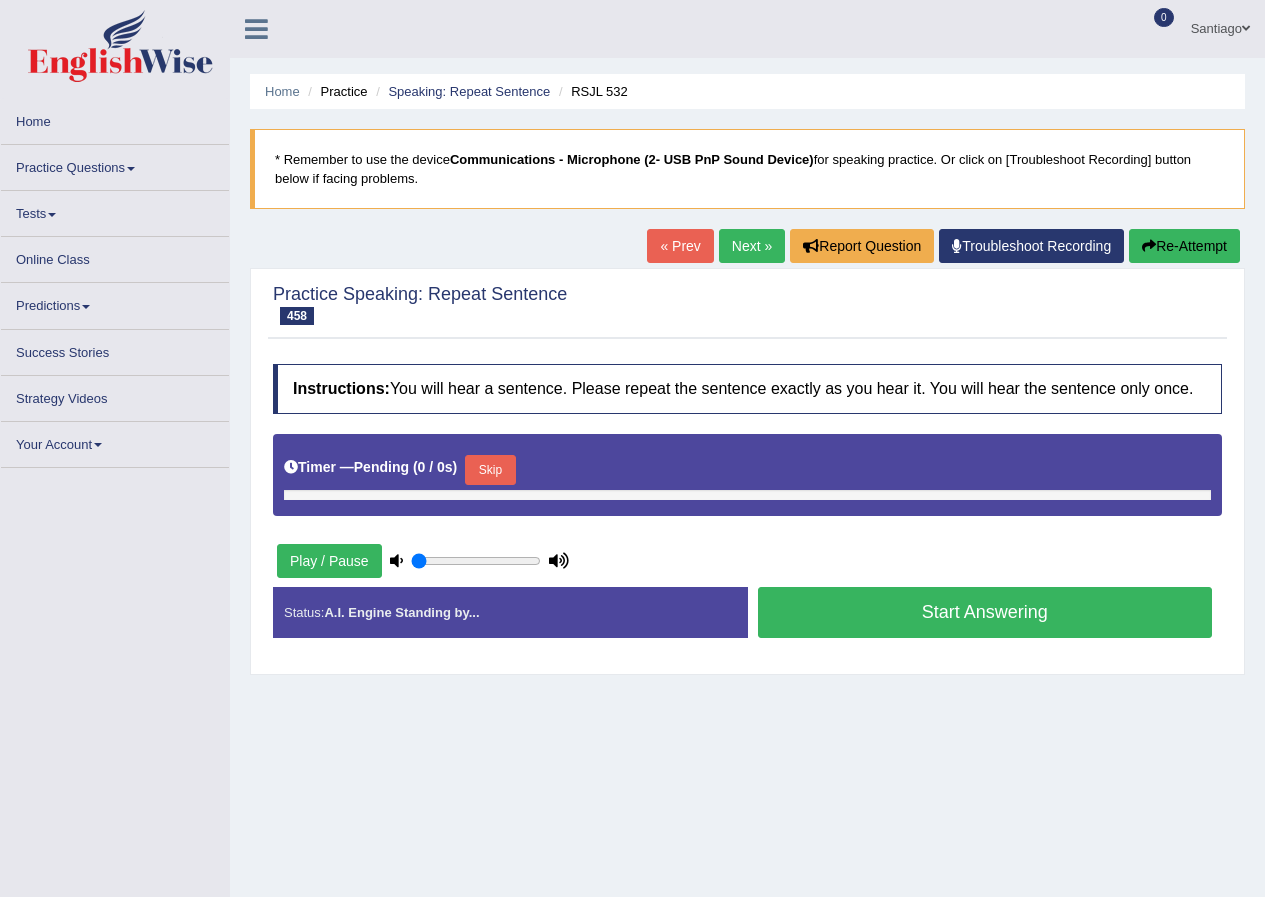 scroll, scrollTop: 0, scrollLeft: 0, axis: both 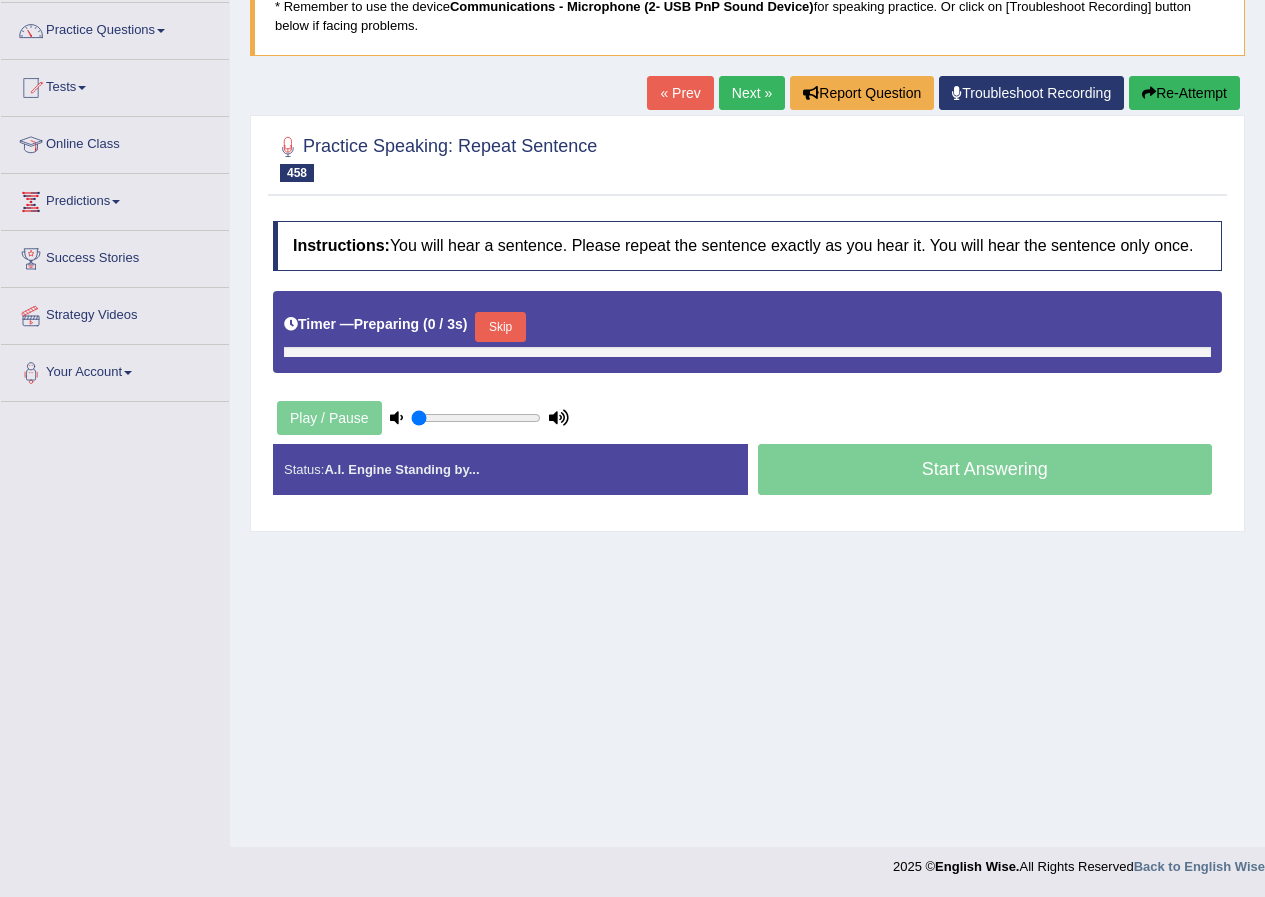type on "1" 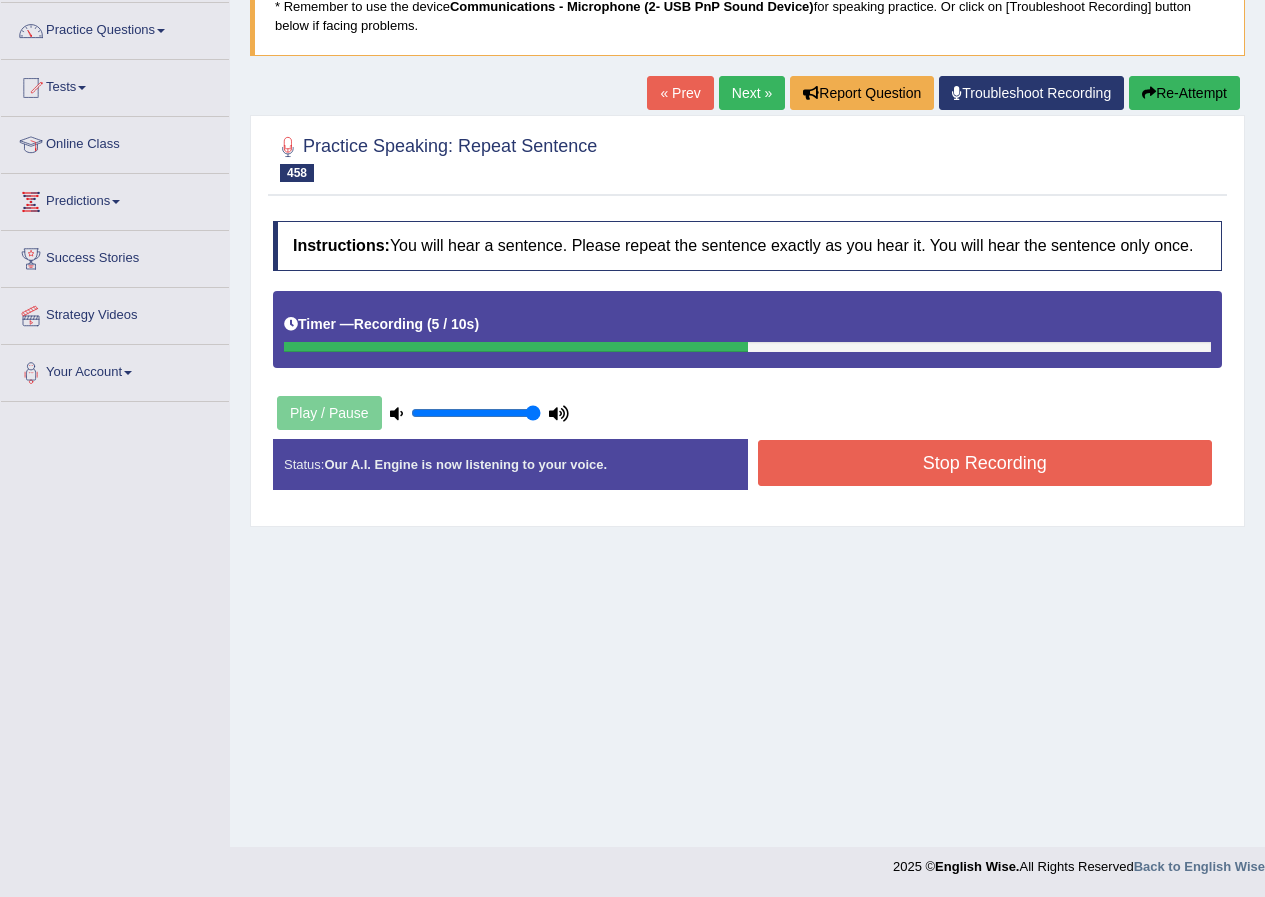 click on "Stop Recording" at bounding box center [985, 463] 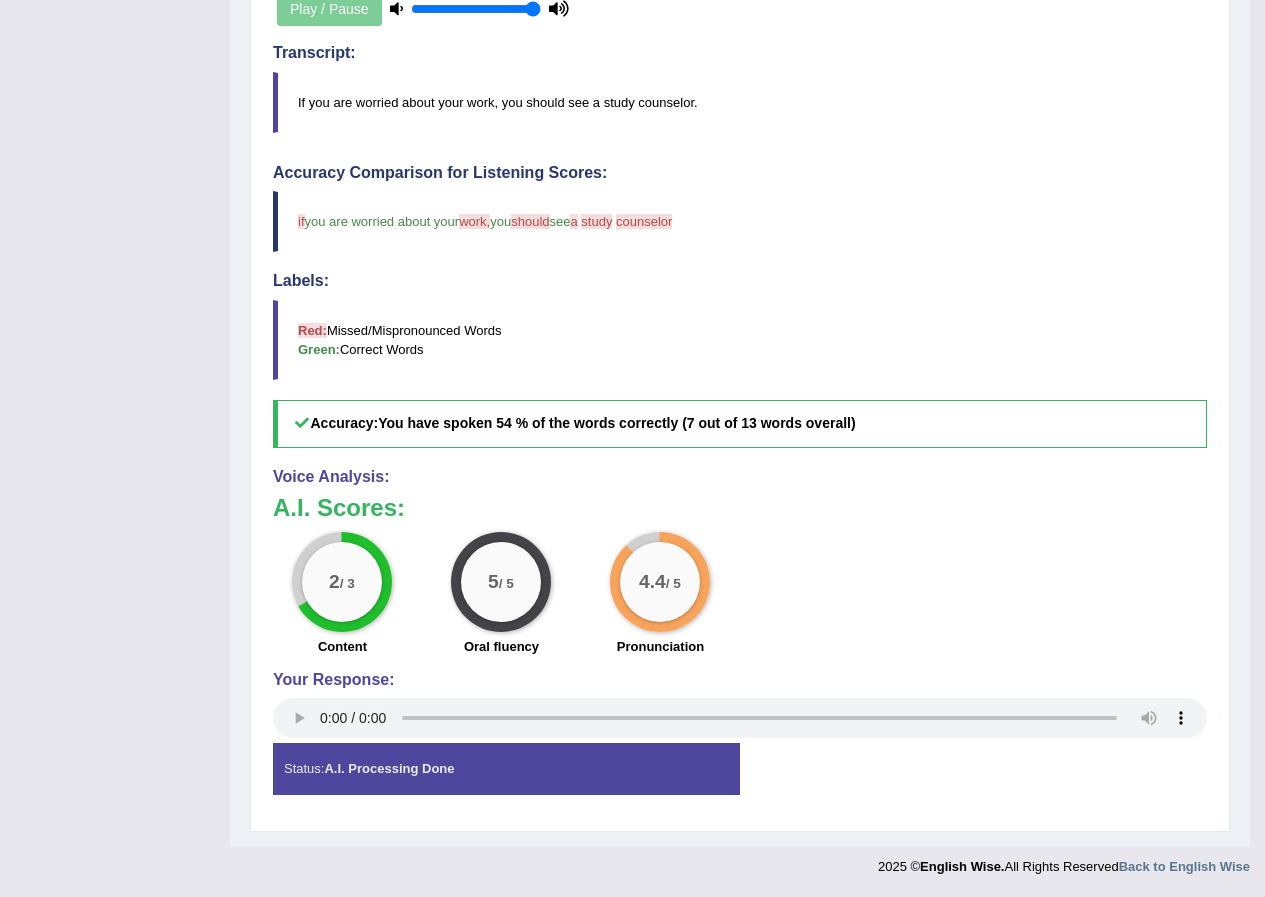 scroll, scrollTop: 0, scrollLeft: 0, axis: both 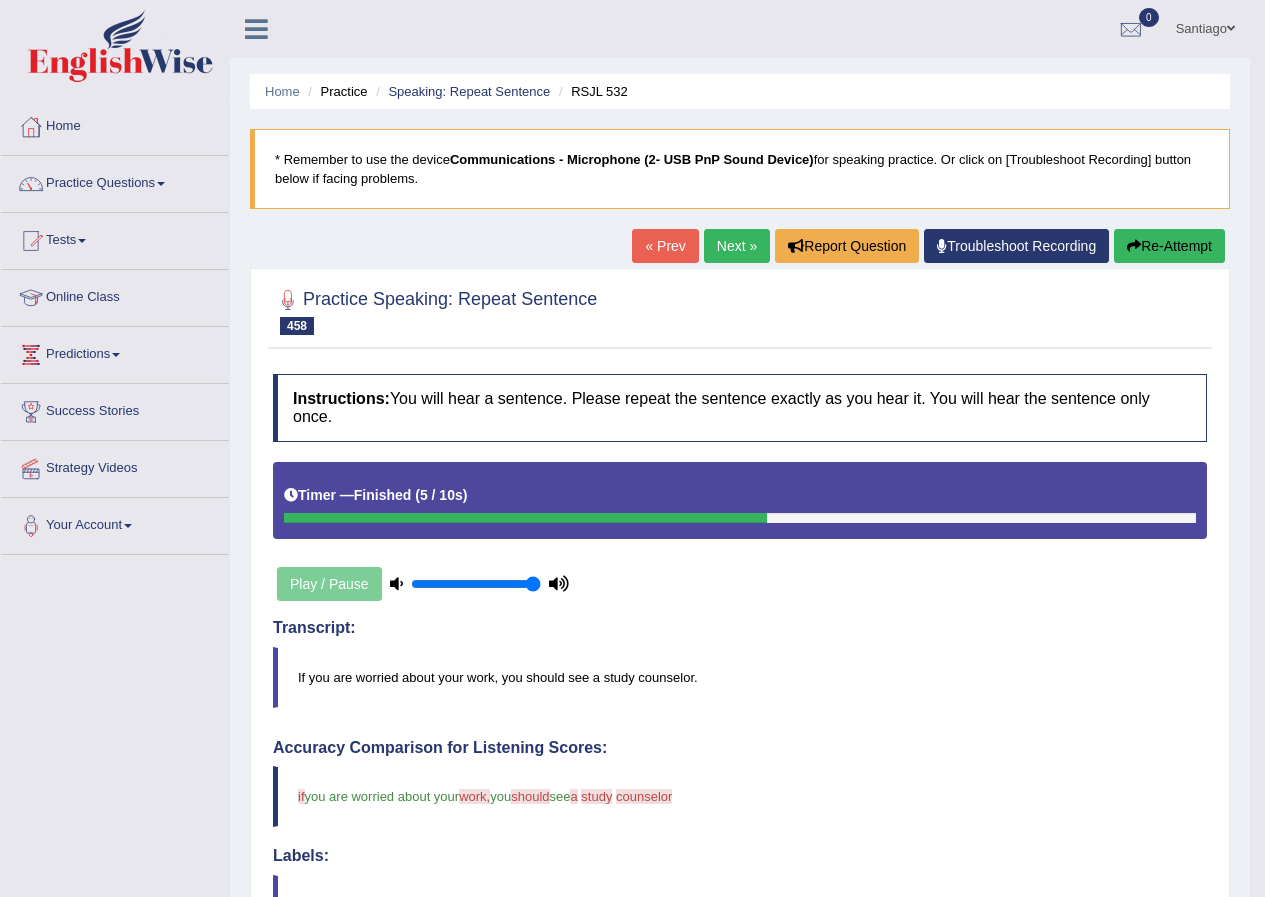 click on "Next »" at bounding box center [737, 246] 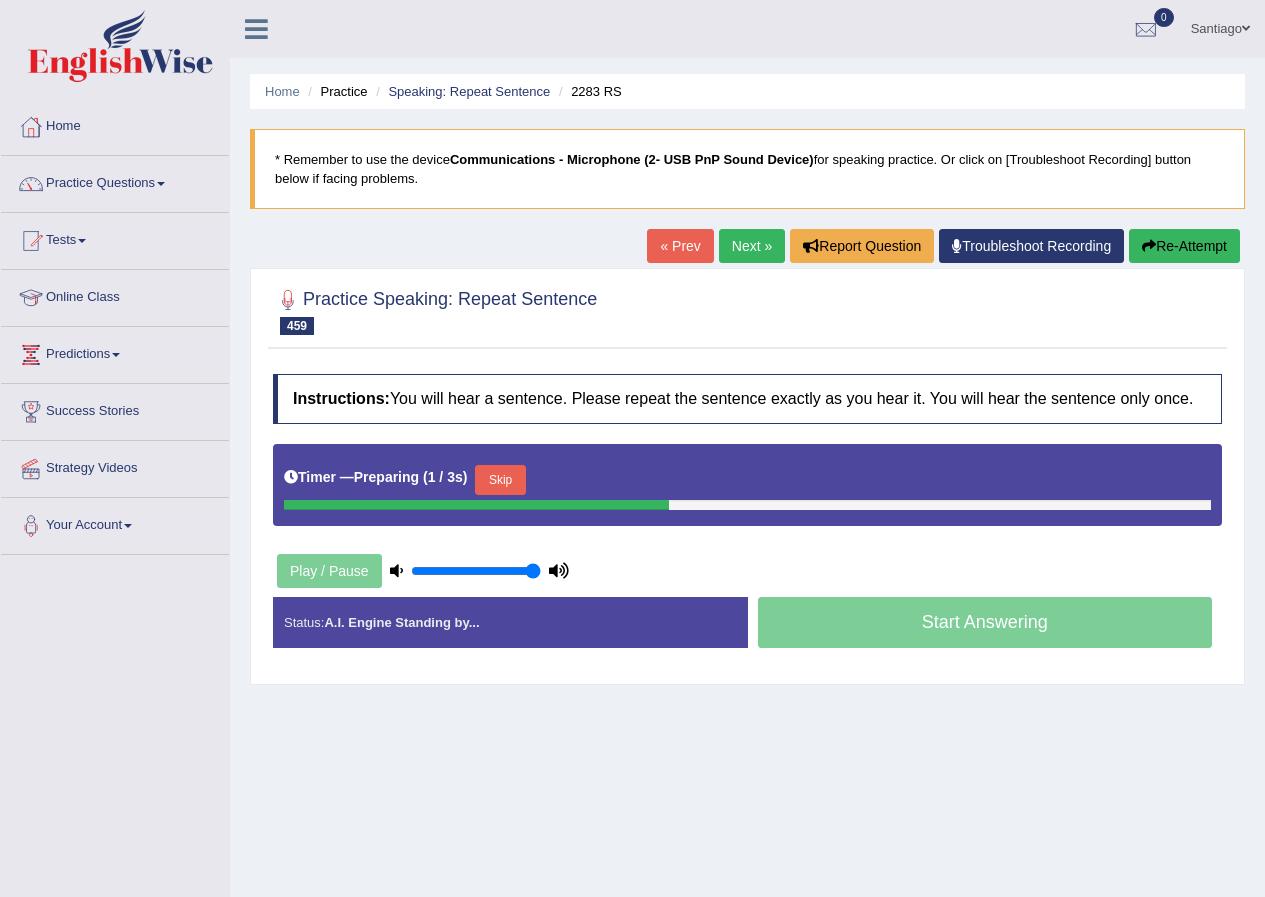 scroll, scrollTop: 153, scrollLeft: 0, axis: vertical 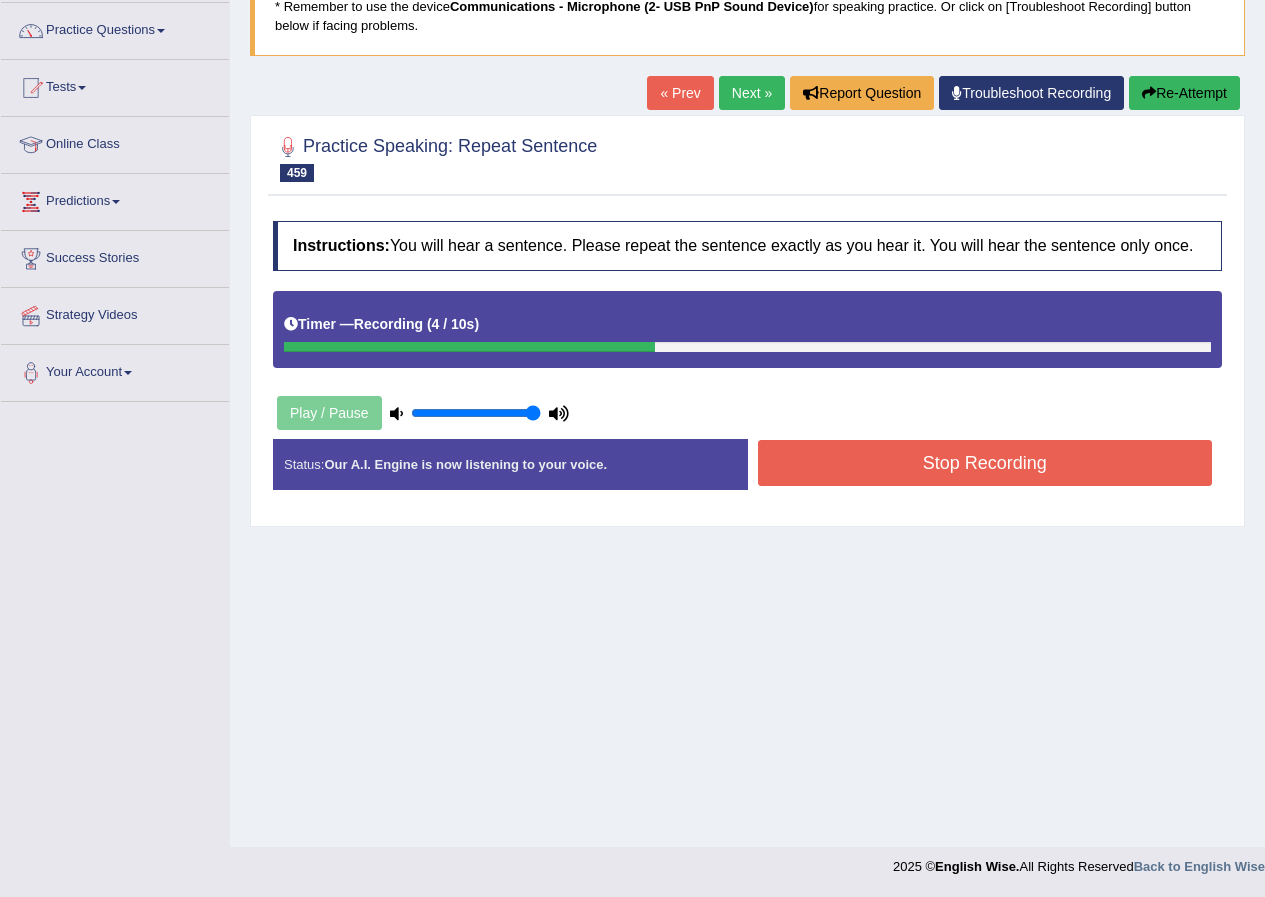 click on "Stop Recording" at bounding box center (985, 463) 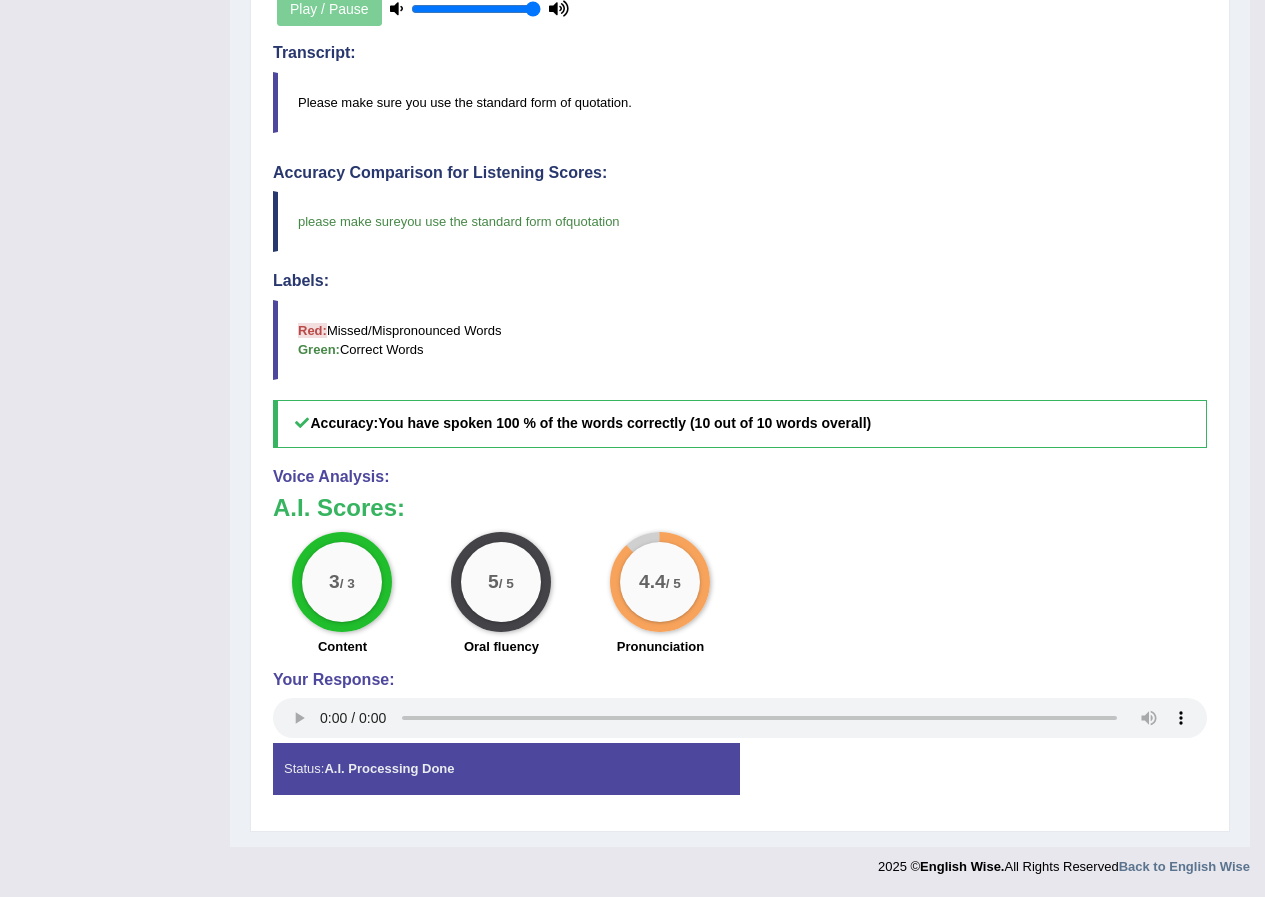 scroll, scrollTop: 0, scrollLeft: 0, axis: both 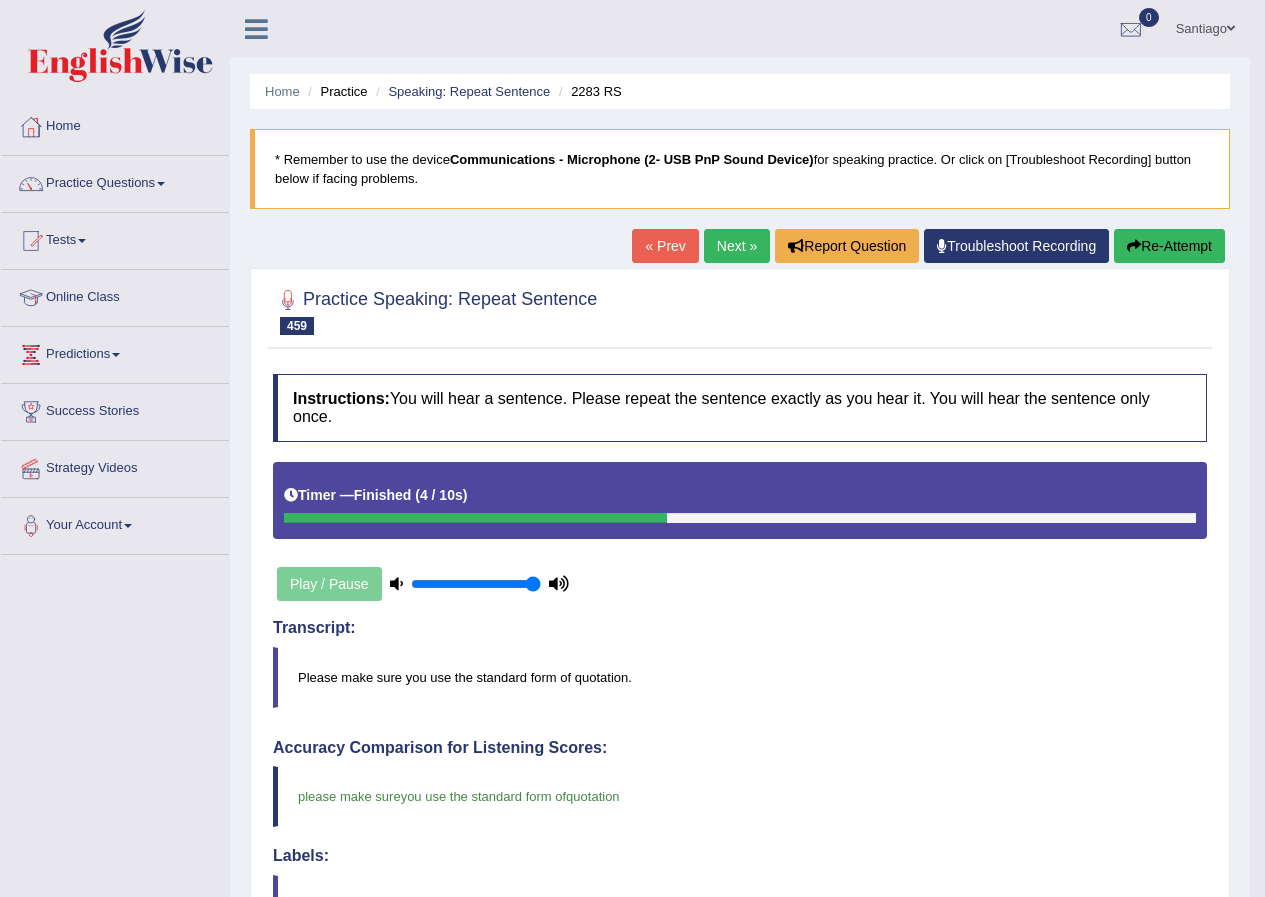 click on "Next »" at bounding box center [737, 246] 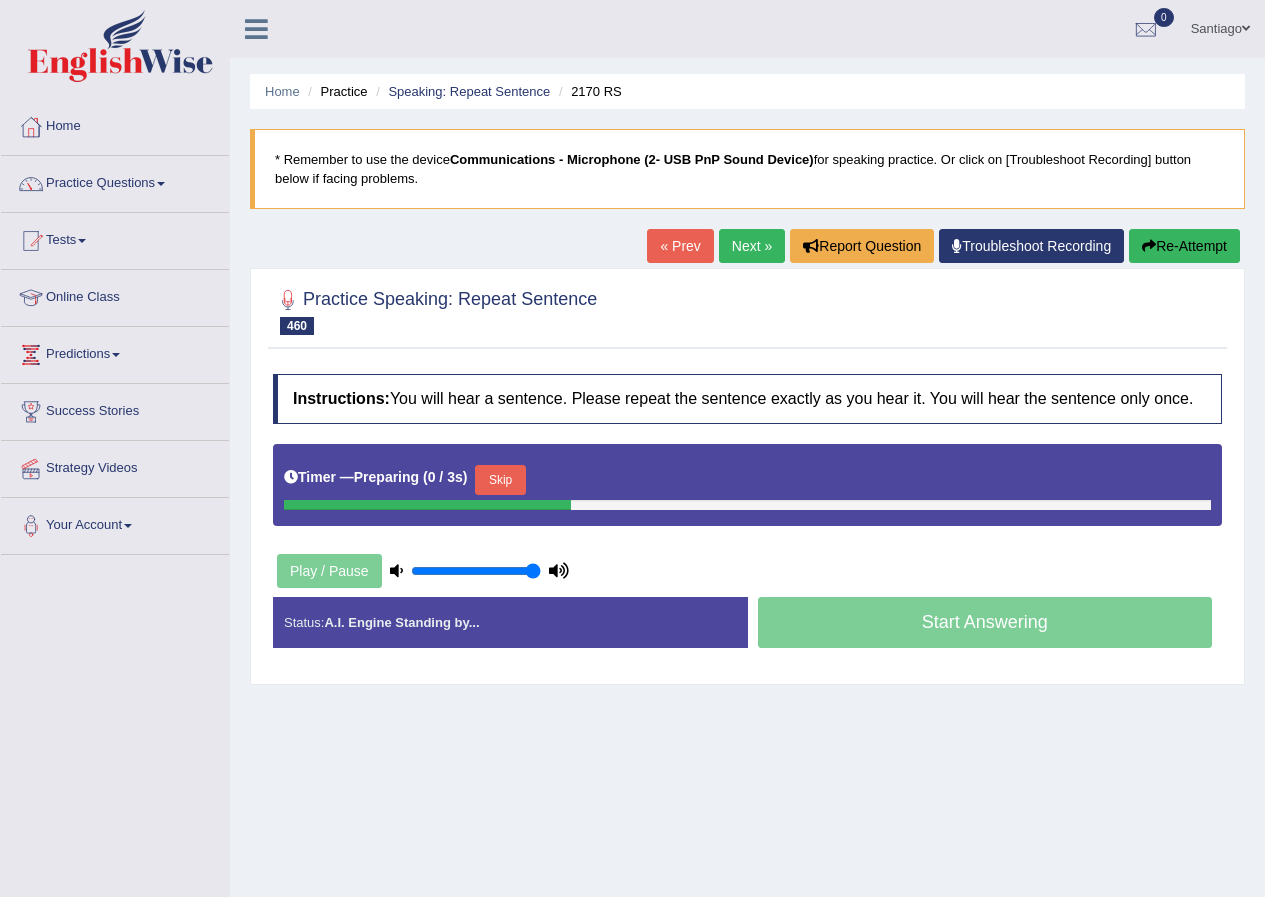 scroll, scrollTop: 0, scrollLeft: 0, axis: both 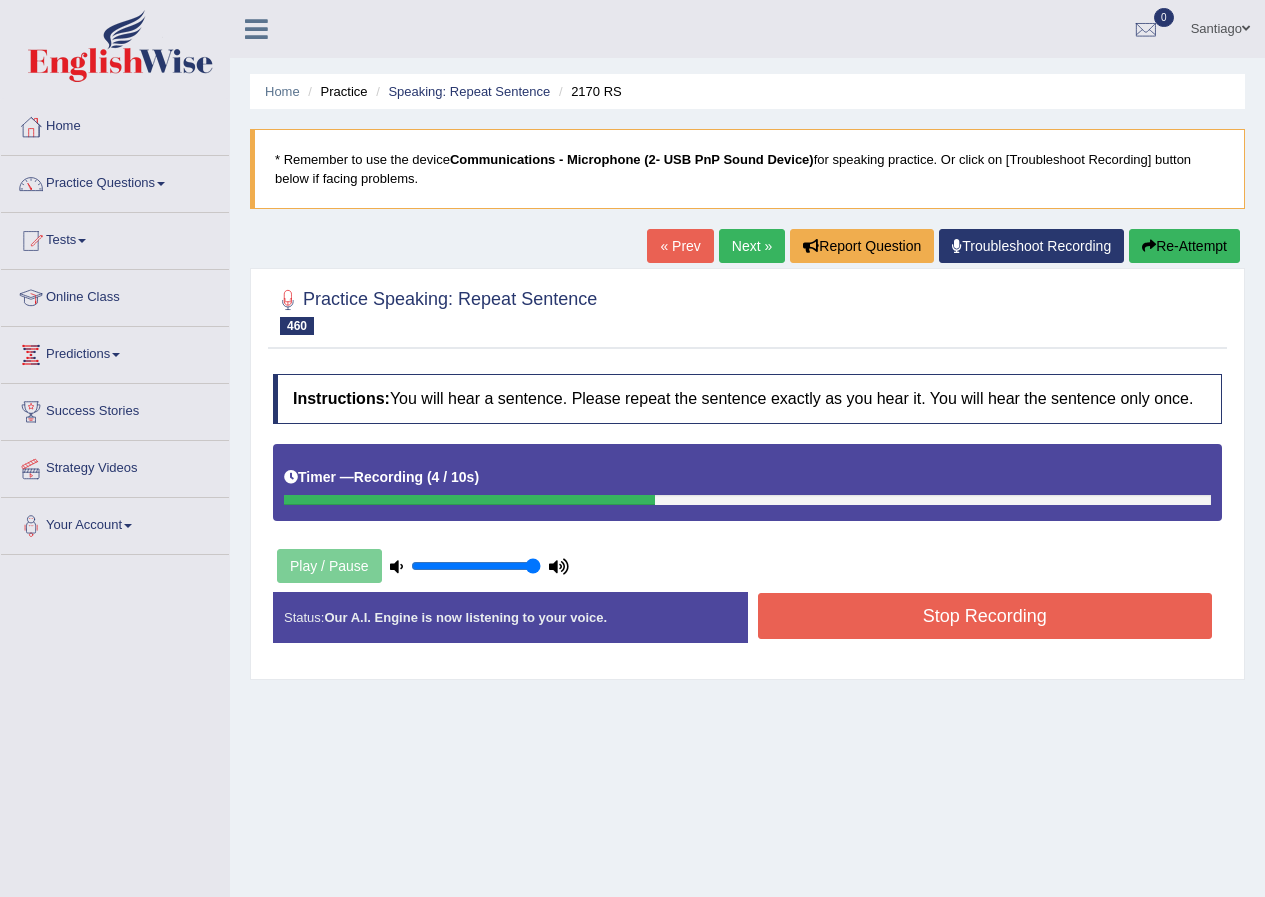 click on "Stop Recording" at bounding box center [985, 616] 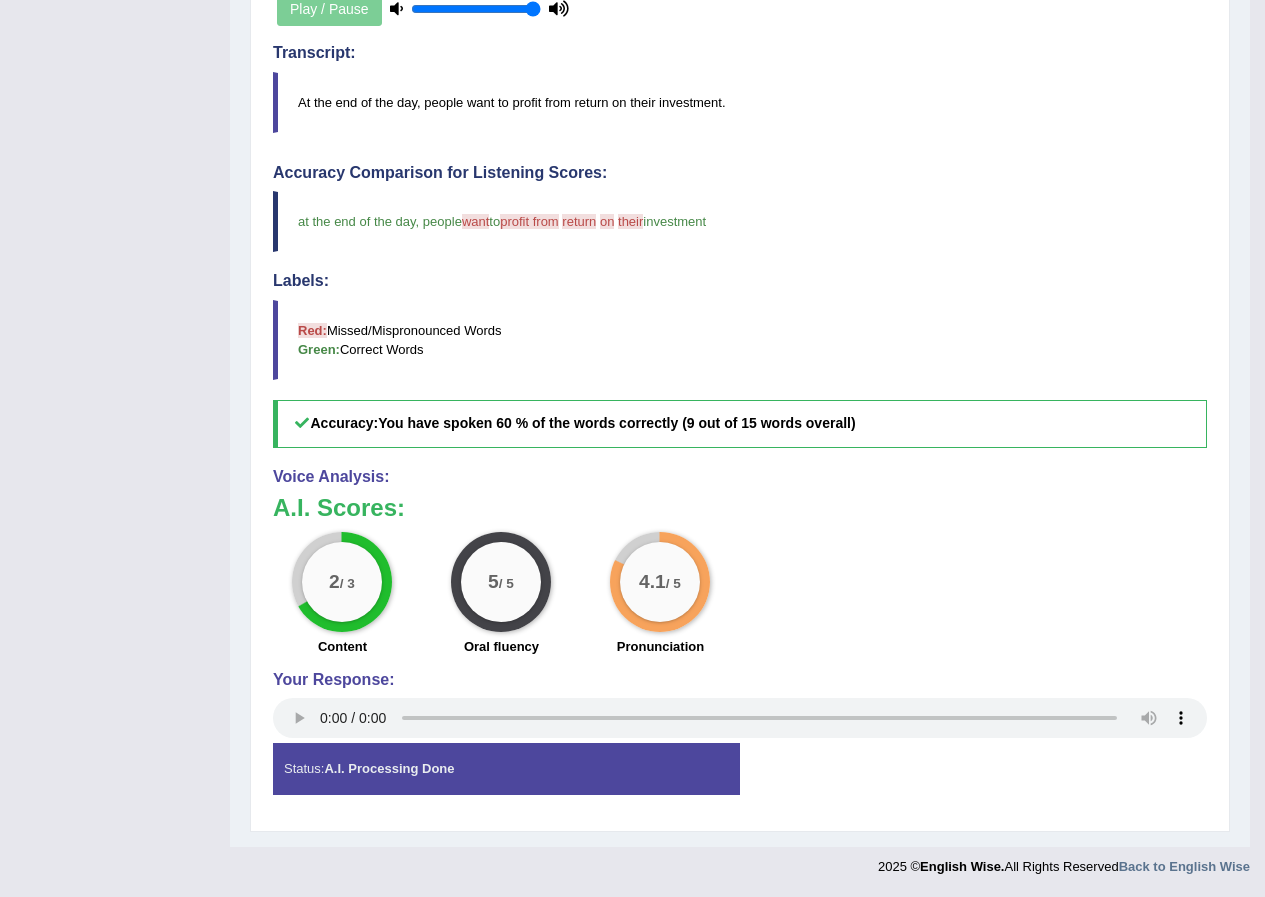 scroll, scrollTop: 0, scrollLeft: 0, axis: both 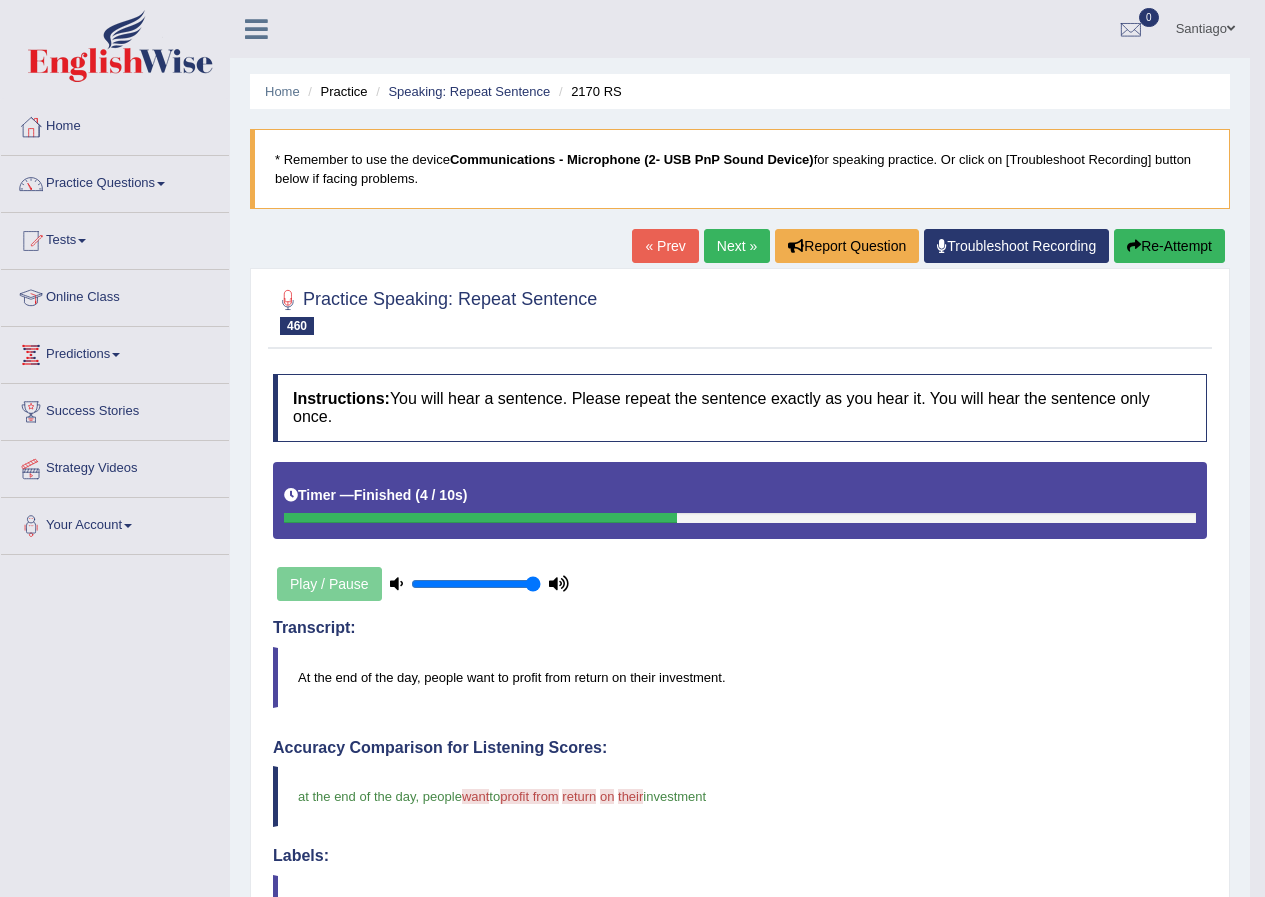 click on "Next »" at bounding box center [737, 246] 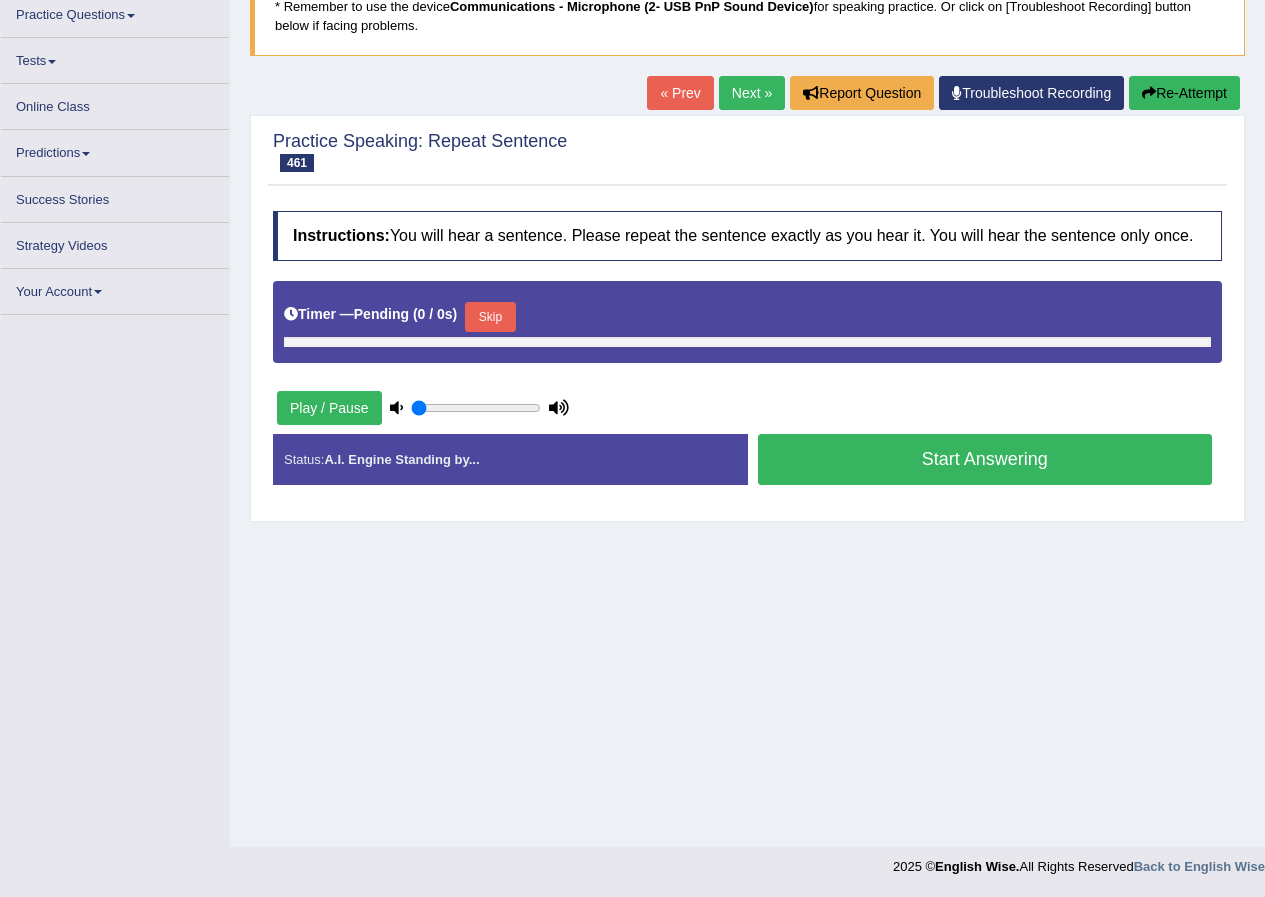 scroll, scrollTop: 153, scrollLeft: 0, axis: vertical 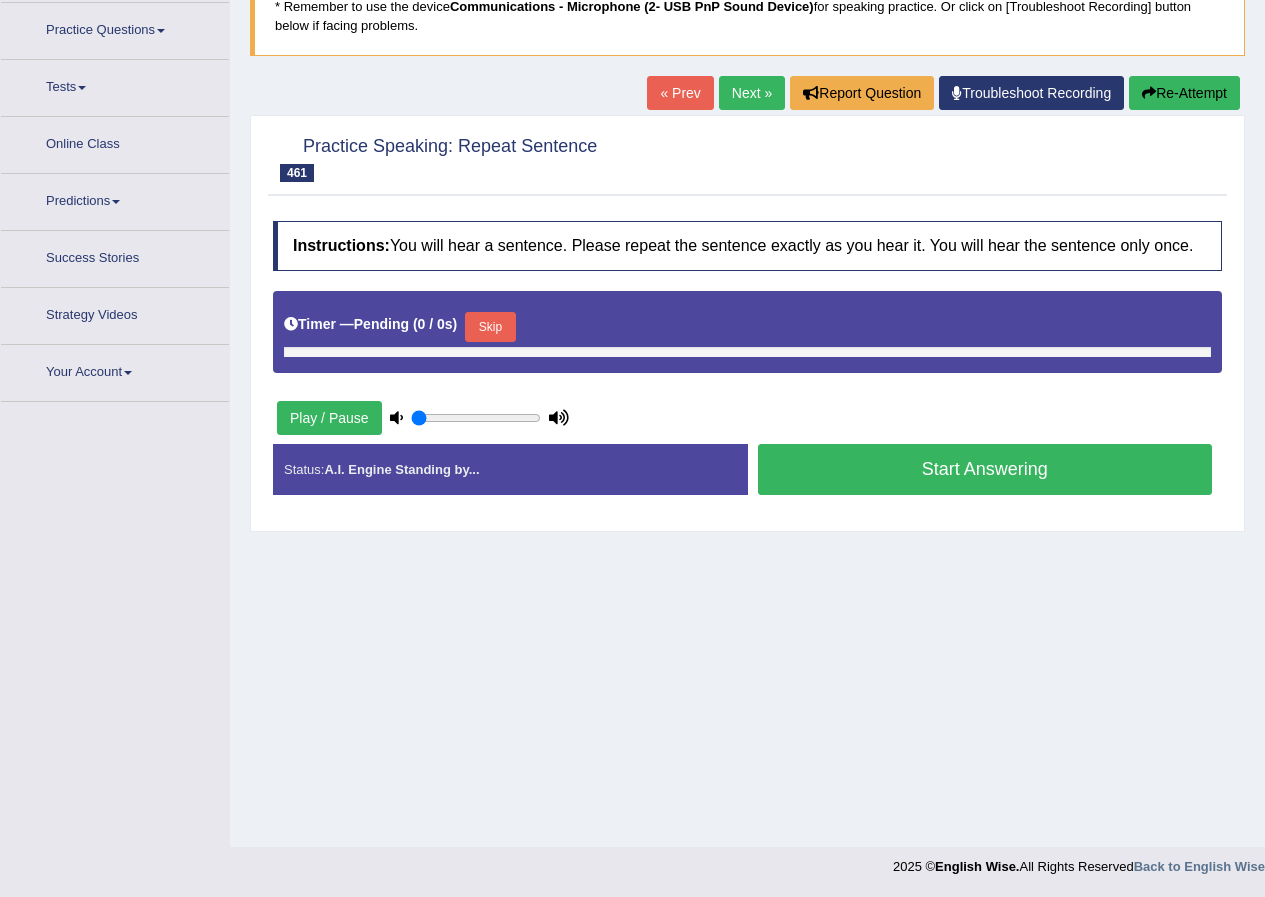 type on "1" 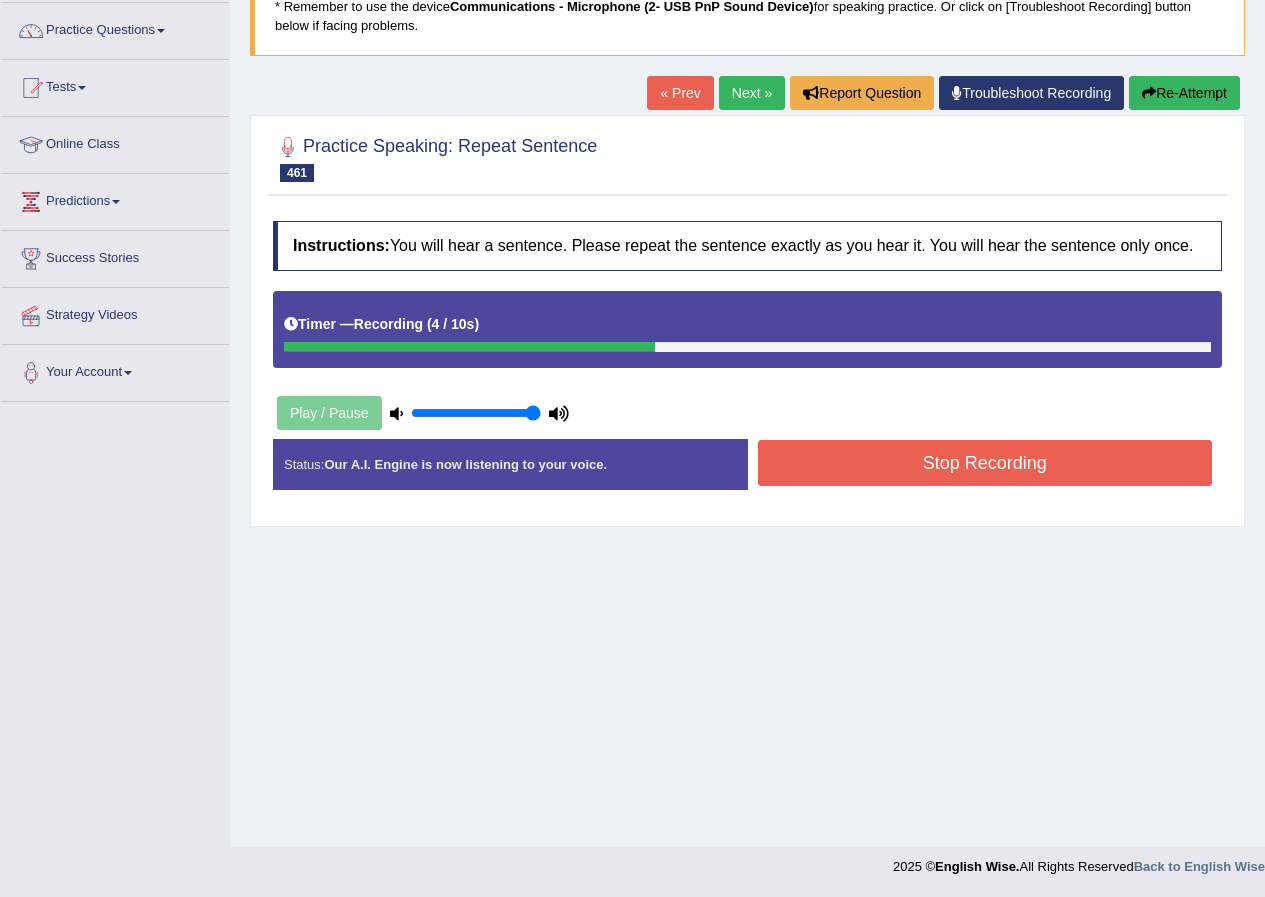 click on "Stop Recording" at bounding box center (985, 463) 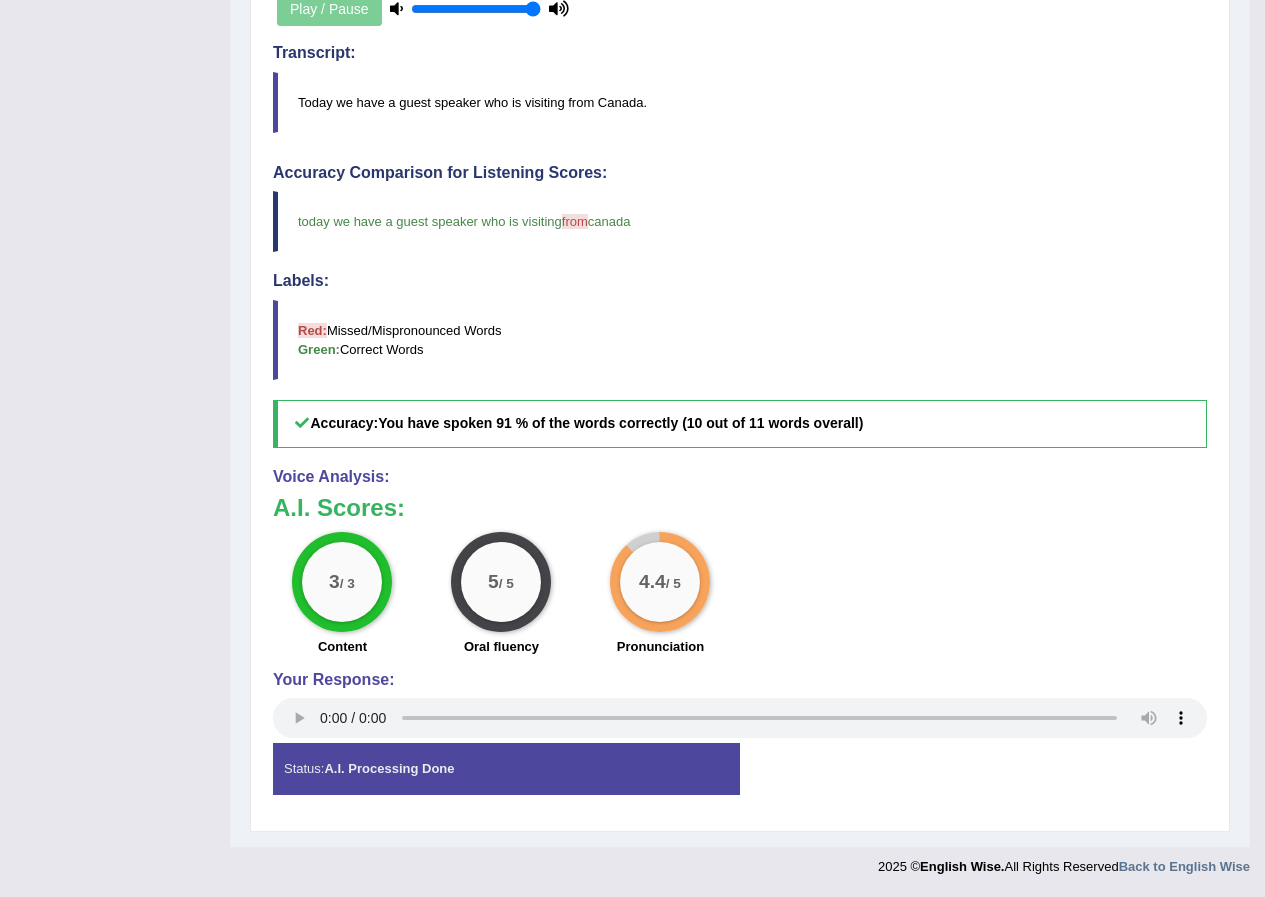 scroll, scrollTop: 0, scrollLeft: 0, axis: both 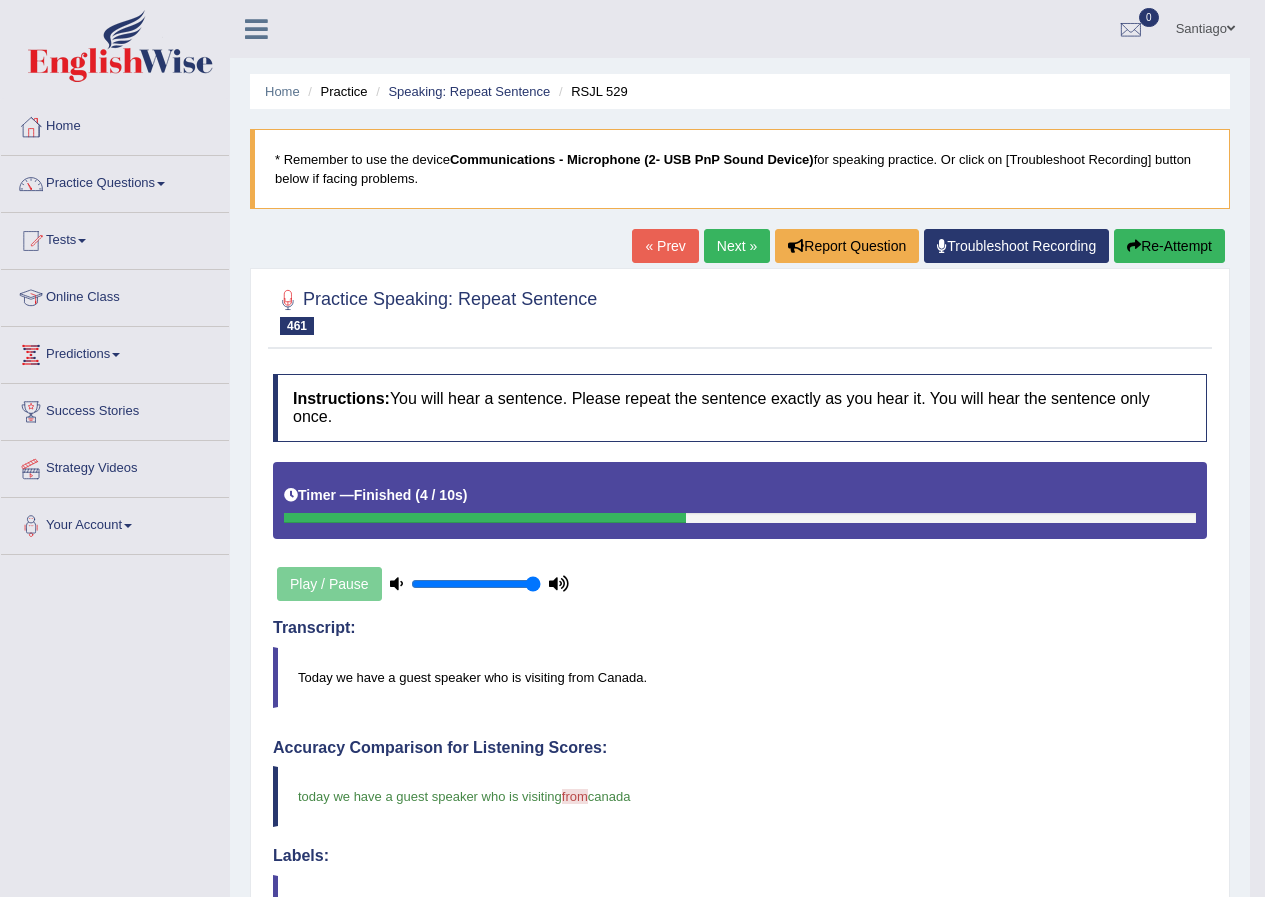 click on "Next »" at bounding box center (737, 246) 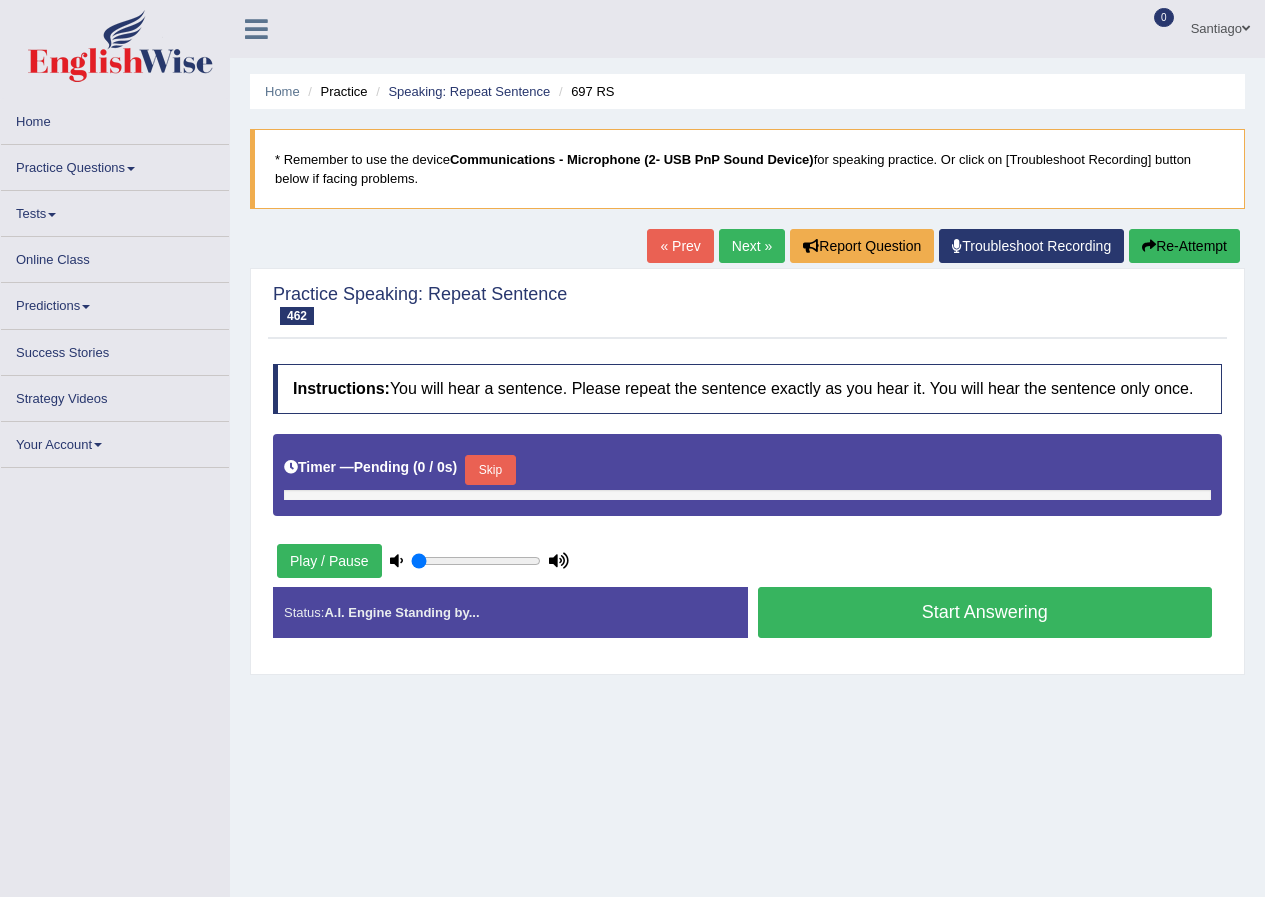 scroll, scrollTop: 0, scrollLeft: 0, axis: both 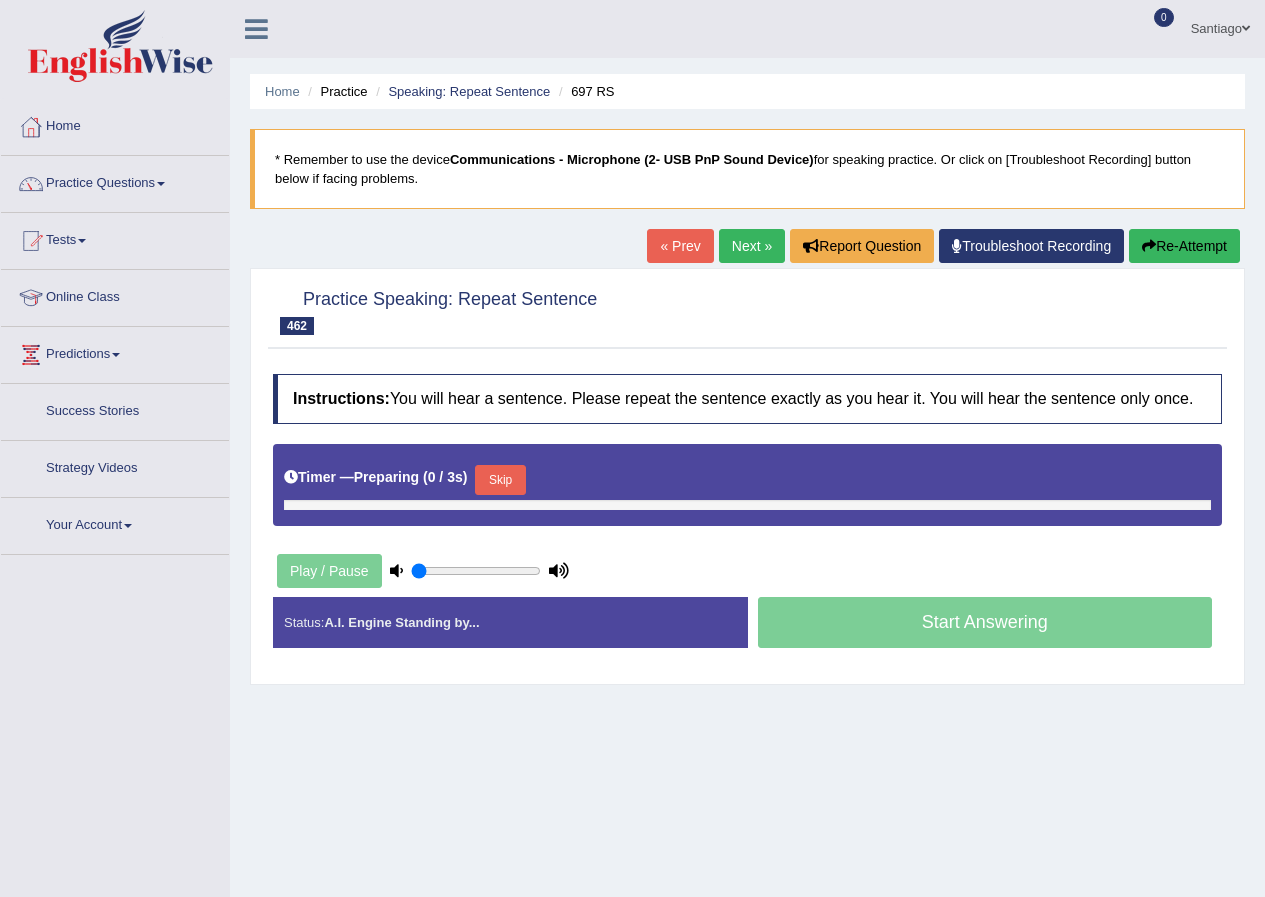type on "1" 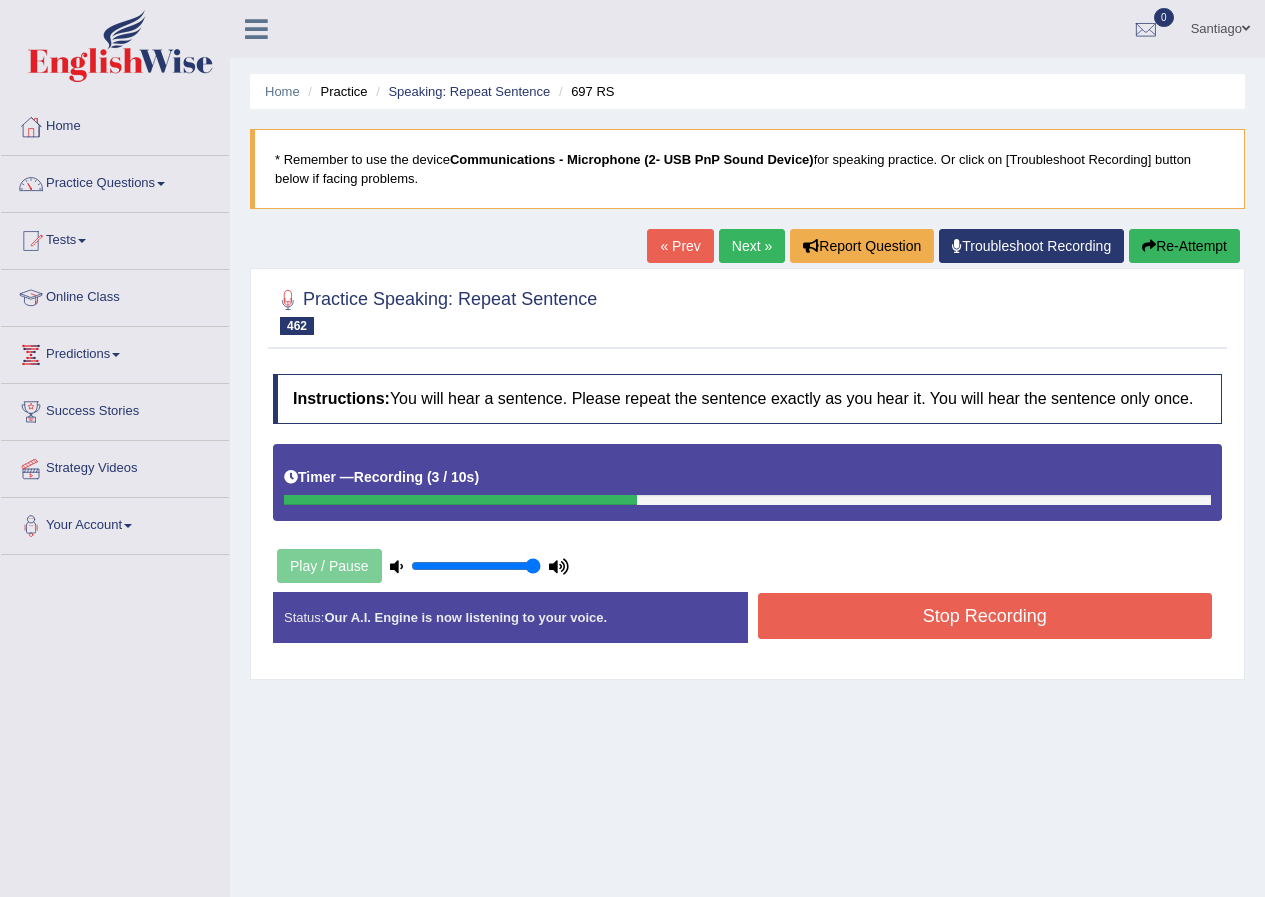 click on "Stop Recording" at bounding box center [985, 616] 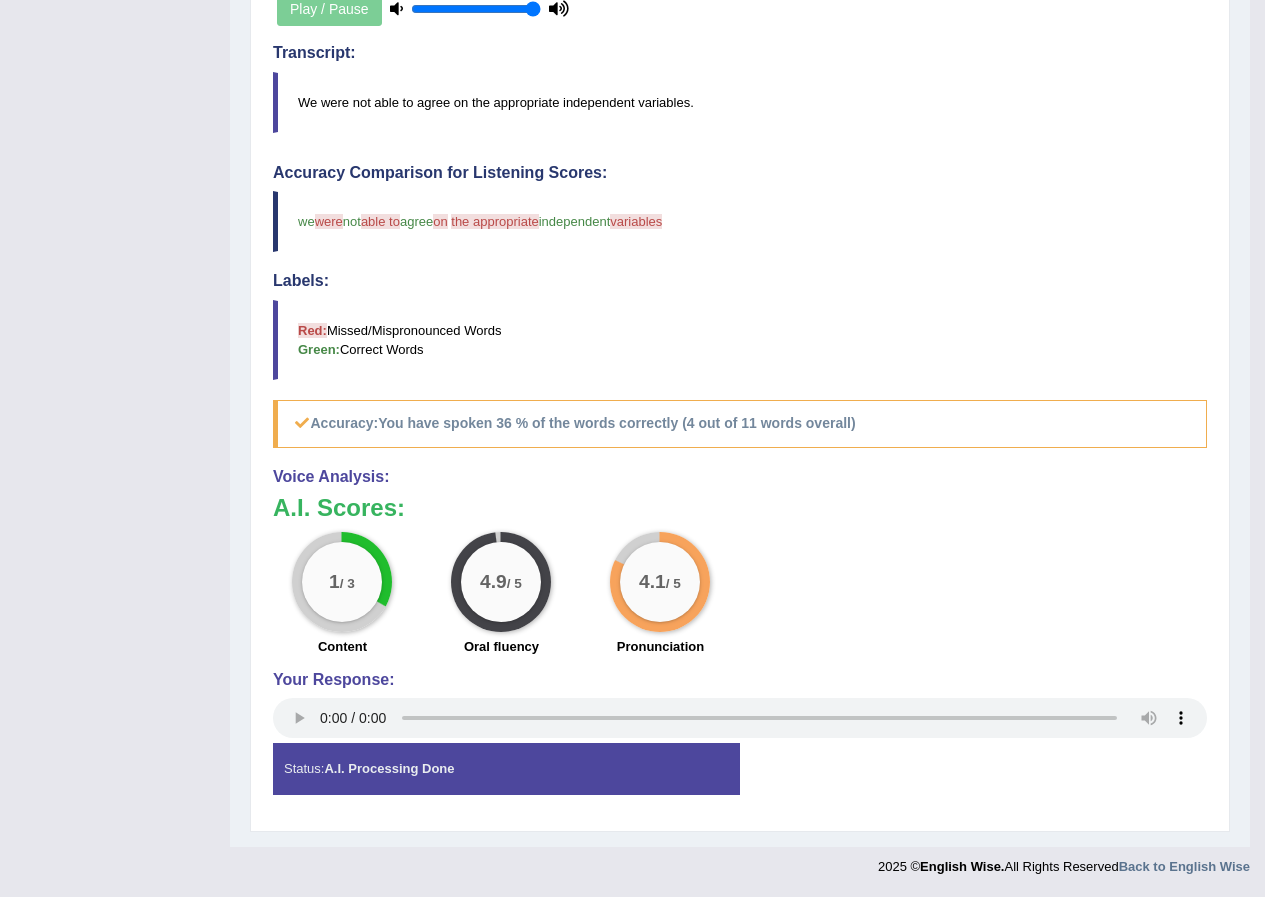 scroll, scrollTop: 0, scrollLeft: 0, axis: both 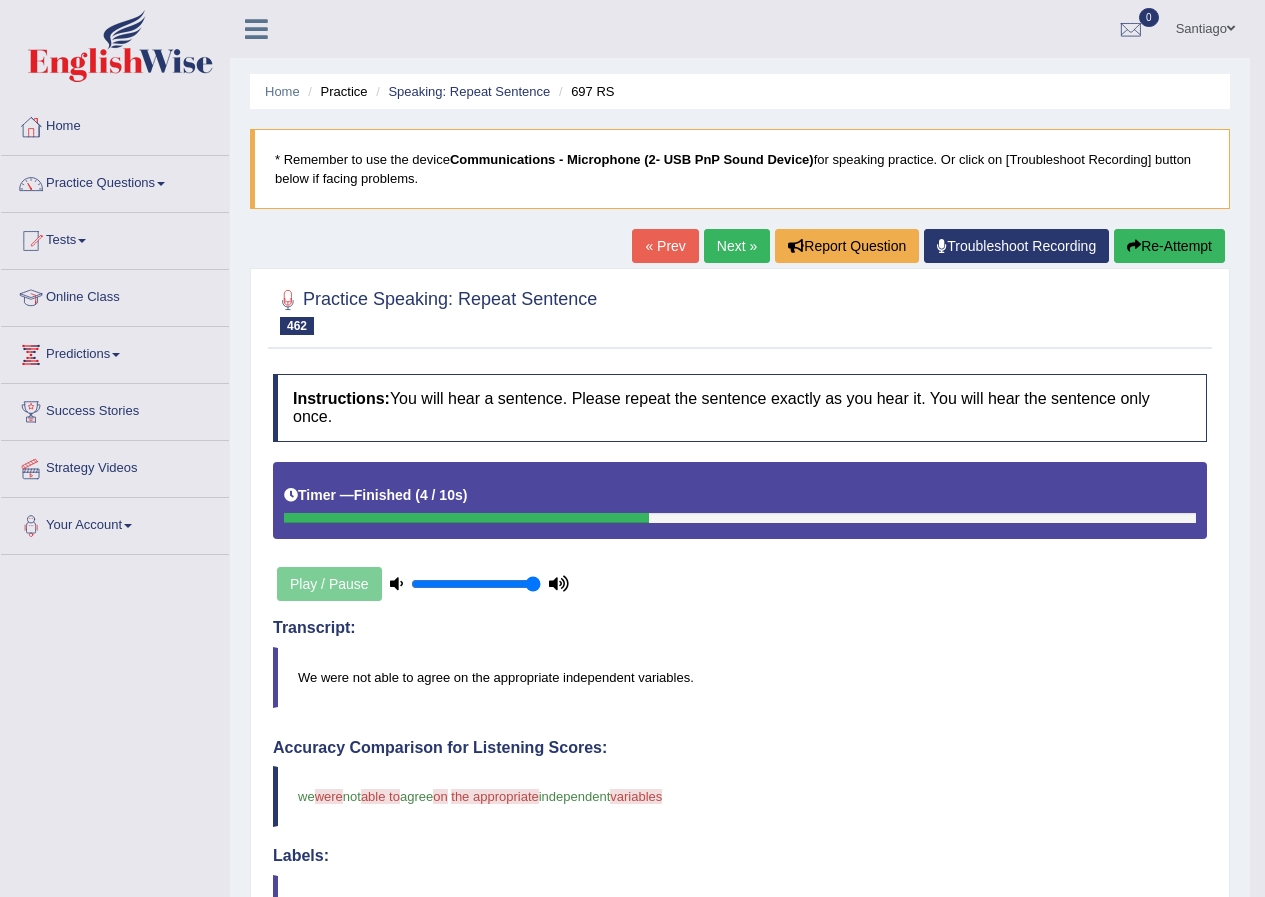 click on "Re-Attempt" at bounding box center [1169, 246] 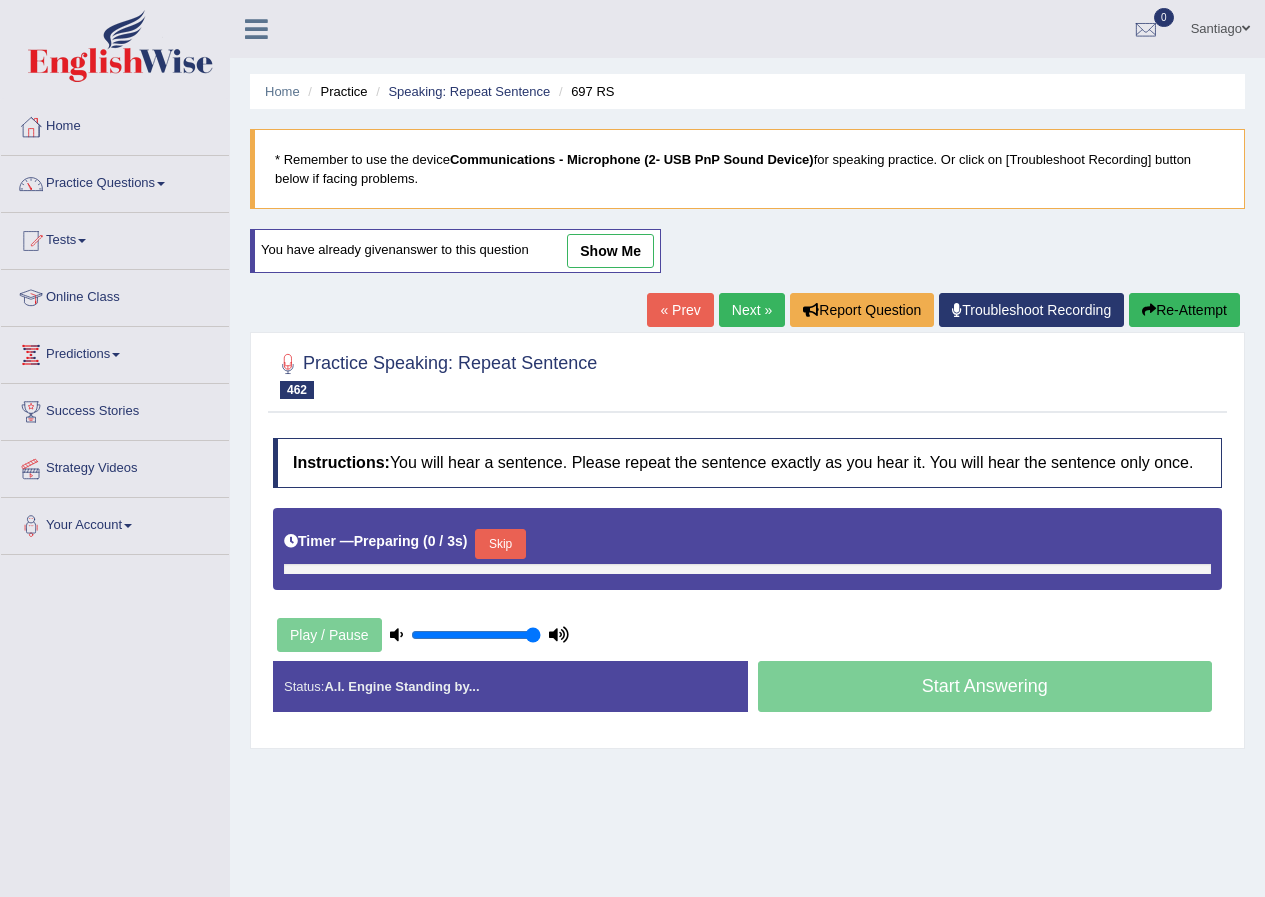 scroll, scrollTop: 0, scrollLeft: 0, axis: both 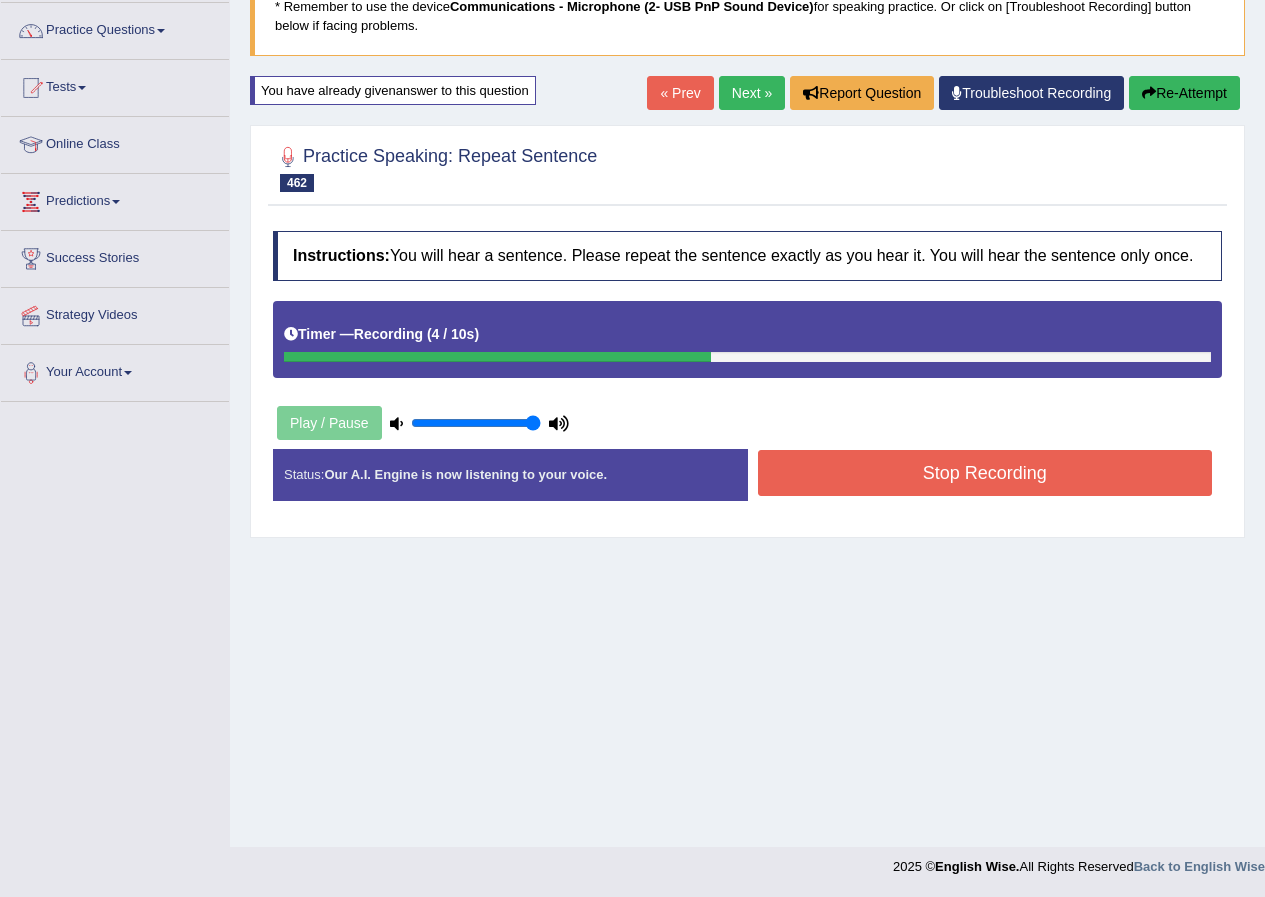click on "Stop Recording" at bounding box center (985, 473) 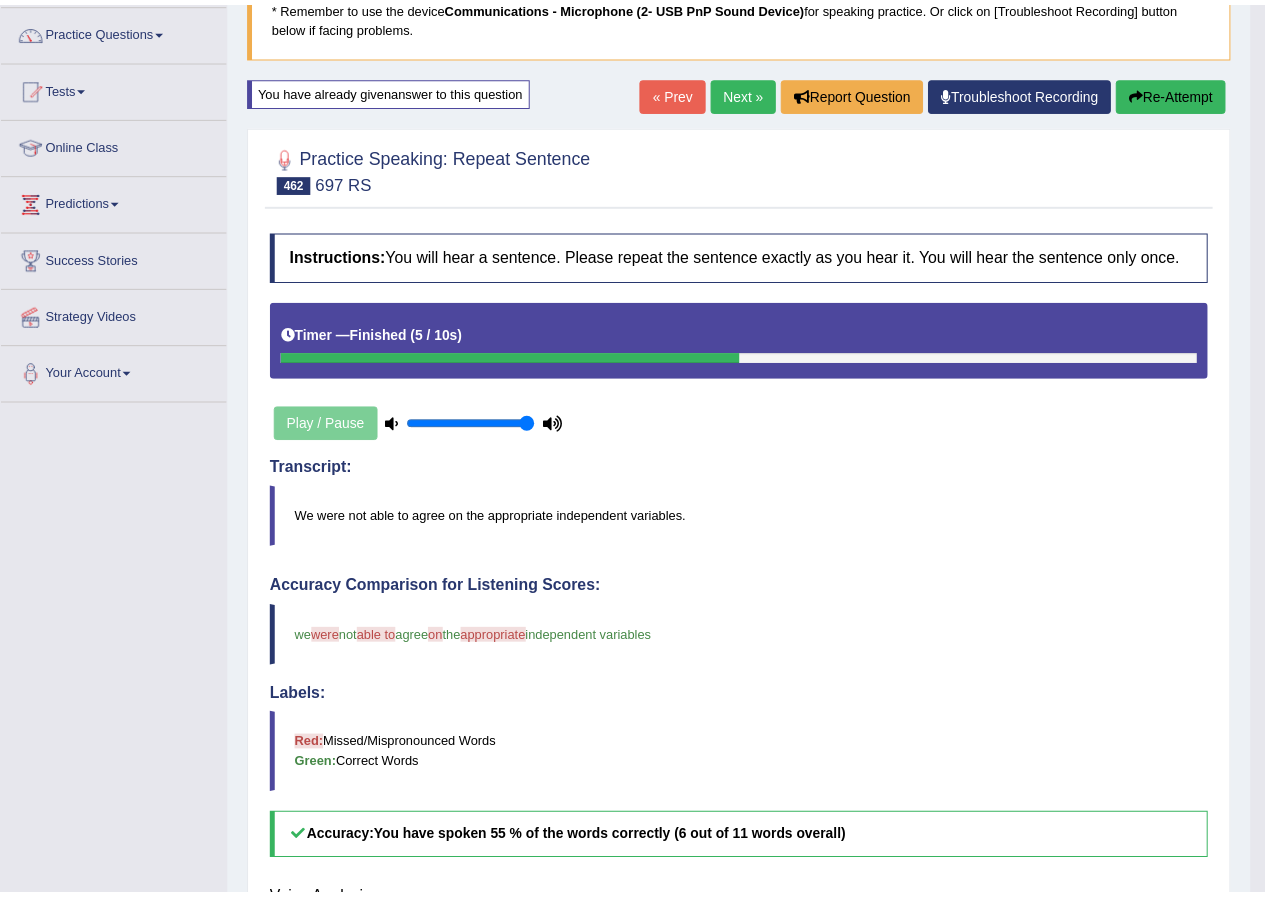 scroll, scrollTop: 585, scrollLeft: 0, axis: vertical 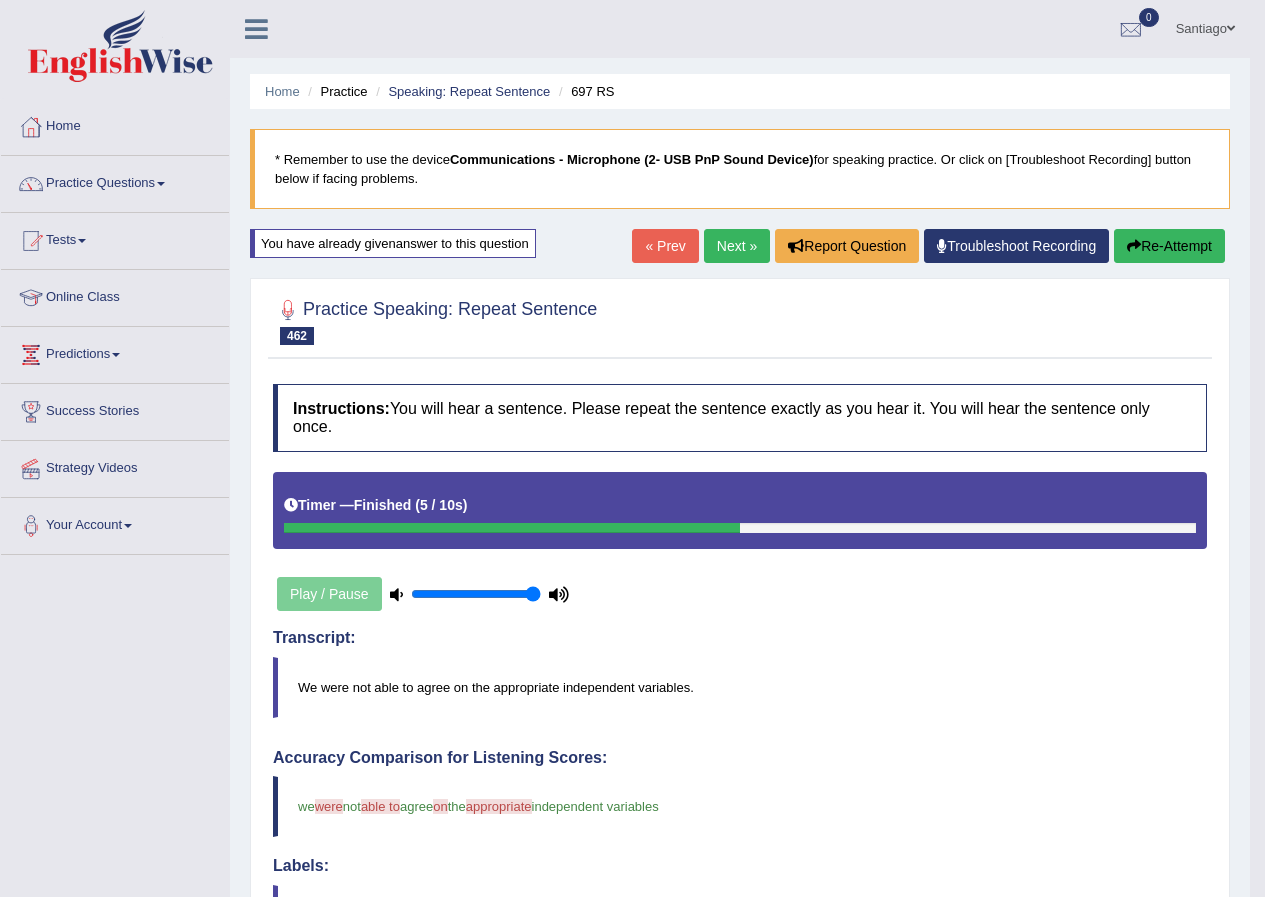 click on "Next »" at bounding box center (737, 246) 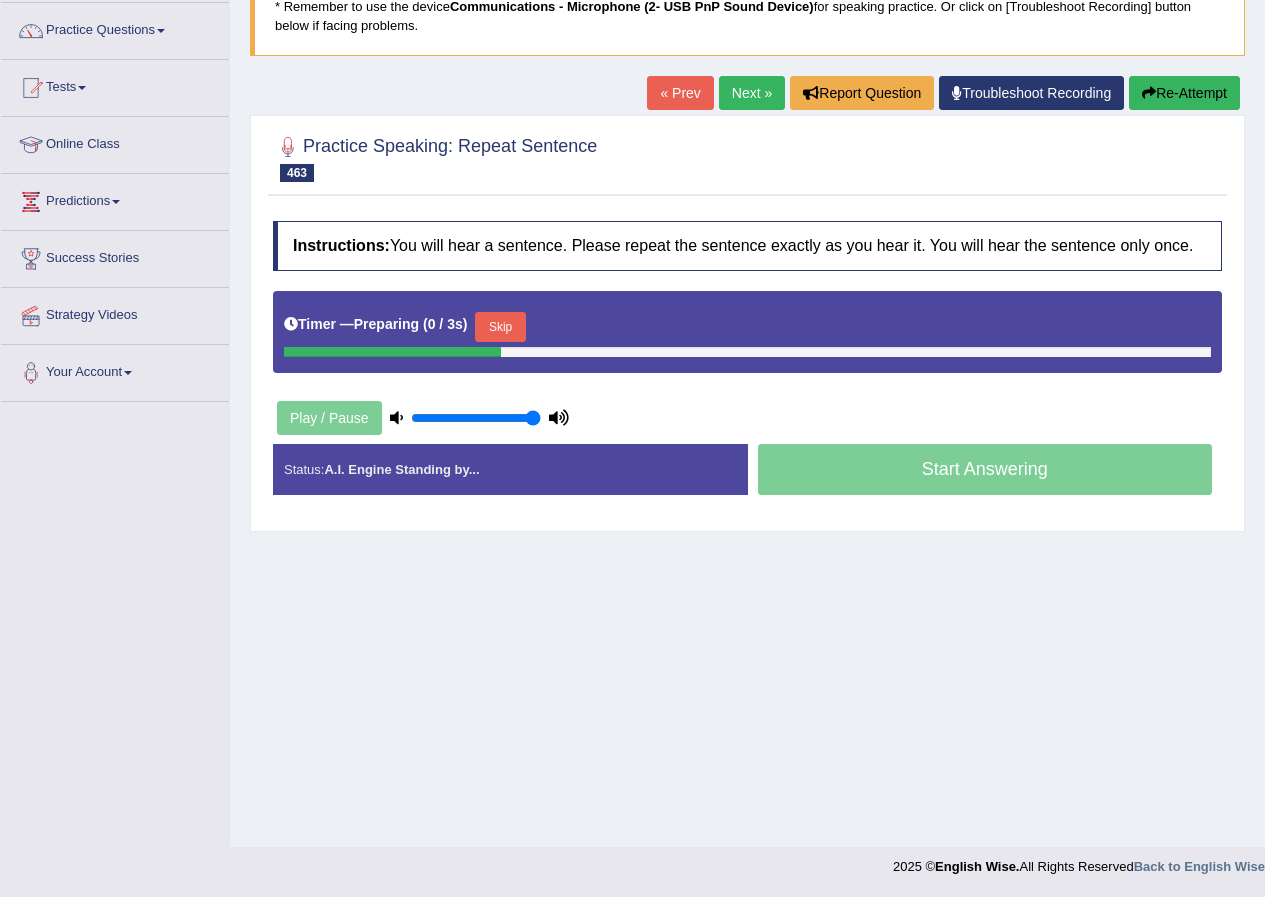 scroll, scrollTop: 153, scrollLeft: 0, axis: vertical 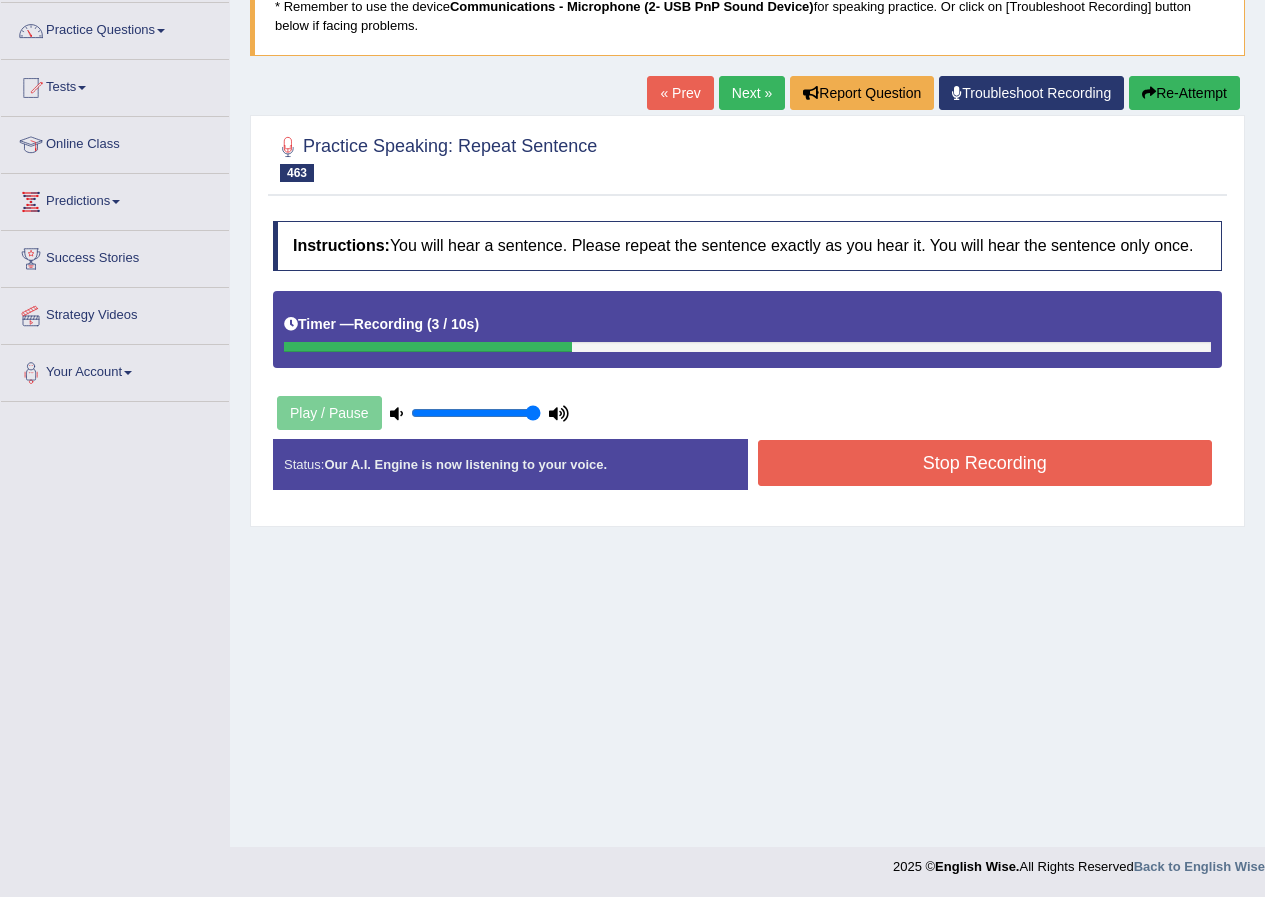 click on "Re-Attempt" at bounding box center (1184, 93) 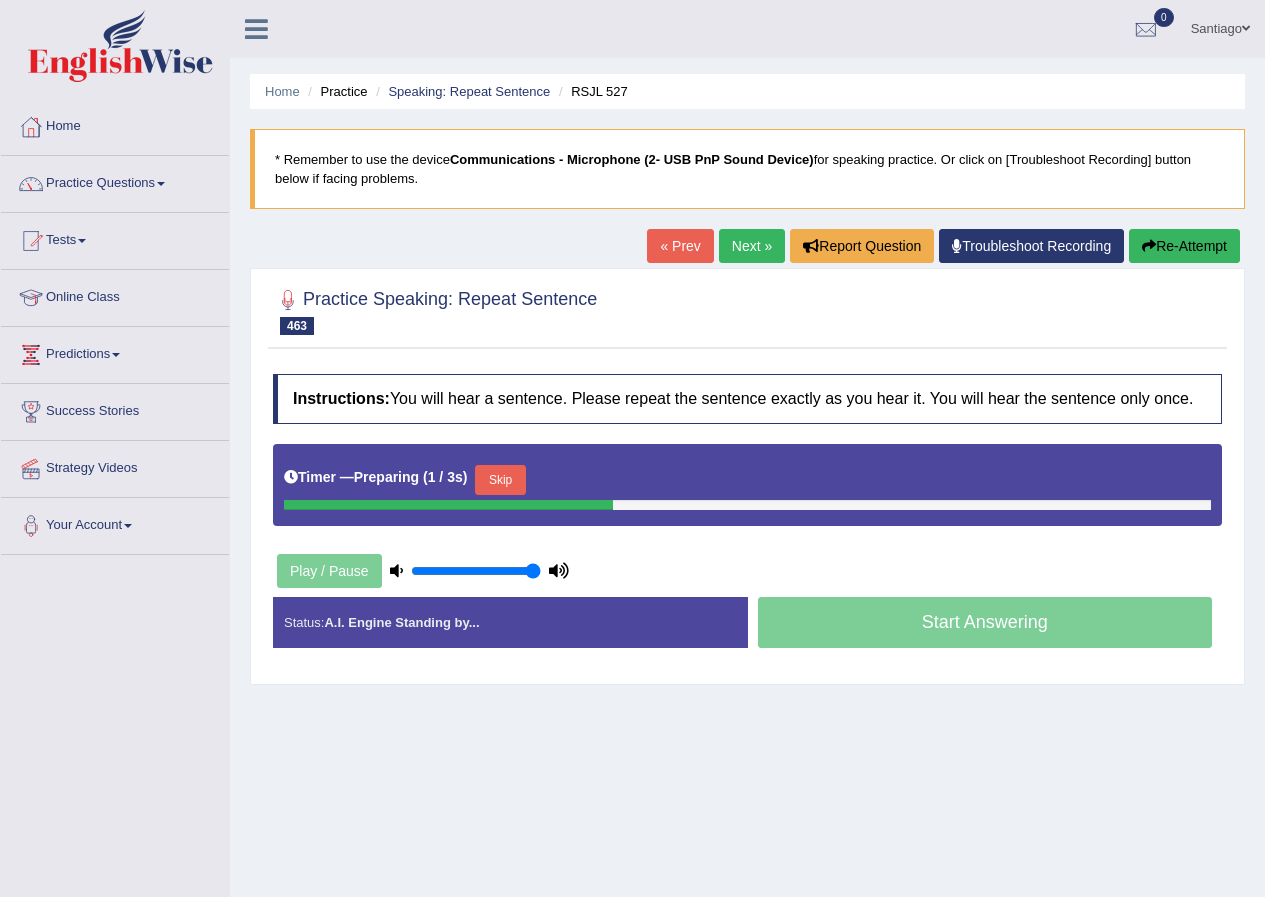 scroll, scrollTop: 153, scrollLeft: 0, axis: vertical 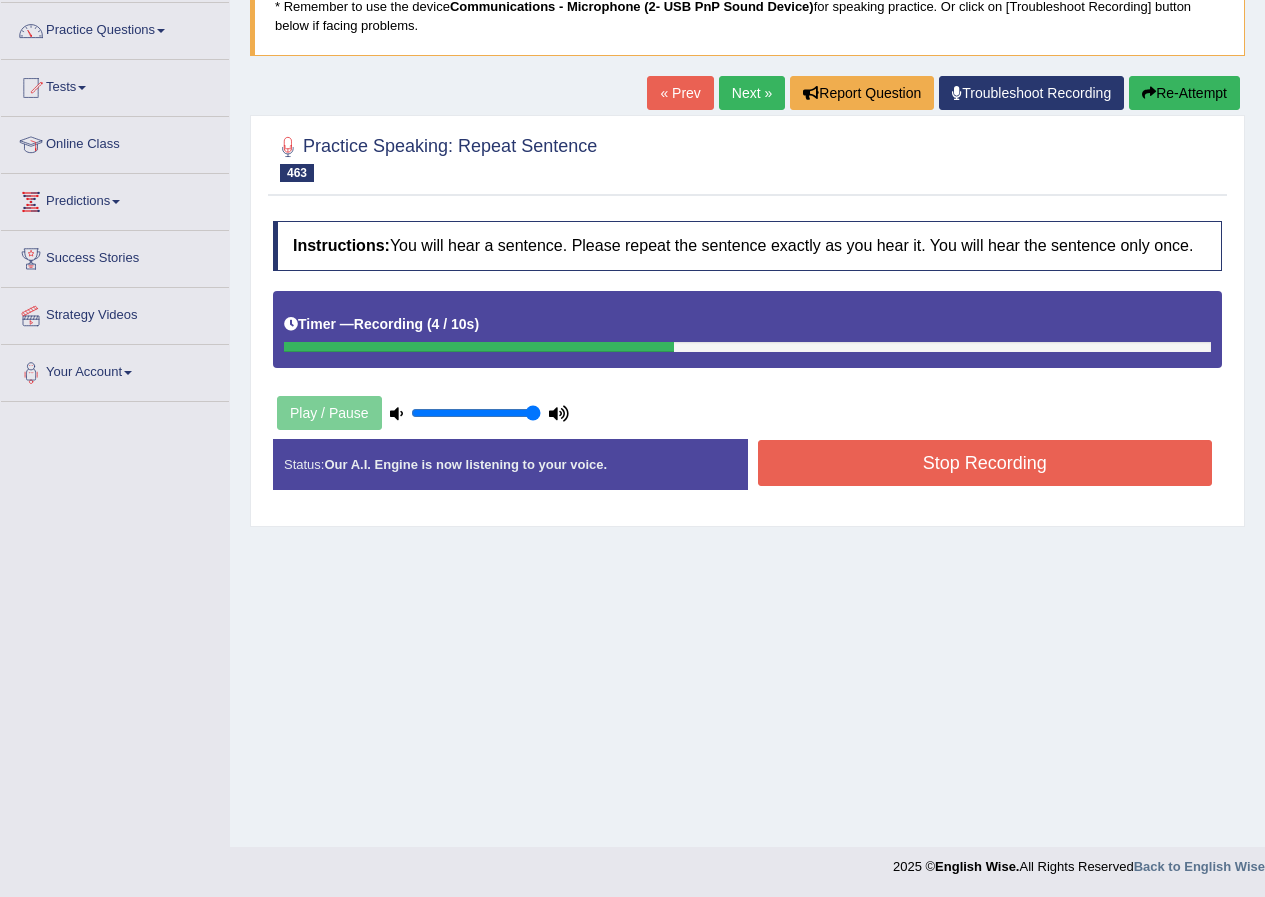 click on "Stop Recording" at bounding box center [985, 463] 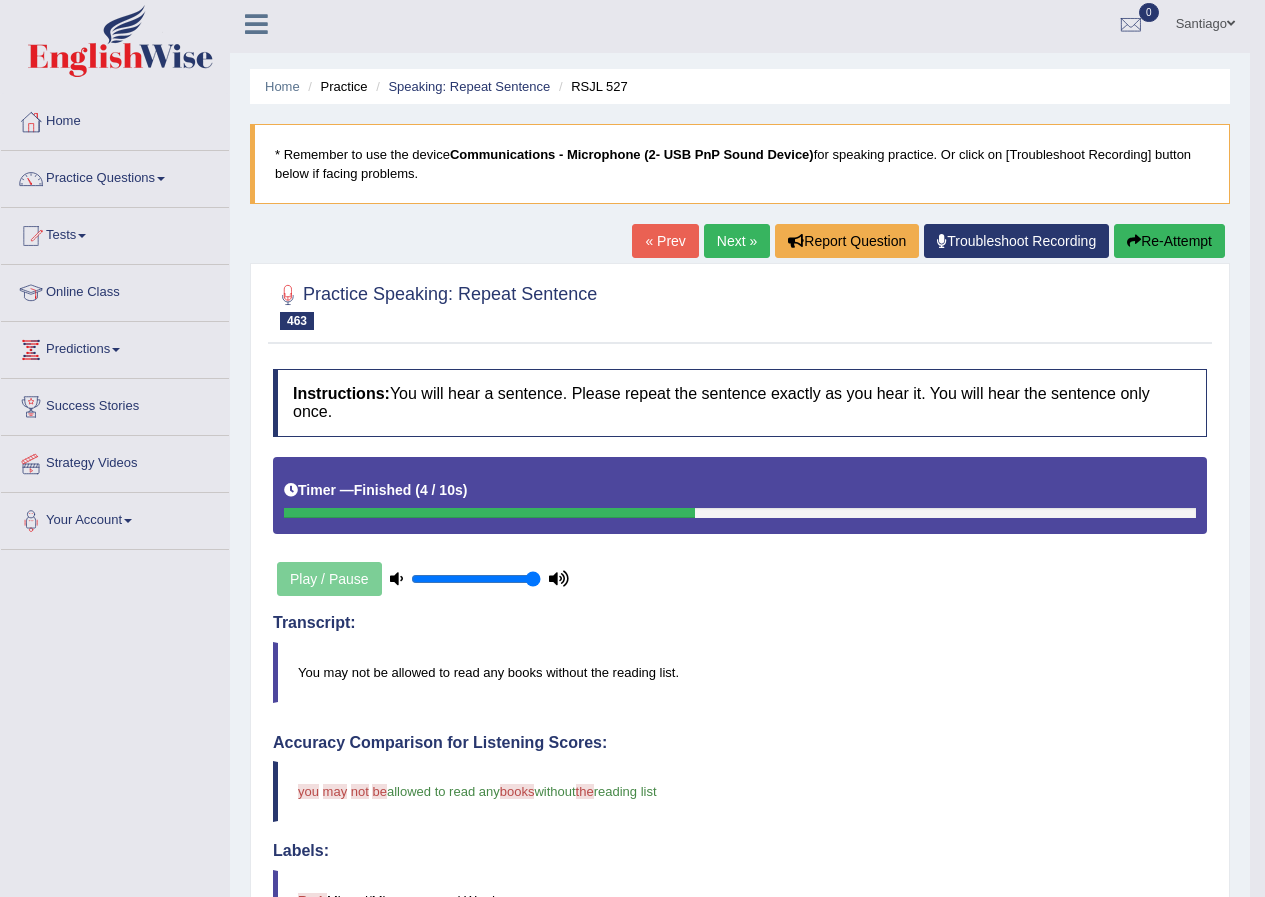 scroll, scrollTop: 0, scrollLeft: 0, axis: both 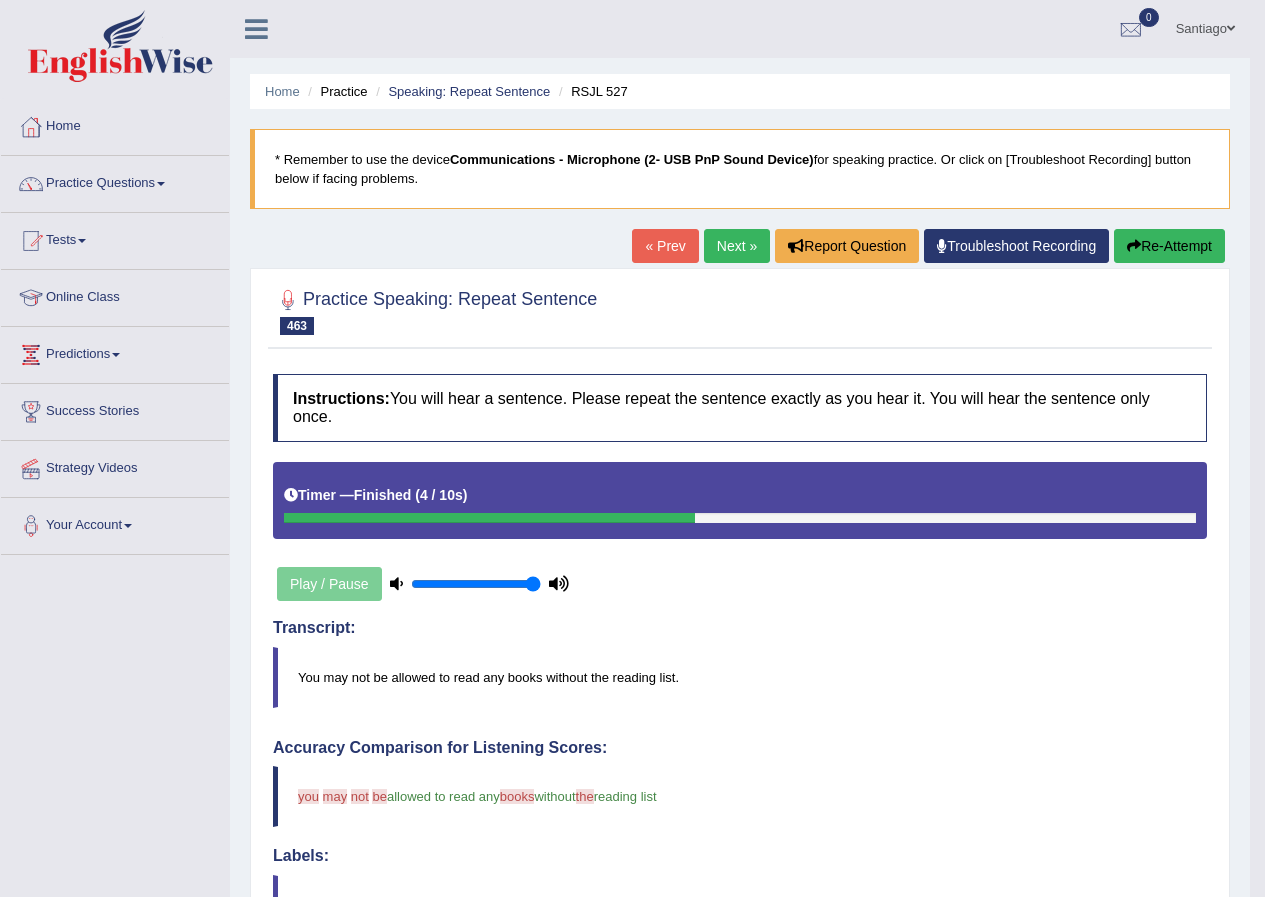 click on "Next »" at bounding box center (737, 246) 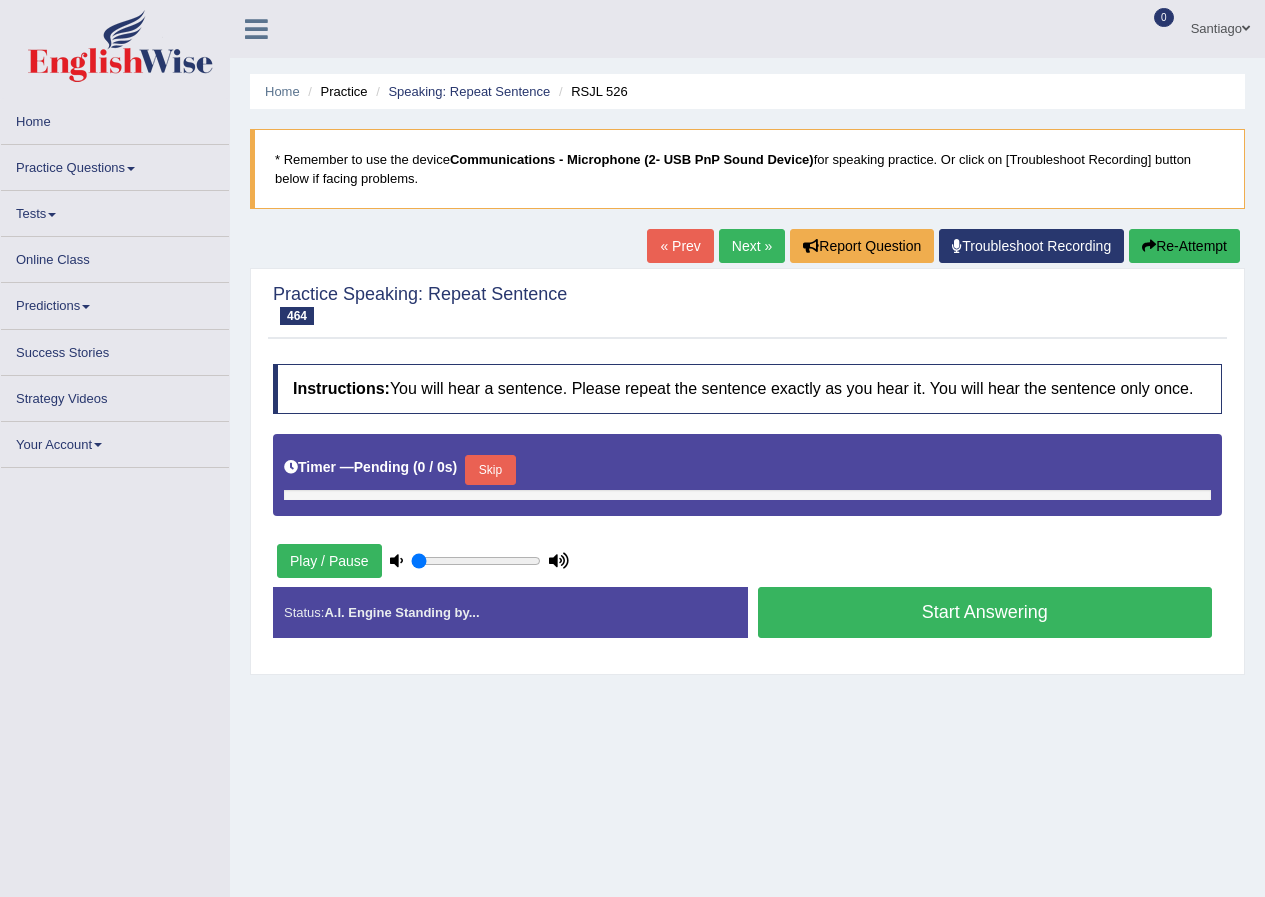 scroll, scrollTop: 0, scrollLeft: 0, axis: both 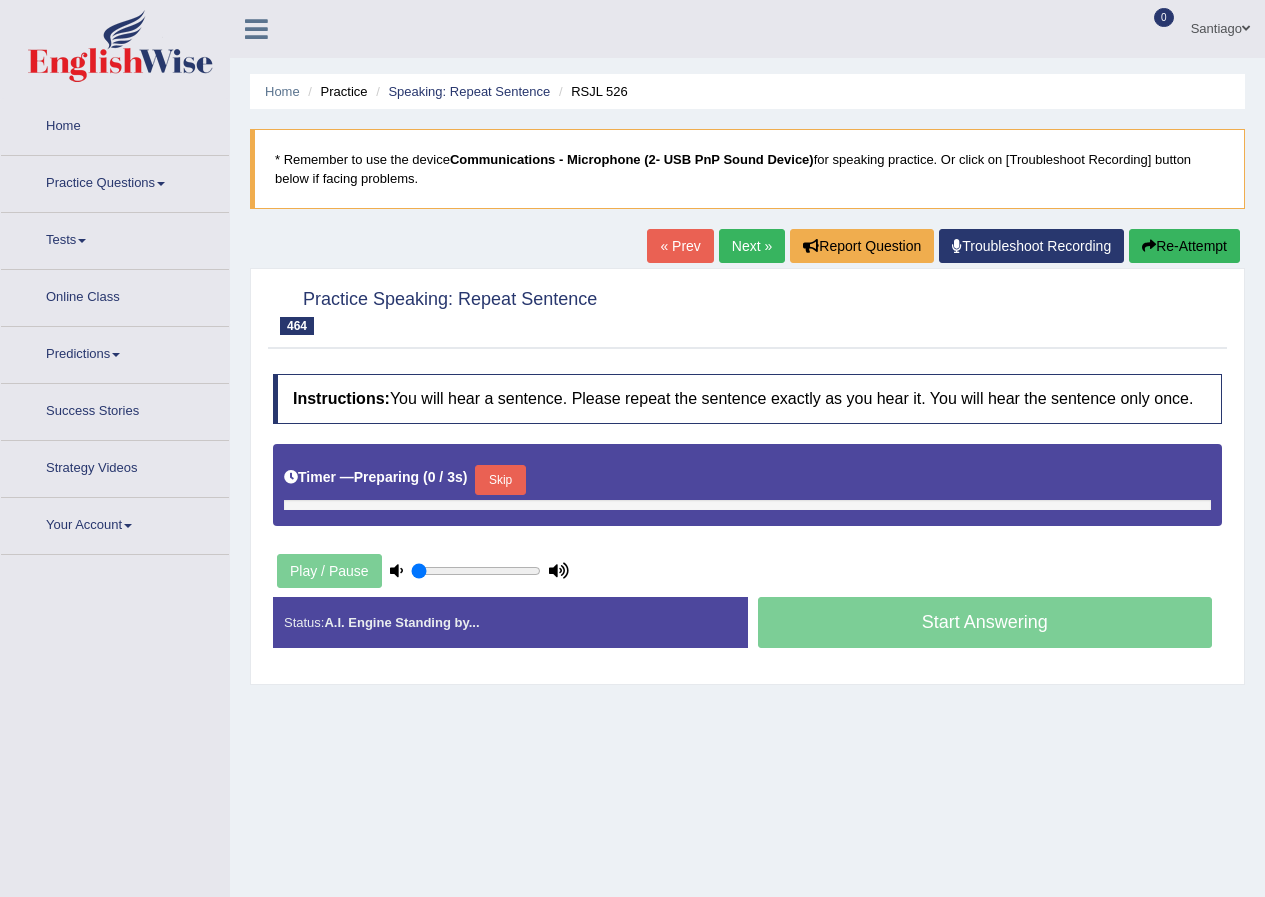 type on "1" 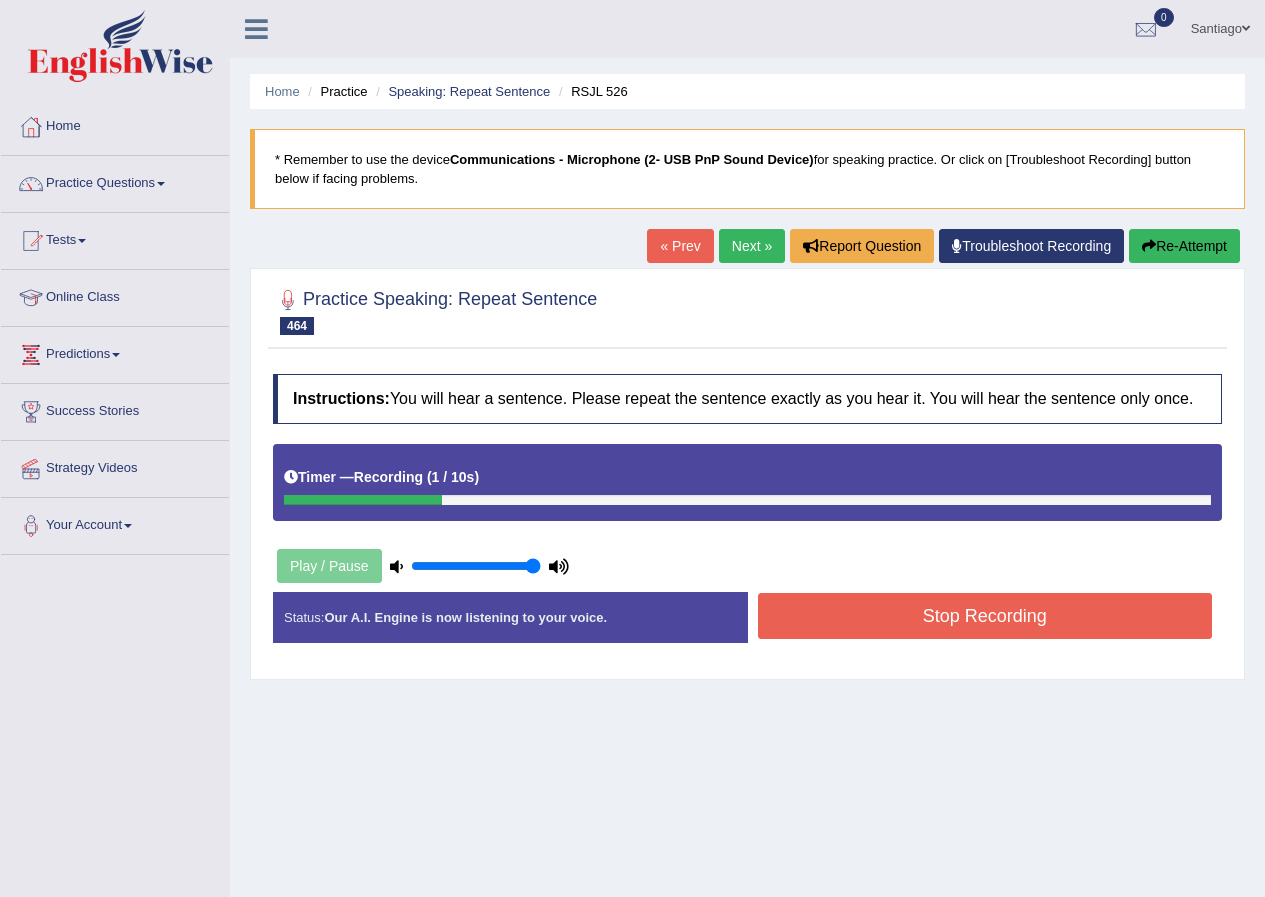 click on "Home
Practice
Speaking: Repeat Sentence
RSJL 526
* Remember to use the device  Communications - Microphone (2- USB PnP Sound Device)  for speaking practice. Or click on [Troubleshoot Recording] button below if facing problems.
« Prev Next »  Report Question  Troubleshoot Recording  Re-Attempt
Practice Speaking: Repeat Sentence
464
RSJL 526
Instructions:  You will hear a sentence. Please repeat the sentence exactly as you hear it. You will hear the sentence only once.
Timer —  Recording   ( 1 / 10s ) Play / Pause Transcript: The professor took a year off to work on her book. Created with Highcharts 7.1.2 Too low Too high Time Pitch meter: 0 2.5 5 7.5 10 Created with Highcharts 7.1.2 Great Too slow Too fast Time Speech pace meter: 0 10 20 30 40 Accuracy Comparison for Listening Scores: Labels:
Red:" at bounding box center [747, 500] 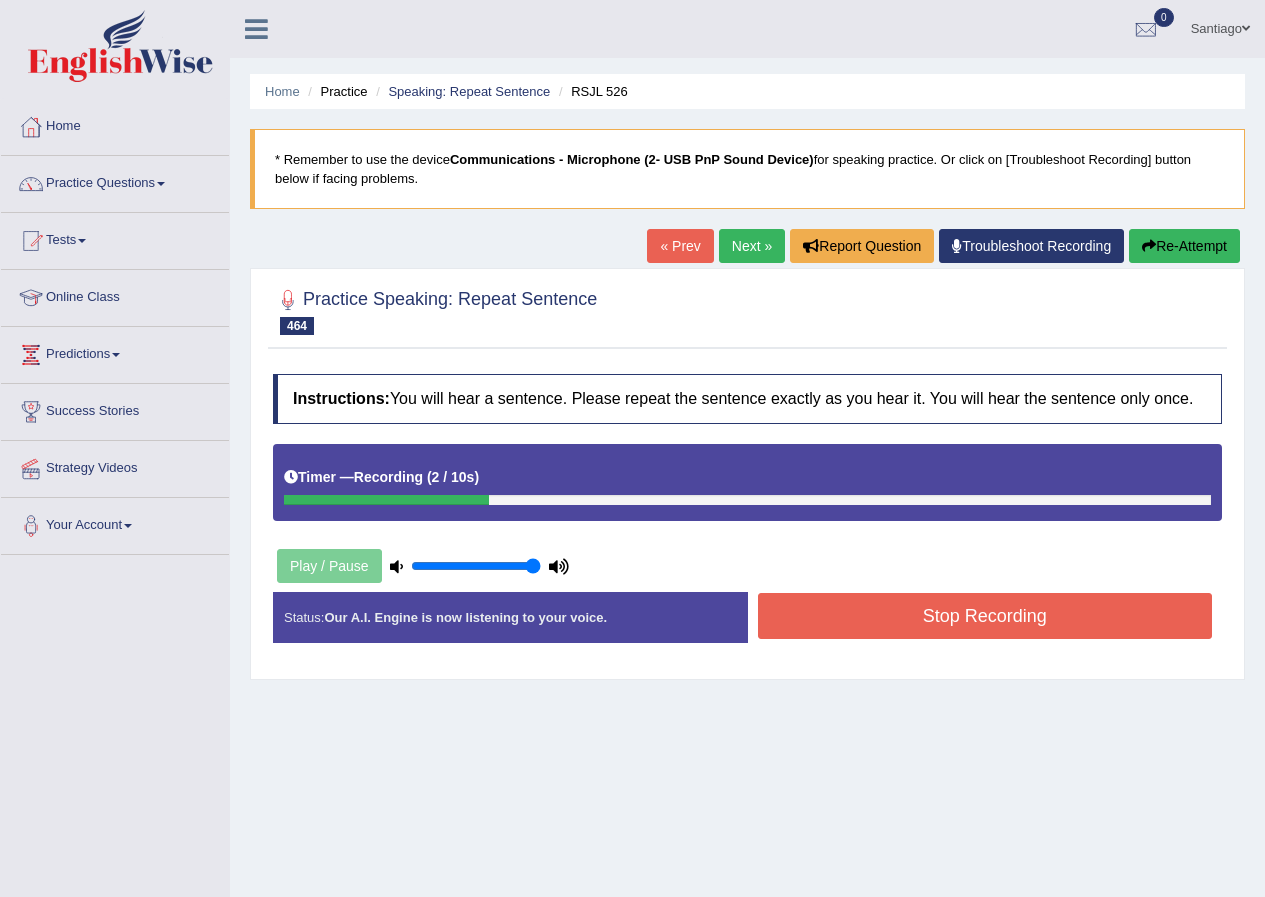 click on "Re-Attempt" at bounding box center [1184, 246] 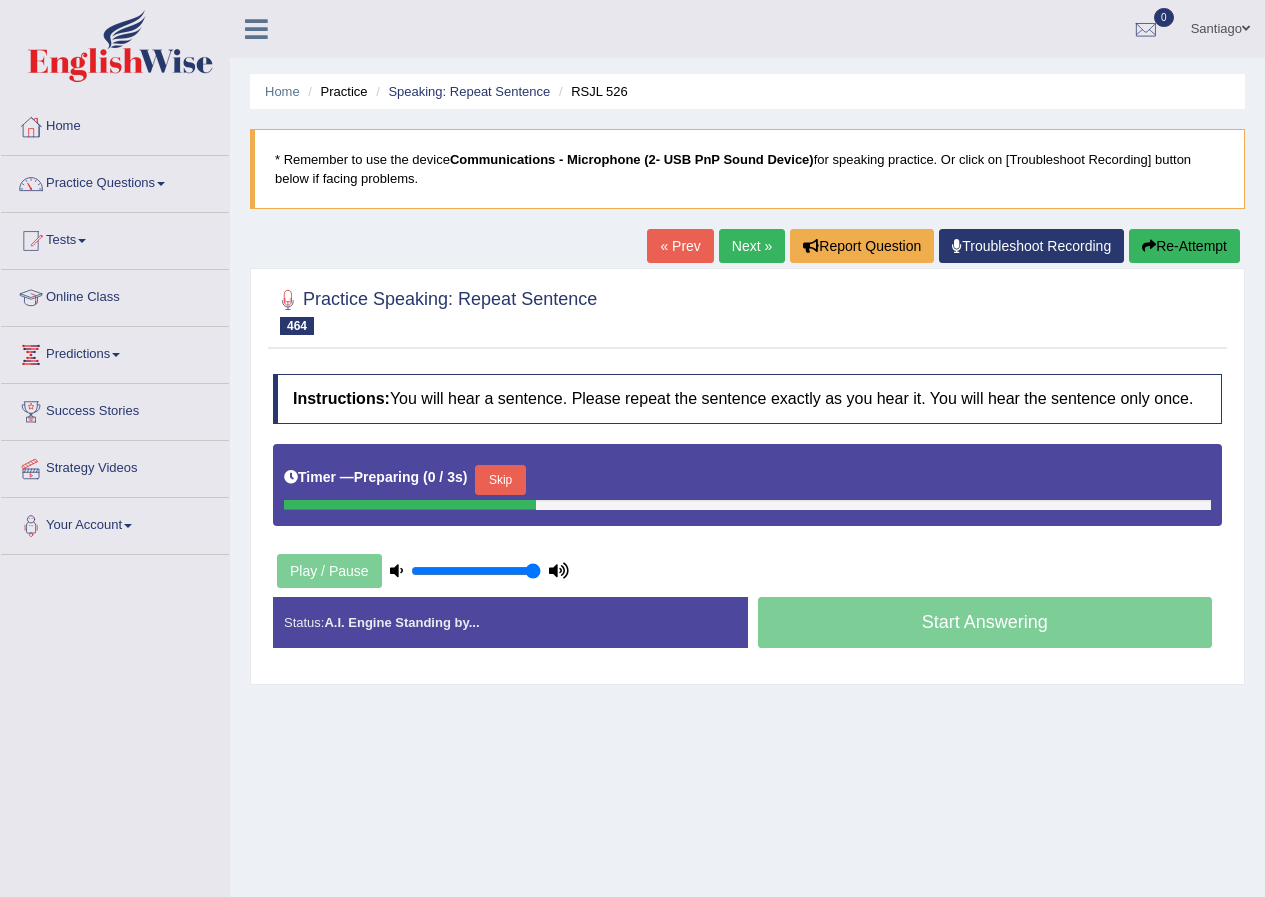 scroll, scrollTop: 0, scrollLeft: 0, axis: both 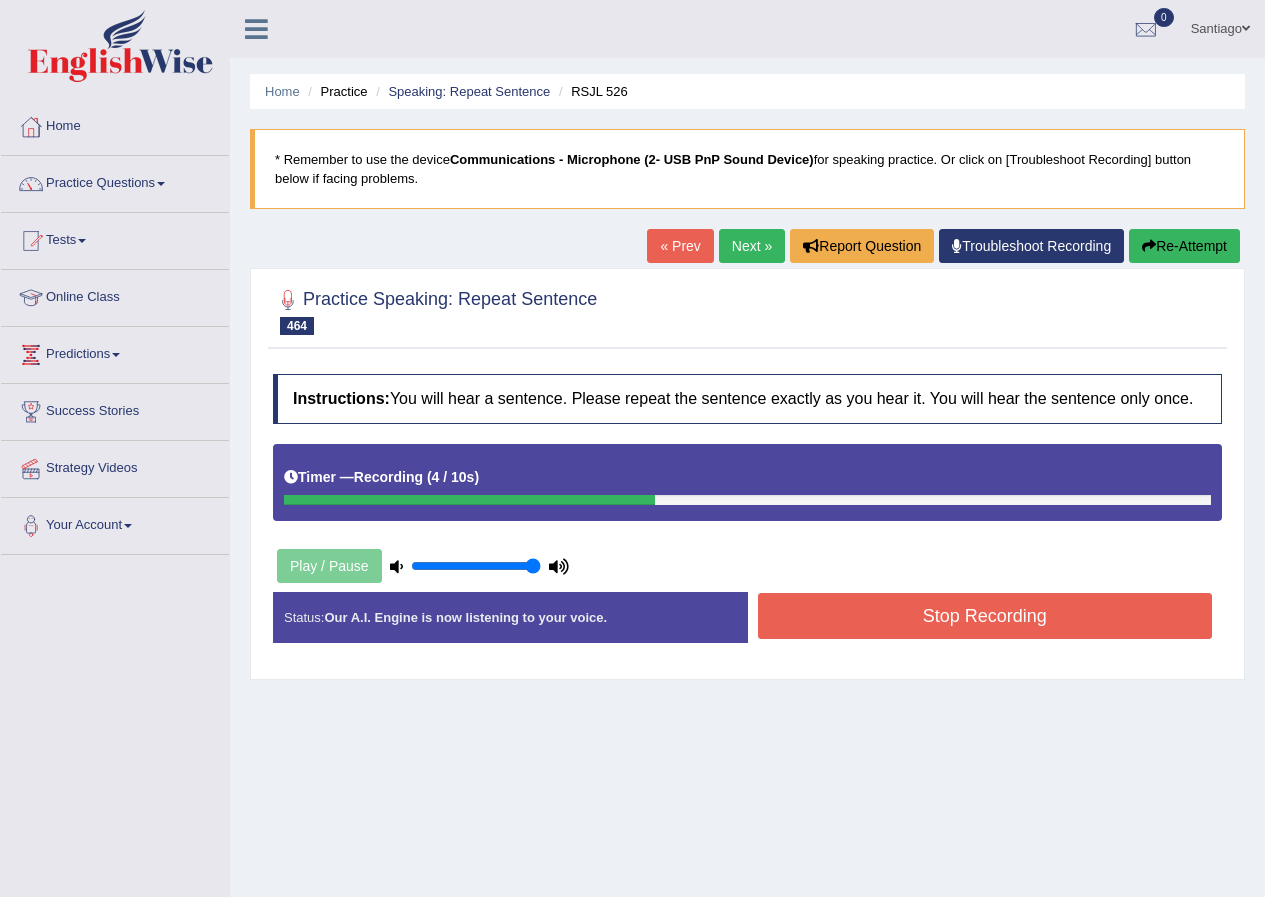 click on "Stop Recording" at bounding box center (985, 616) 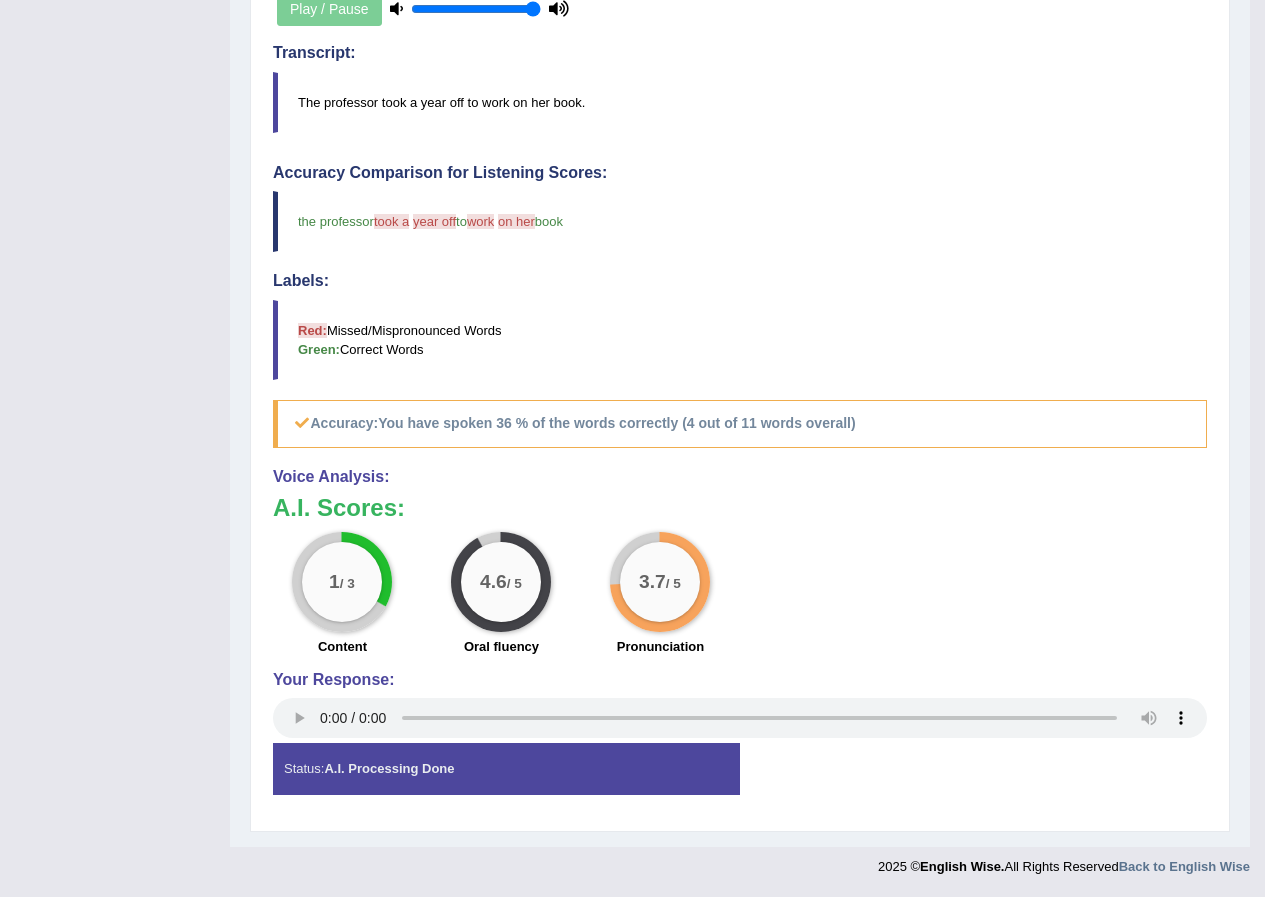 scroll, scrollTop: 0, scrollLeft: 0, axis: both 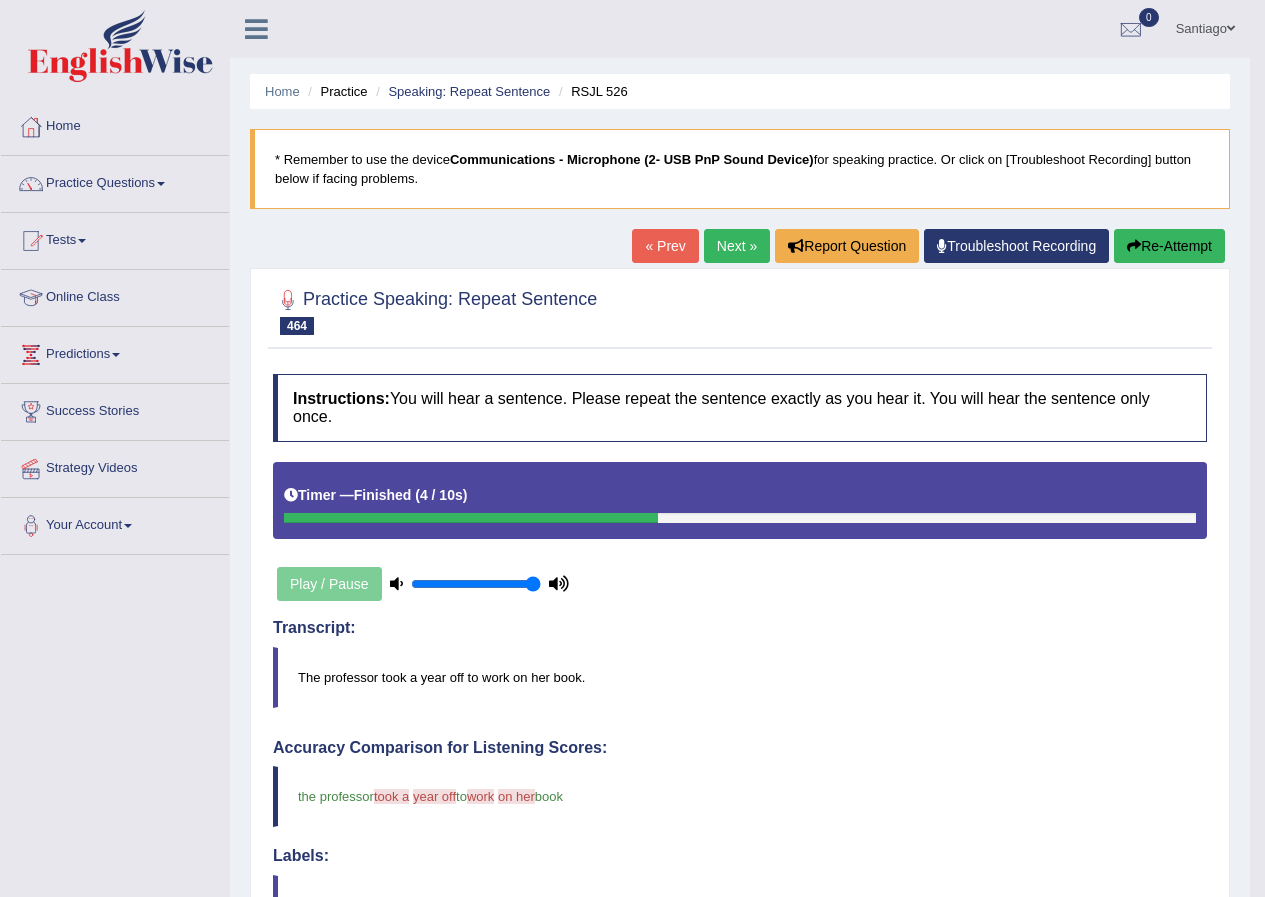 click on "Re-Attempt" at bounding box center [1169, 246] 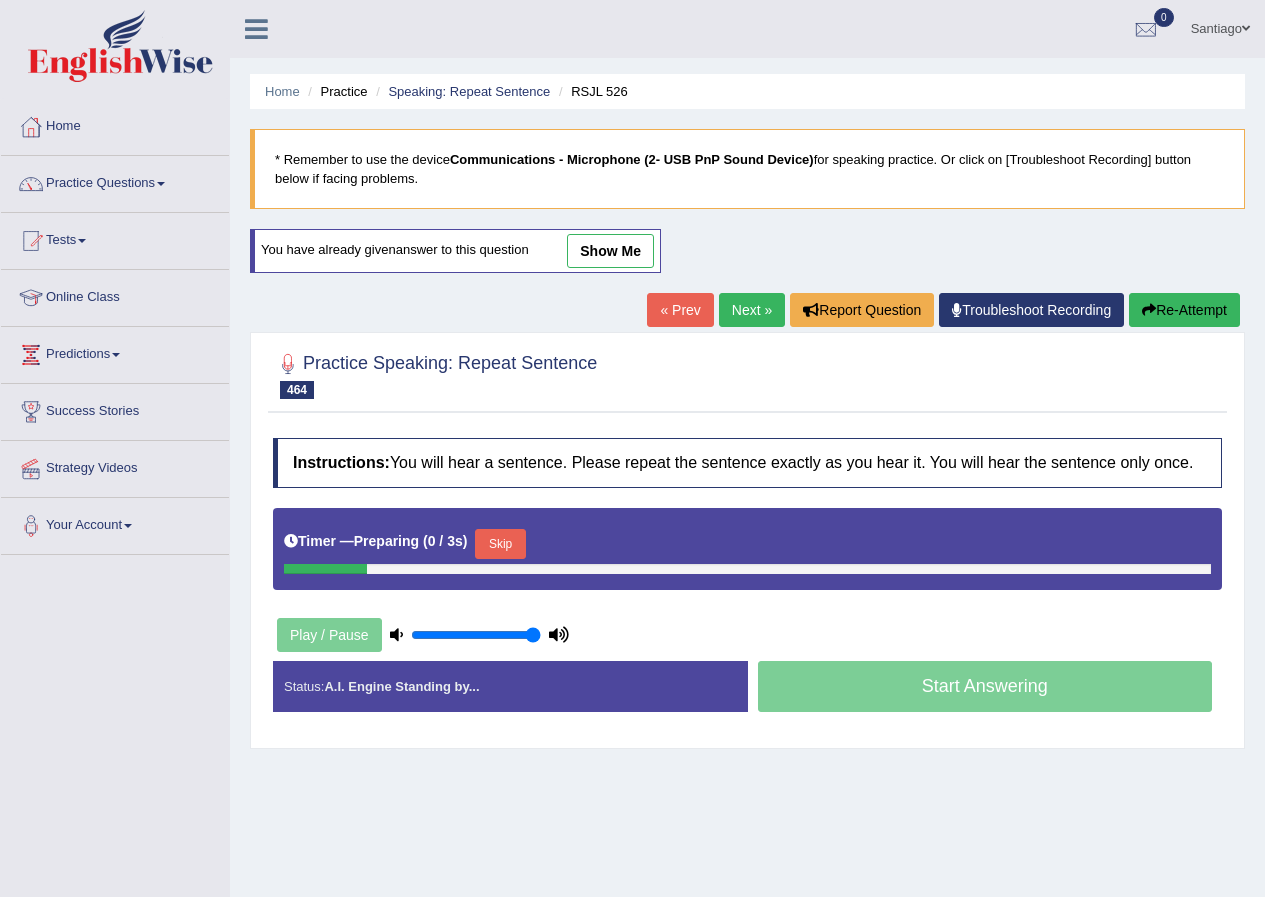 scroll, scrollTop: 0, scrollLeft: 0, axis: both 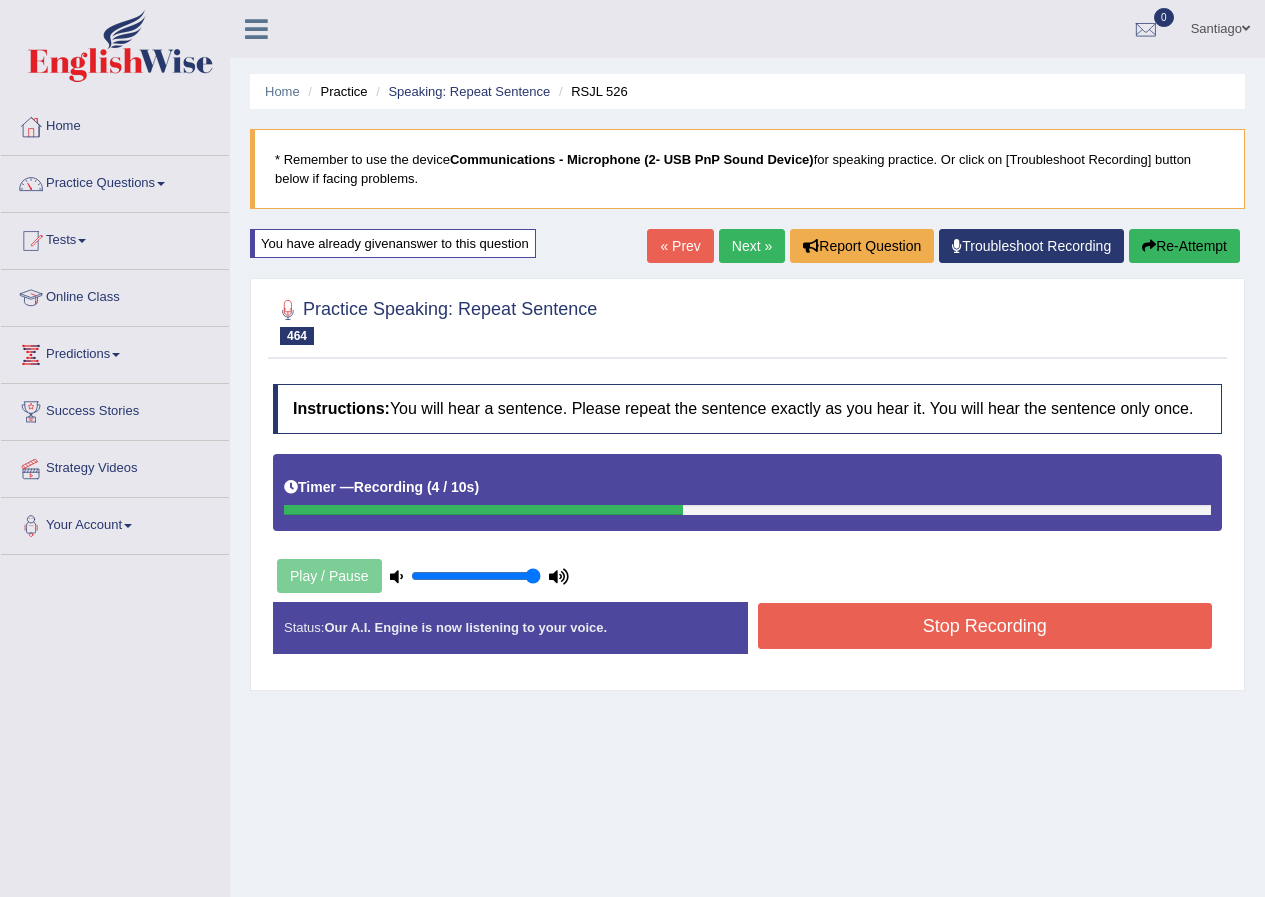 click on "Stop Recording" at bounding box center [985, 626] 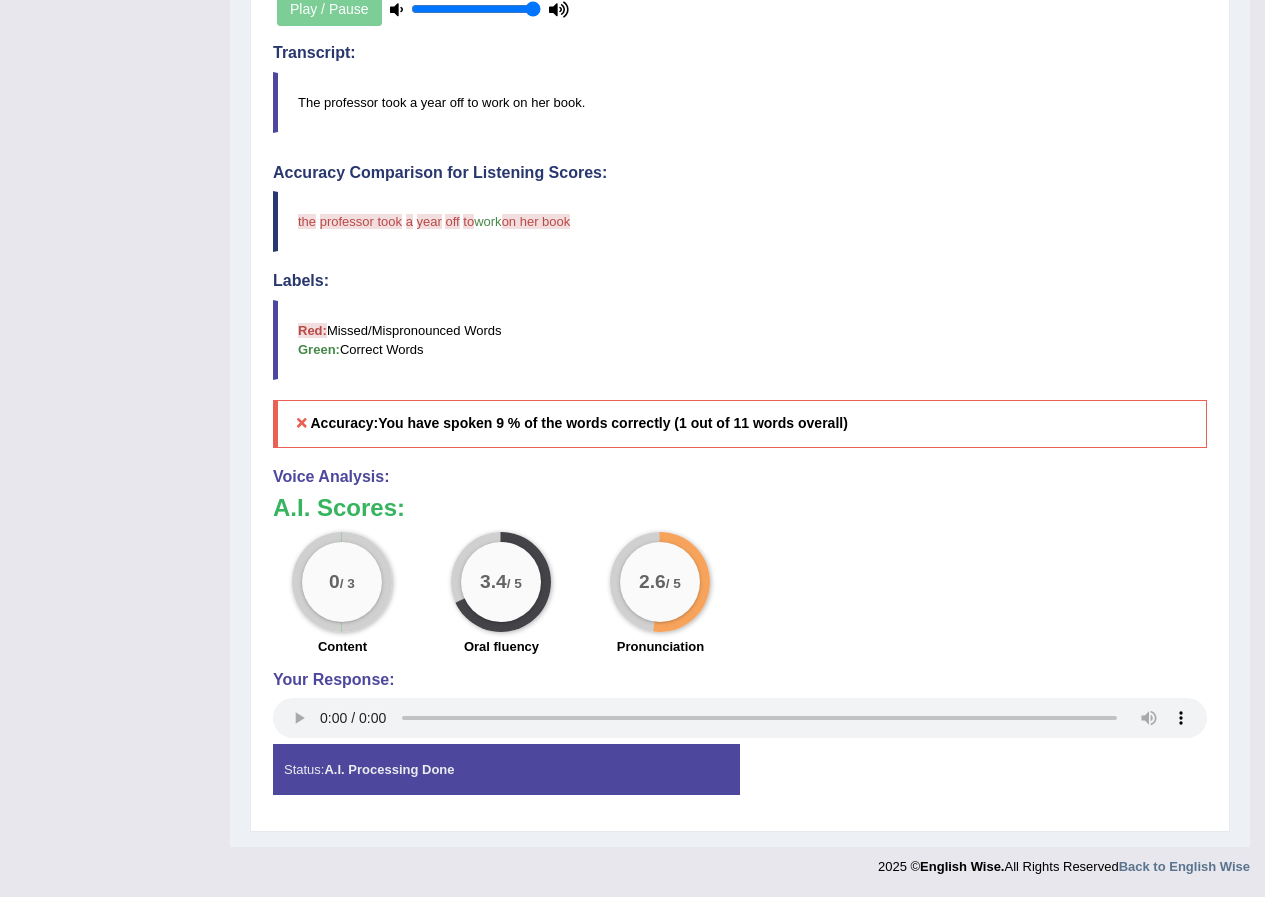 scroll, scrollTop: 0, scrollLeft: 0, axis: both 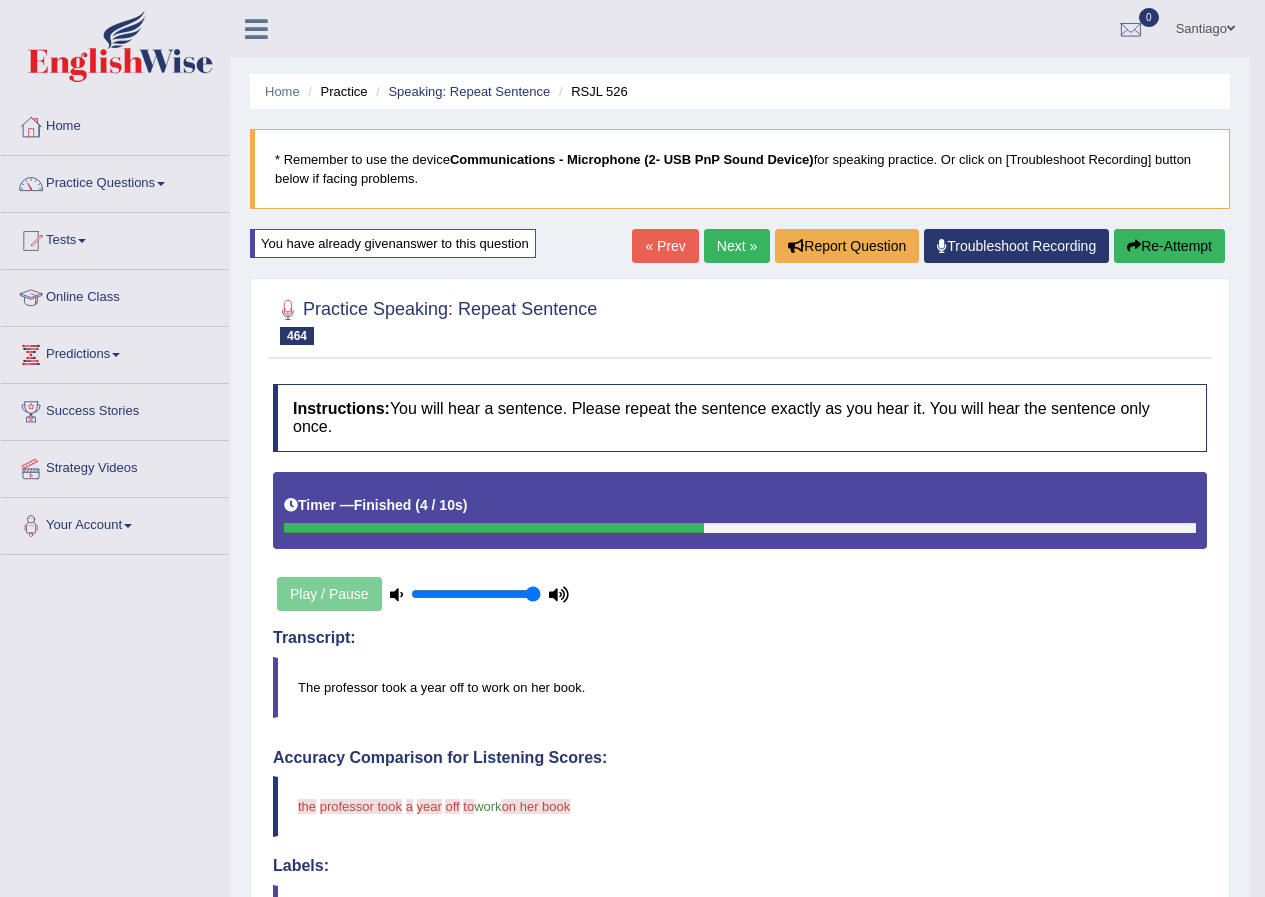 click on "Re-Attempt" at bounding box center (1169, 246) 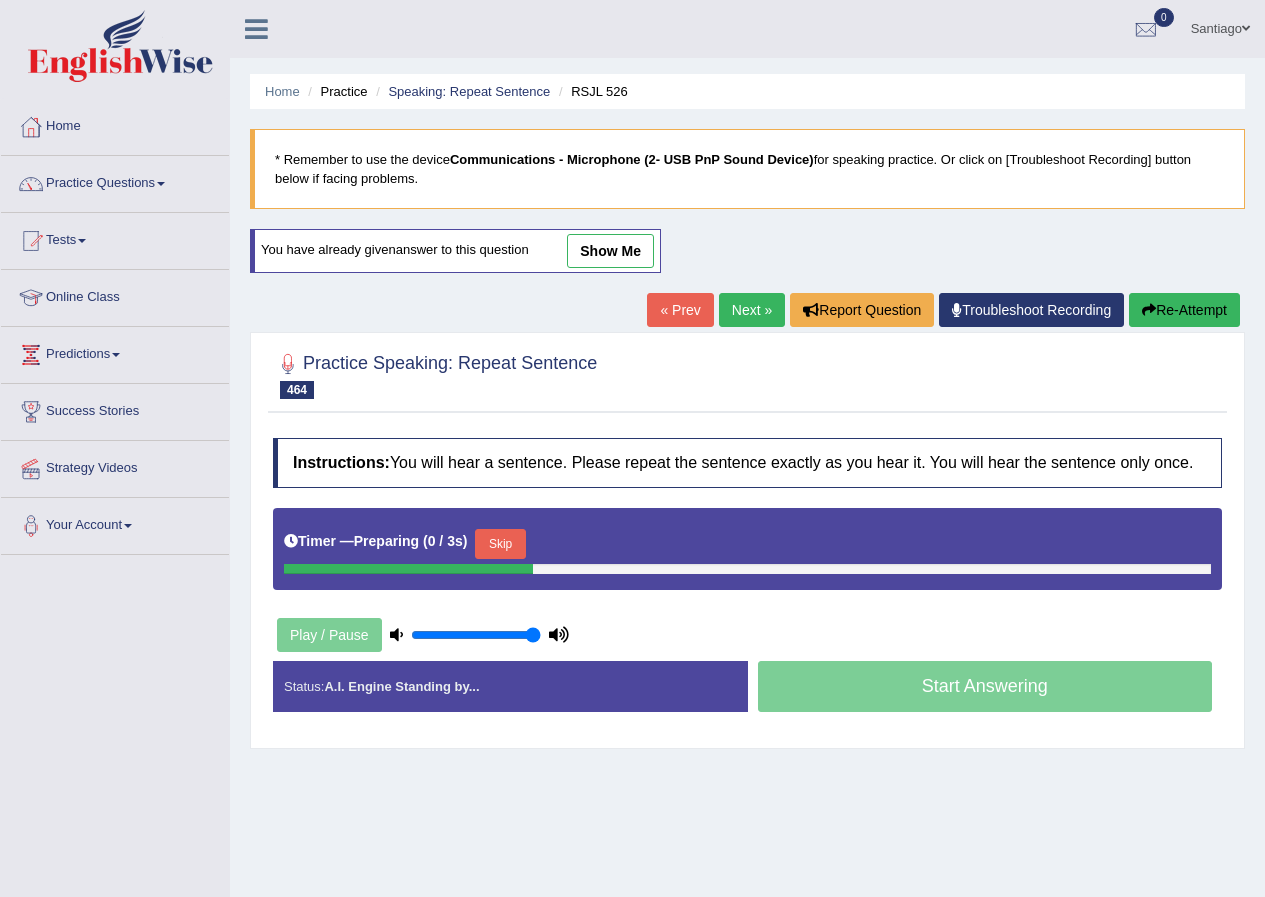 scroll, scrollTop: 0, scrollLeft: 0, axis: both 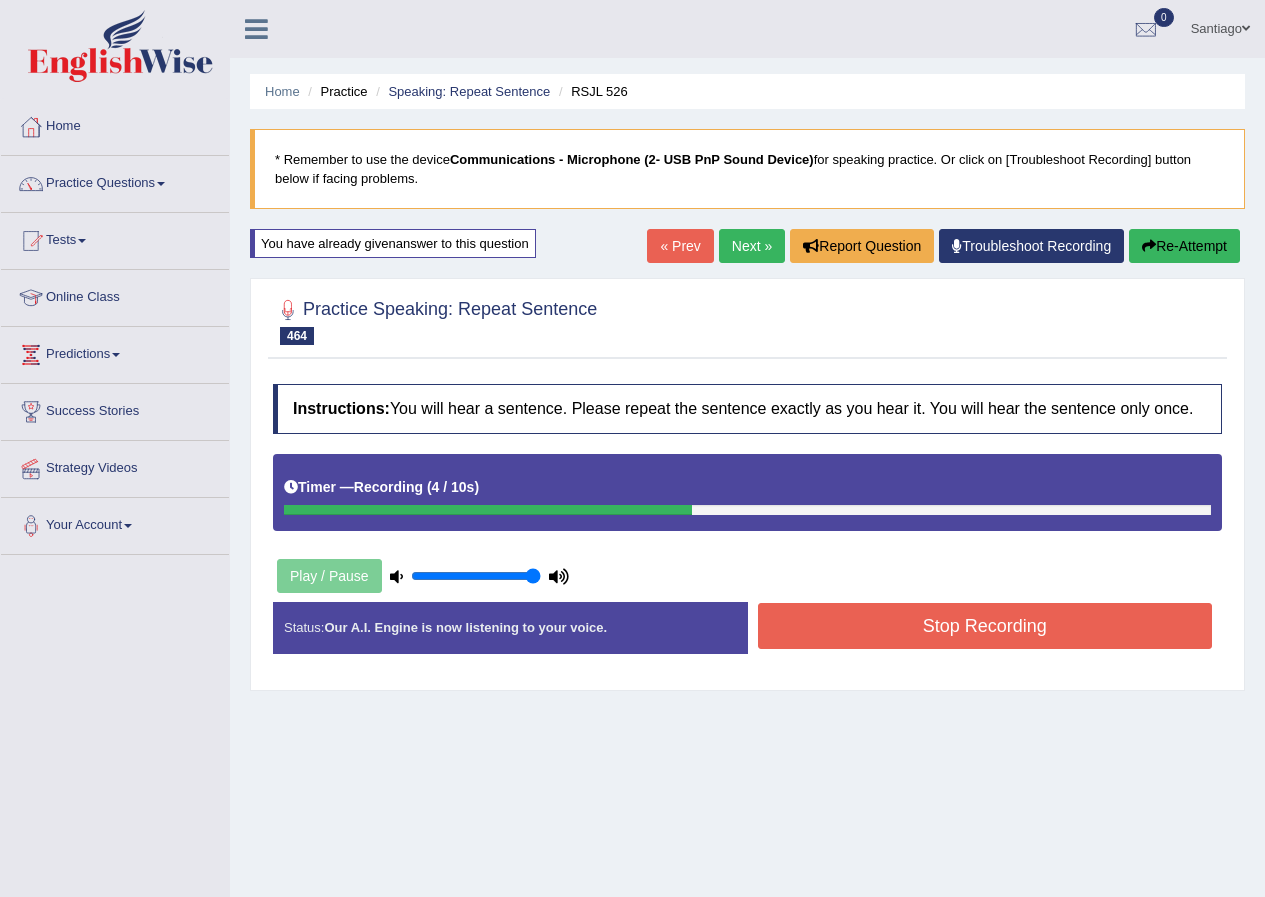 click on "Stop Recording" at bounding box center [985, 626] 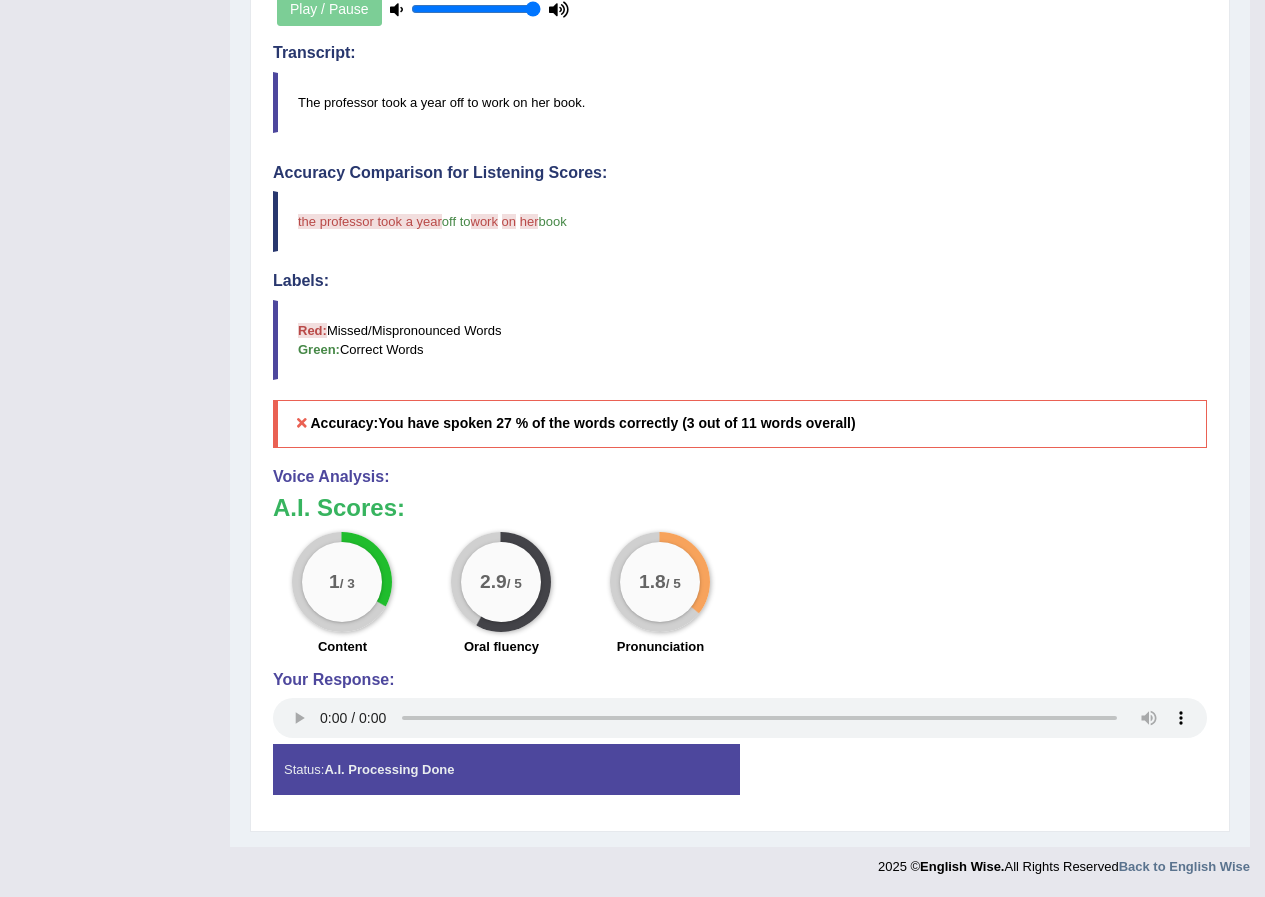 scroll, scrollTop: 0, scrollLeft: 0, axis: both 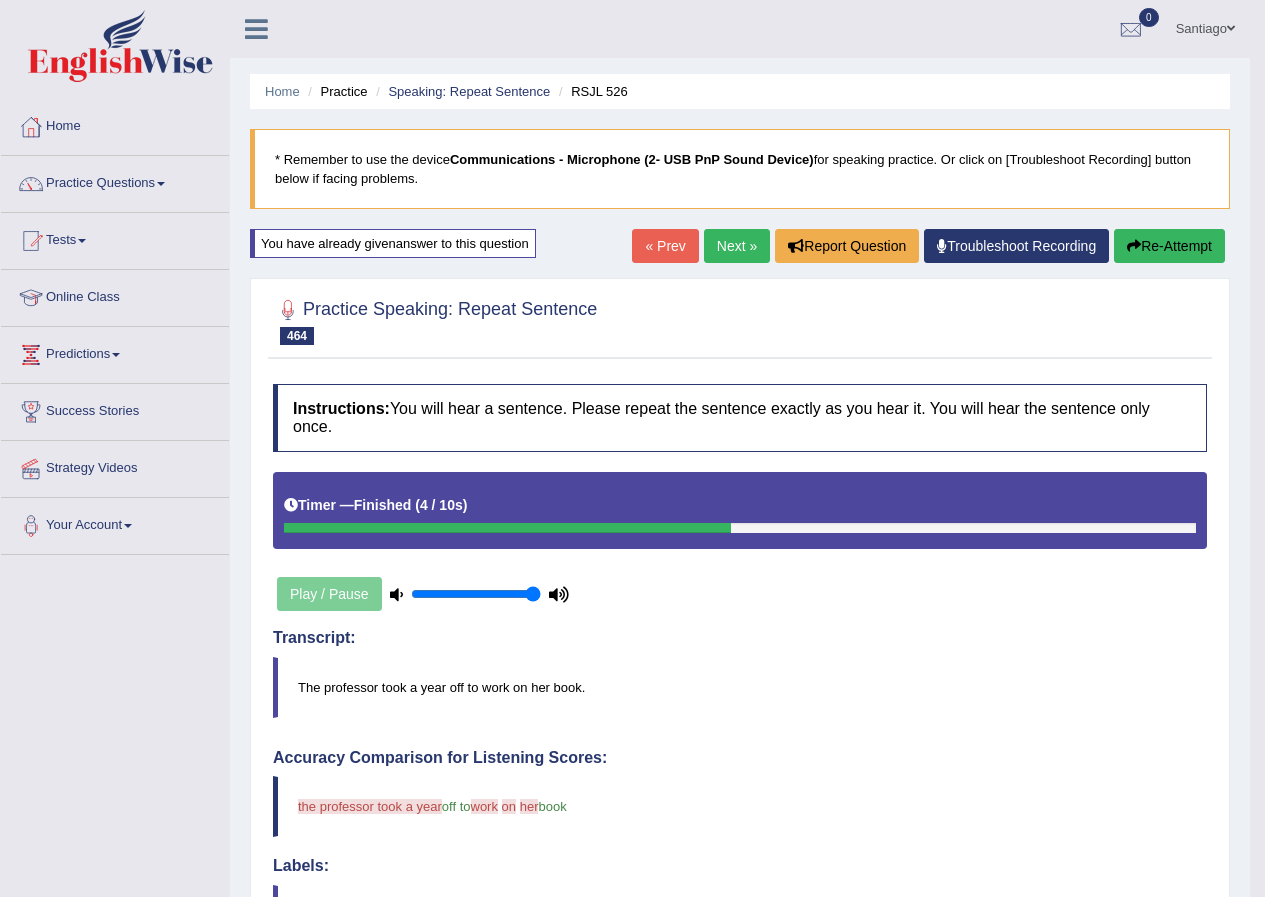 click on "Next »" at bounding box center [737, 246] 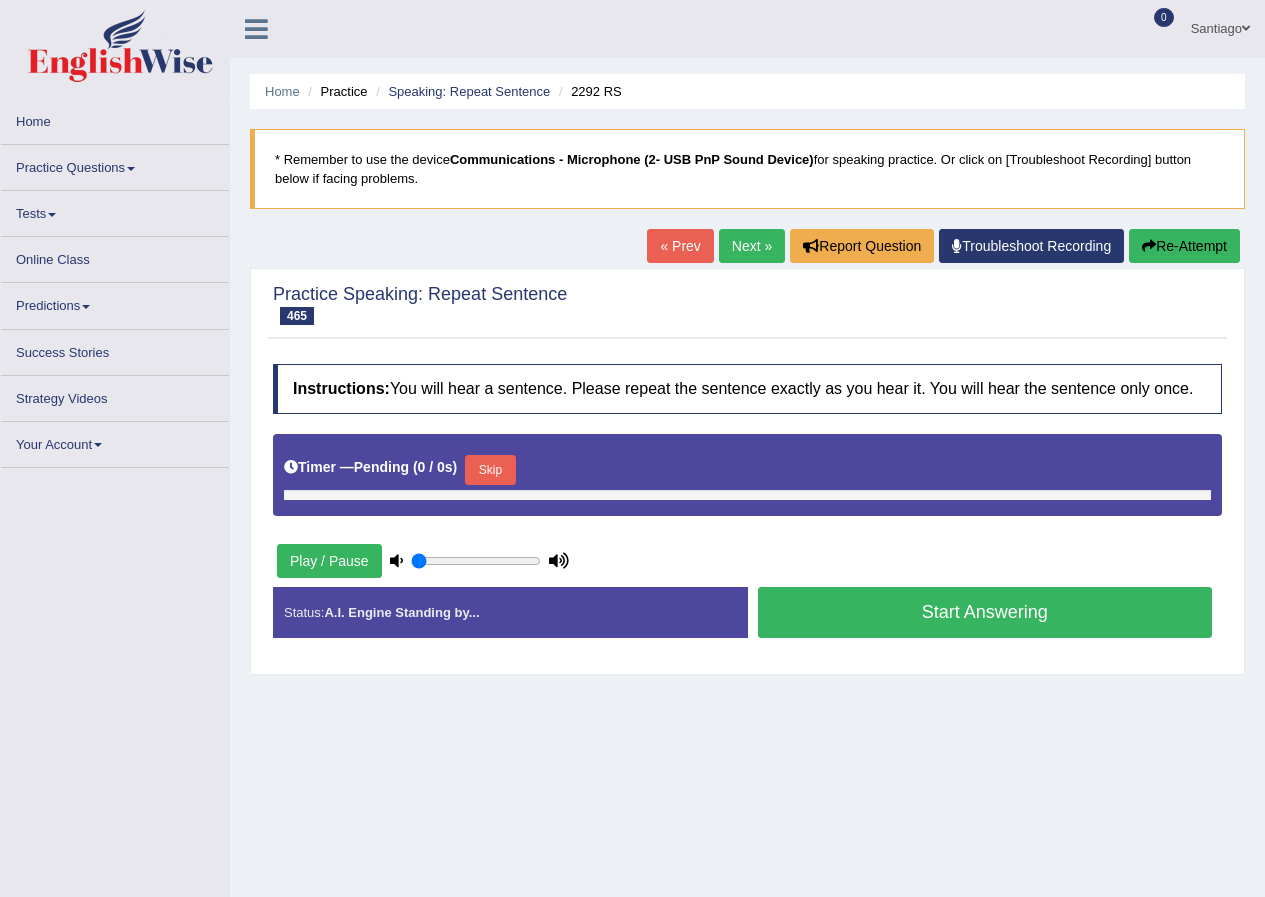 scroll, scrollTop: 0, scrollLeft: 0, axis: both 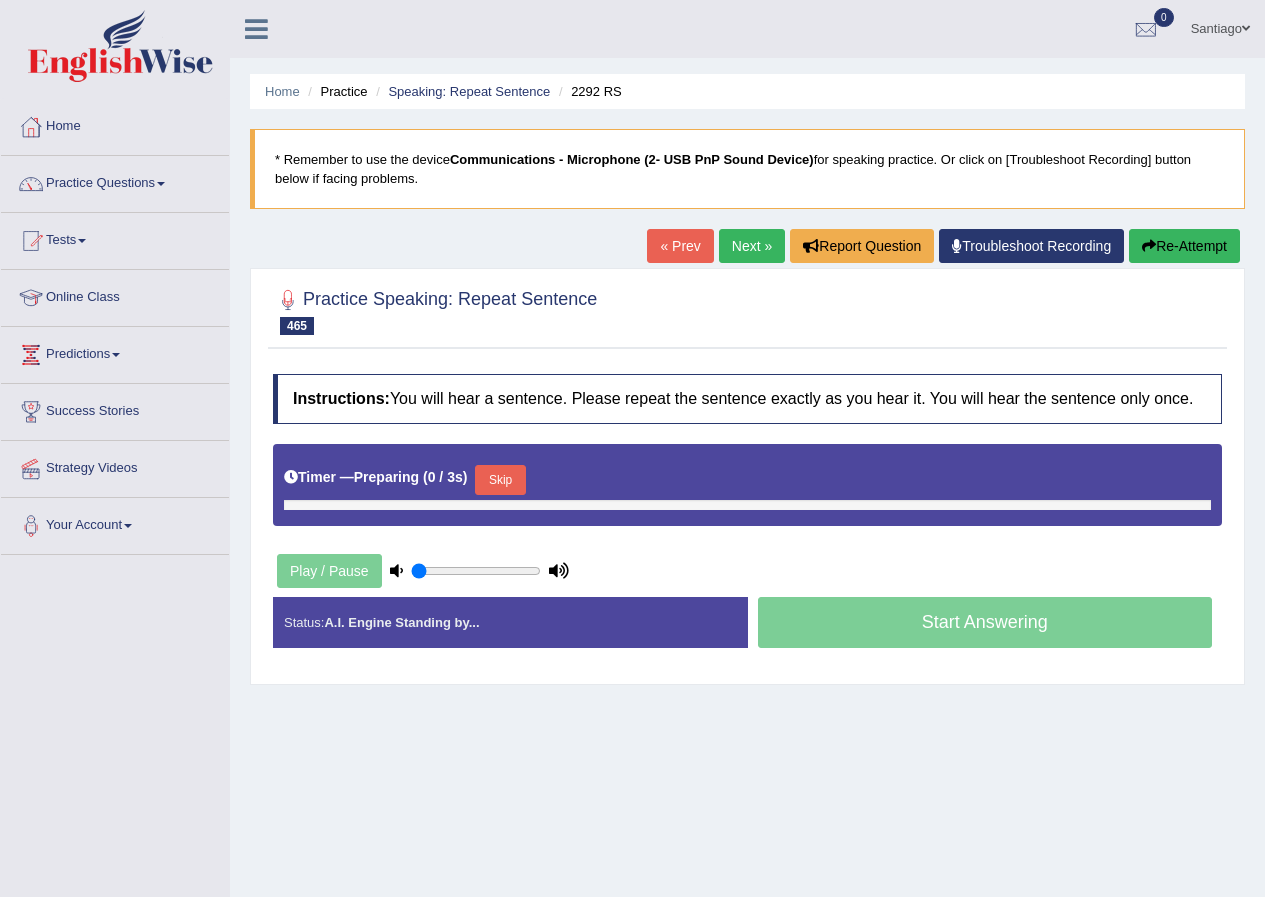 type on "1" 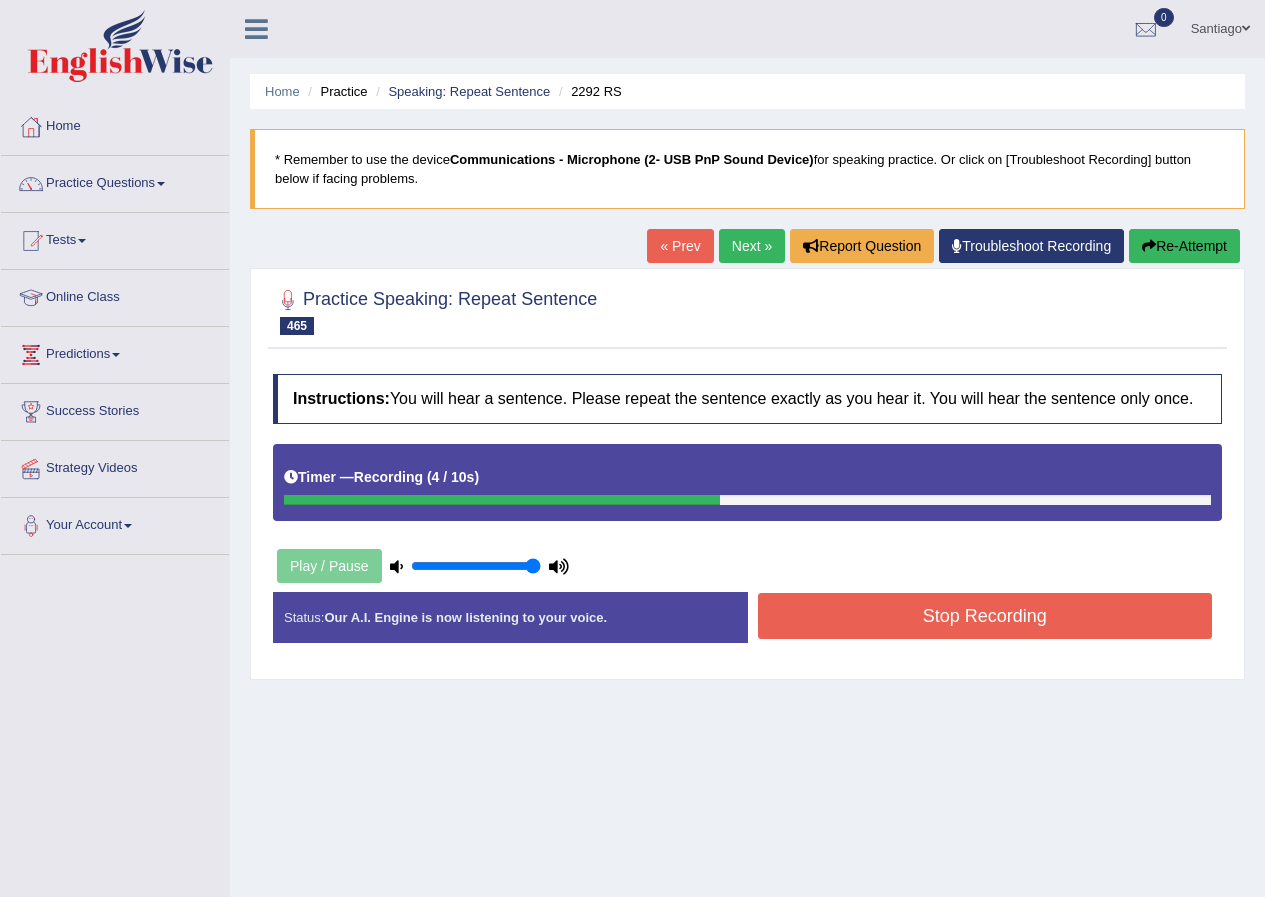 click on "Stop Recording" at bounding box center [985, 616] 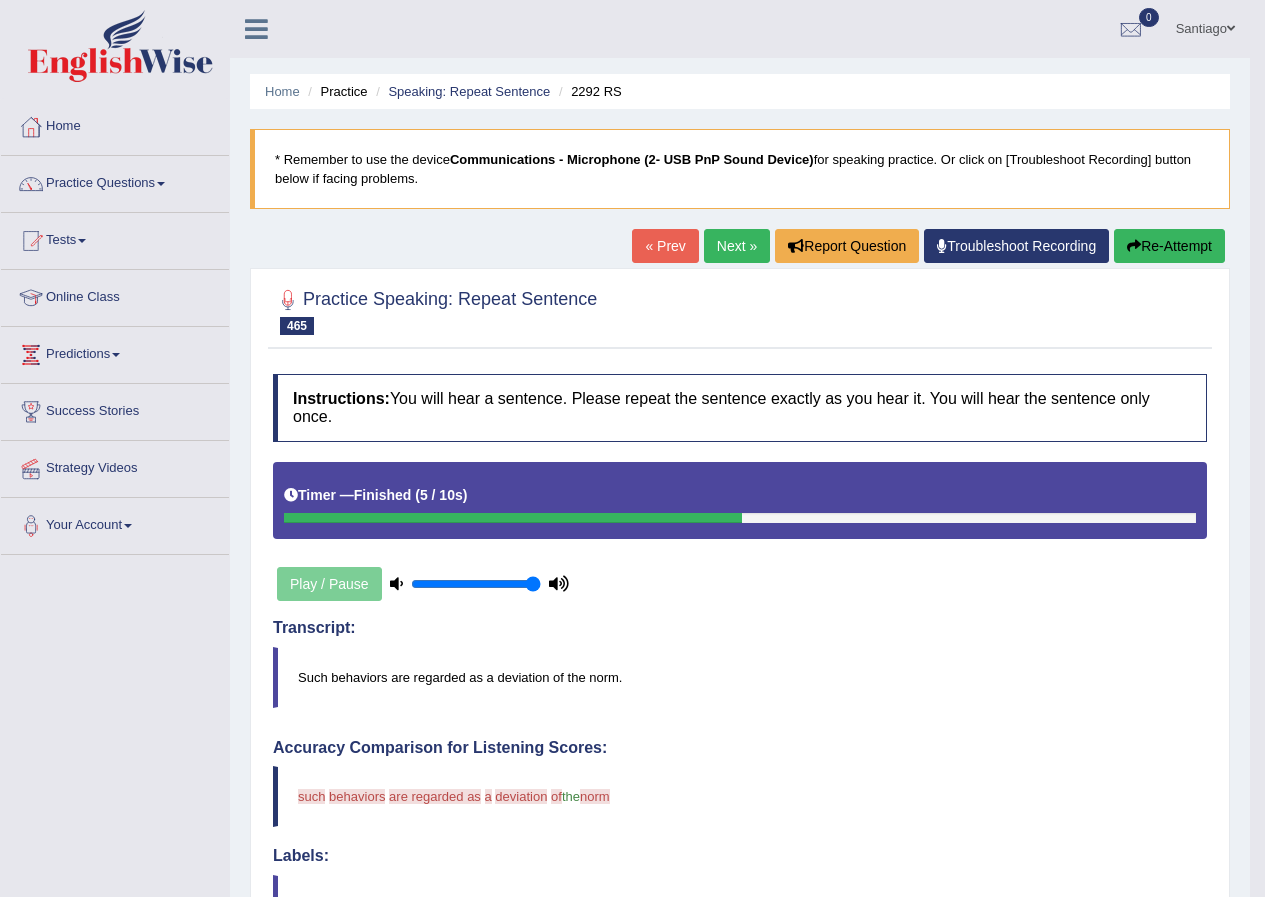 click on "Re-Attempt" at bounding box center [1169, 246] 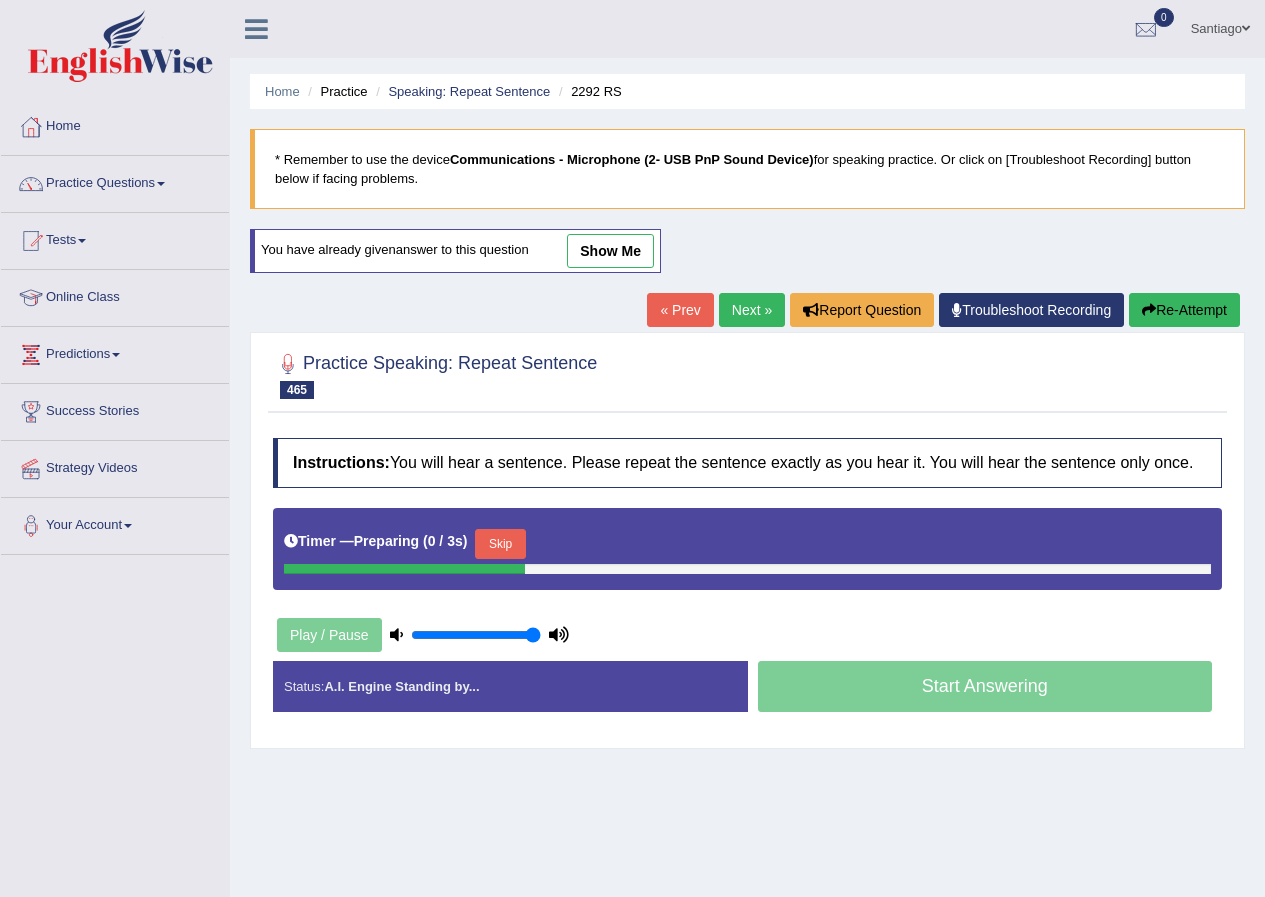 scroll, scrollTop: 0, scrollLeft: 0, axis: both 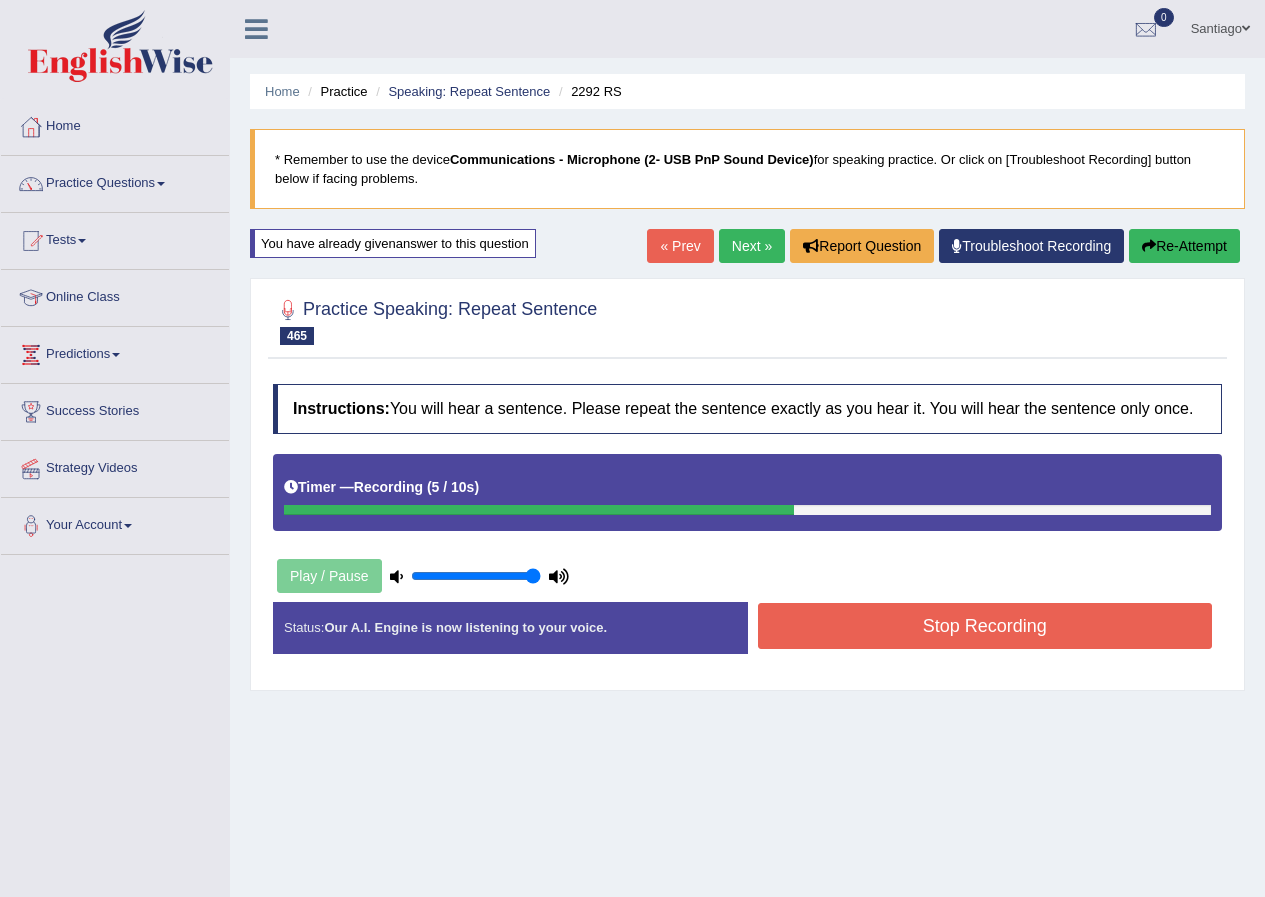 click on "Stop Recording" at bounding box center (985, 626) 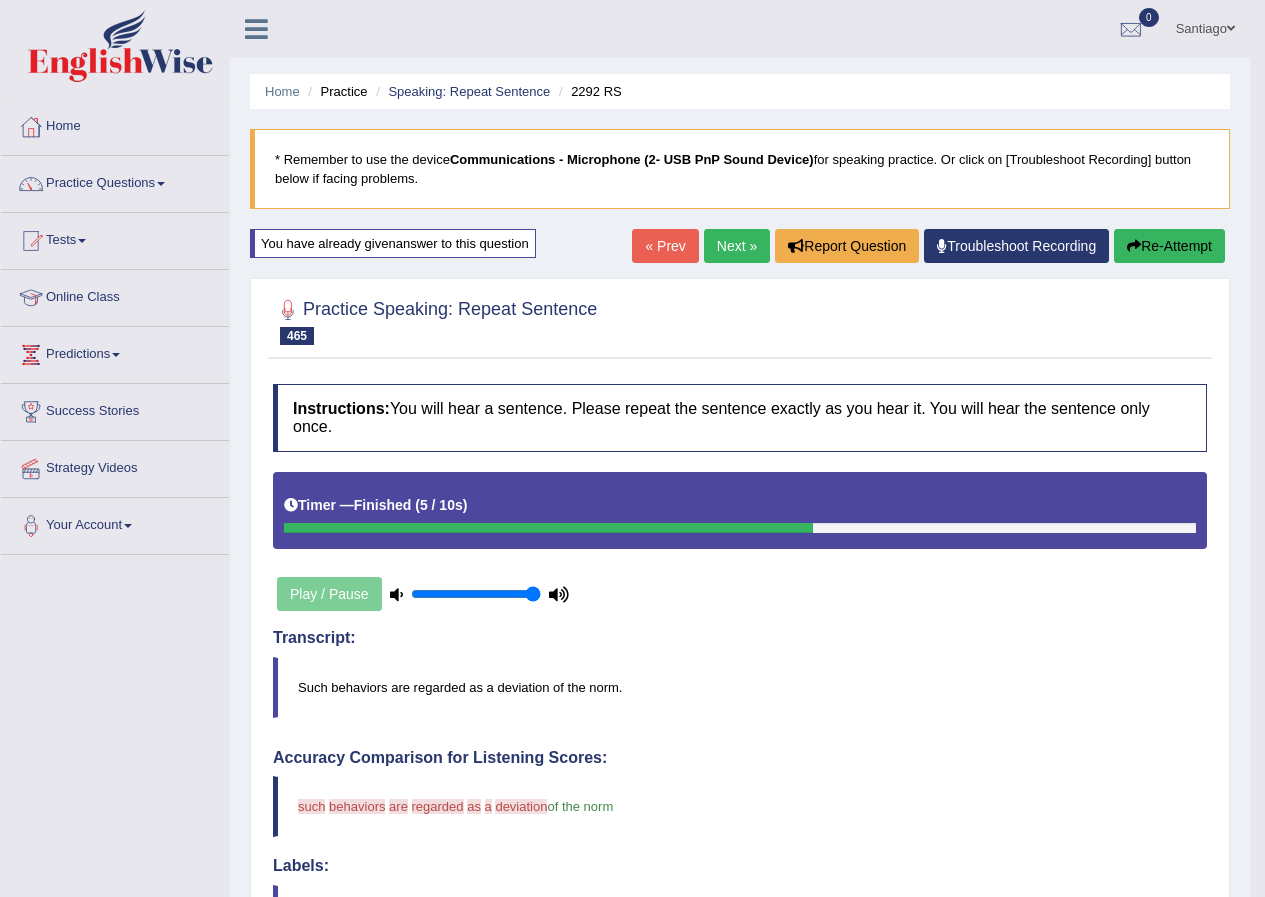 click on "Next »" at bounding box center (737, 246) 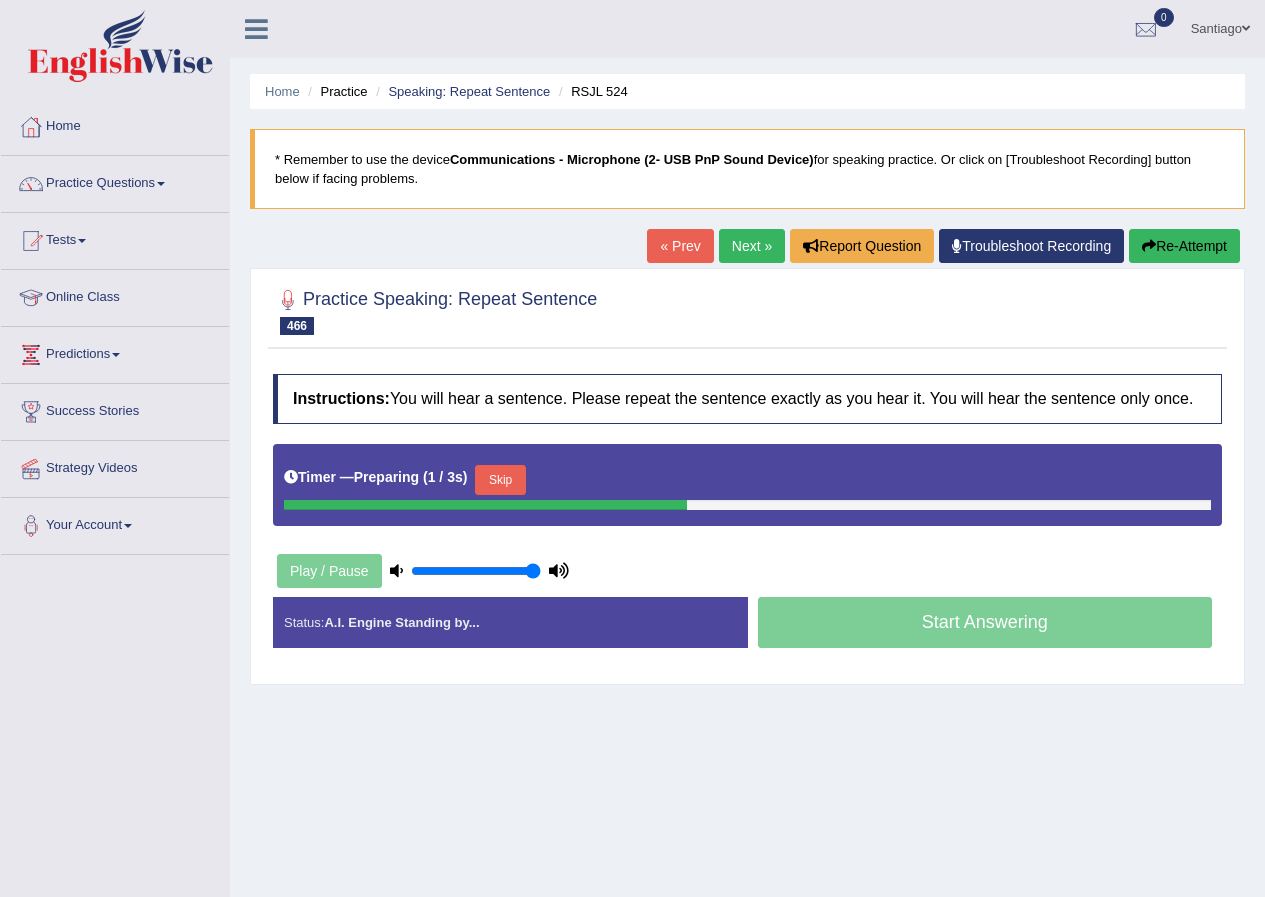 scroll, scrollTop: 0, scrollLeft: 0, axis: both 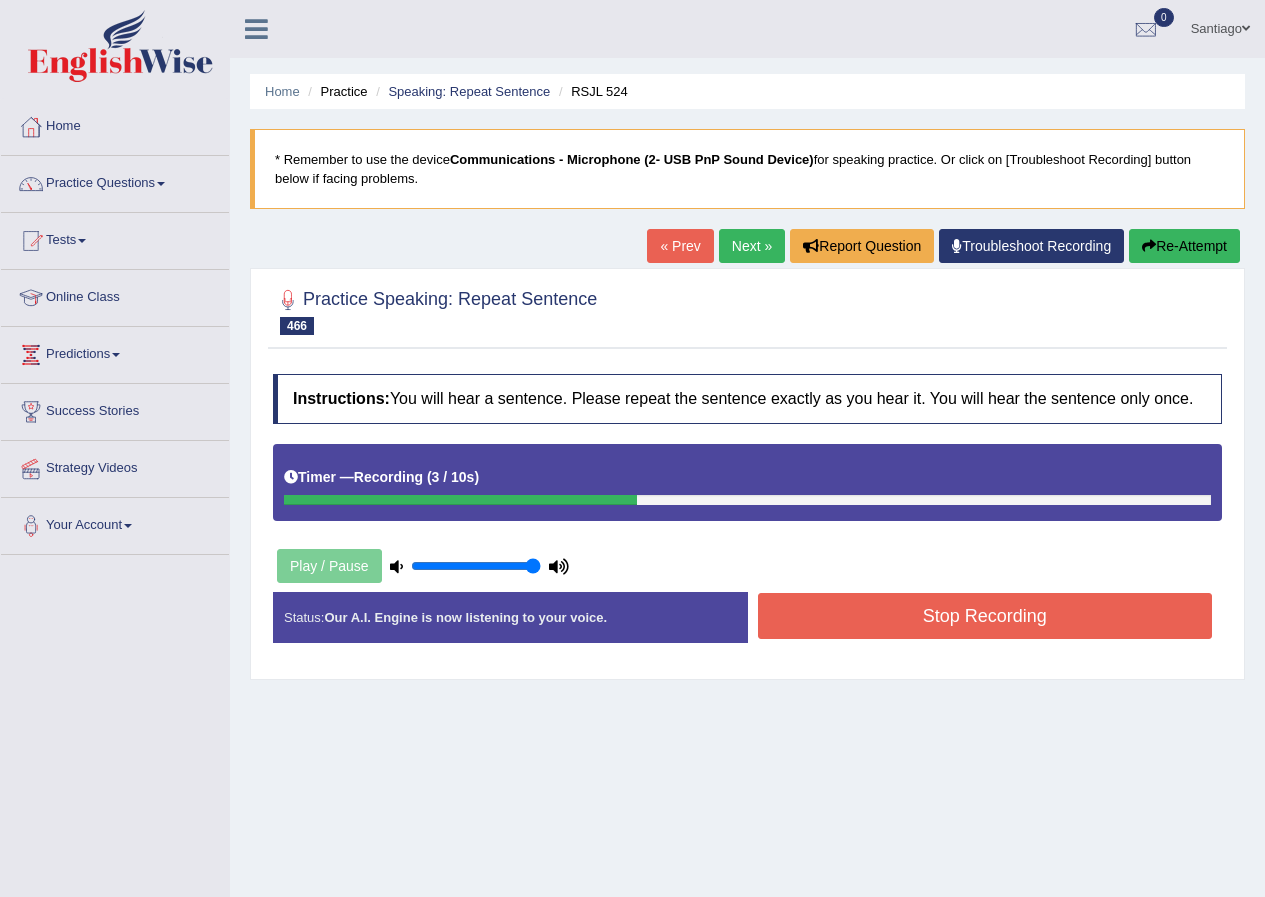 click on "Stop Recording" at bounding box center [985, 616] 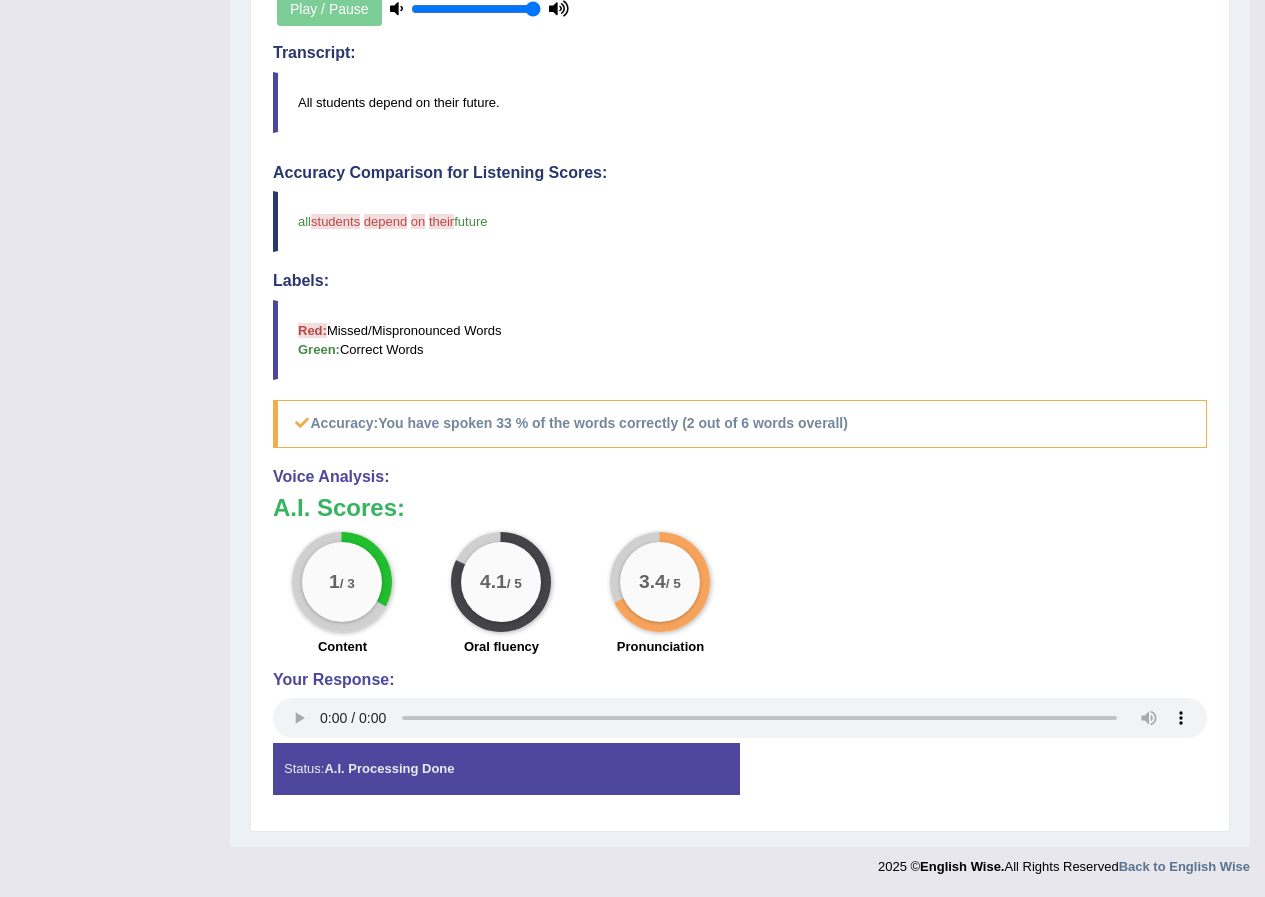 scroll, scrollTop: 0, scrollLeft: 0, axis: both 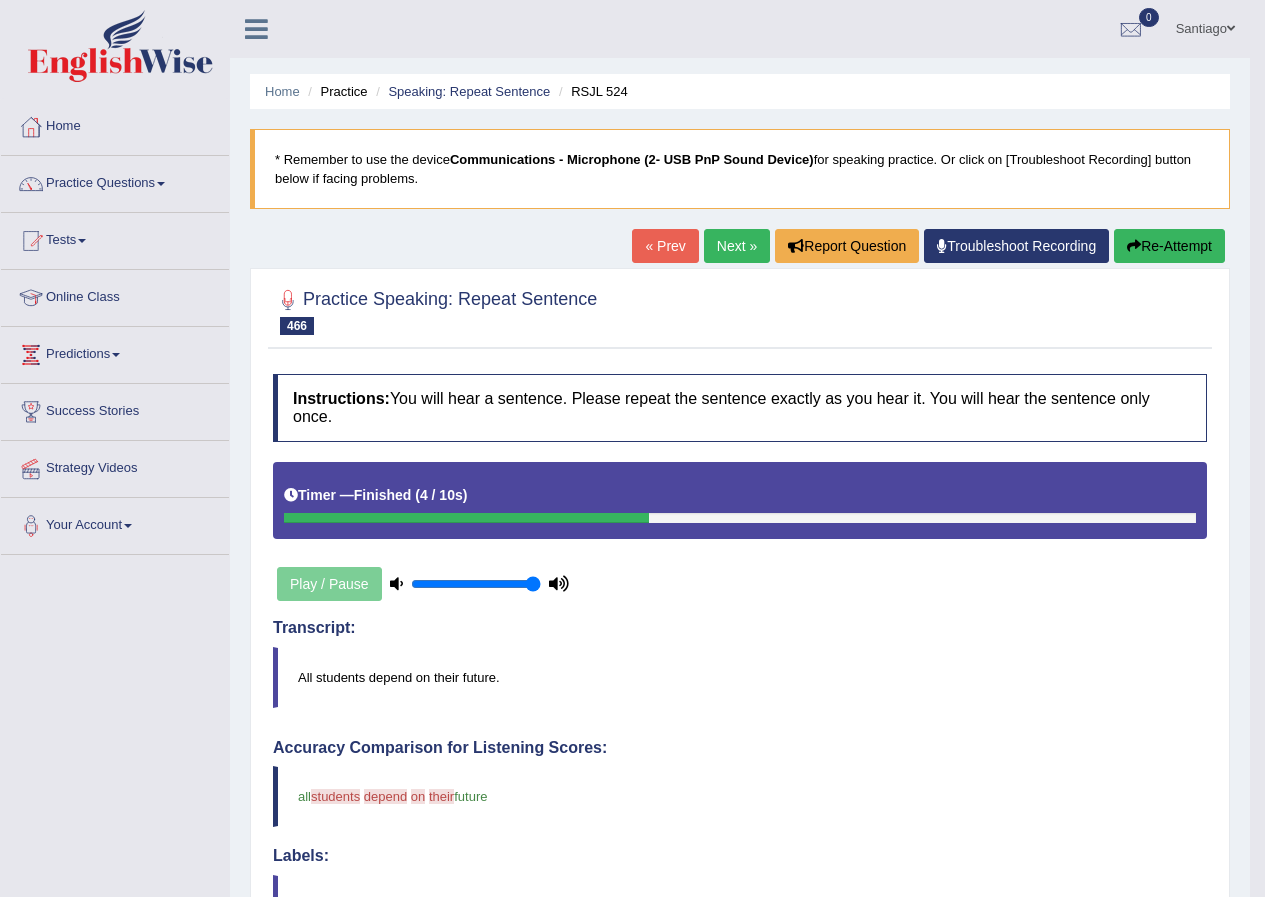 click on "Re-Attempt" at bounding box center [1169, 246] 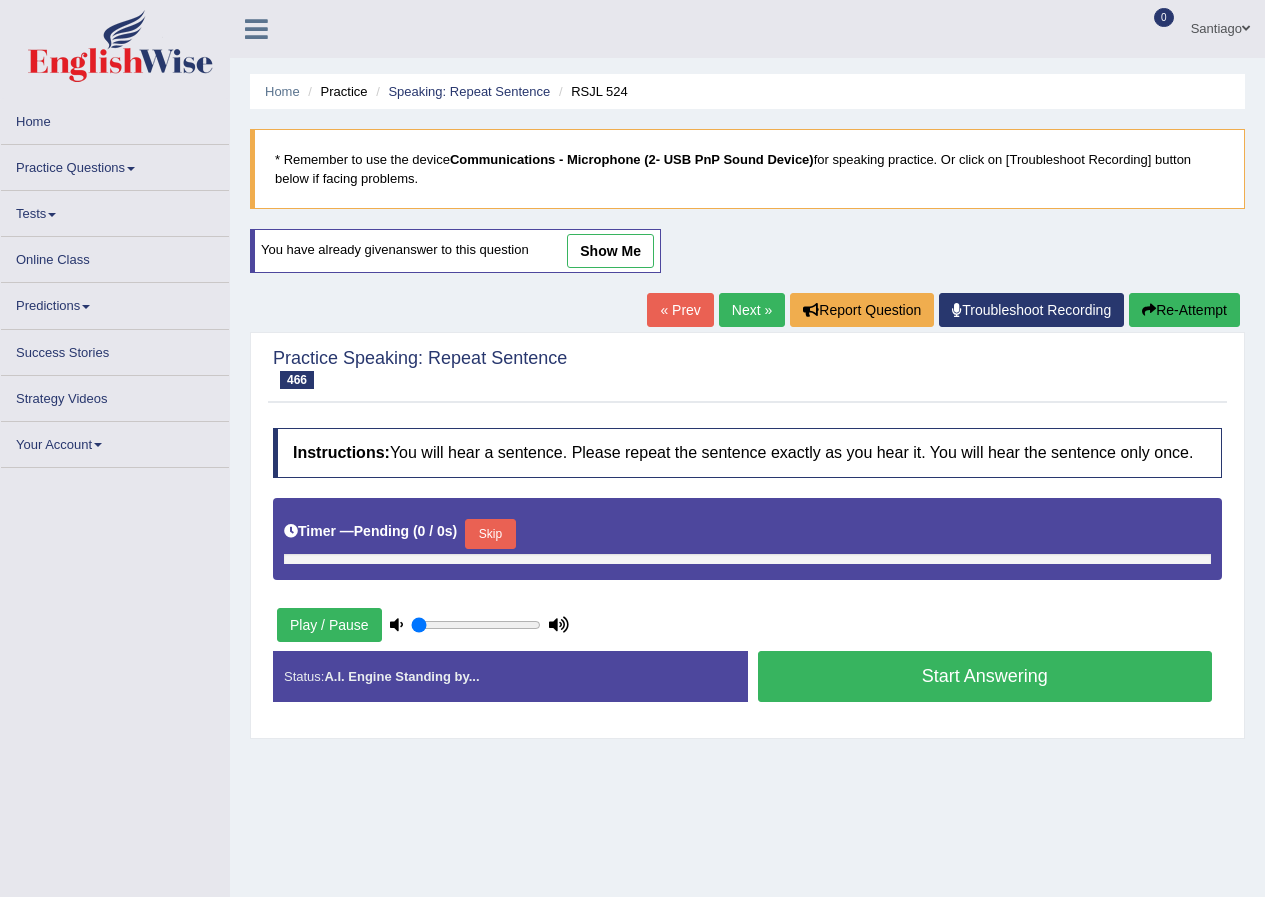 scroll, scrollTop: 0, scrollLeft: 0, axis: both 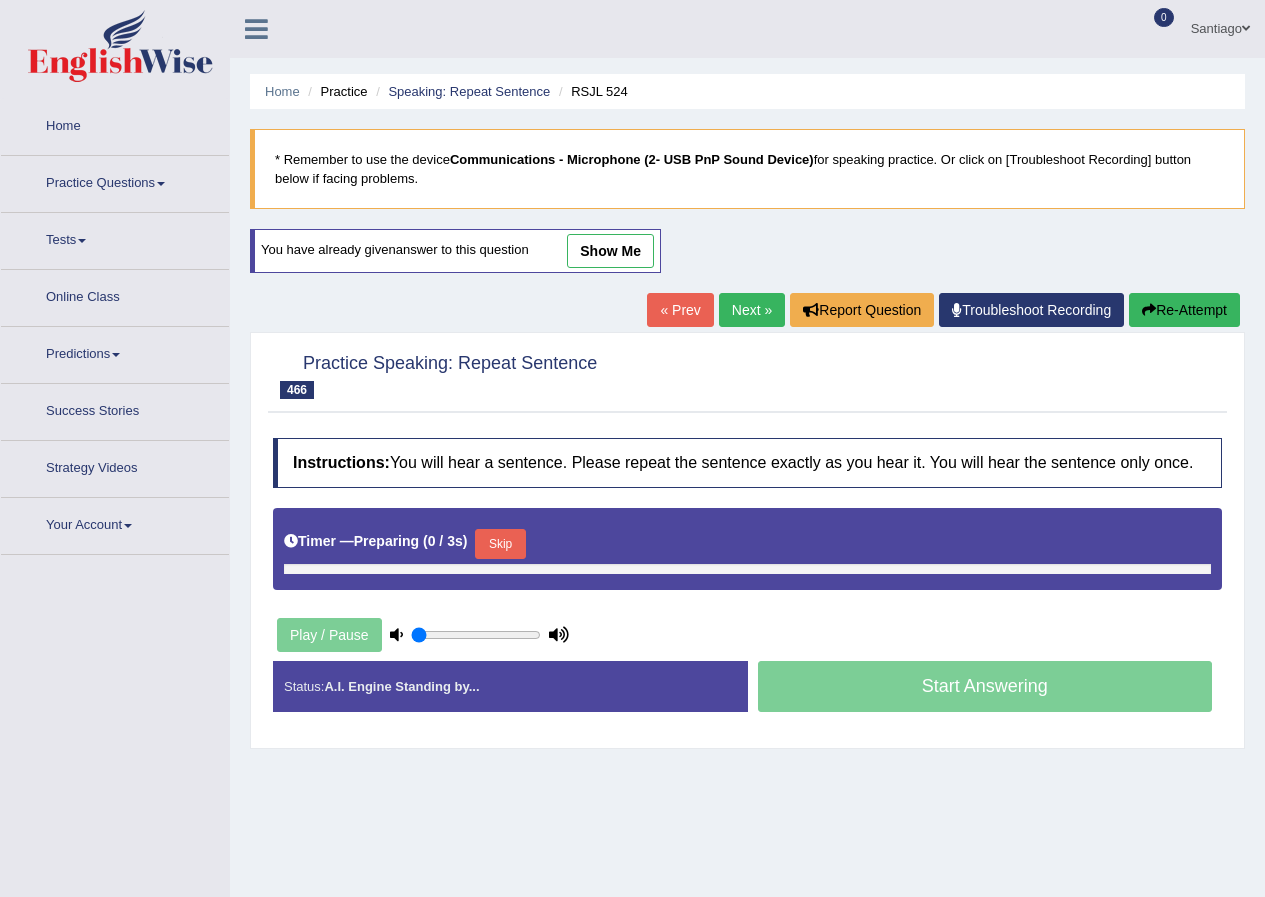 type on "1" 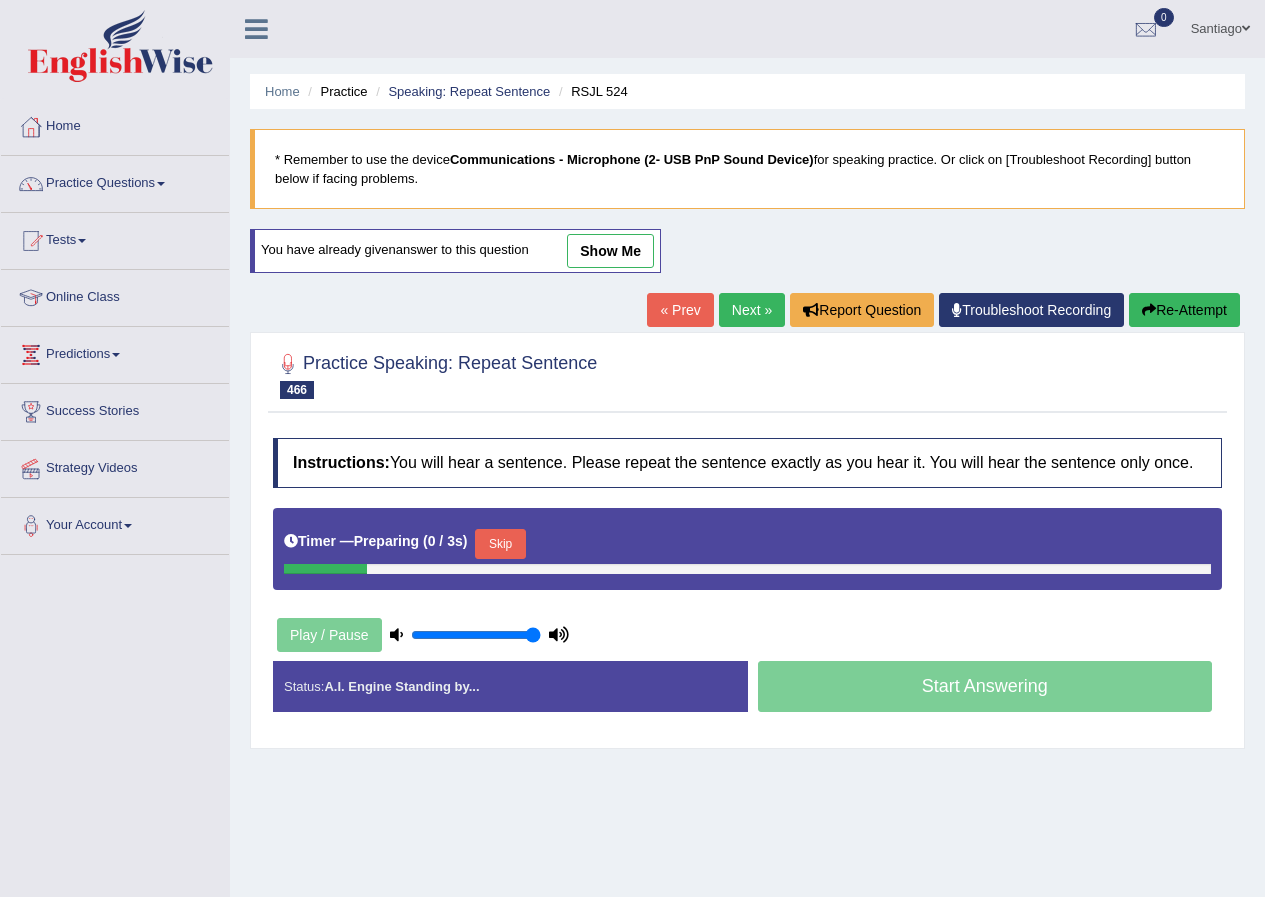 scroll, scrollTop: 0, scrollLeft: 0, axis: both 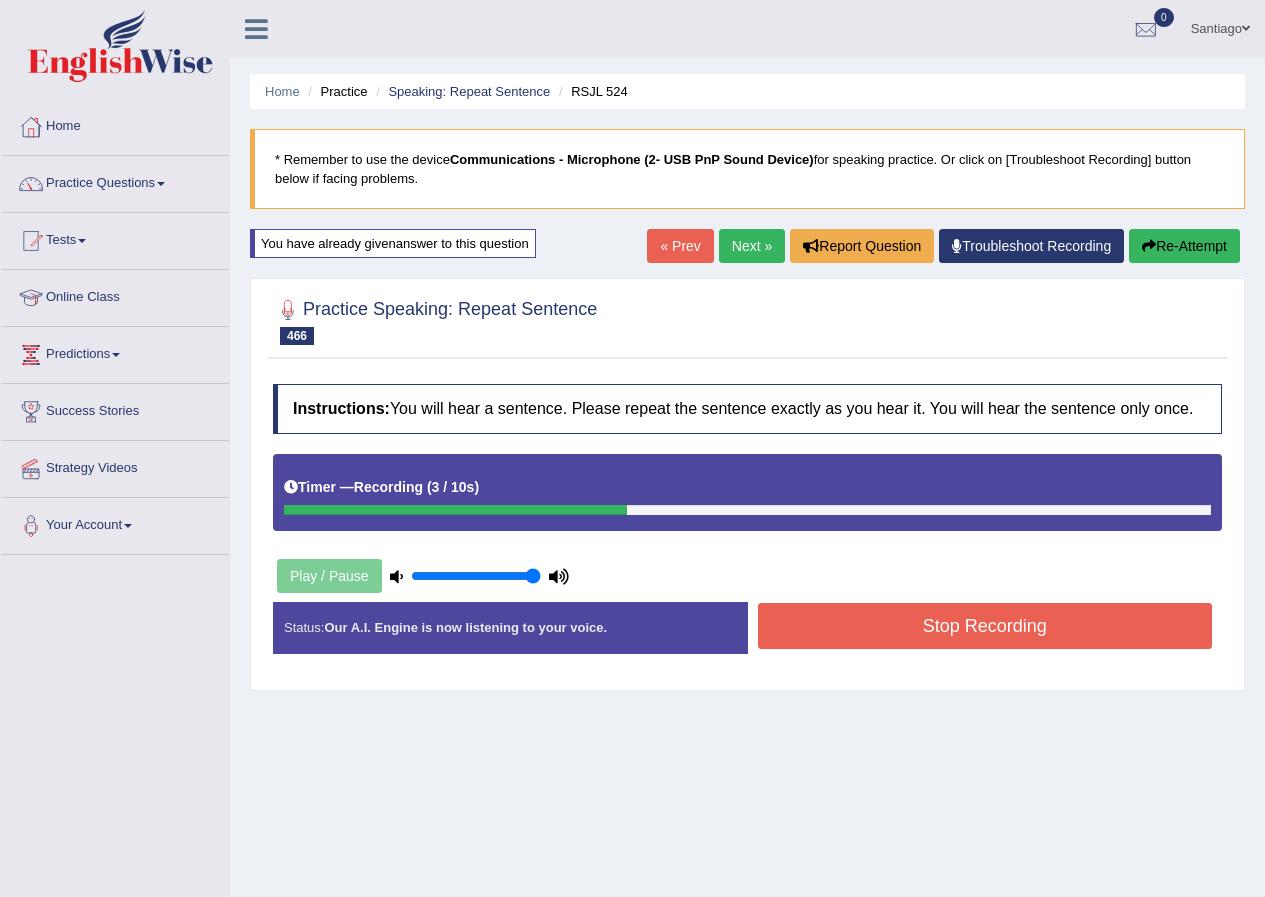 click on "Stop Recording" at bounding box center [985, 626] 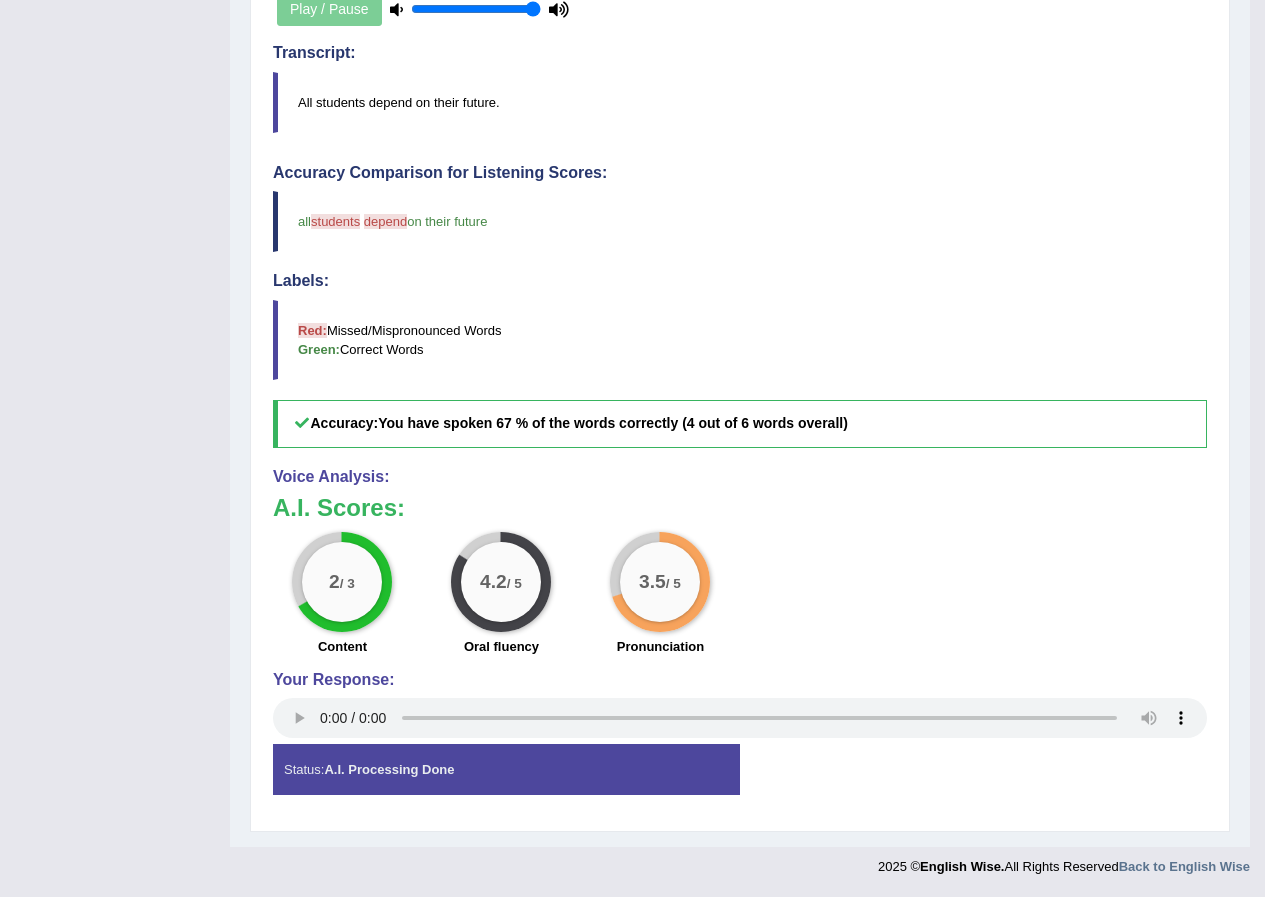 scroll, scrollTop: 0, scrollLeft: 0, axis: both 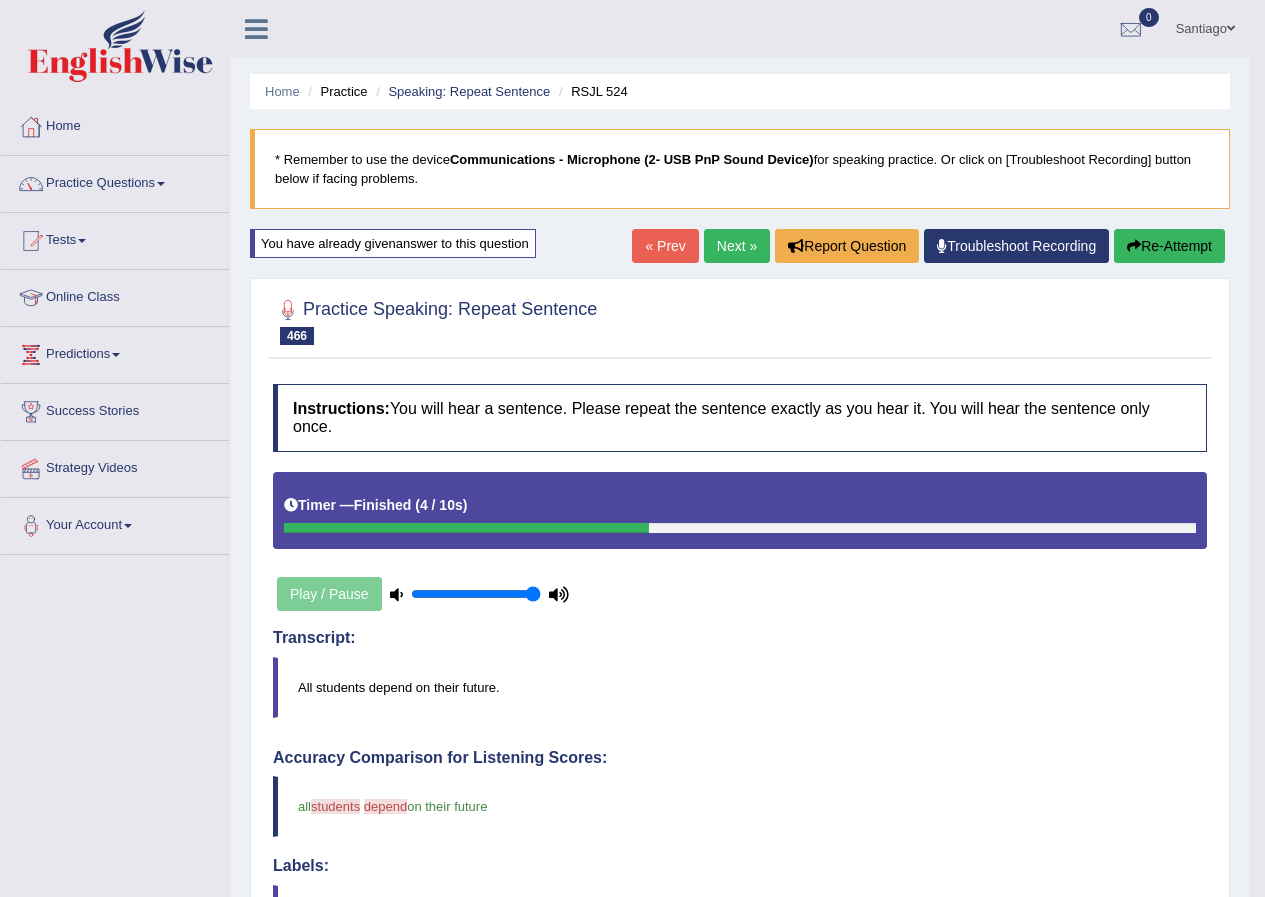 click on "Next »" at bounding box center (737, 246) 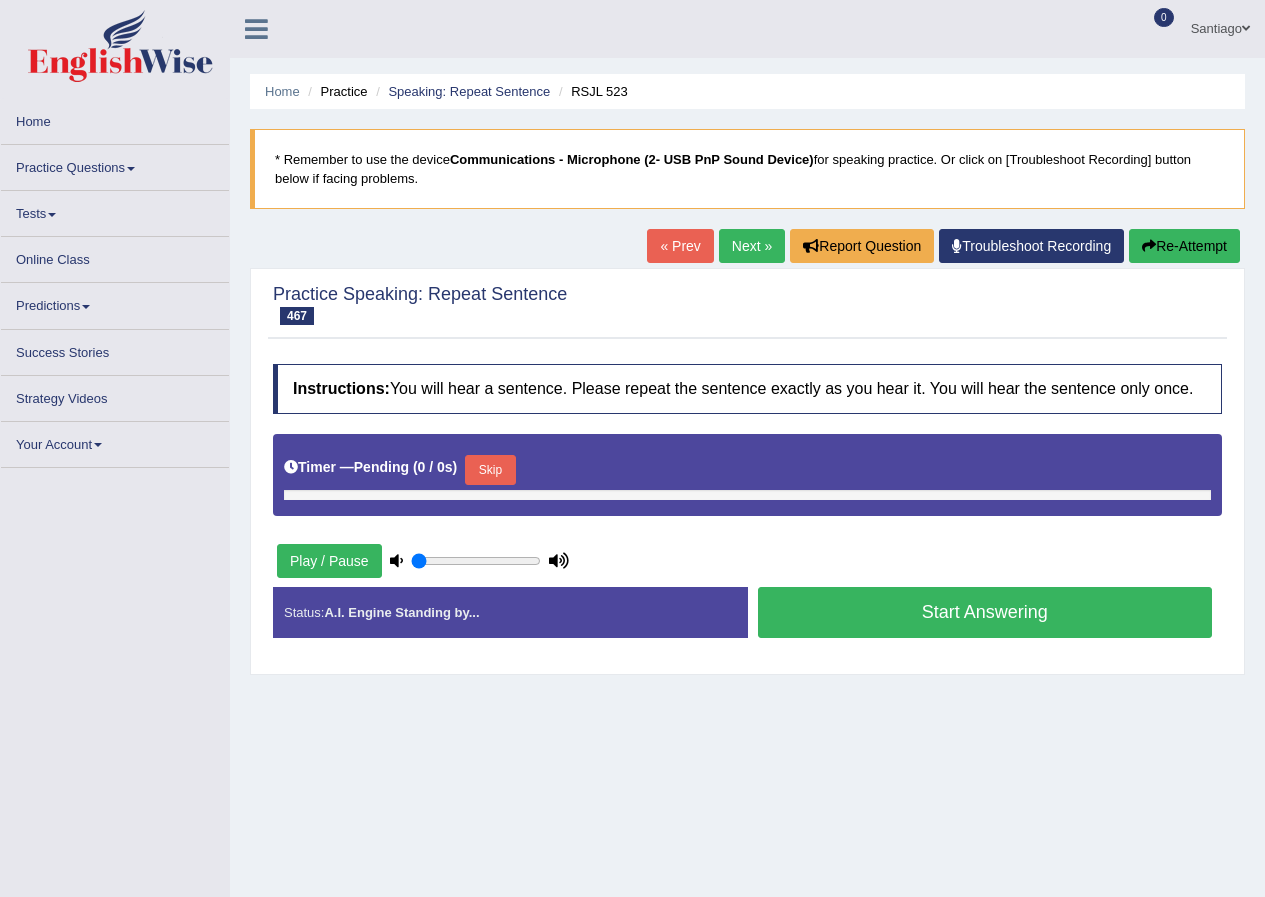 scroll, scrollTop: 0, scrollLeft: 0, axis: both 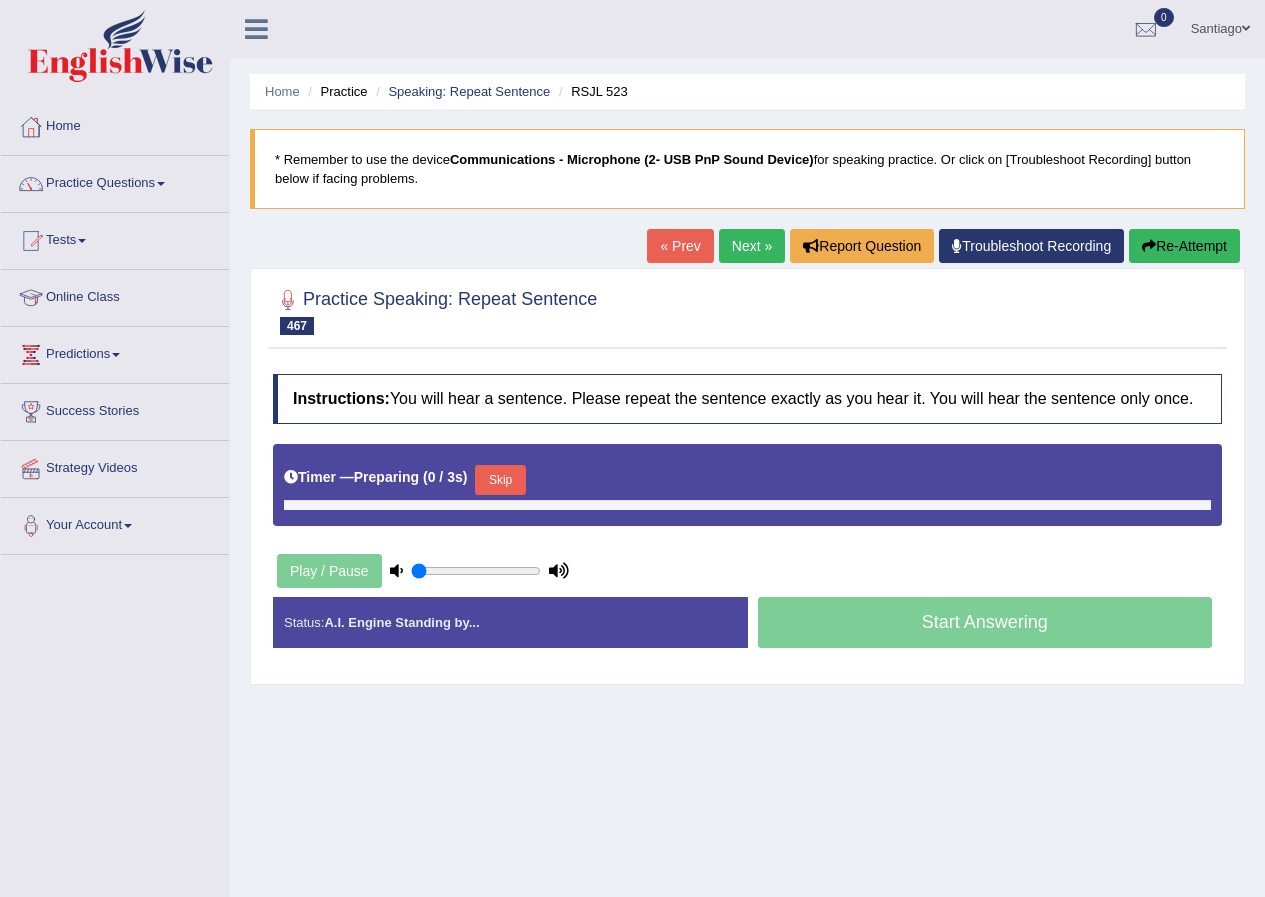 type on "1" 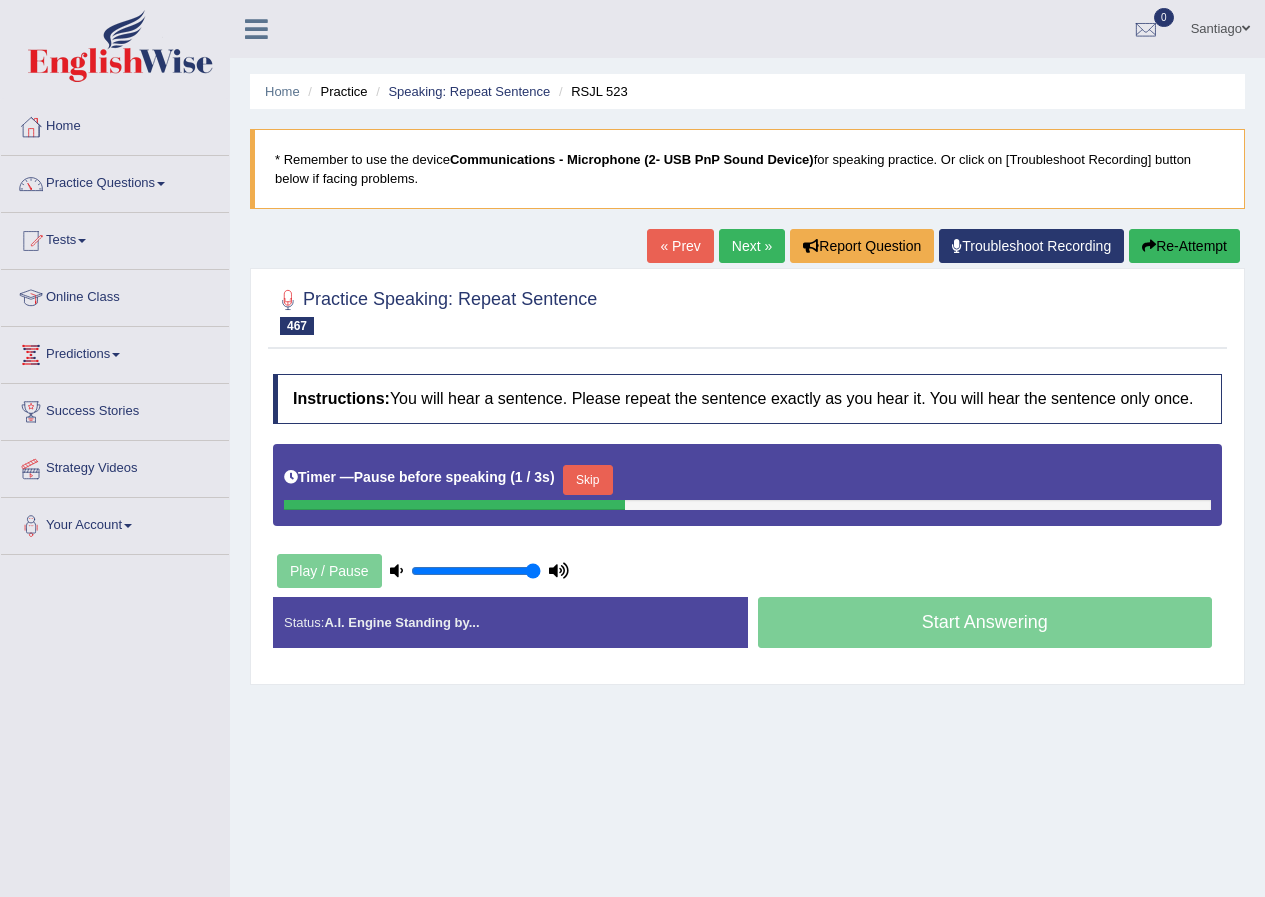 click on "Re-Attempt" at bounding box center (1184, 246) 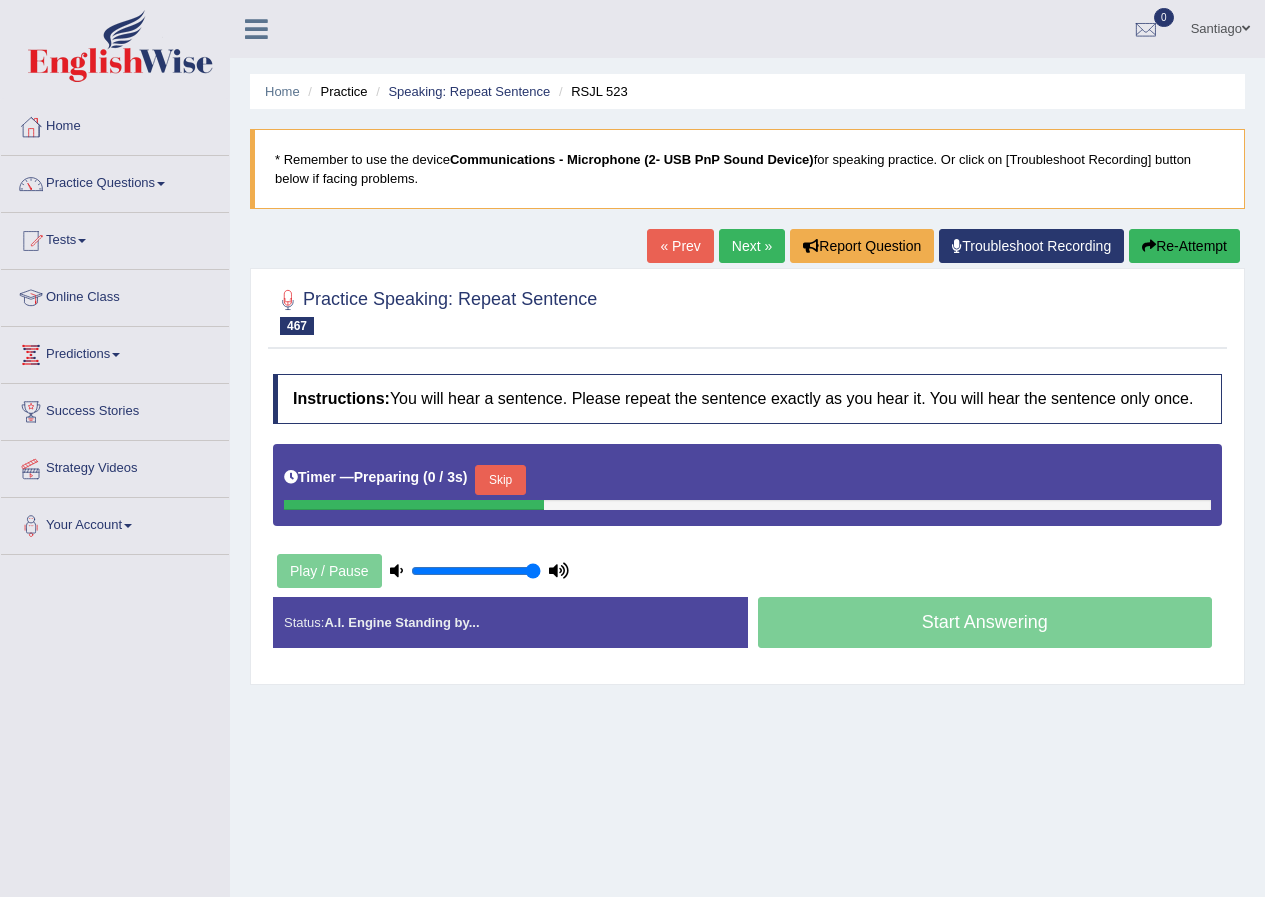 scroll, scrollTop: 0, scrollLeft: 0, axis: both 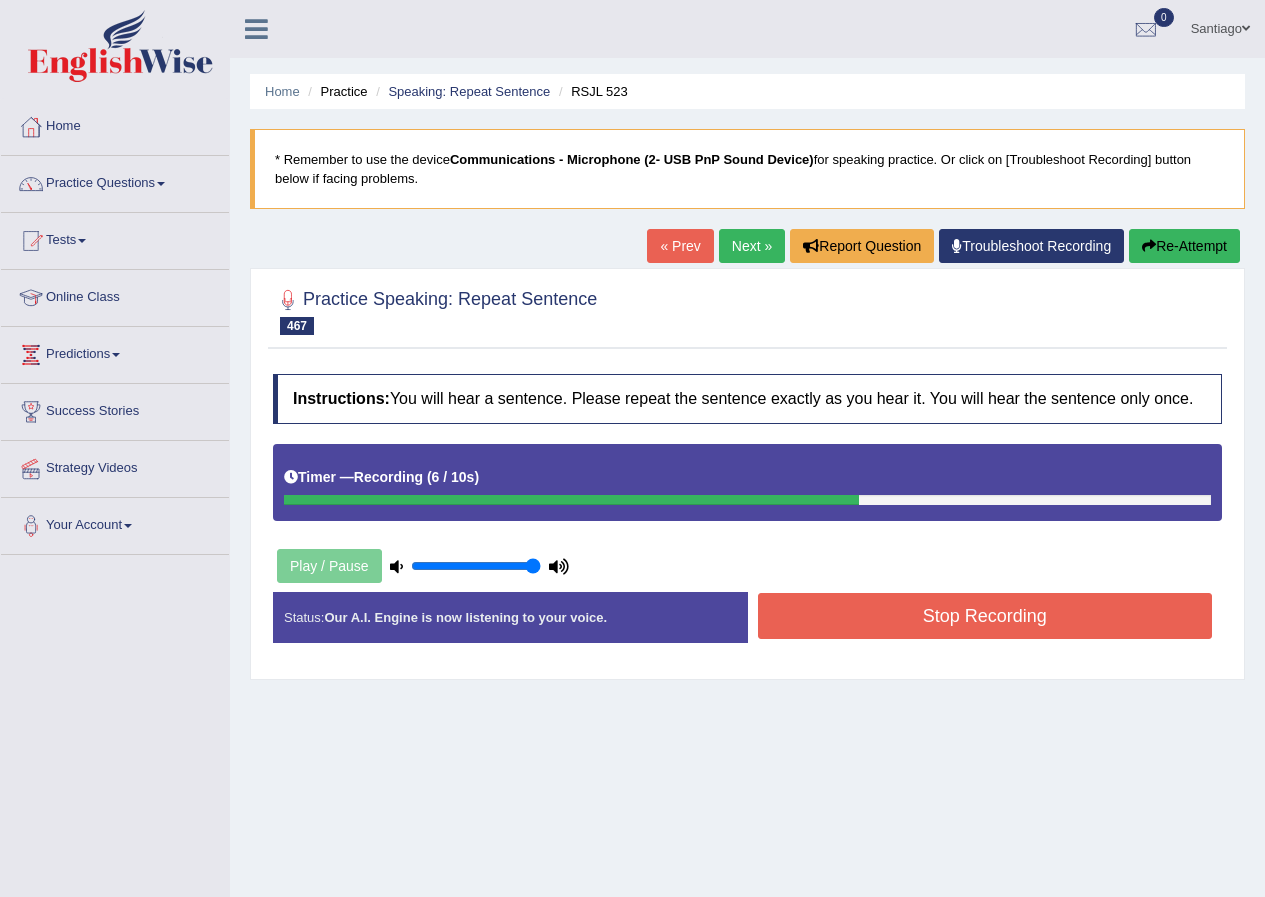 click on "Stop Recording" at bounding box center (985, 616) 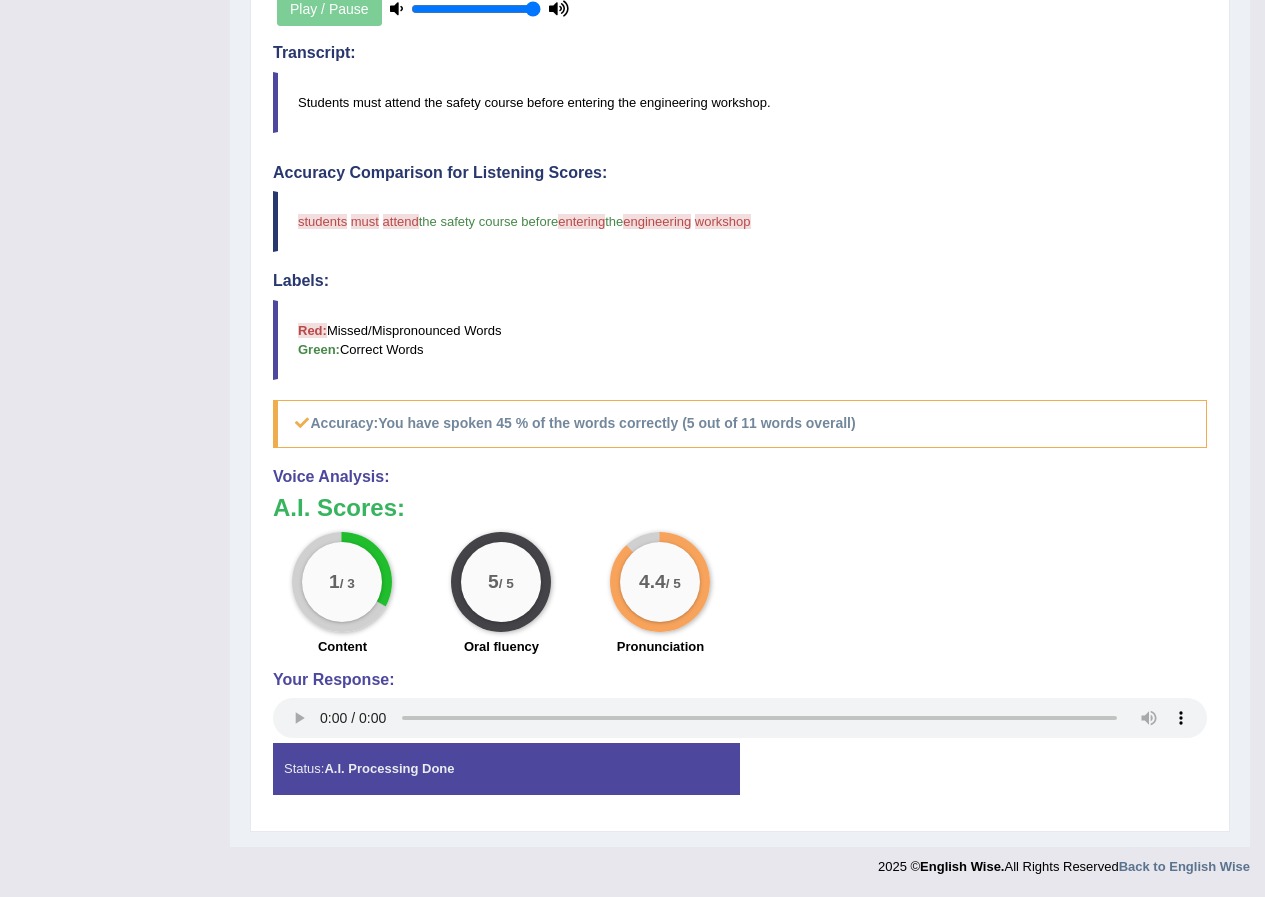 scroll, scrollTop: 0, scrollLeft: 0, axis: both 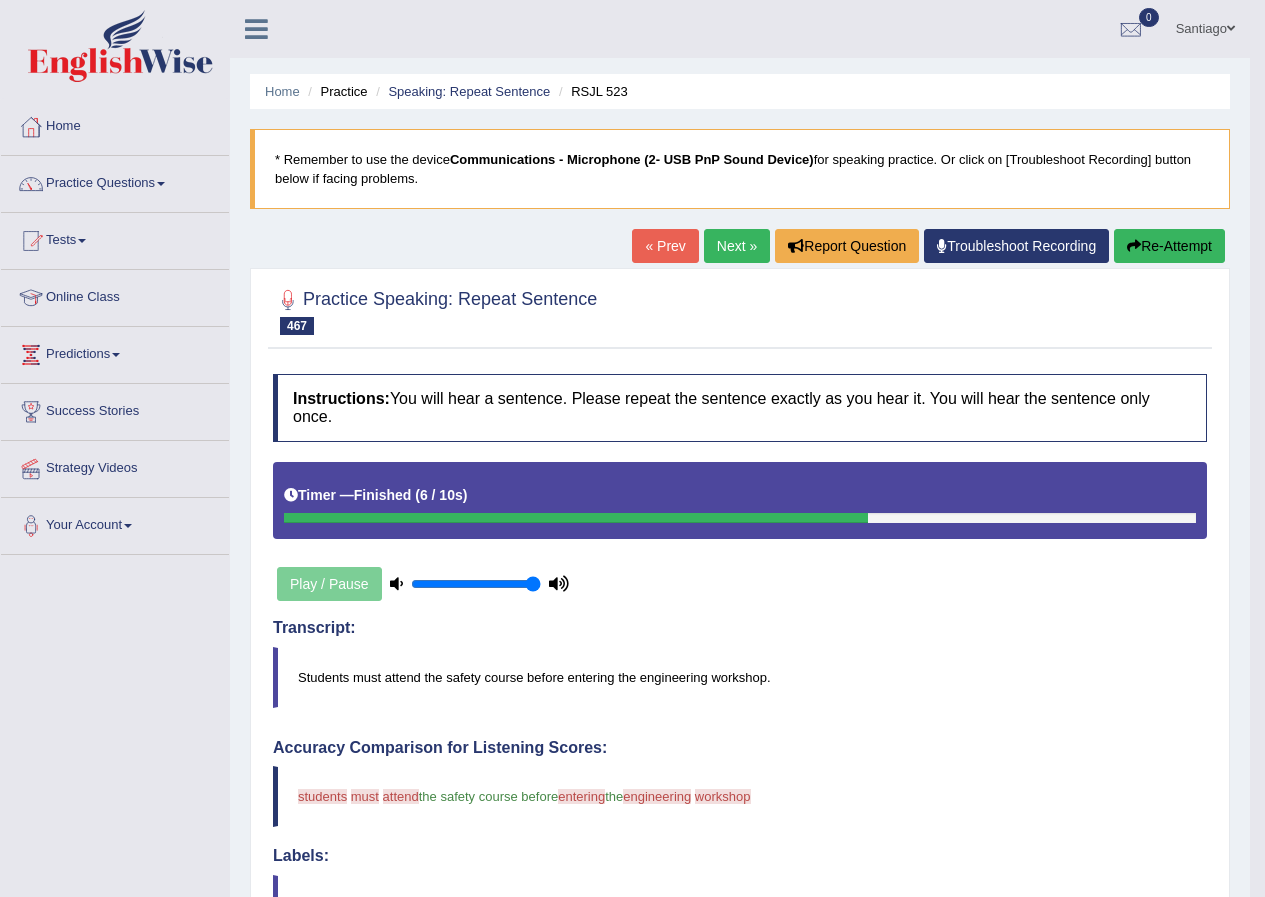 click on "Next »" at bounding box center [737, 246] 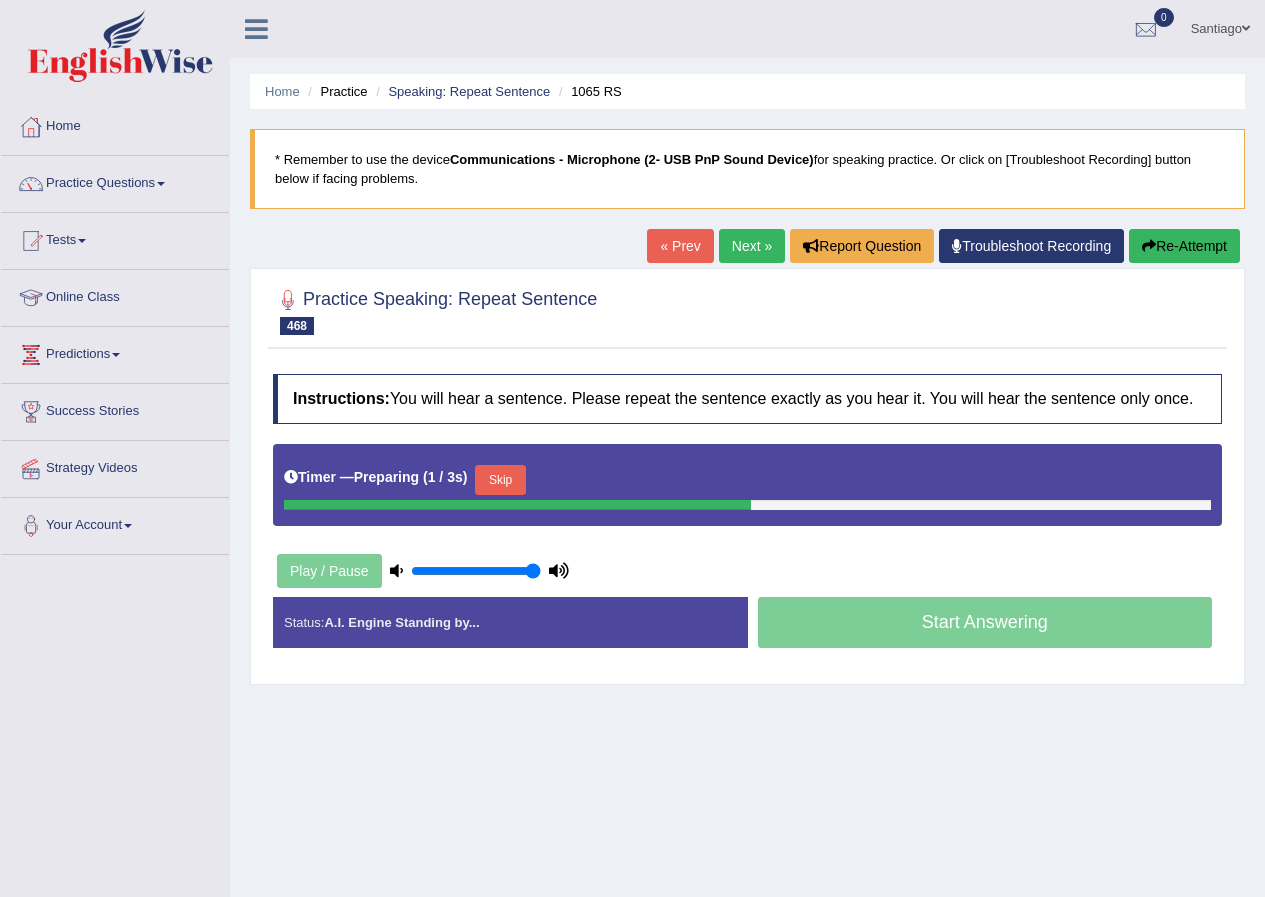 scroll, scrollTop: 153, scrollLeft: 0, axis: vertical 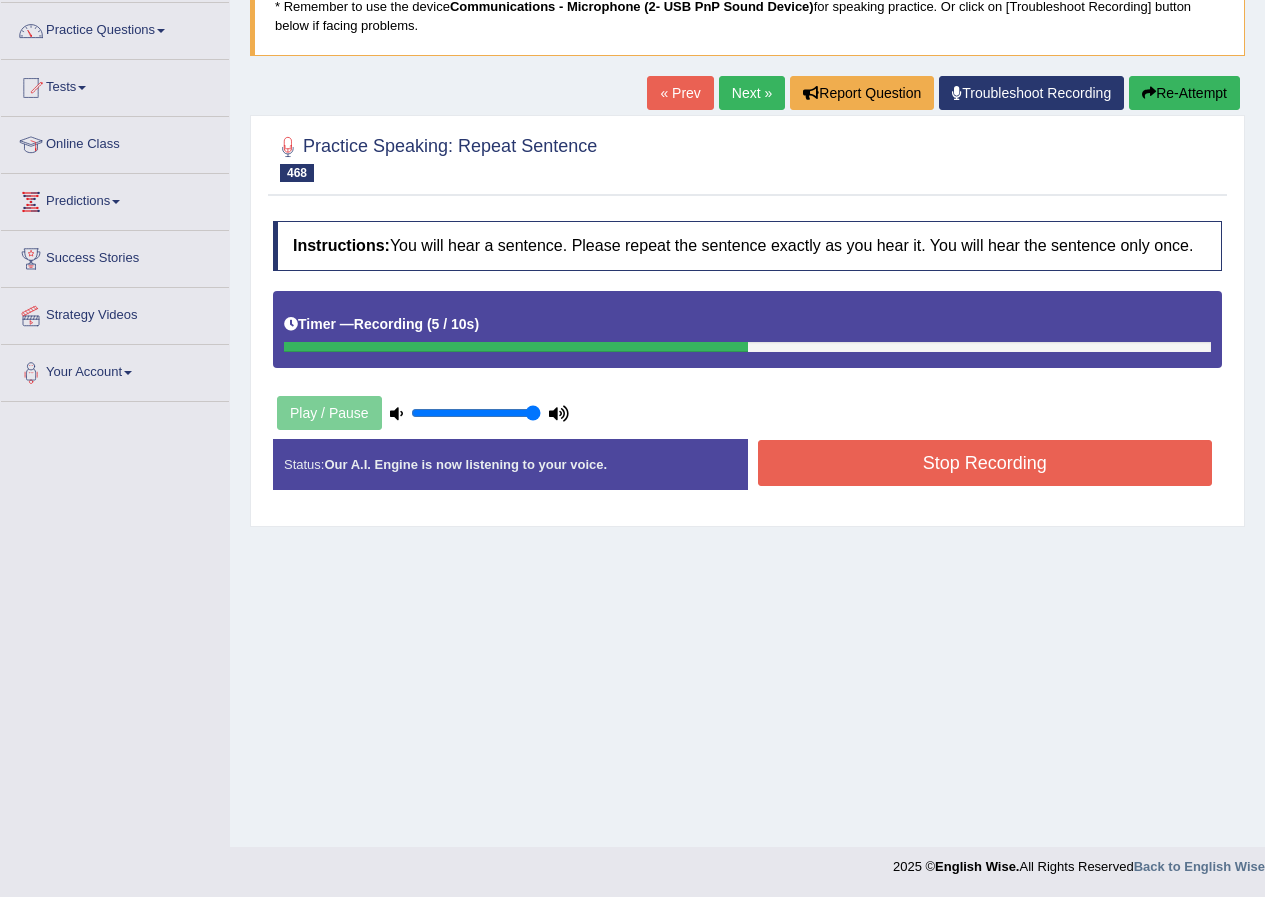 click on "Stop Recording" at bounding box center (985, 463) 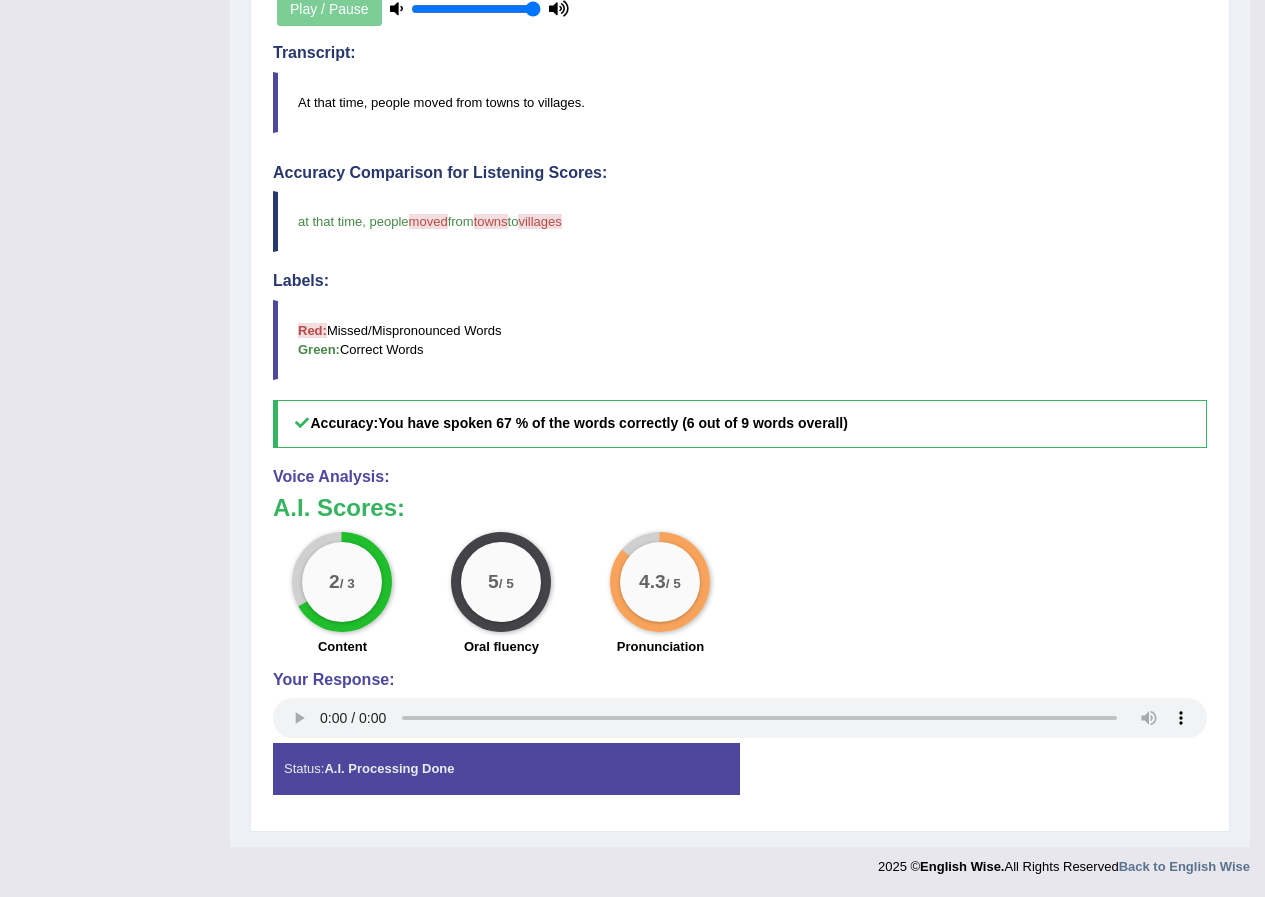 scroll, scrollTop: 0, scrollLeft: 0, axis: both 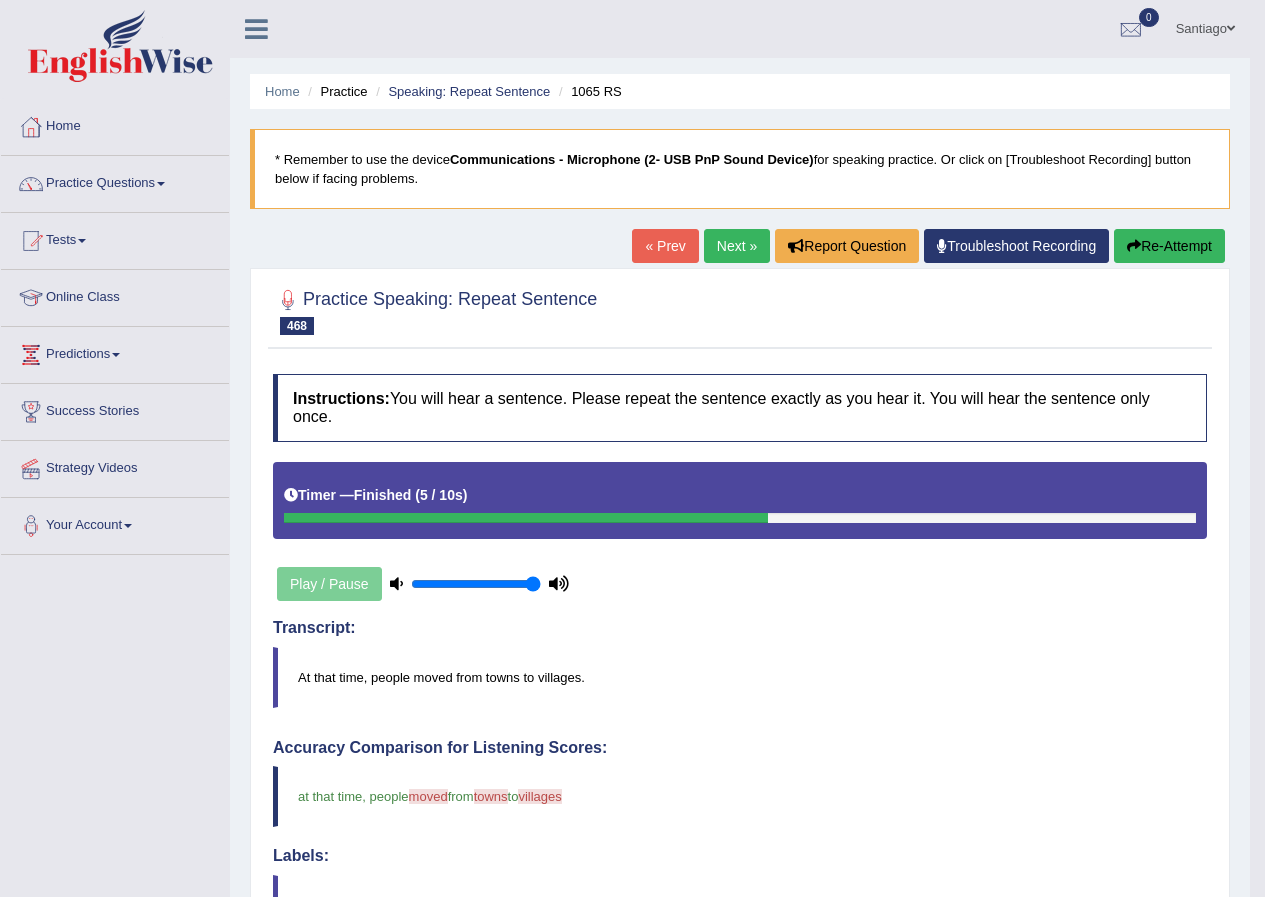 click on "Next »" at bounding box center (737, 246) 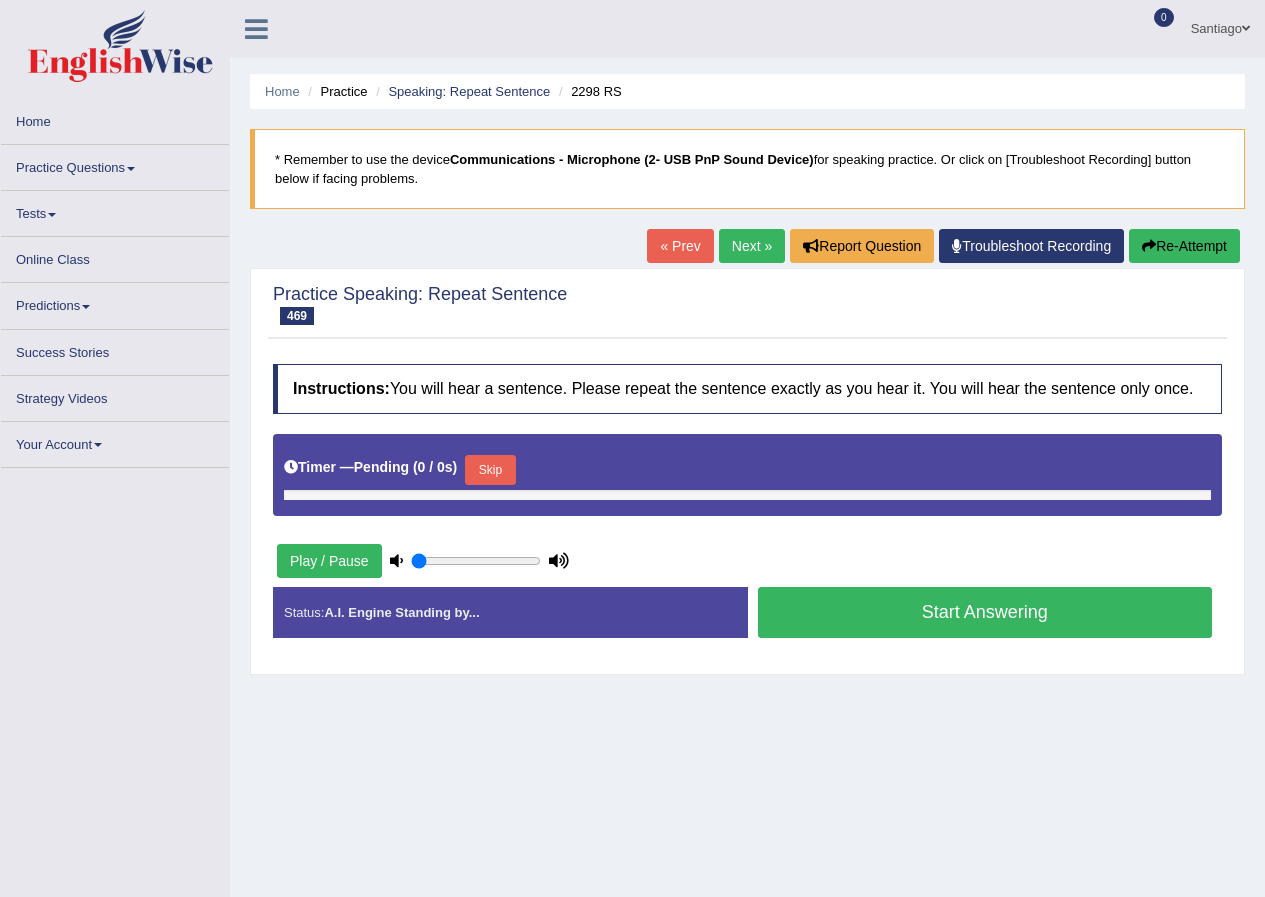 scroll, scrollTop: 0, scrollLeft: 0, axis: both 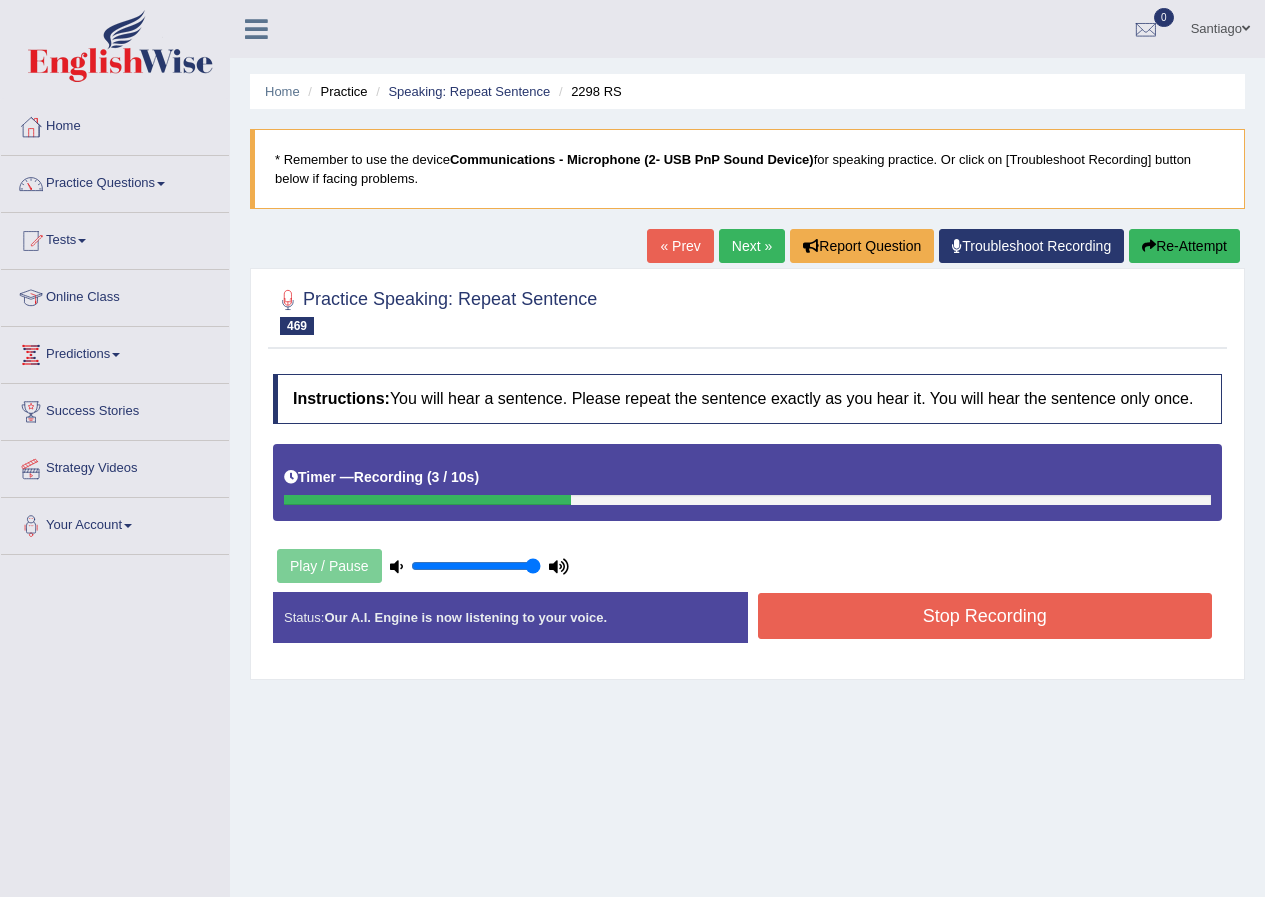 click on "Stop Recording" at bounding box center (985, 616) 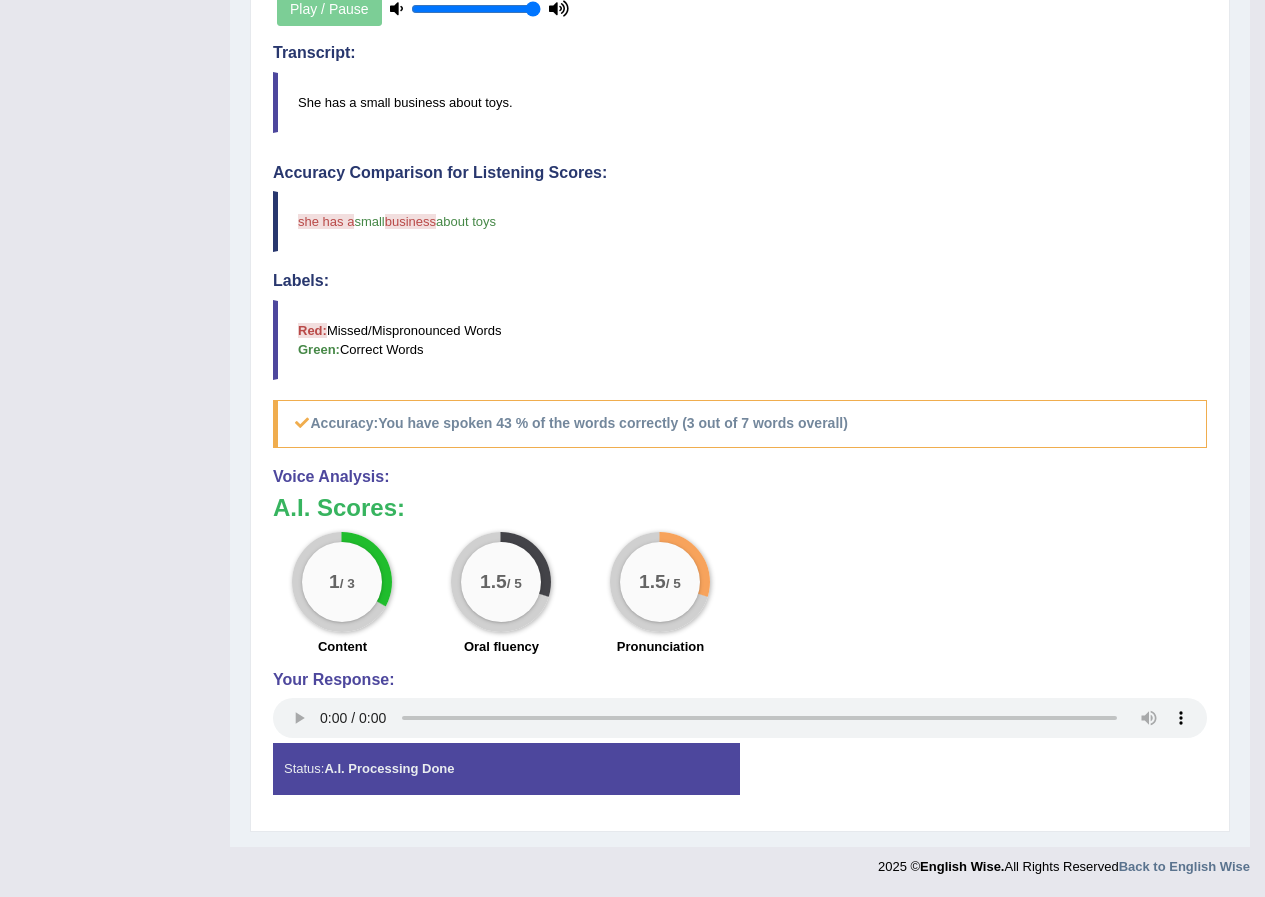 scroll, scrollTop: 0, scrollLeft: 0, axis: both 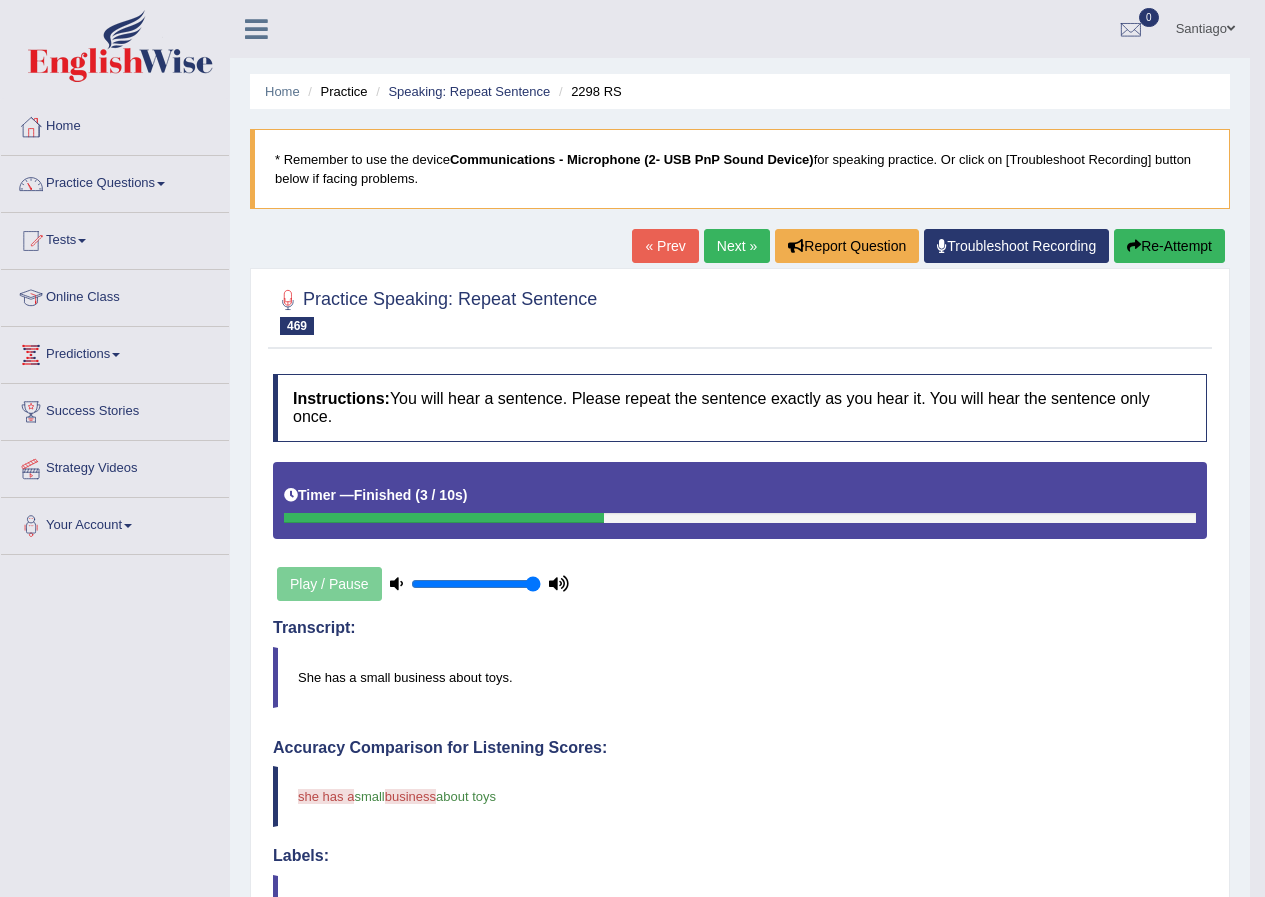 click on "Re-Attempt" at bounding box center [1169, 246] 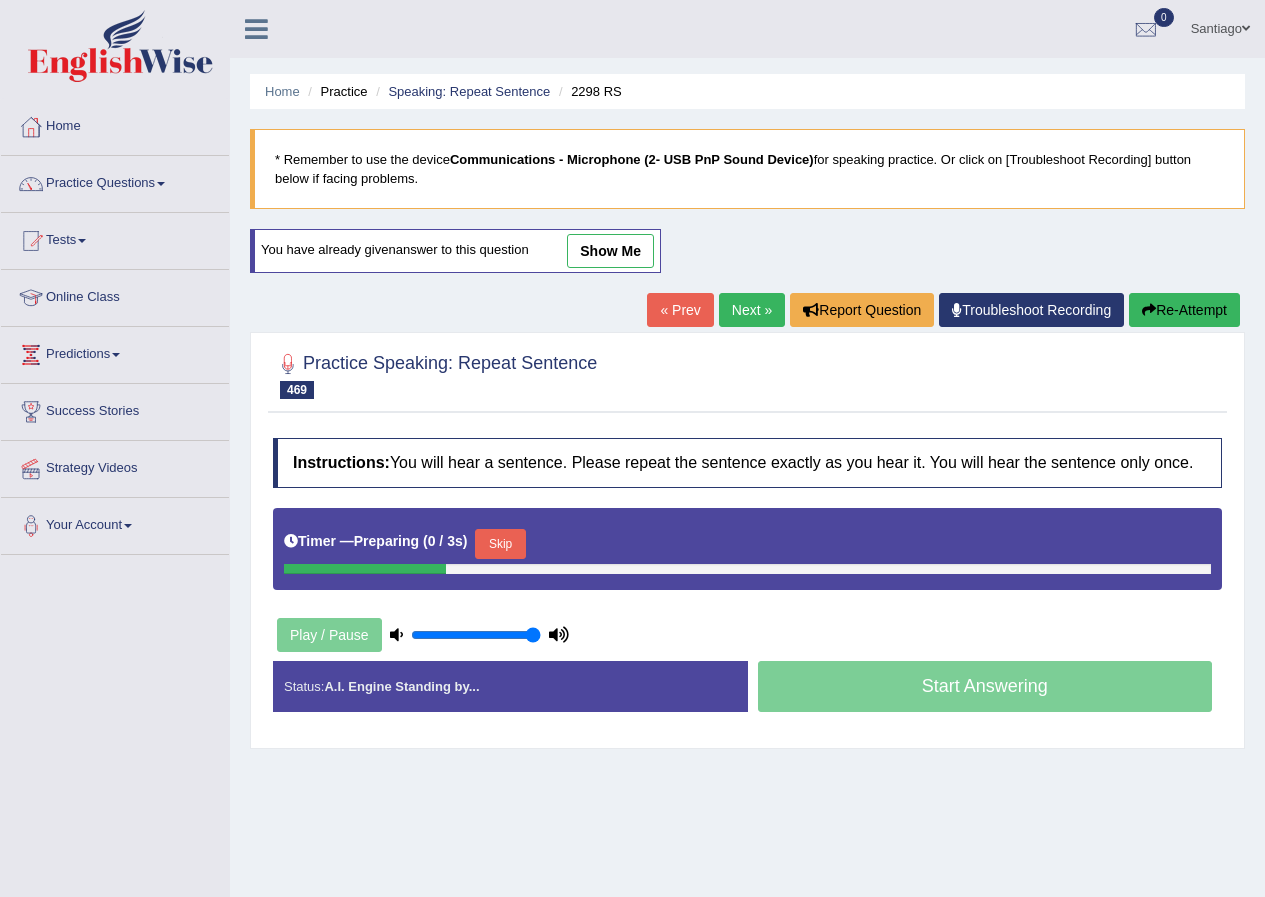 scroll, scrollTop: 0, scrollLeft: 0, axis: both 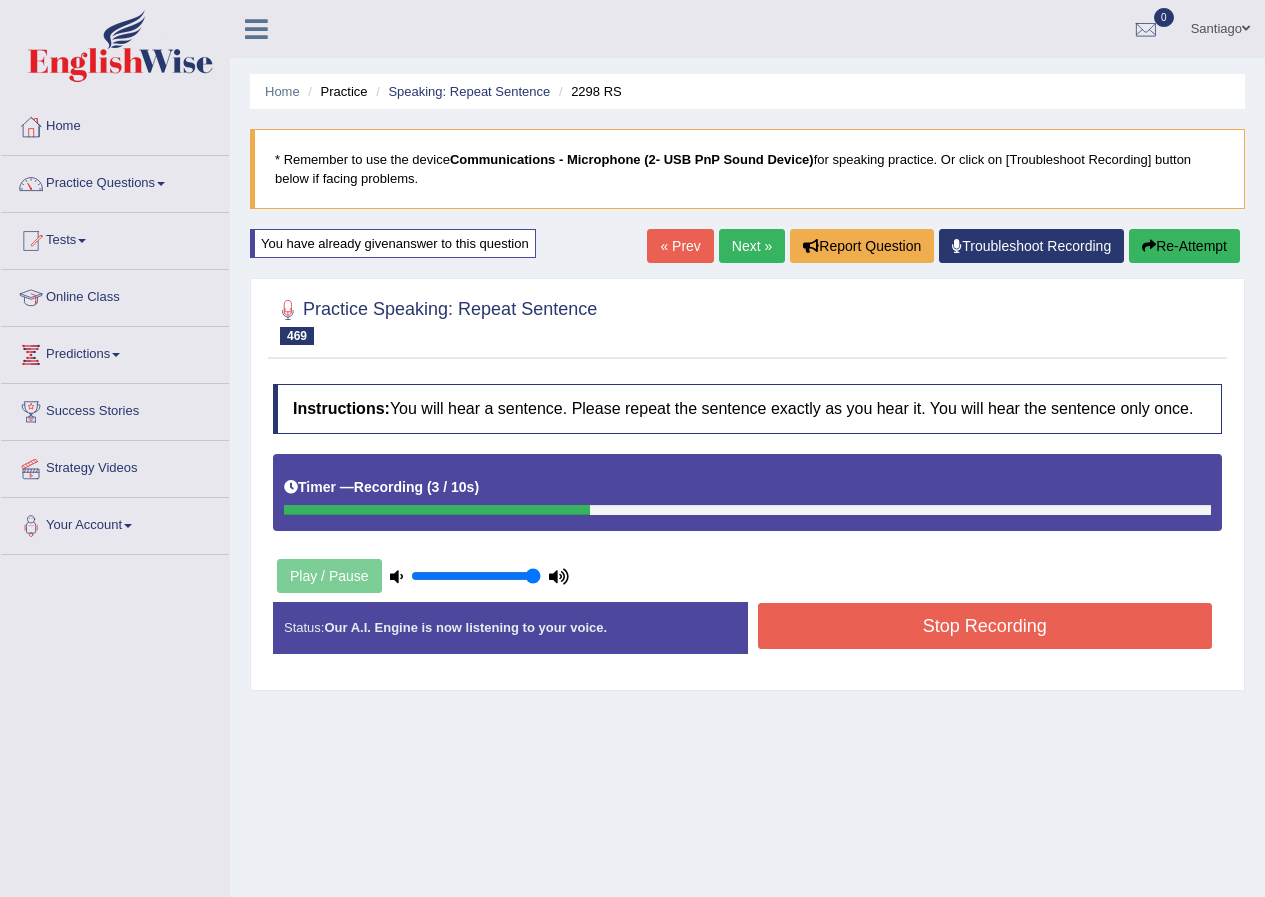 click on "Stop Recording" at bounding box center (985, 626) 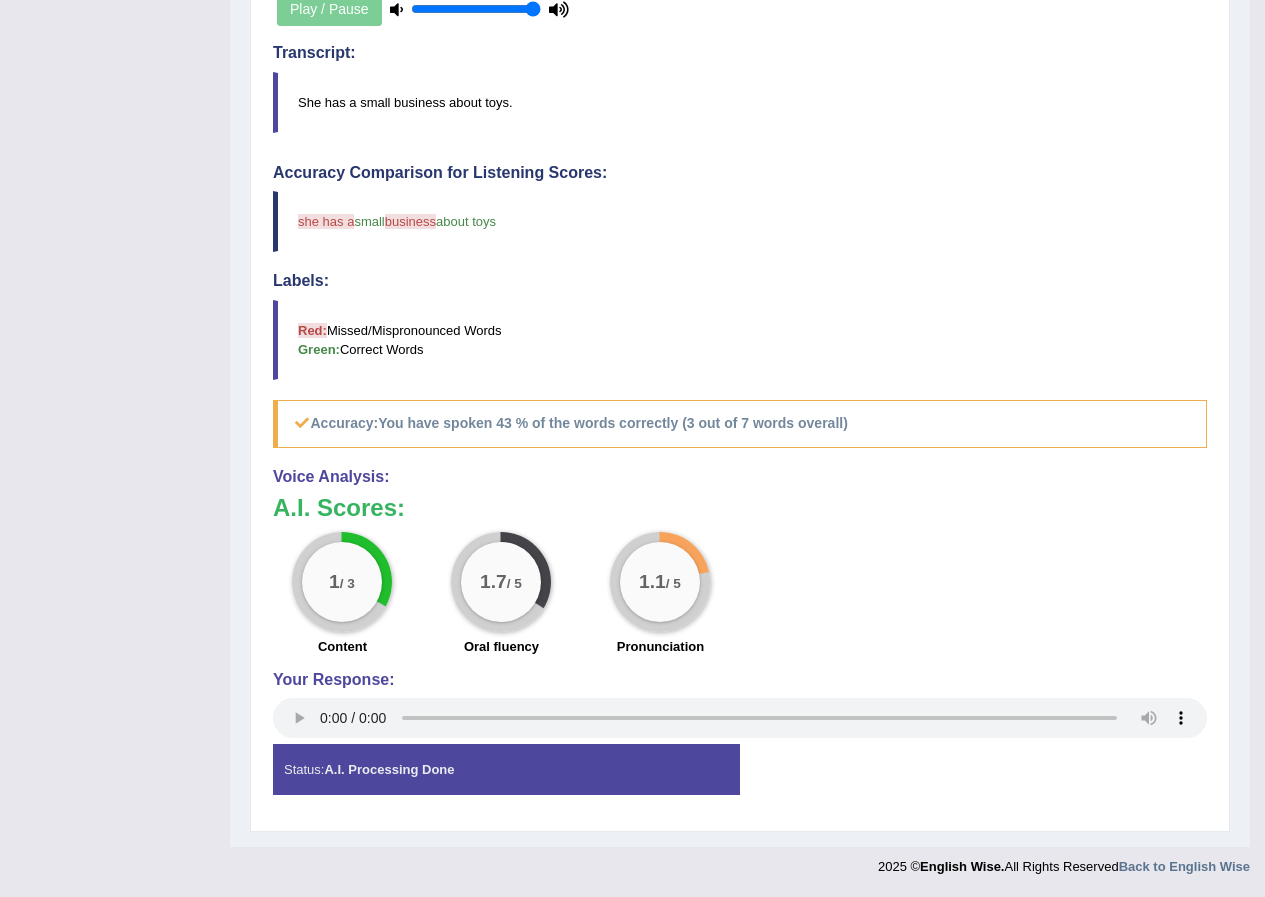 scroll, scrollTop: 0, scrollLeft: 0, axis: both 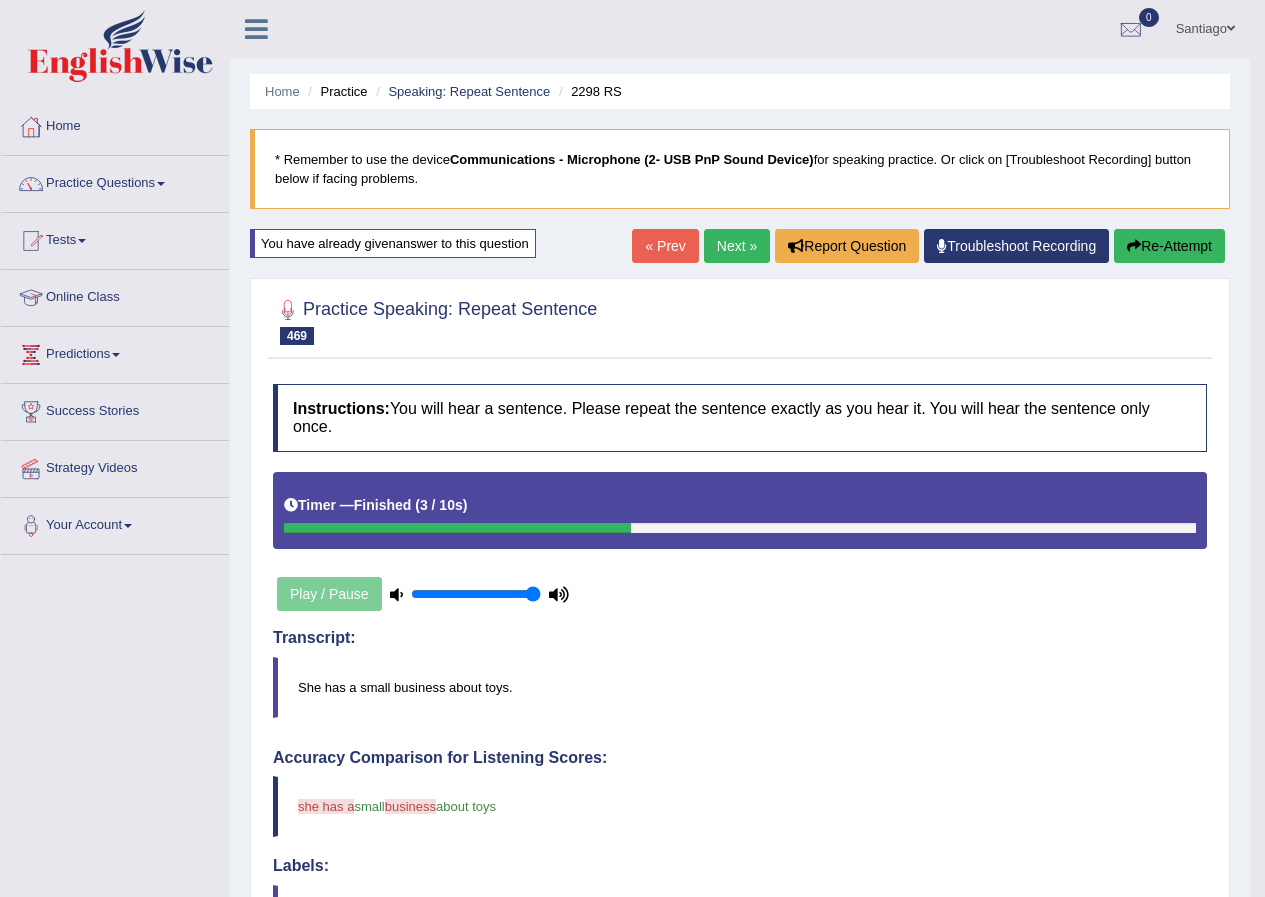 click on "Re-Attempt" at bounding box center [1169, 246] 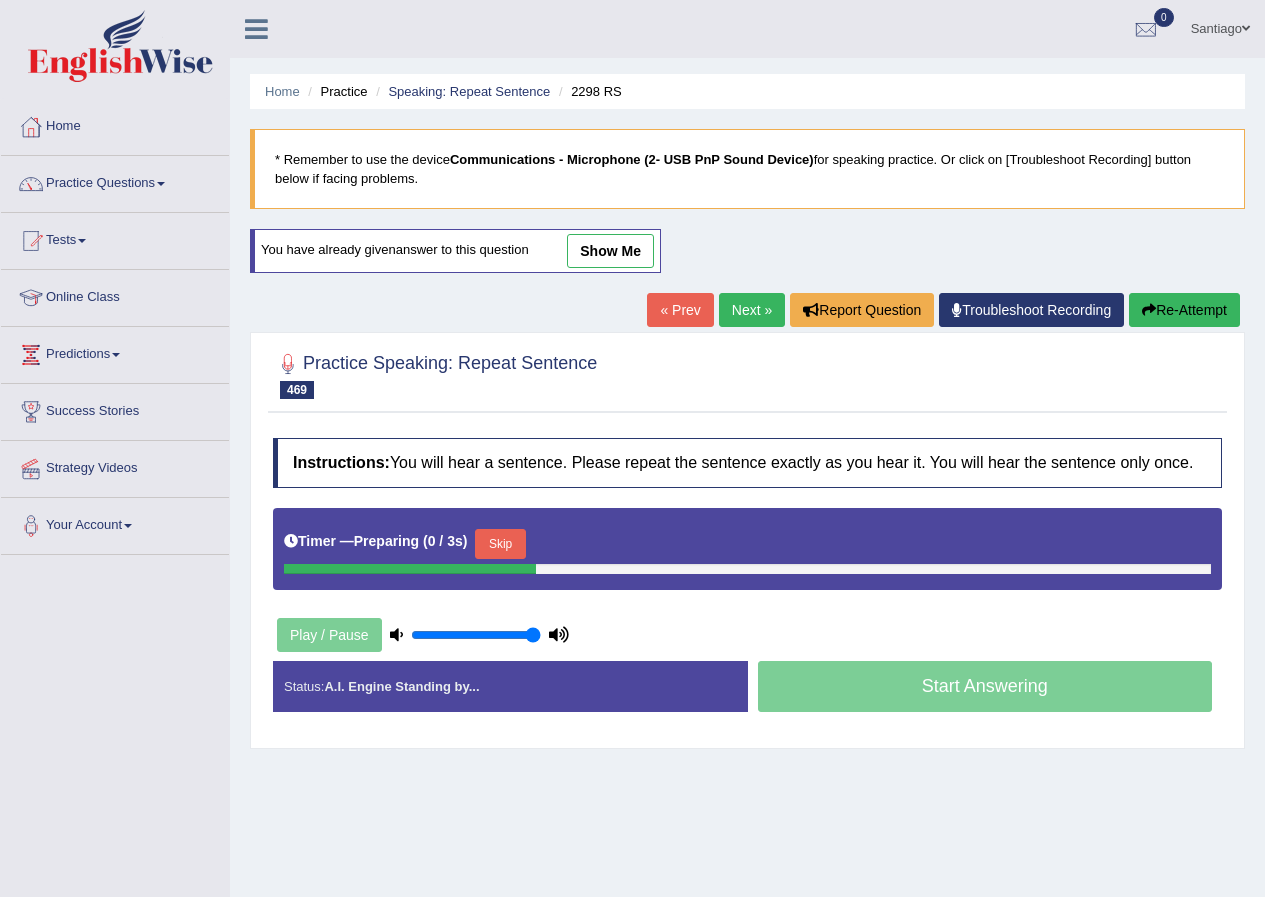 scroll, scrollTop: 0, scrollLeft: 0, axis: both 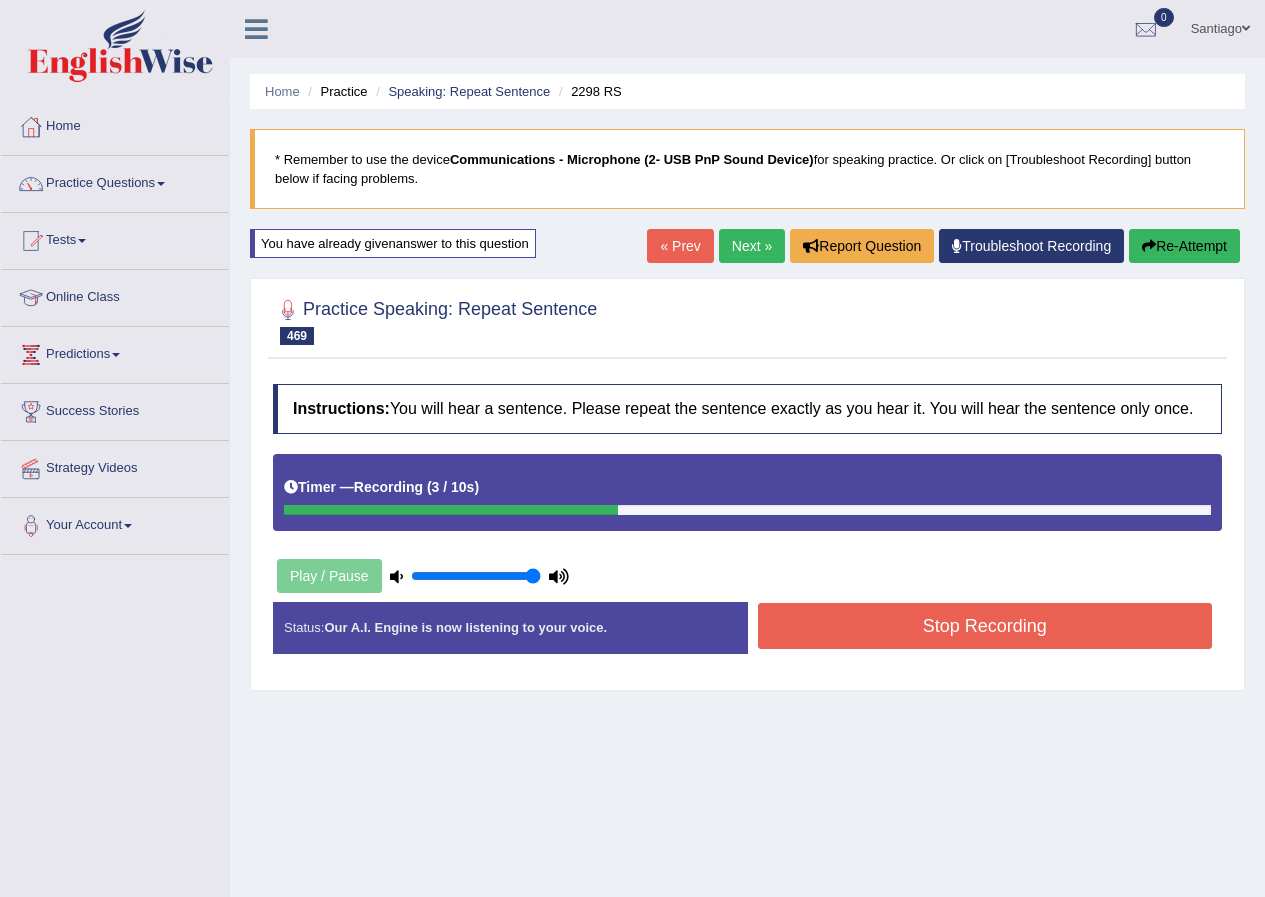 click on "Stop Recording" at bounding box center [985, 626] 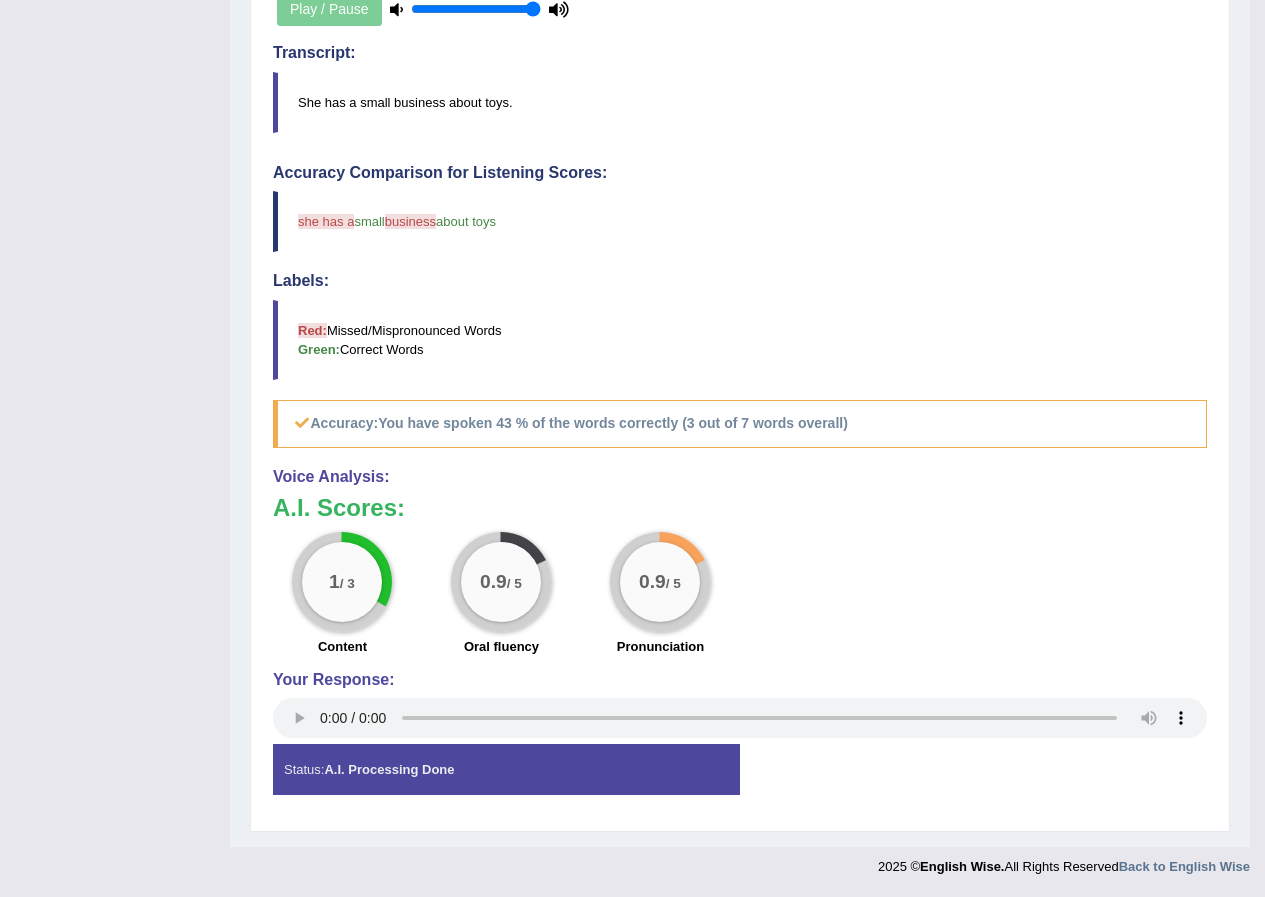 scroll, scrollTop: 0, scrollLeft: 0, axis: both 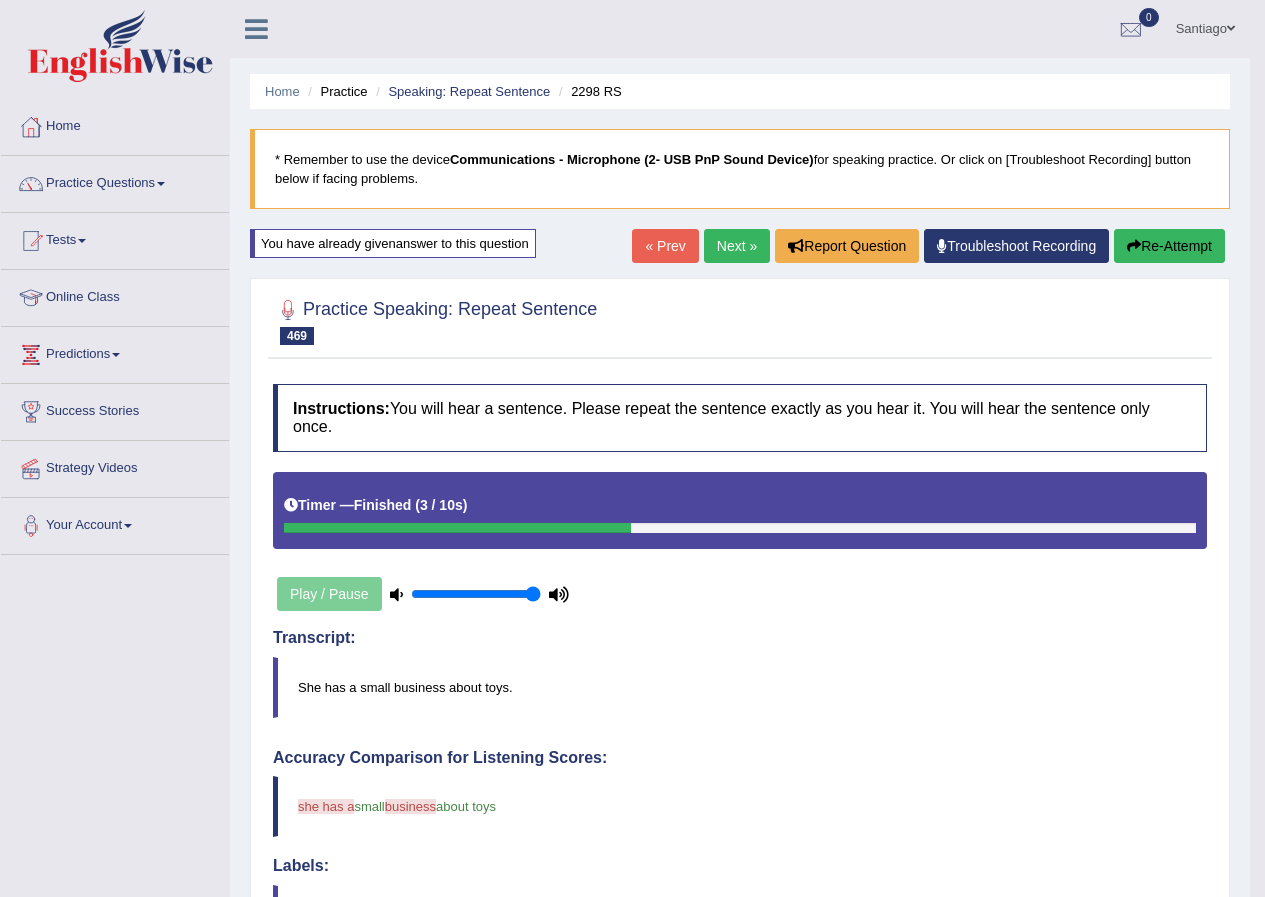 click on "Next »" at bounding box center (737, 246) 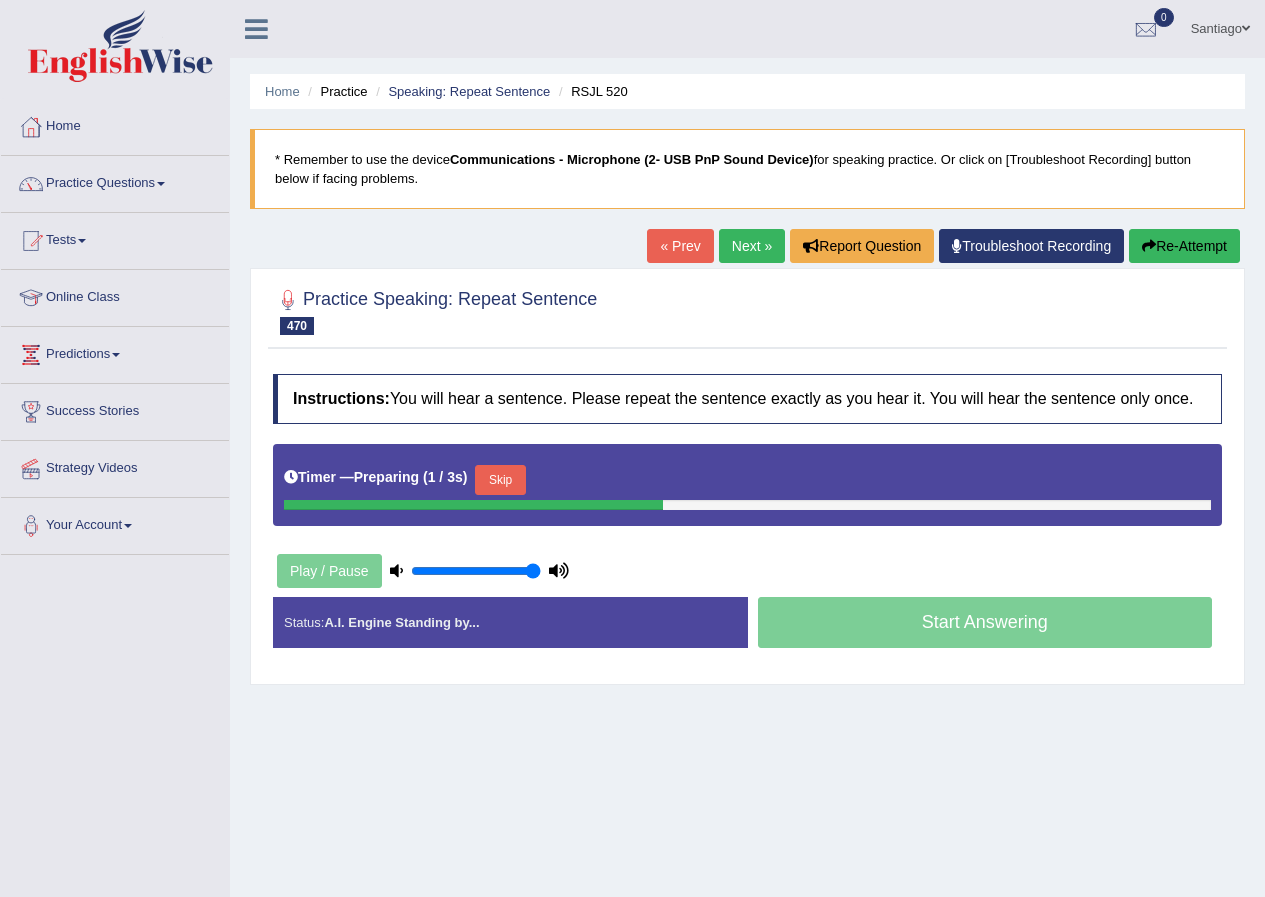 scroll, scrollTop: 0, scrollLeft: 0, axis: both 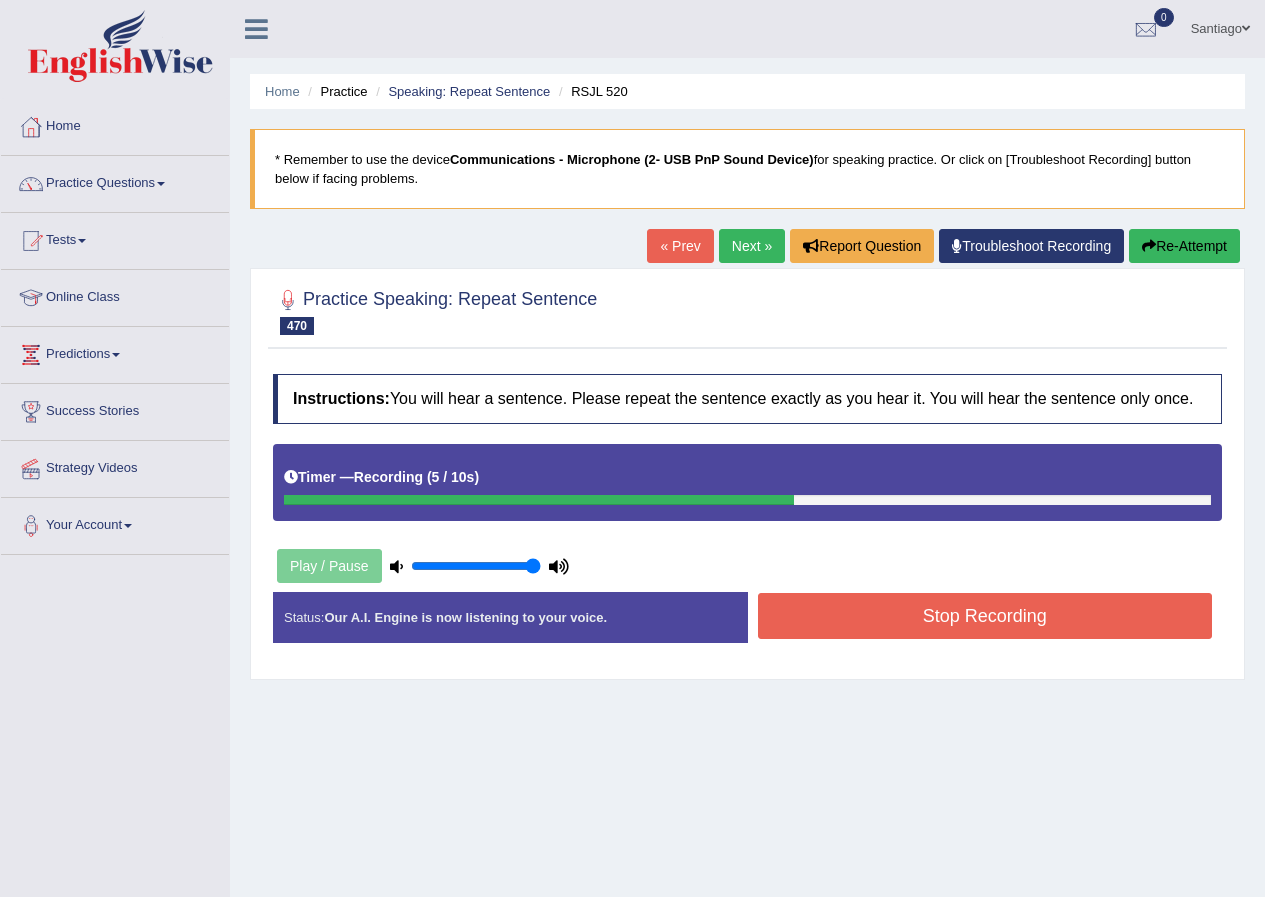 click on "Stop Recording" at bounding box center (985, 616) 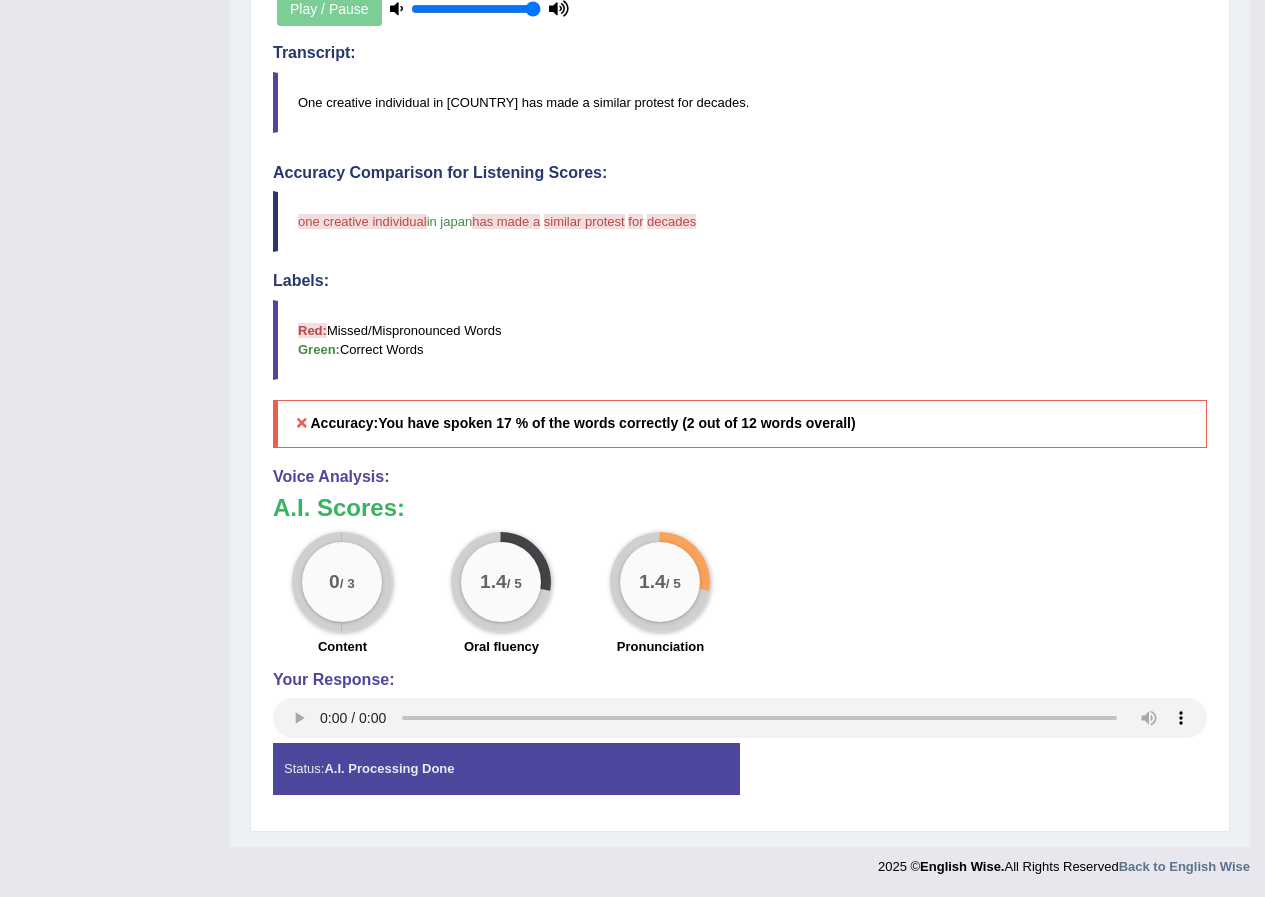 scroll, scrollTop: 0, scrollLeft: 0, axis: both 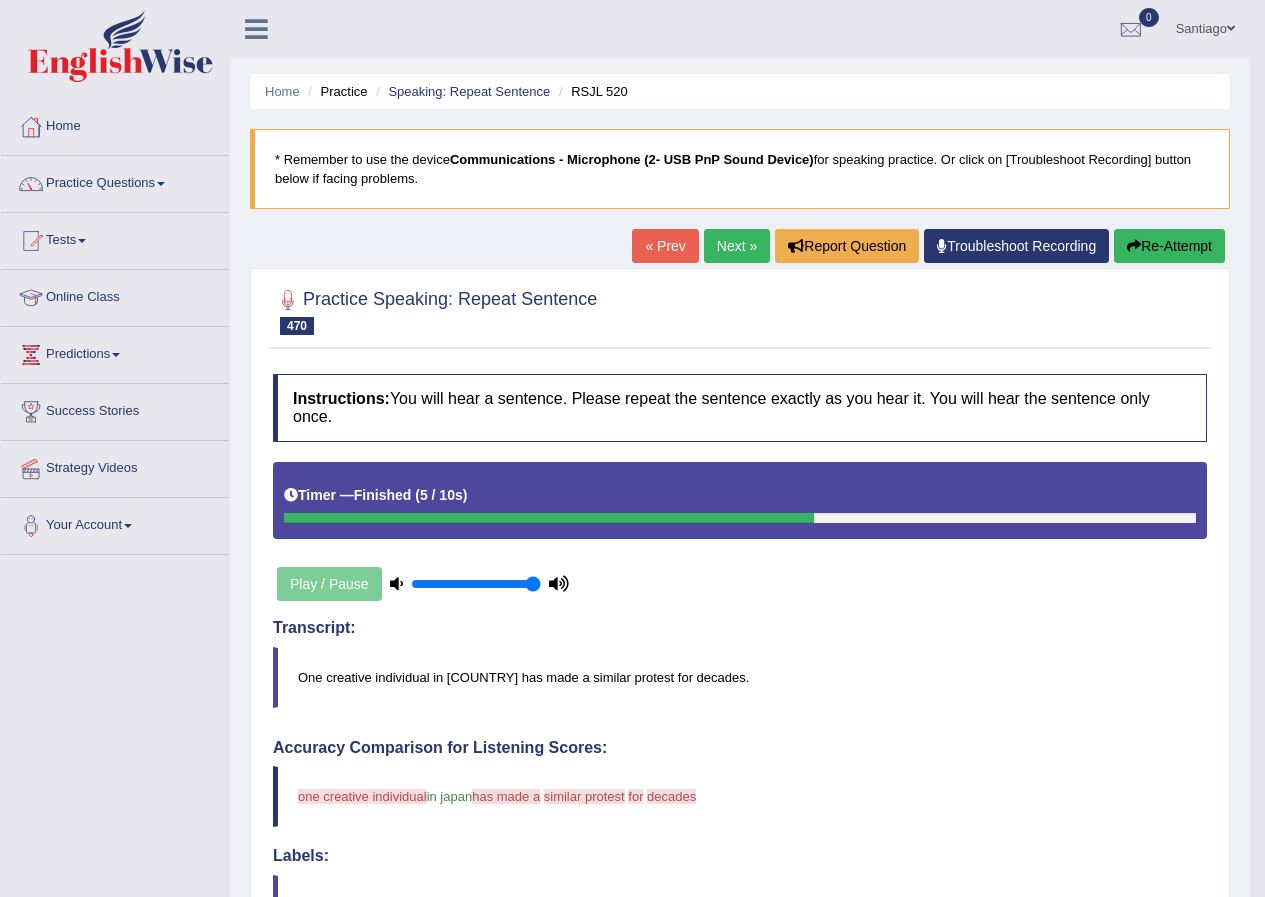 click on "Next »" at bounding box center [737, 246] 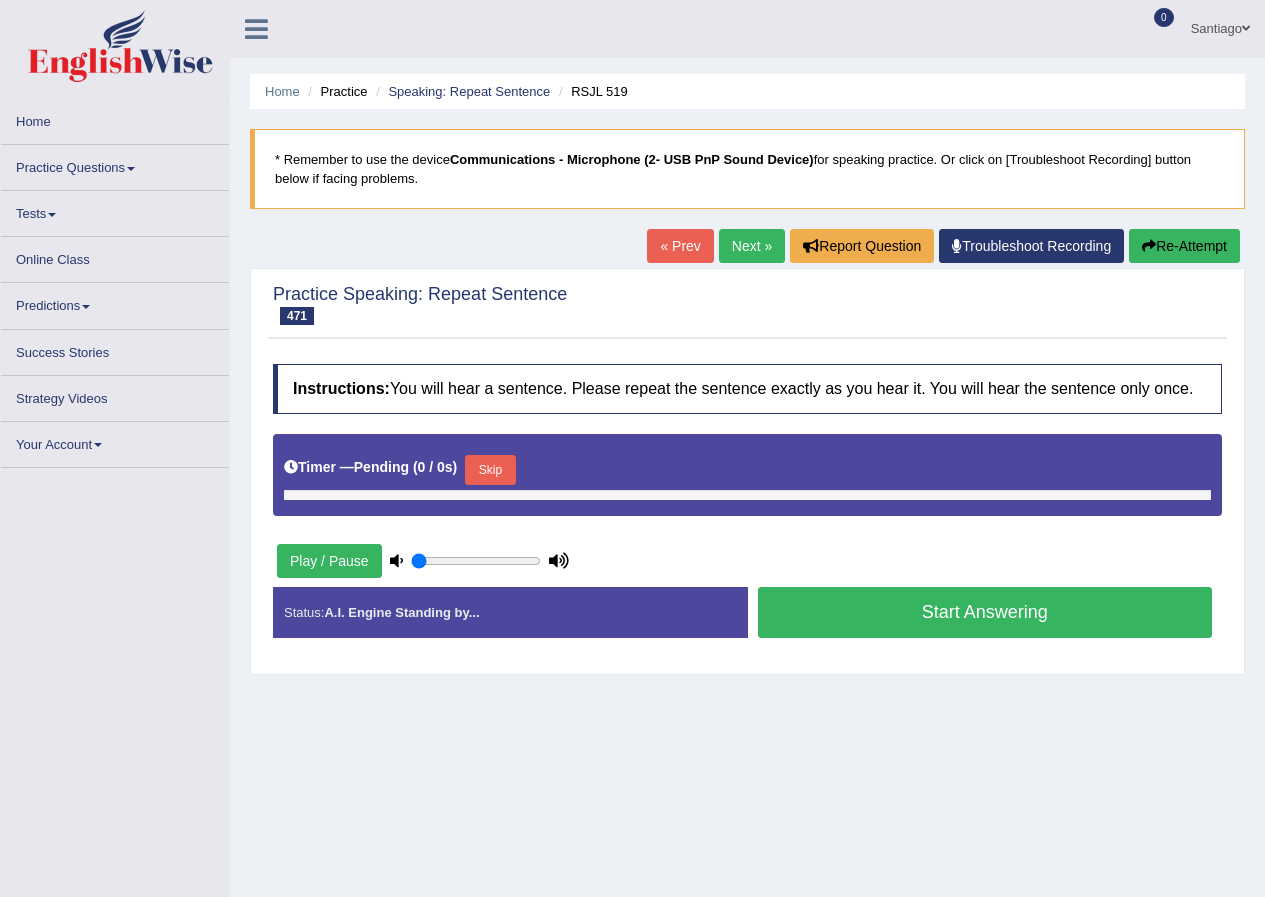scroll, scrollTop: 153, scrollLeft: 0, axis: vertical 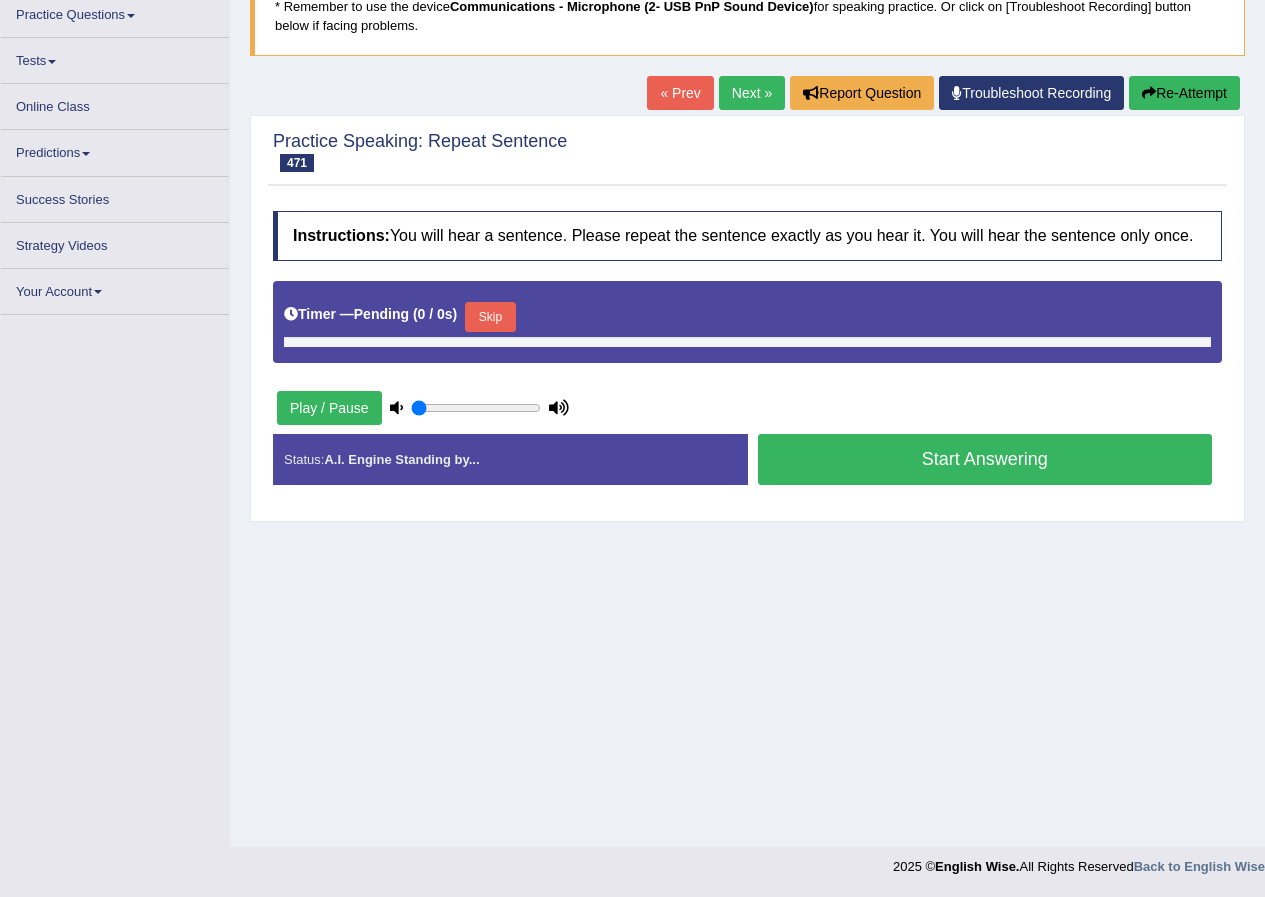 type on "1" 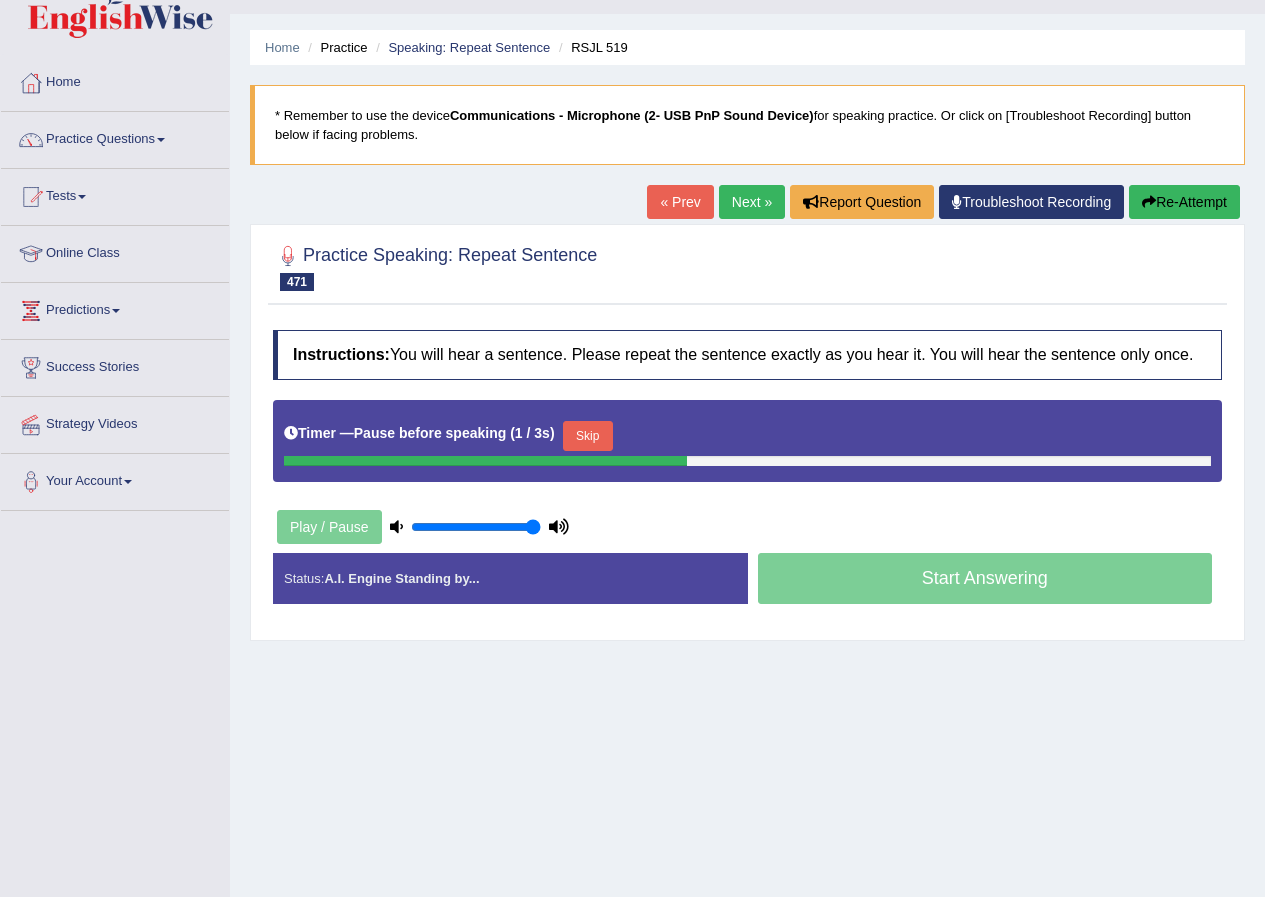 scroll, scrollTop: 0, scrollLeft: 0, axis: both 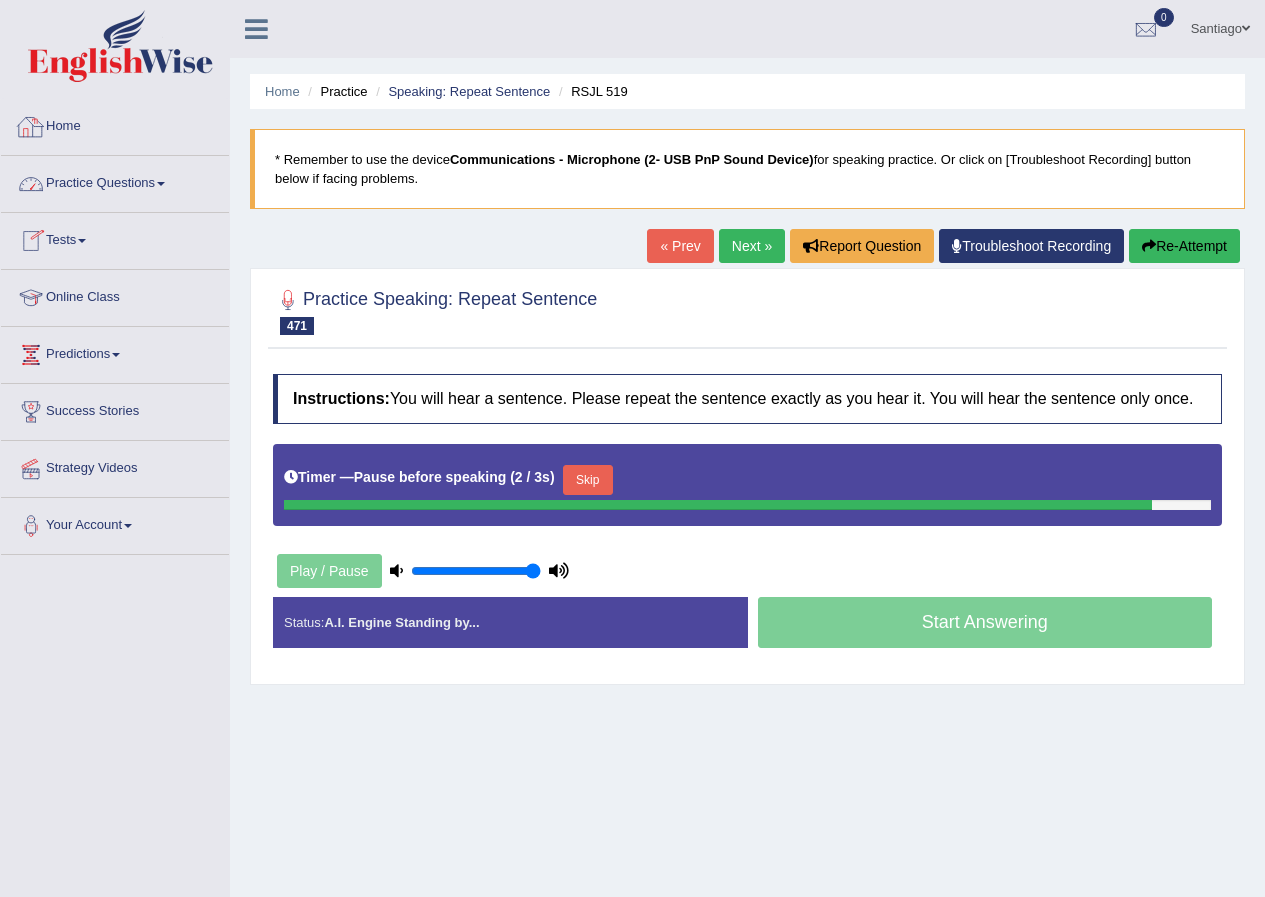click on "Home" at bounding box center [115, 124] 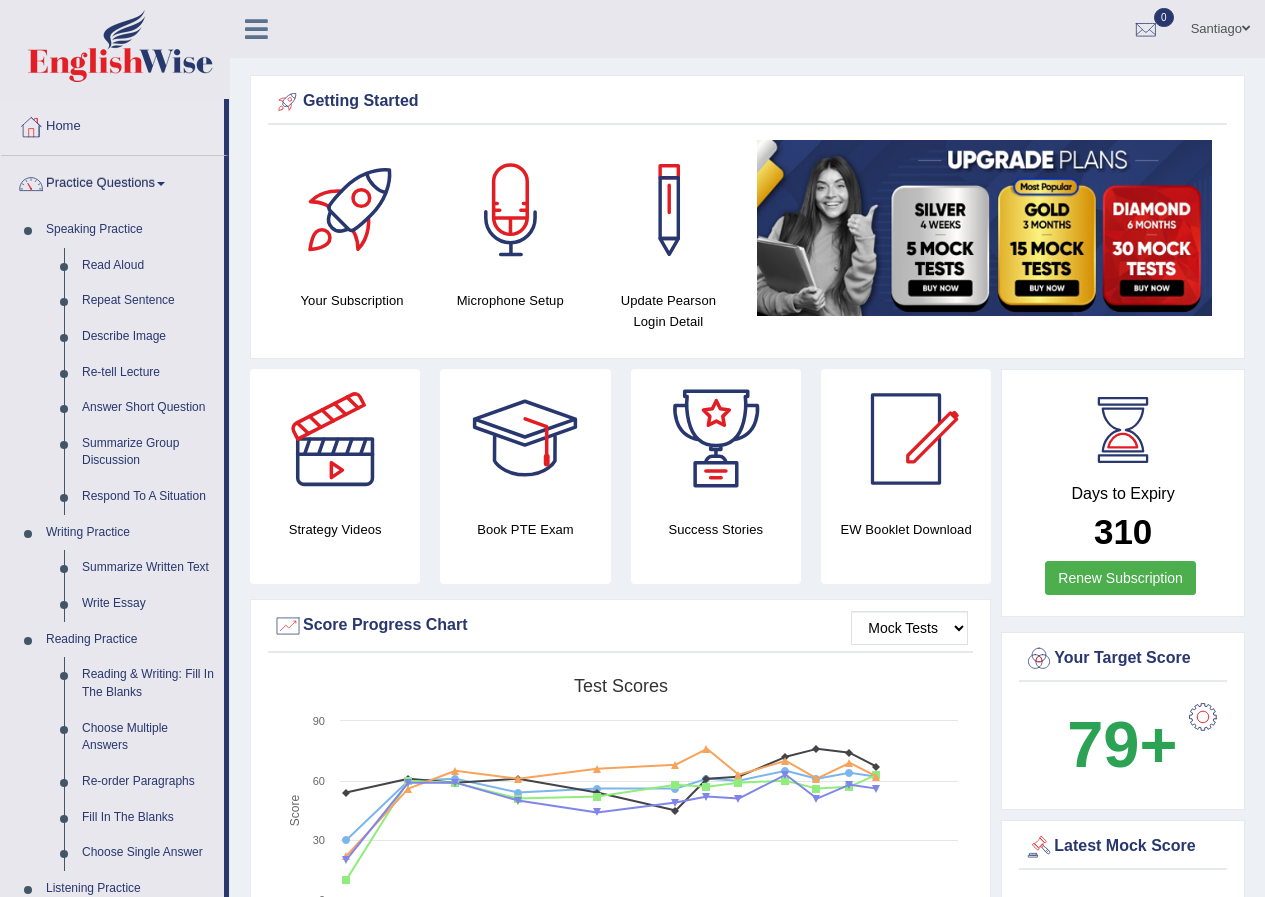 scroll, scrollTop: 0, scrollLeft: 0, axis: both 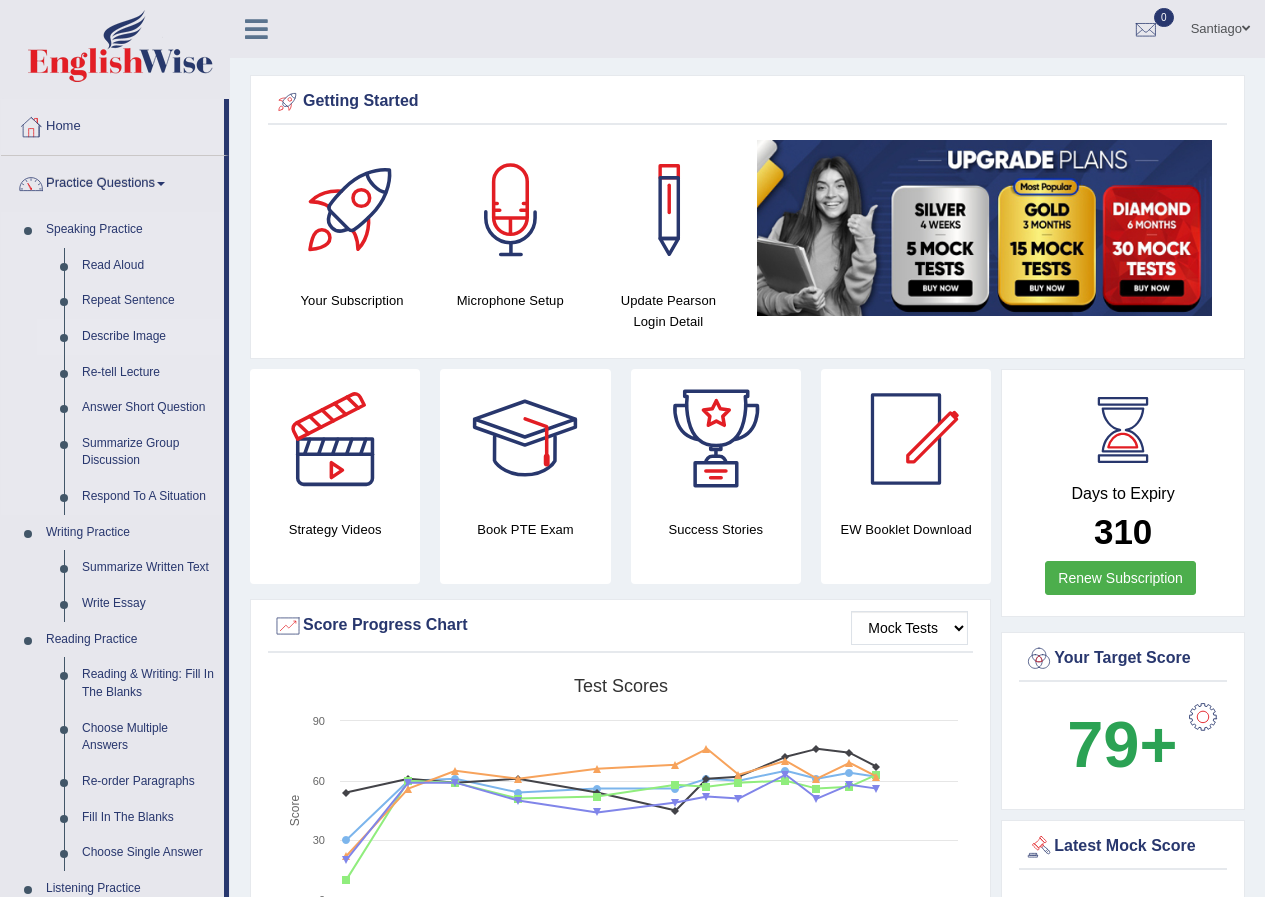 click on "Describe Image" at bounding box center [148, 337] 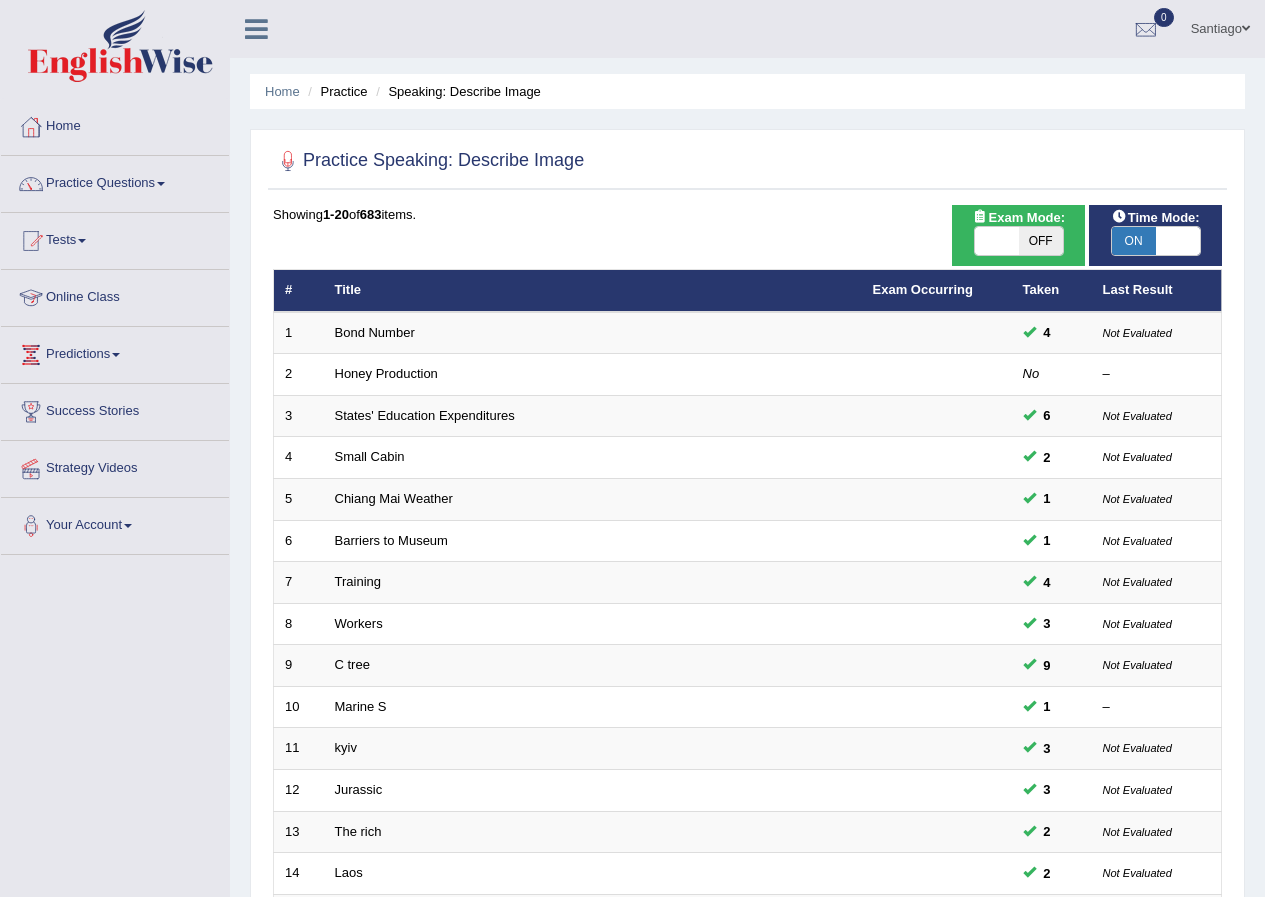 scroll, scrollTop: 0, scrollLeft: 0, axis: both 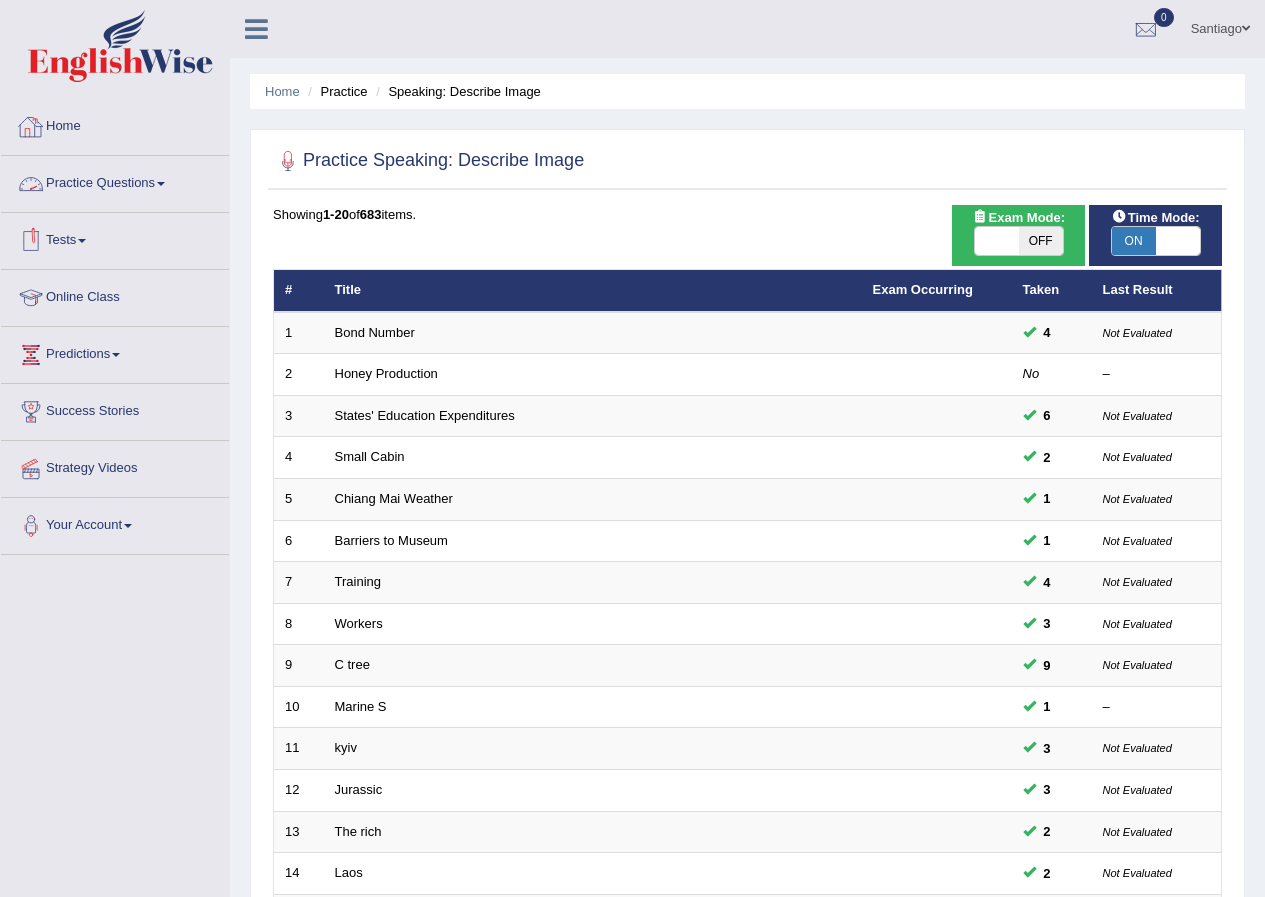 click on "Practice Questions" at bounding box center (115, 181) 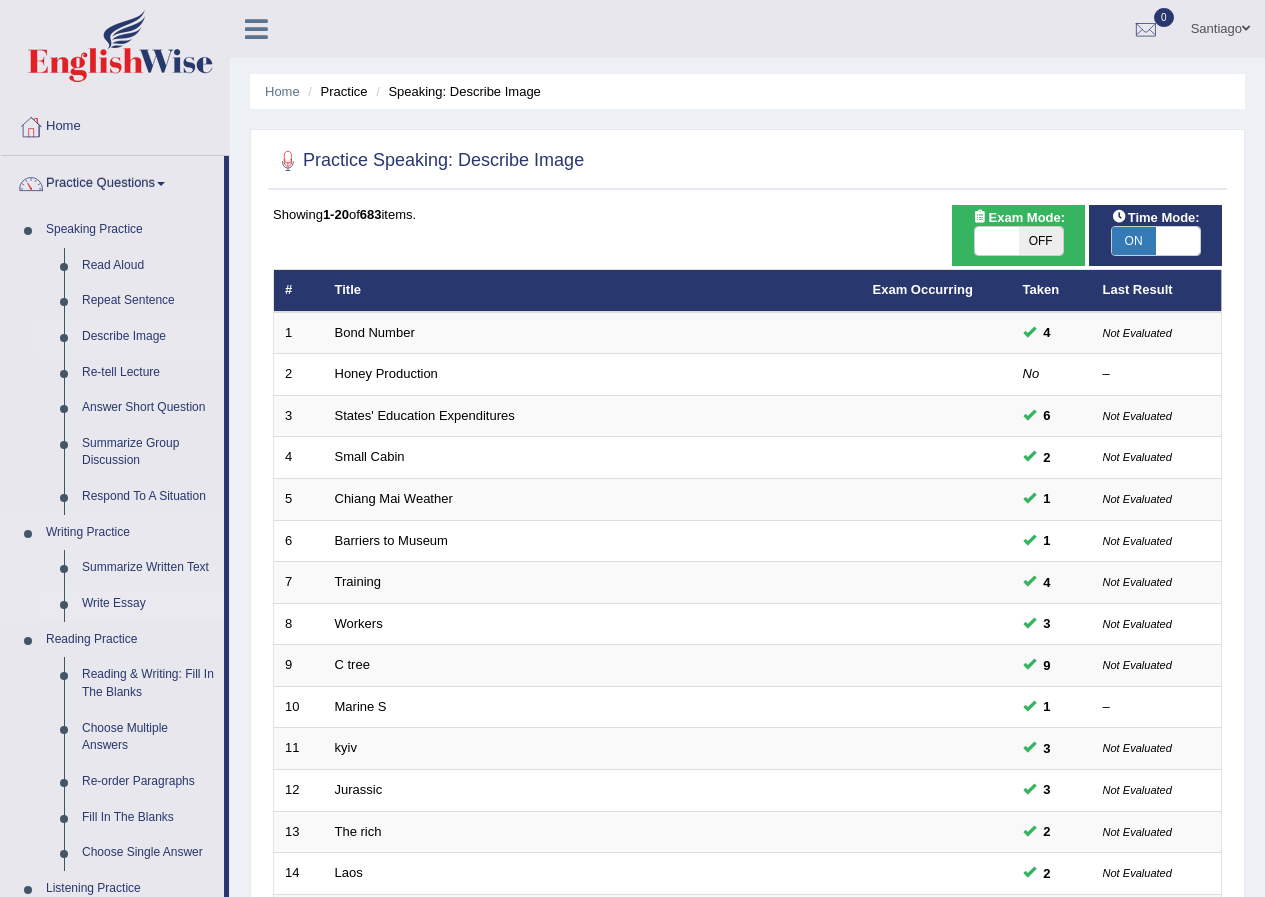 click on "Write Essay" at bounding box center (148, 604) 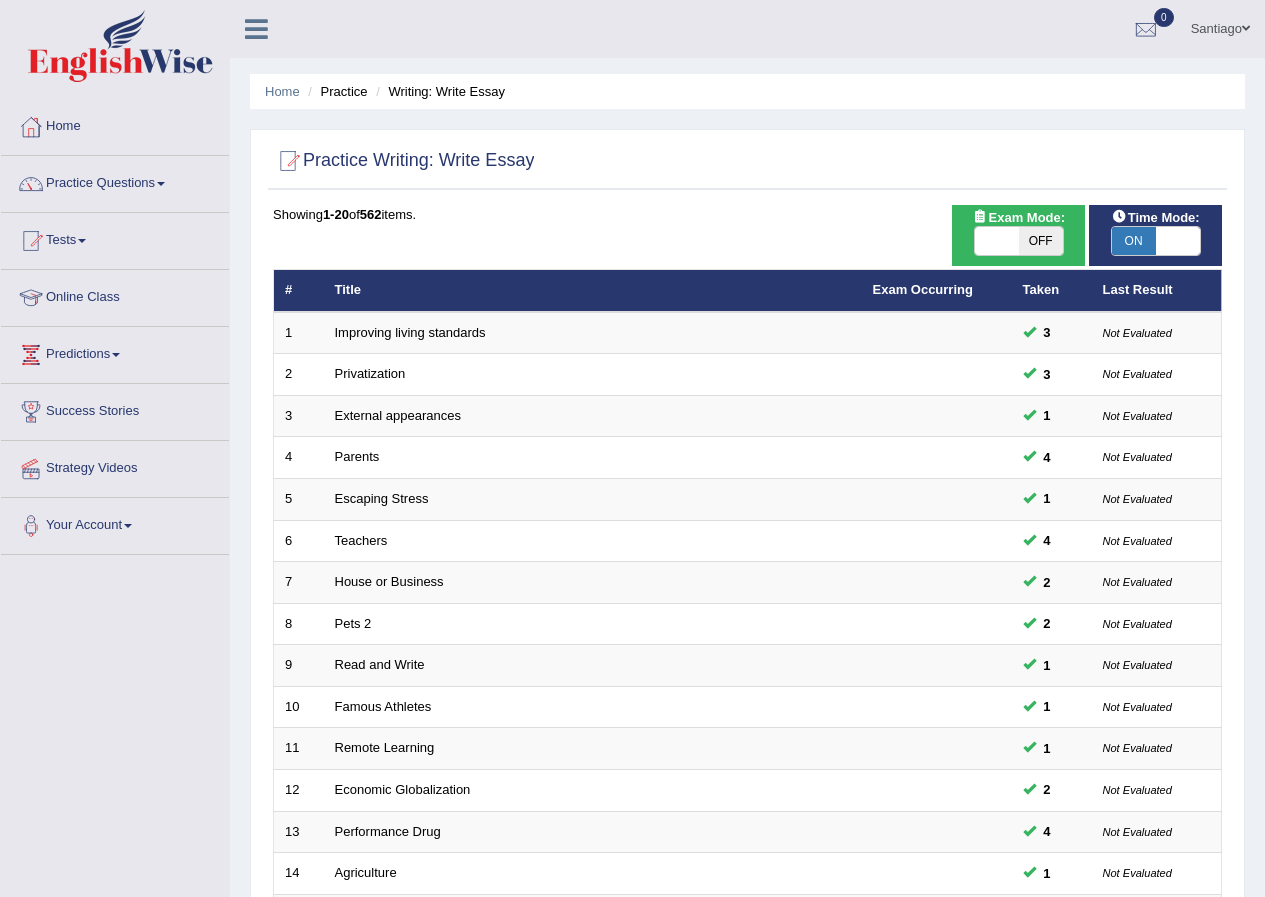 scroll, scrollTop: 0, scrollLeft: 0, axis: both 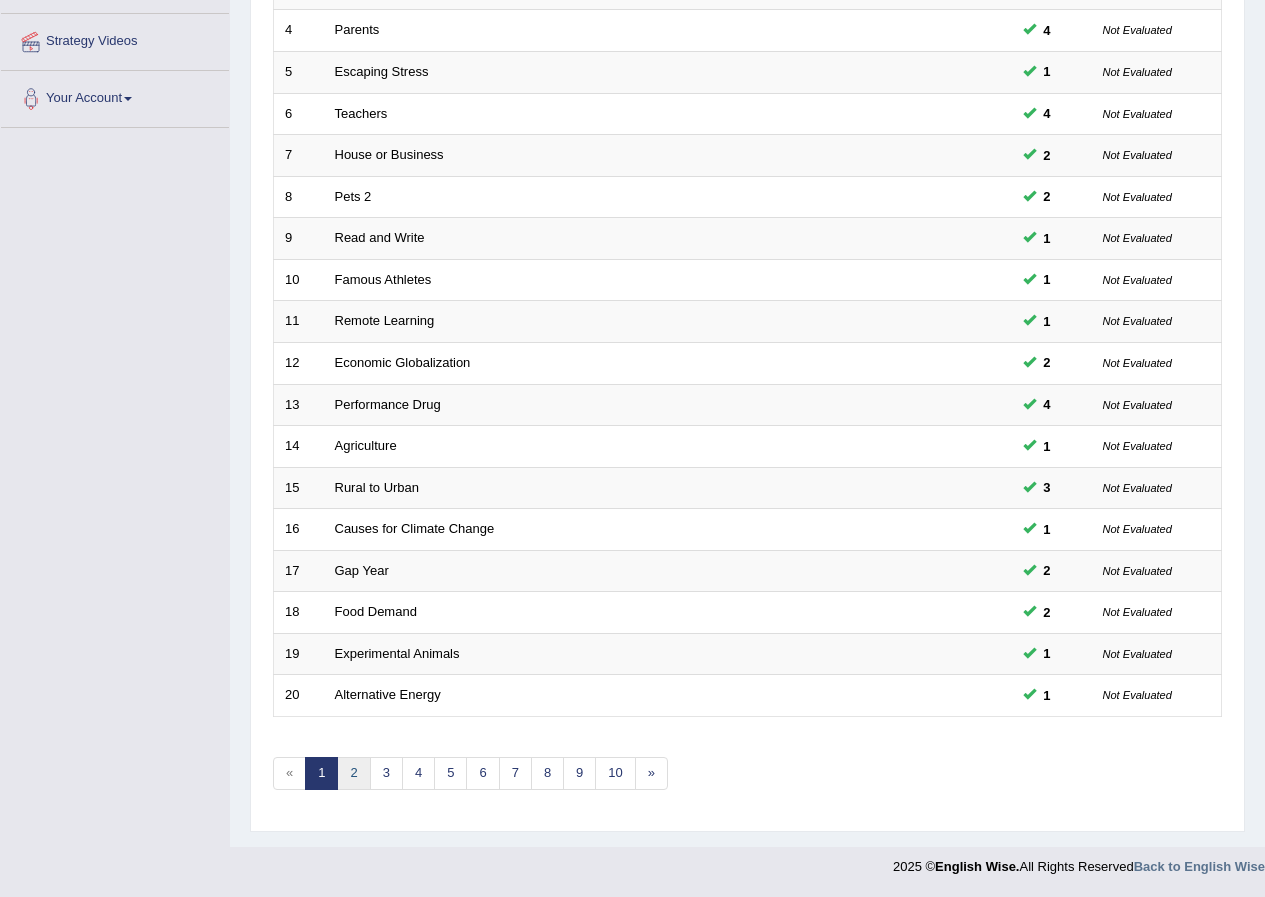 click on "2" at bounding box center (353, 773) 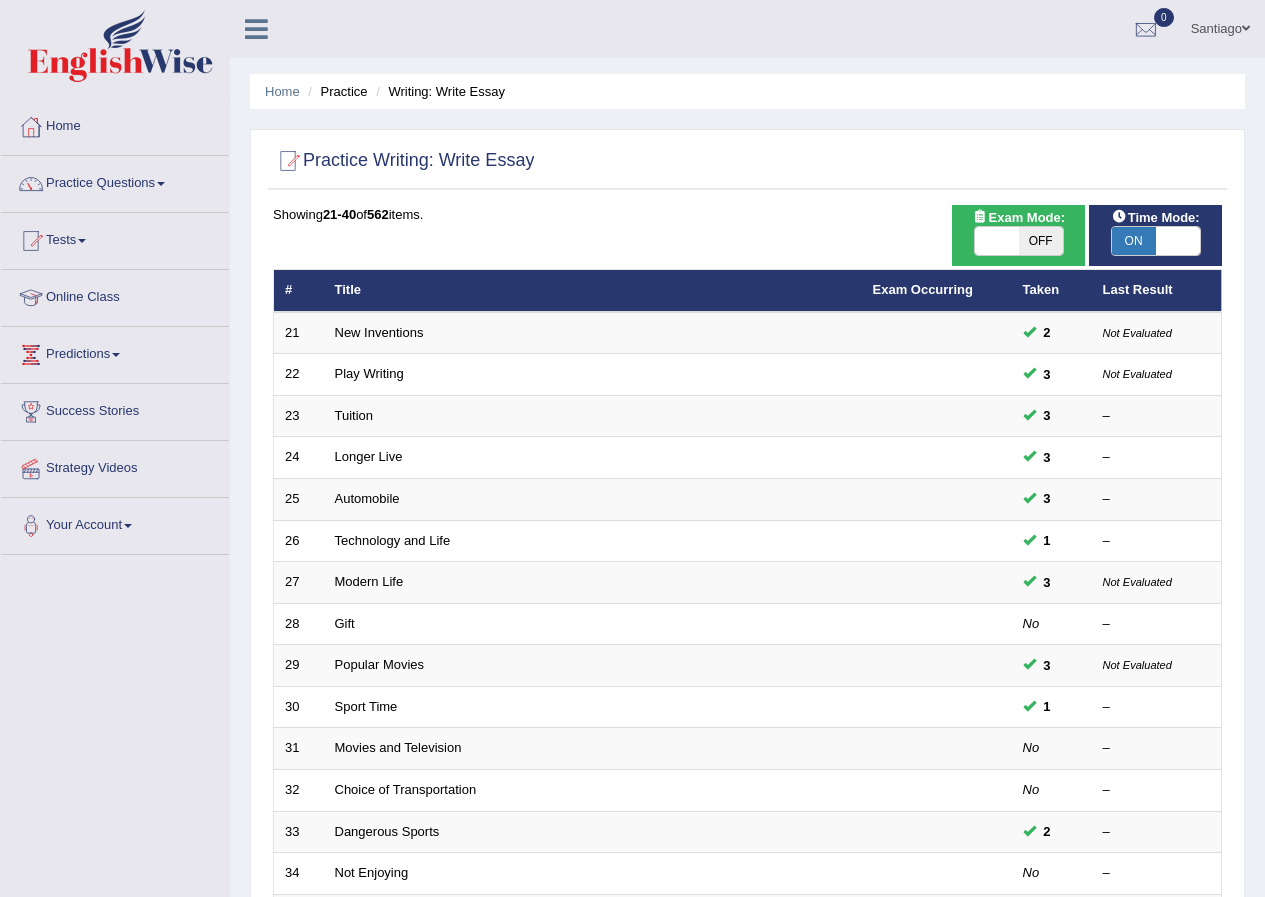 scroll, scrollTop: 419, scrollLeft: 0, axis: vertical 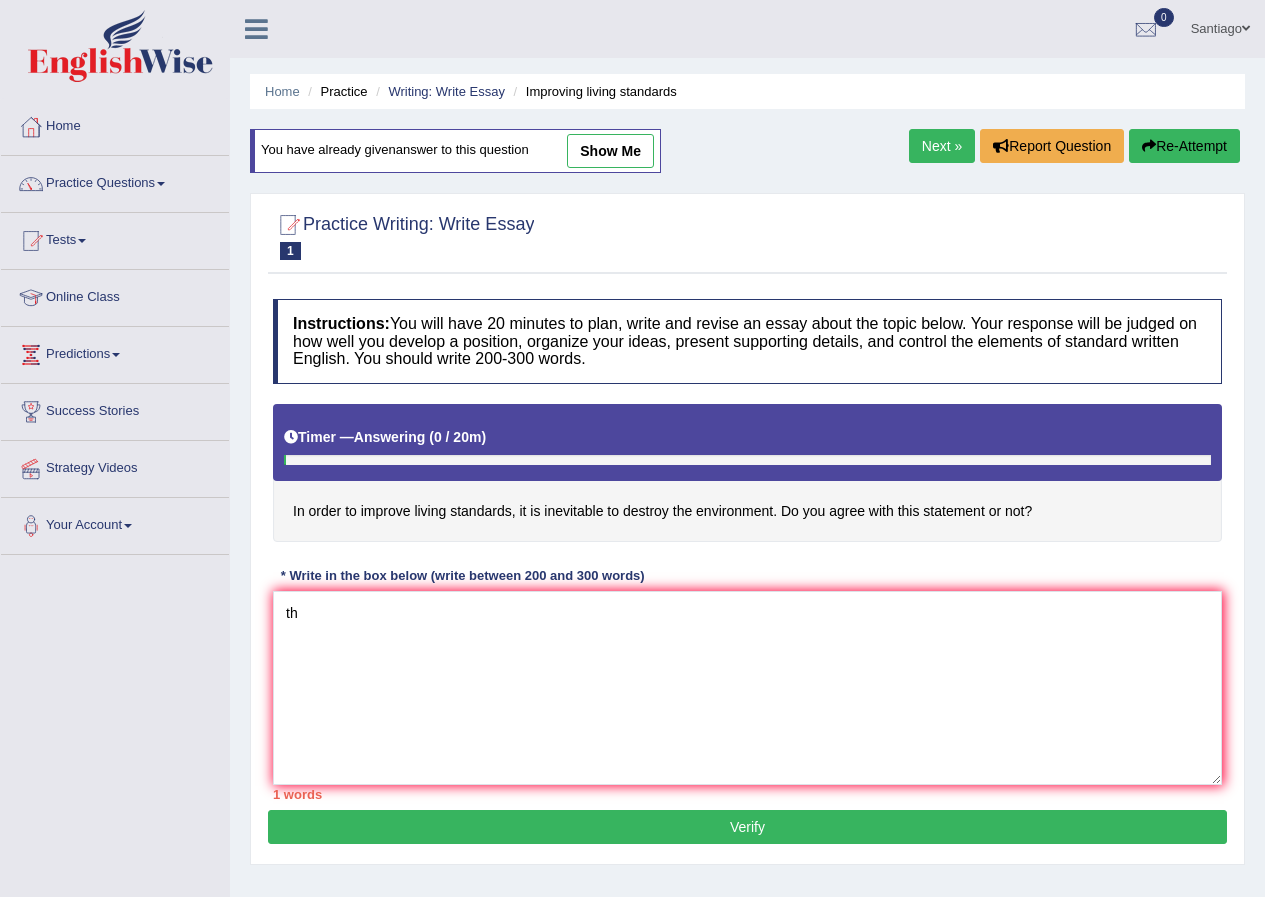 type on "t" 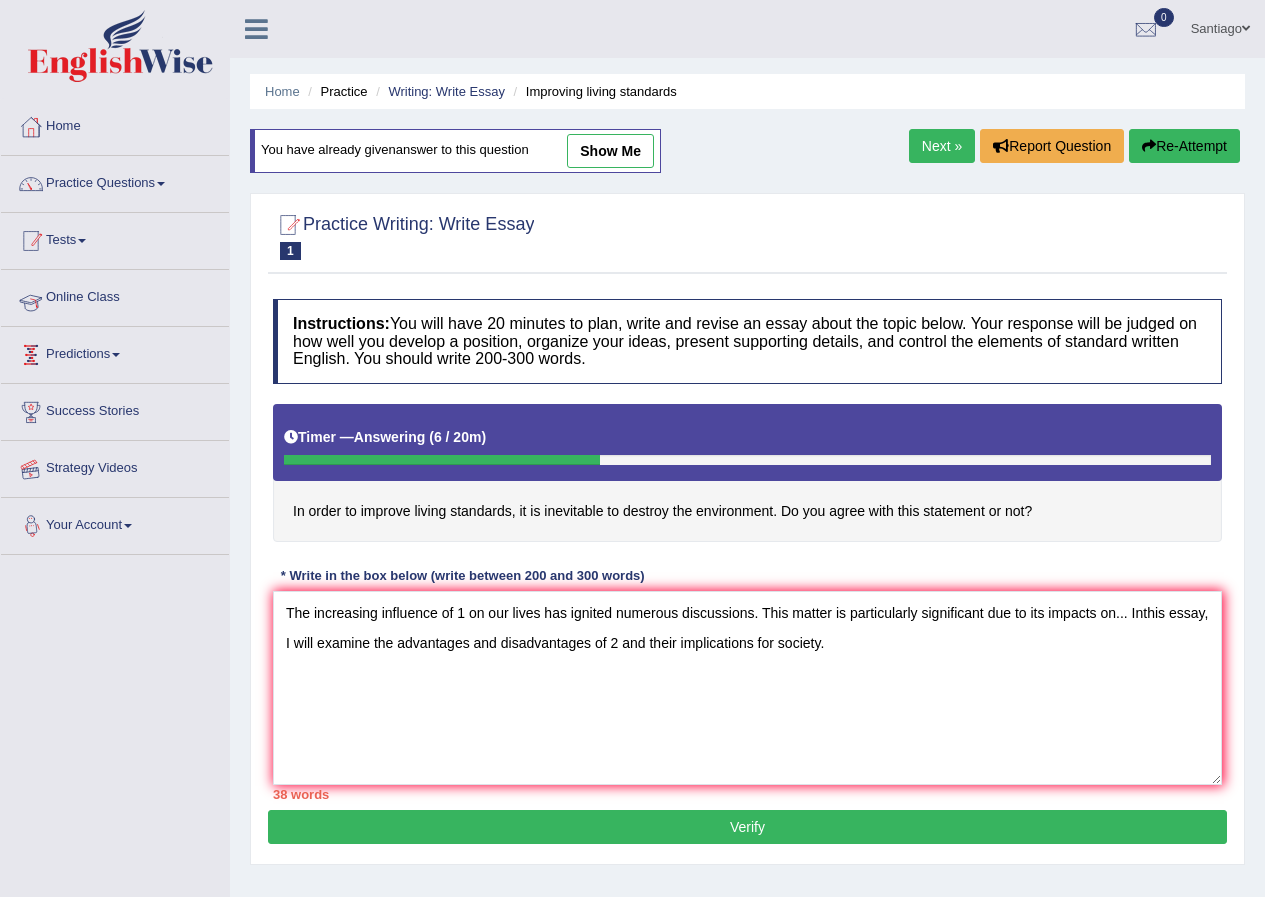type on "The increasing influence of 1 on our lives has ignited numerous discussions. This matter is particularly significant due to its impacts on... Inthis essay, I will examine the advantages and disadvantages of 2 and their implications for society." 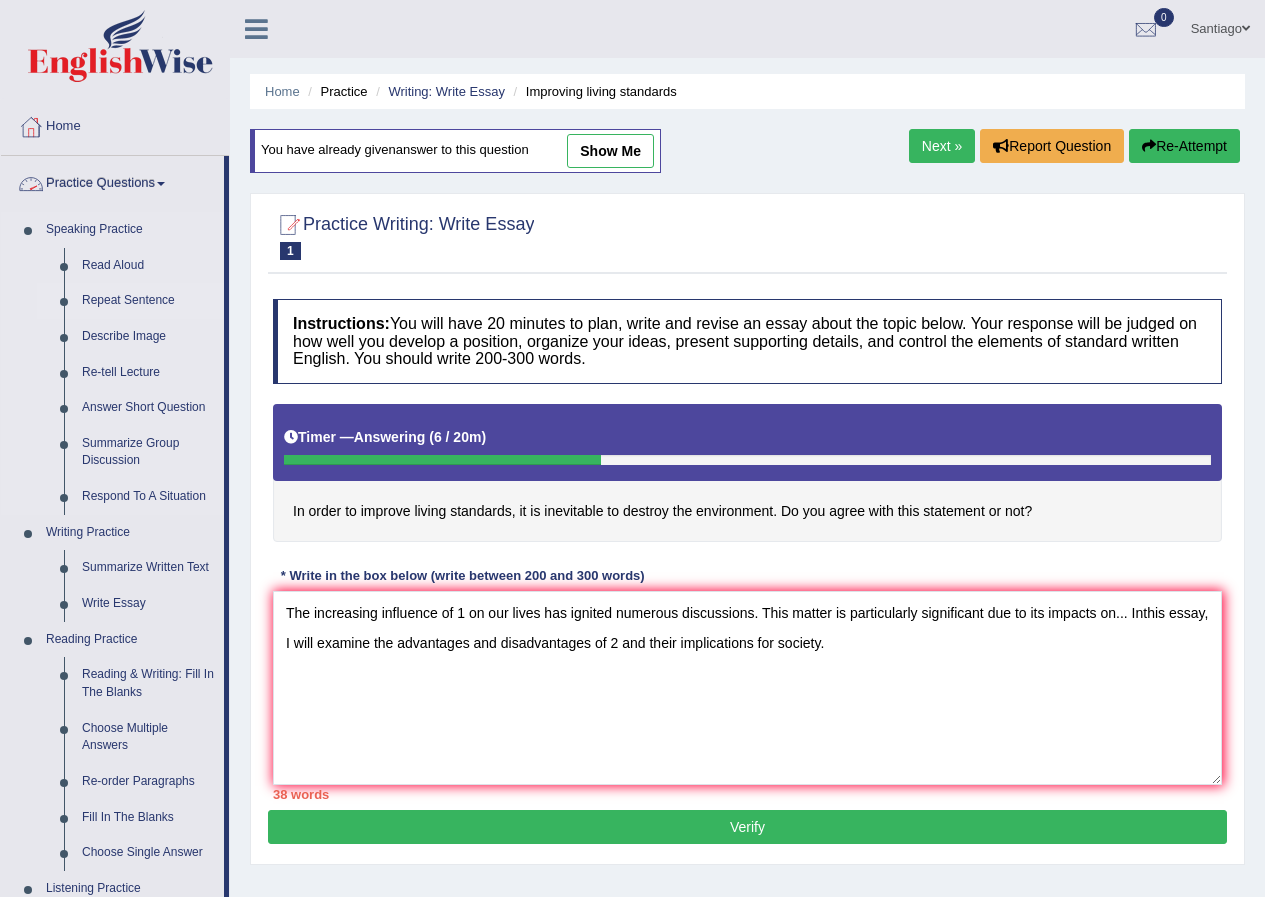 click on "Repeat Sentence" at bounding box center (148, 301) 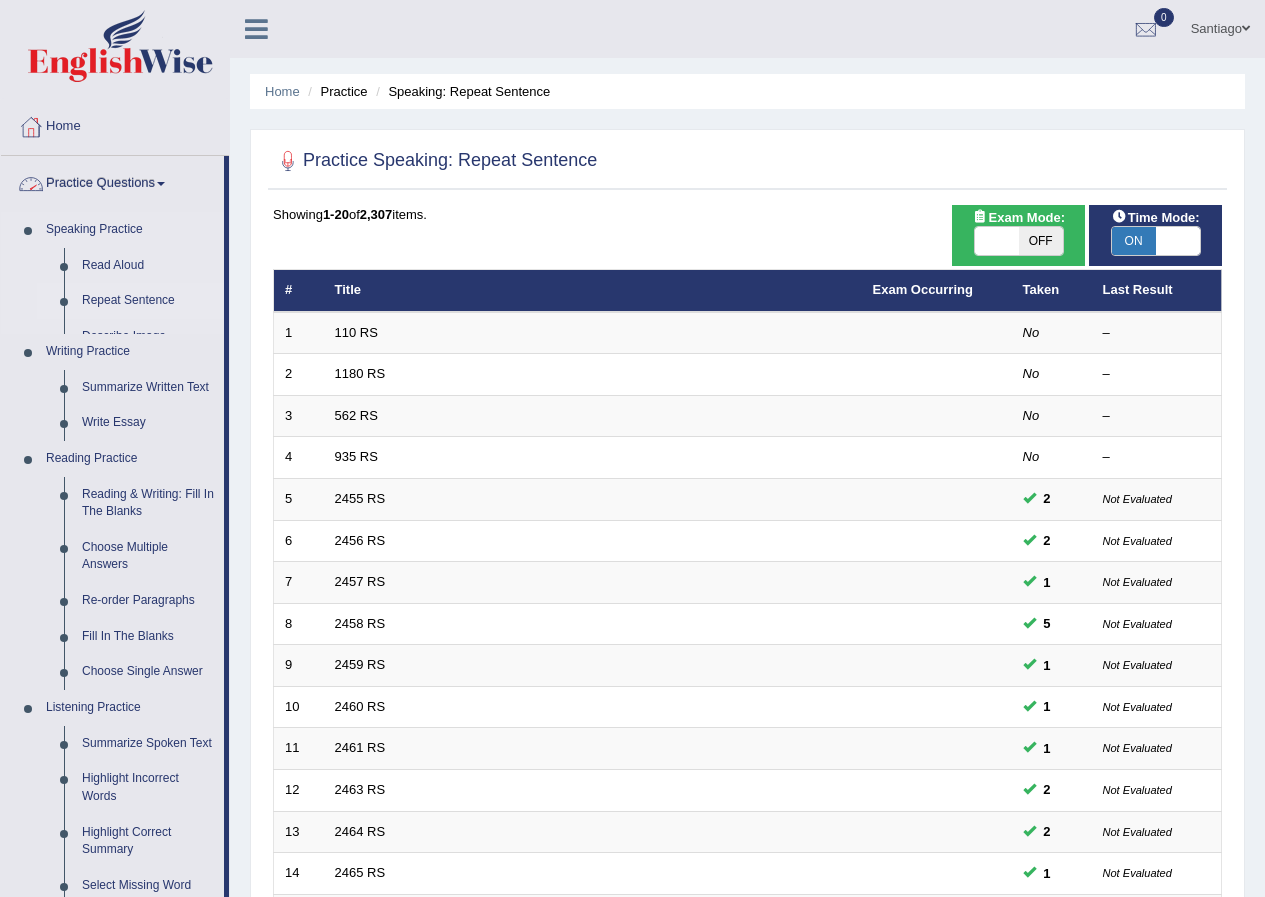 scroll, scrollTop: 0, scrollLeft: 0, axis: both 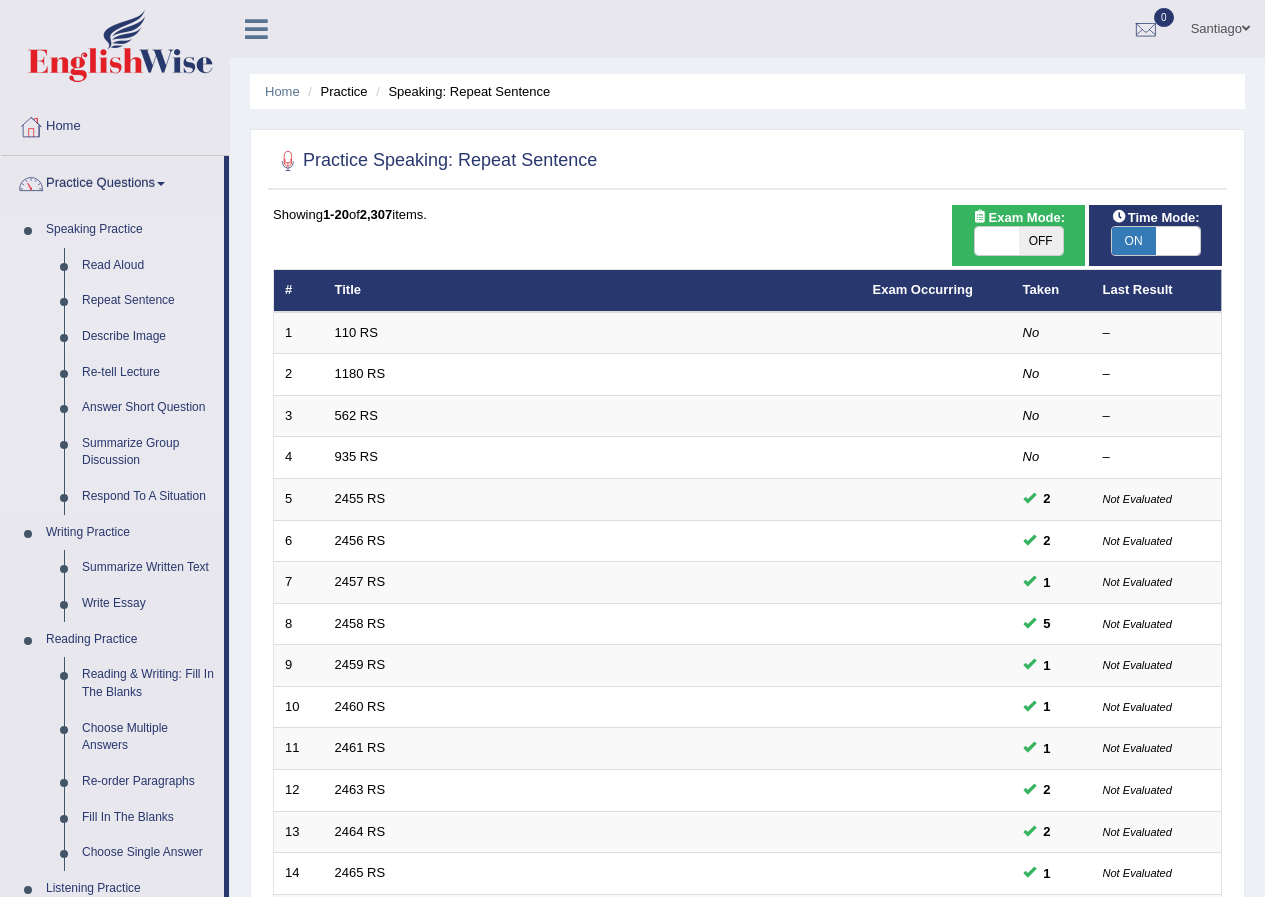 click on "Describe Image" at bounding box center (148, 337) 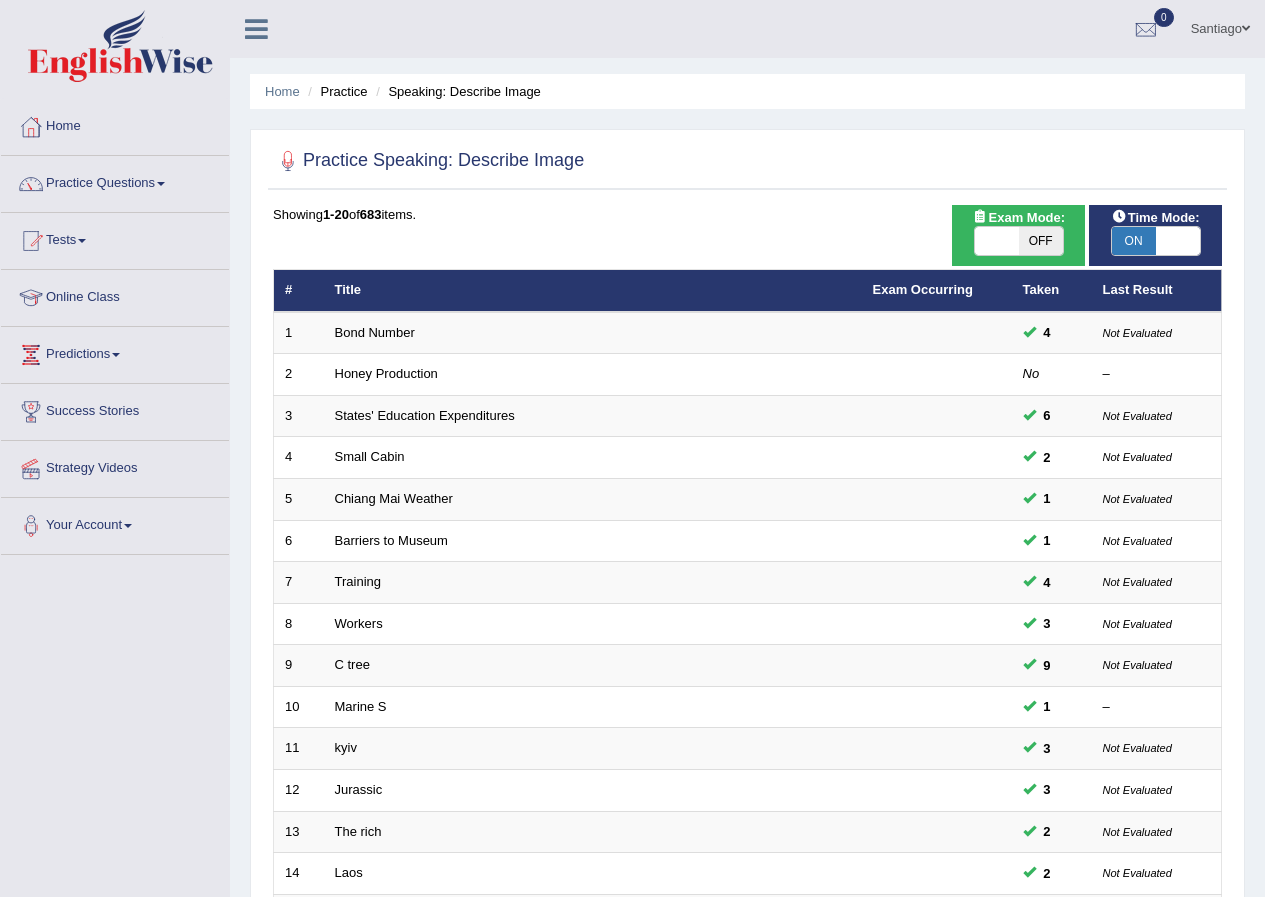 scroll, scrollTop: 0, scrollLeft: 0, axis: both 